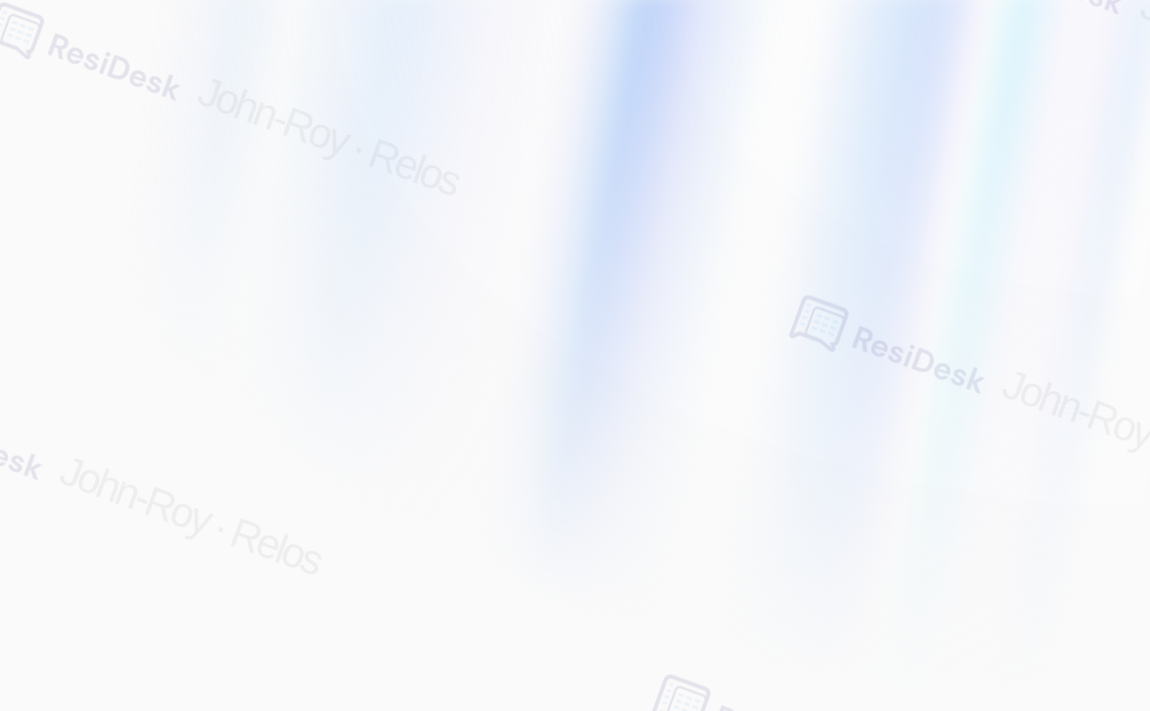 scroll, scrollTop: 0, scrollLeft: 0, axis: both 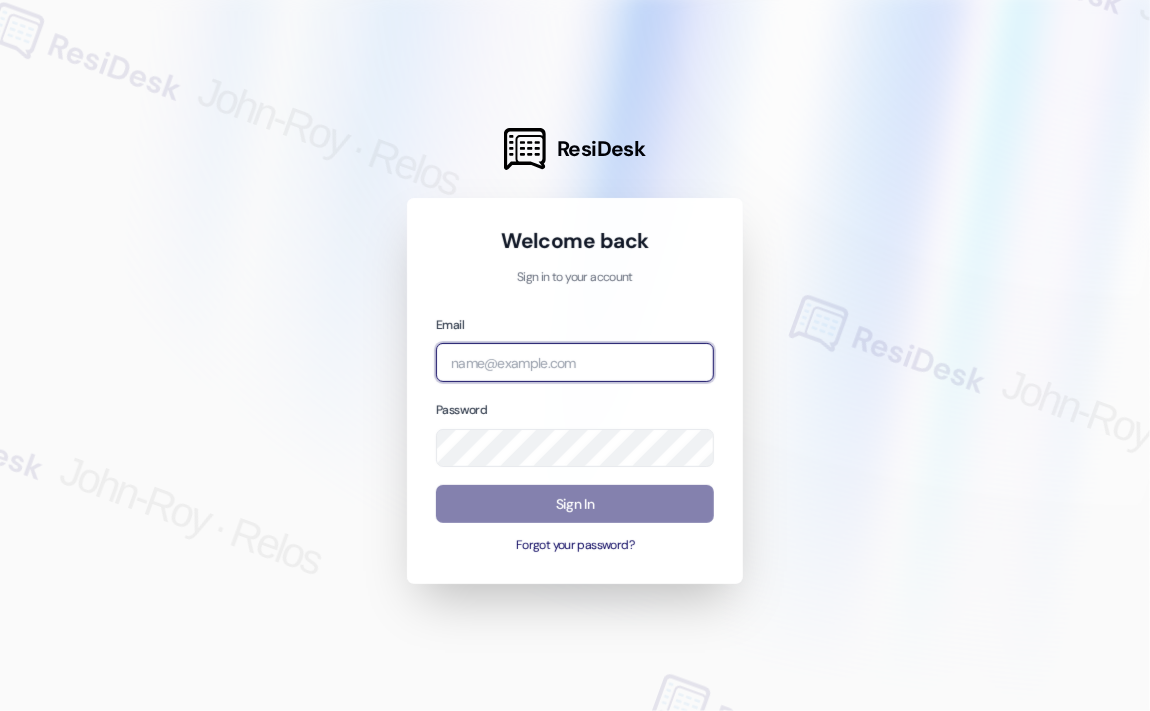 click at bounding box center [575, 362] 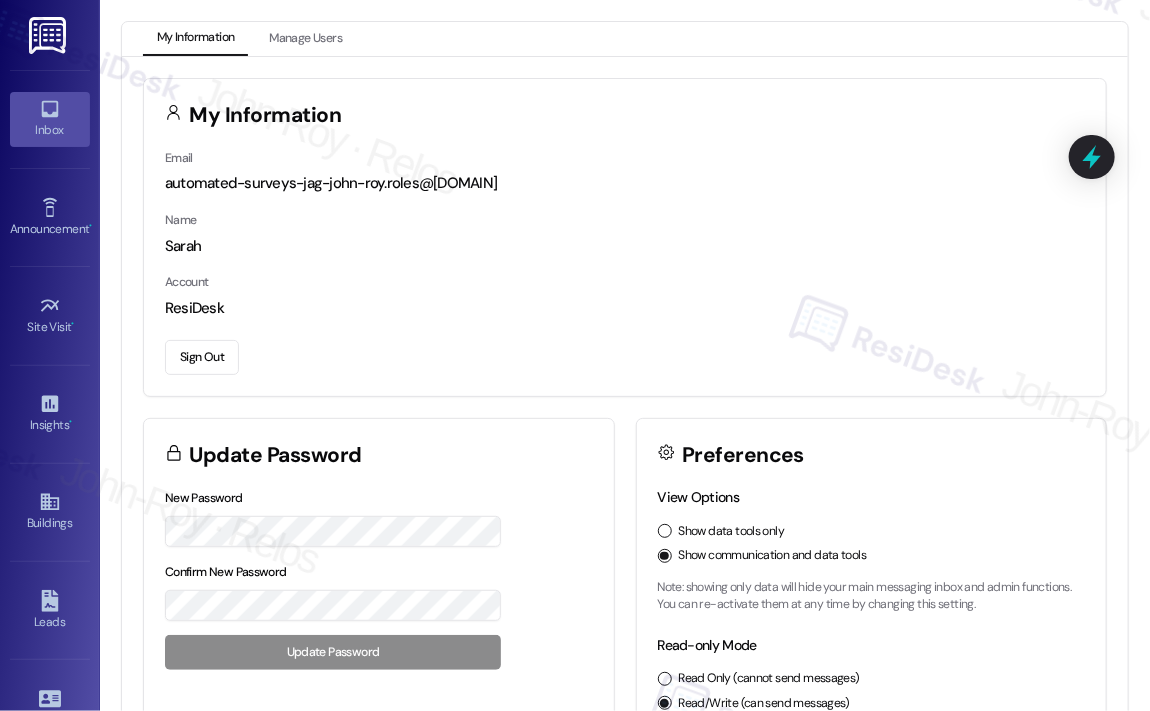 click on "Inbox" at bounding box center [50, 119] 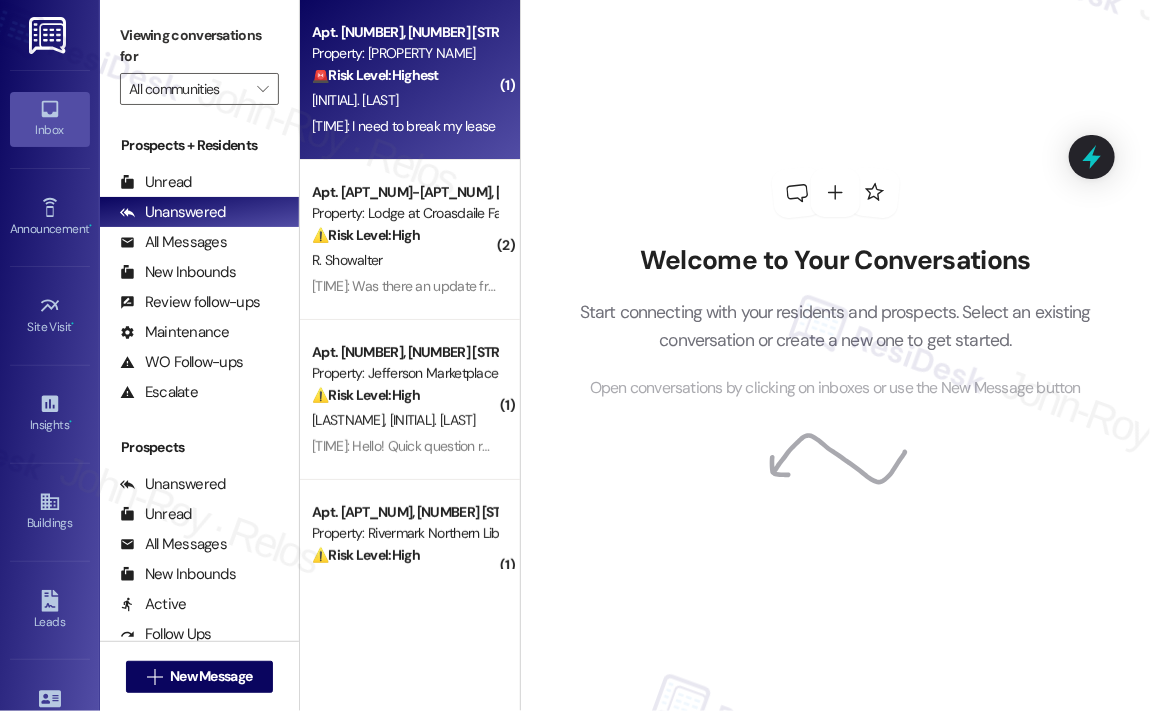 click on "[INITIAL]. [LAST]" at bounding box center [404, 100] 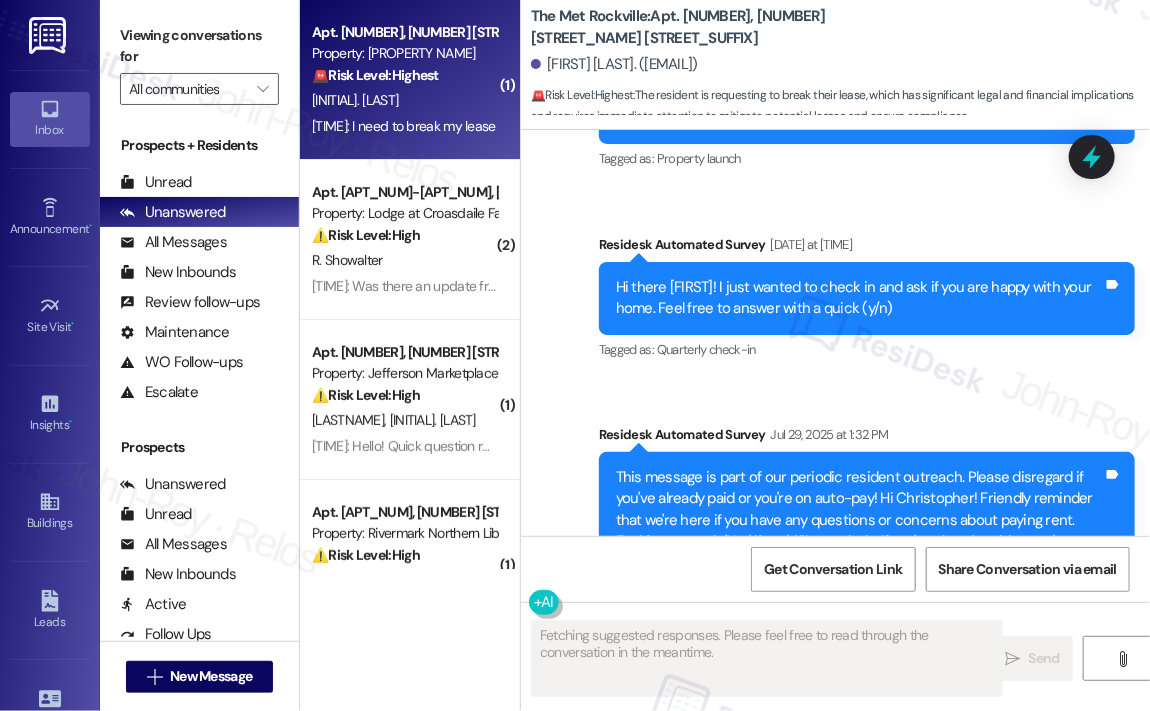 scroll, scrollTop: 620, scrollLeft: 0, axis: vertical 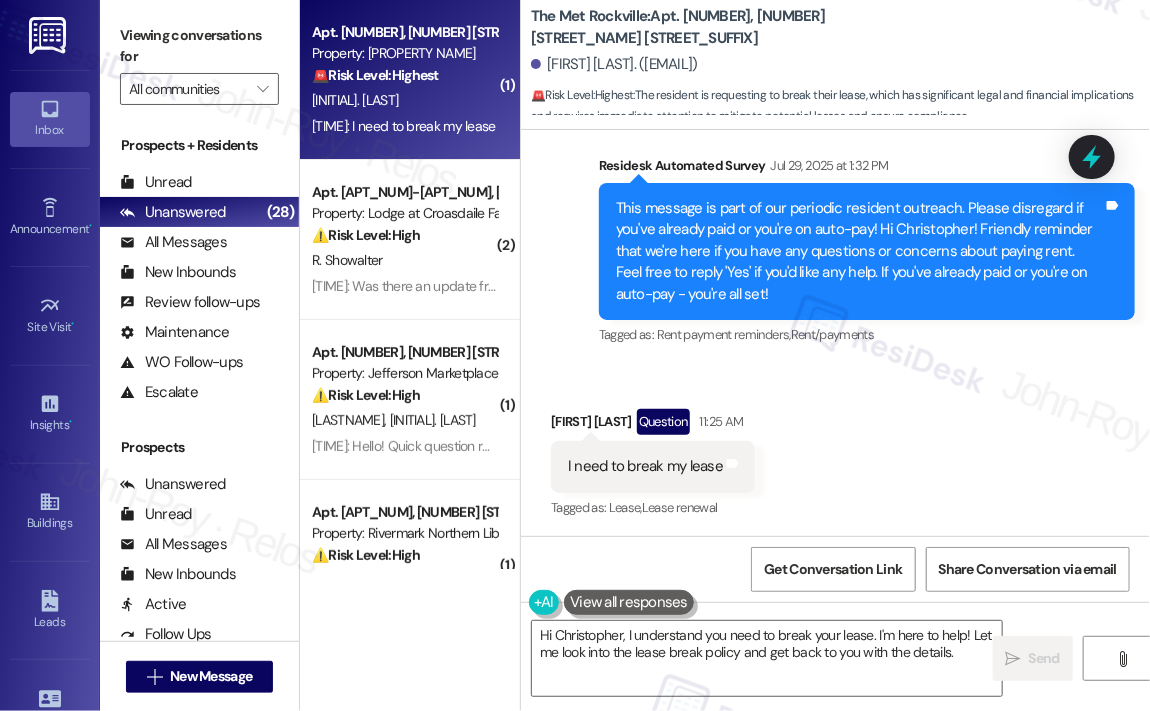 click on "Received via SMS Christopher Kim Question [TIME] I need to break my lease Tags and notes Tagged as:   Lease ,  Click to highlight conversations about Lease Lease renewal Click to highlight conversations about Lease renewal" at bounding box center [835, 450] 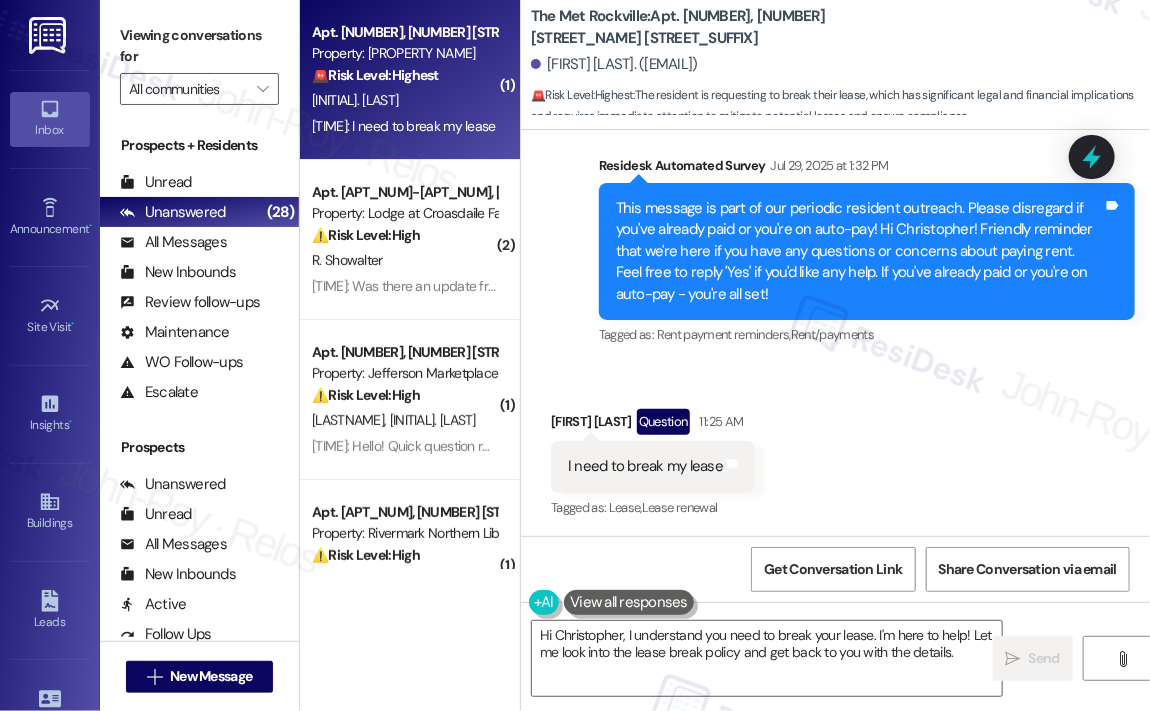 click on "I need to break my lease" at bounding box center [645, 466] 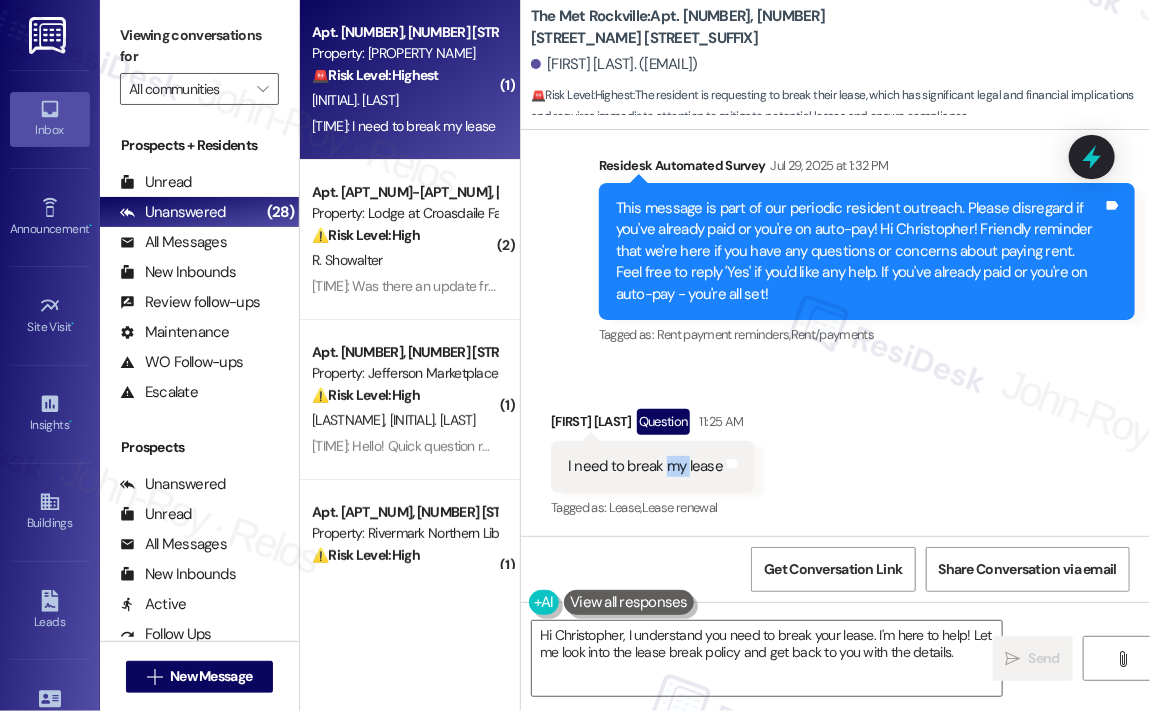 click on "I need to break my lease" at bounding box center [645, 466] 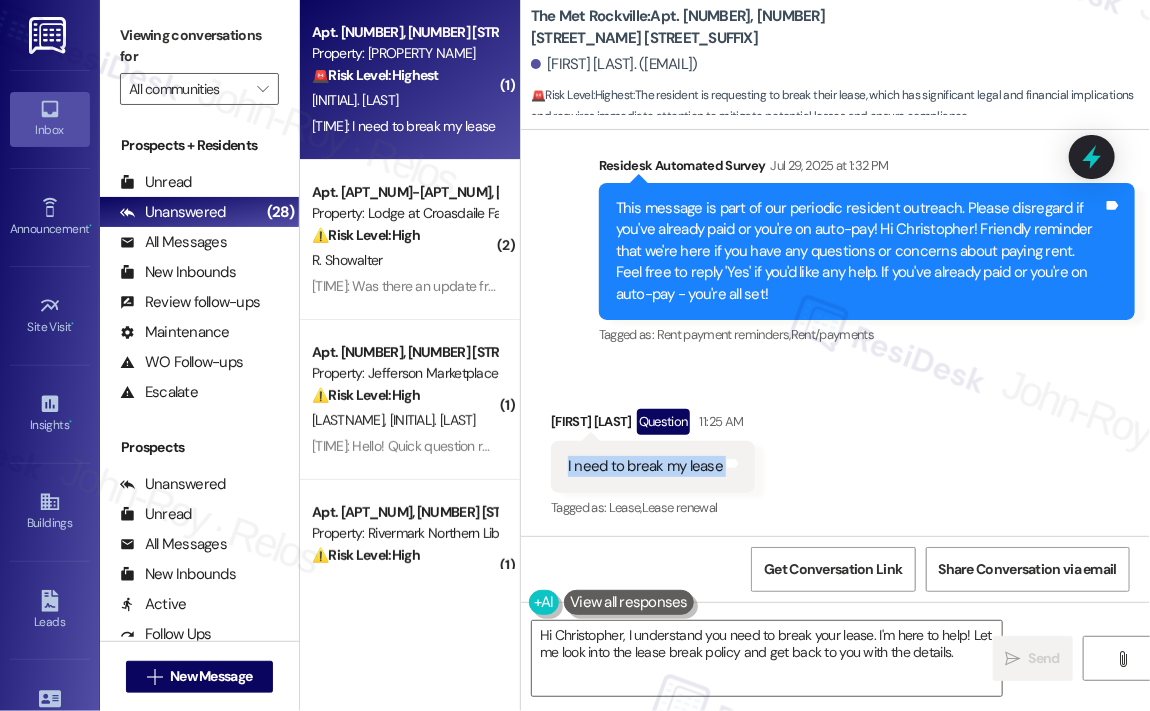 click on "I need to break my lease" at bounding box center (645, 466) 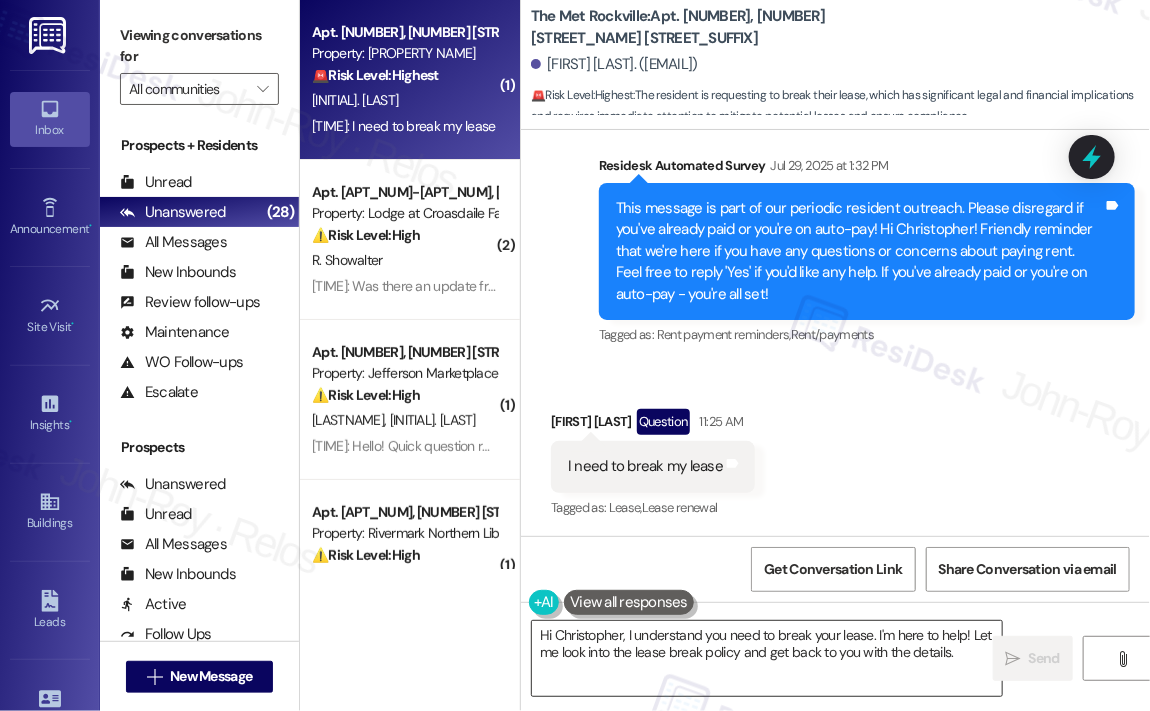 click on "Hi Christopher, I understand you need to break your lease. I'm here to help! Let me look into the lease break policy and get back to you with the details." at bounding box center [767, 658] 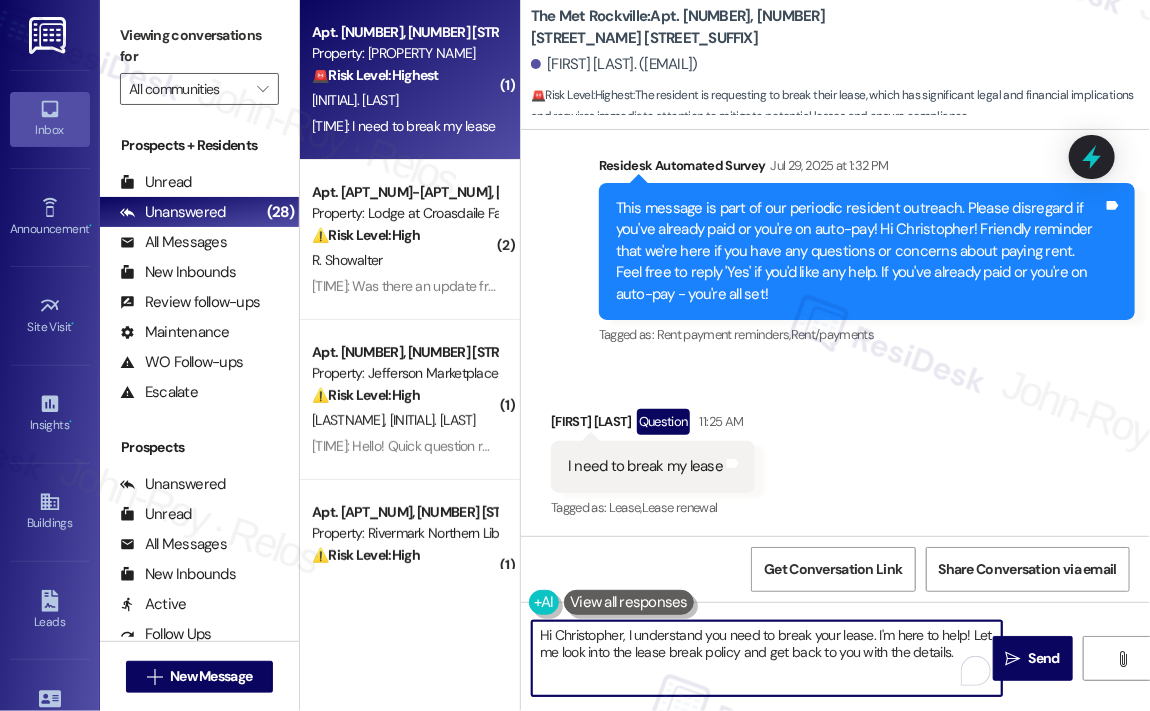 click on "Hi Christopher, I understand you need to break your lease. I'm here to help! Let me look into the lease break policy and get back to you with the details." at bounding box center (767, 658) 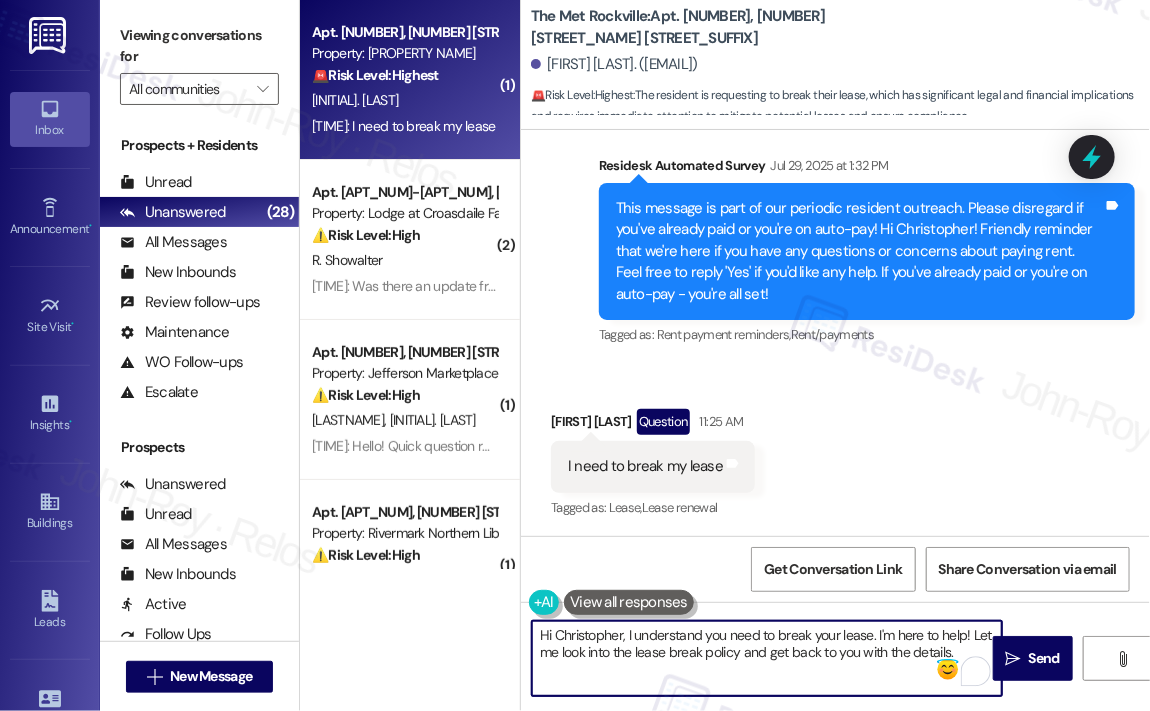 drag, startPoint x: 953, startPoint y: 658, endPoint x: 621, endPoint y: 632, distance: 333.0165 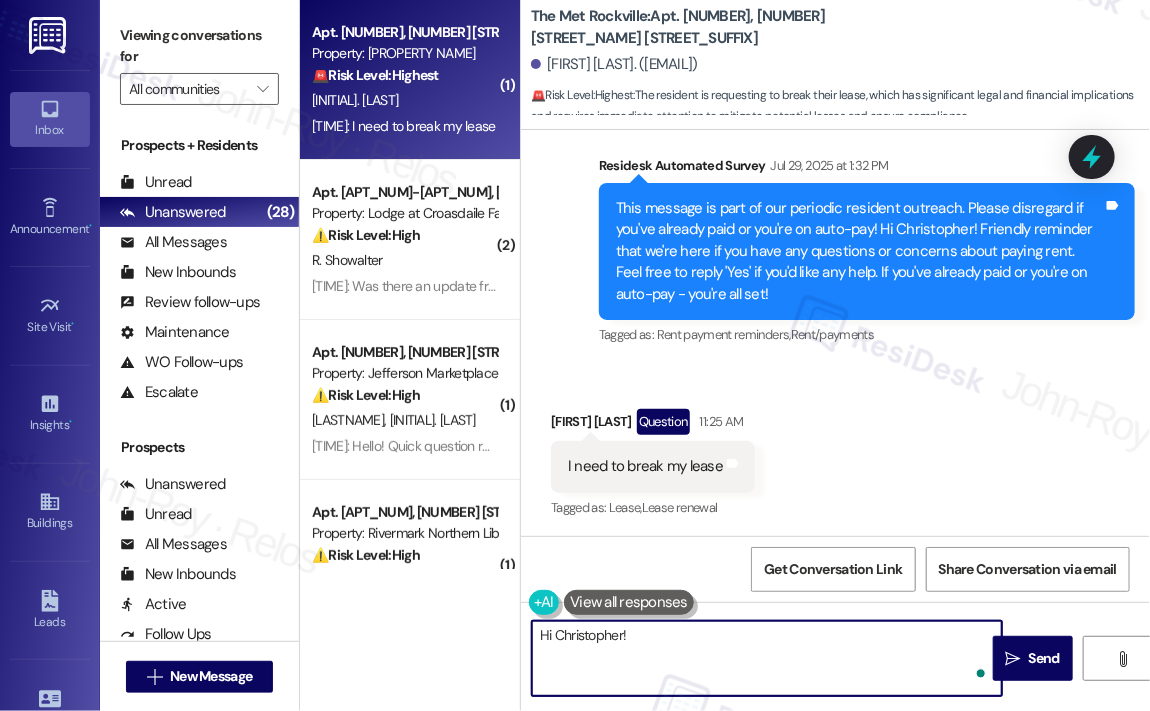 paste on "Thank you for reaching out — I’m sorry to hear that you’re needing to break your lease. If you don’t mind me asking, is there a particular reason behind the decision? We truly value having you as a resident and would love the opportunity to see if there’s anything we can do to help or support you in staying." 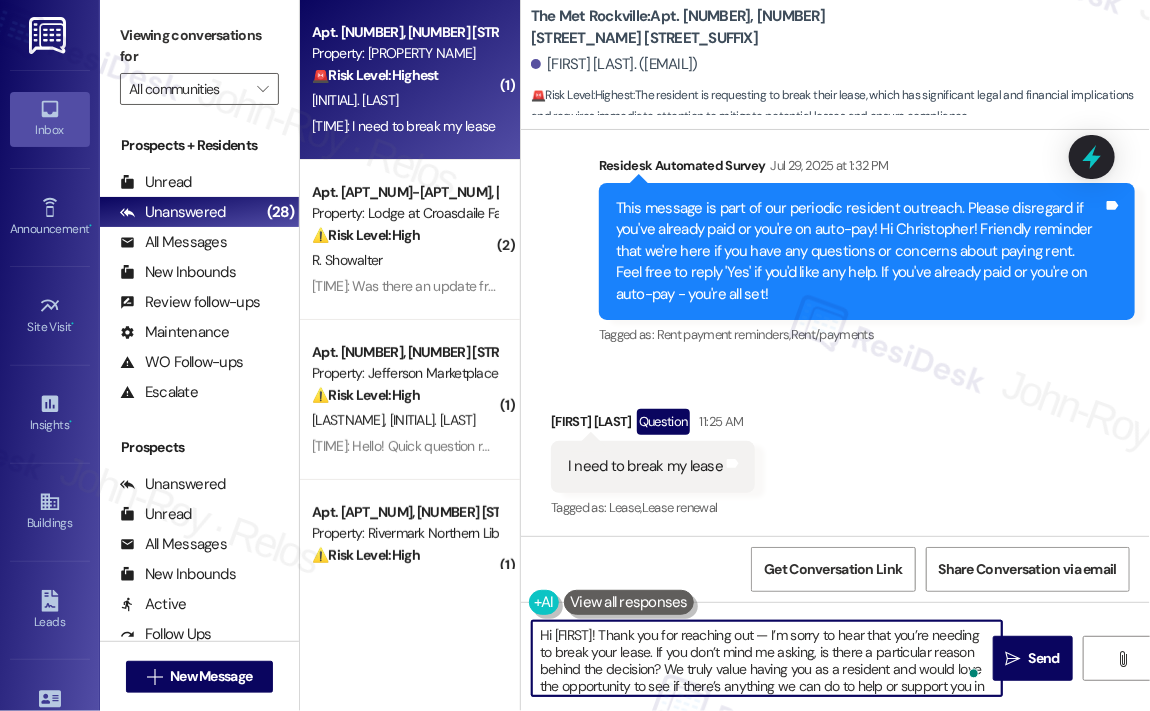 scroll, scrollTop: 16, scrollLeft: 0, axis: vertical 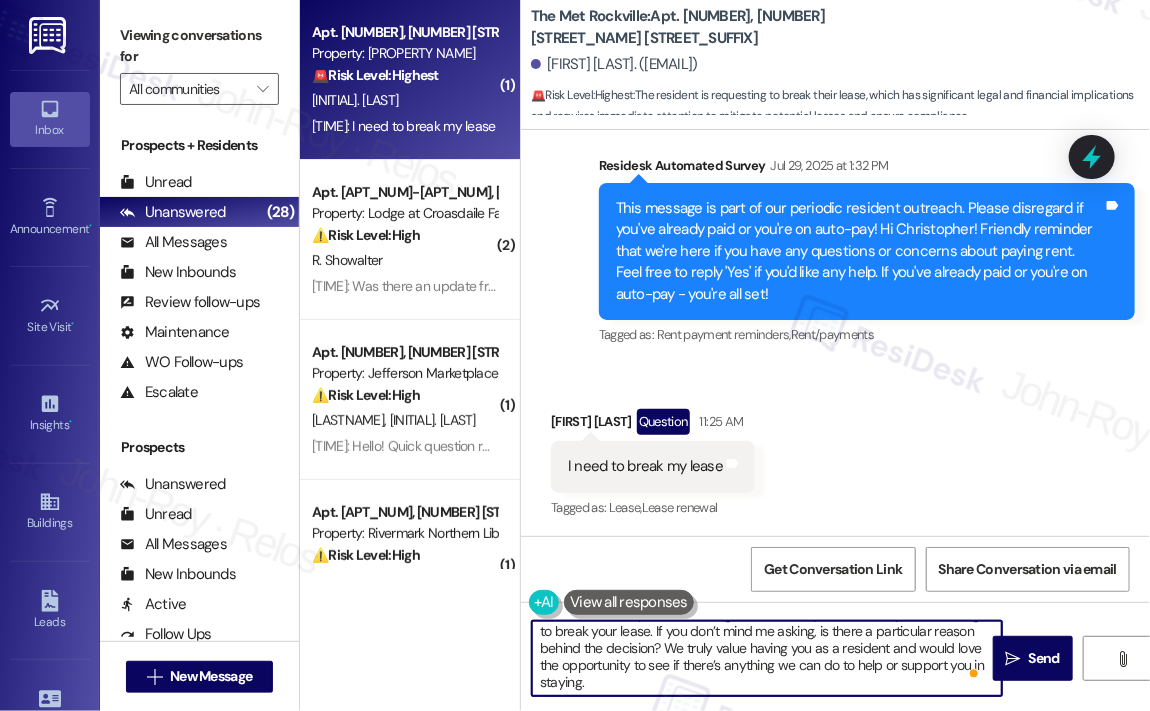click on "Hi [FIRST]! Thank you for reaching out — I’m sorry to hear that you’re needing to break your lease. If you don’t mind me asking, is there a particular reason behind the decision? We truly value having you as a resident and would love the opportunity to see if there’s anything we can do to help or support you in staying." at bounding box center [767, 658] 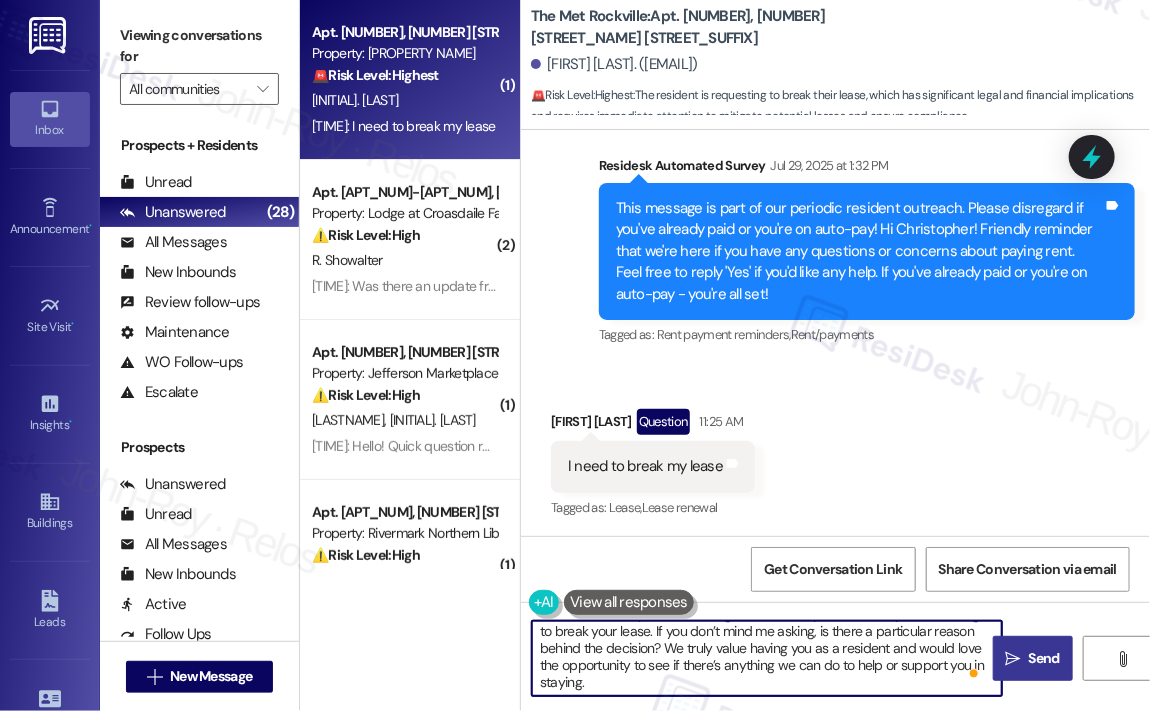 type on "Hi [FIRST]! Thank you for reaching out — I’m sorry to hear that you’re needing to break your lease. If you don’t mind me asking, is there a particular reason behind the decision? We truly value having you as a resident and would love the opportunity to see if there’s anything we can do to help or support you in staying." 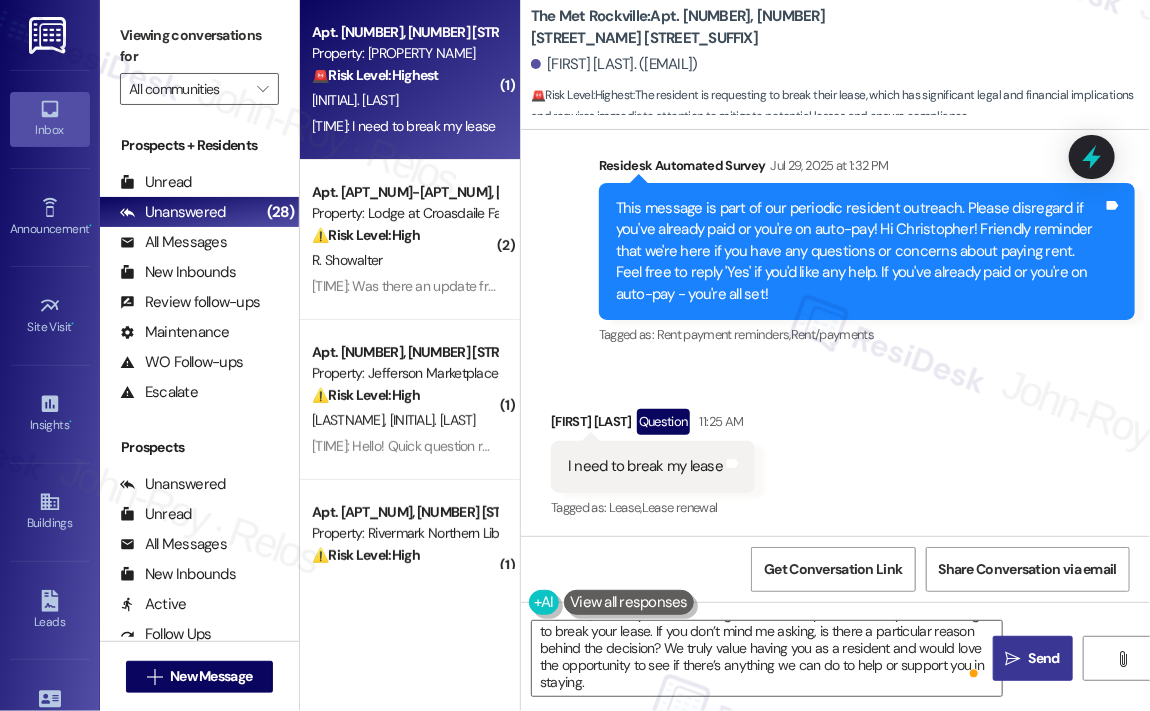 click on "Send" at bounding box center (1044, 658) 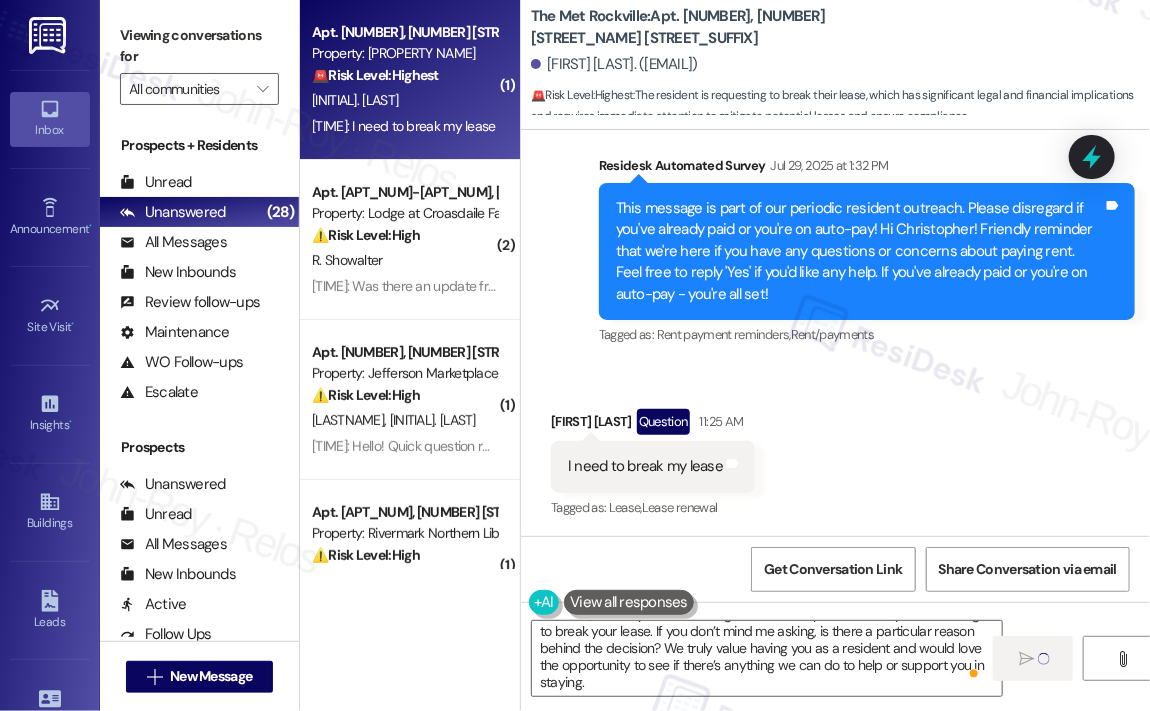 type 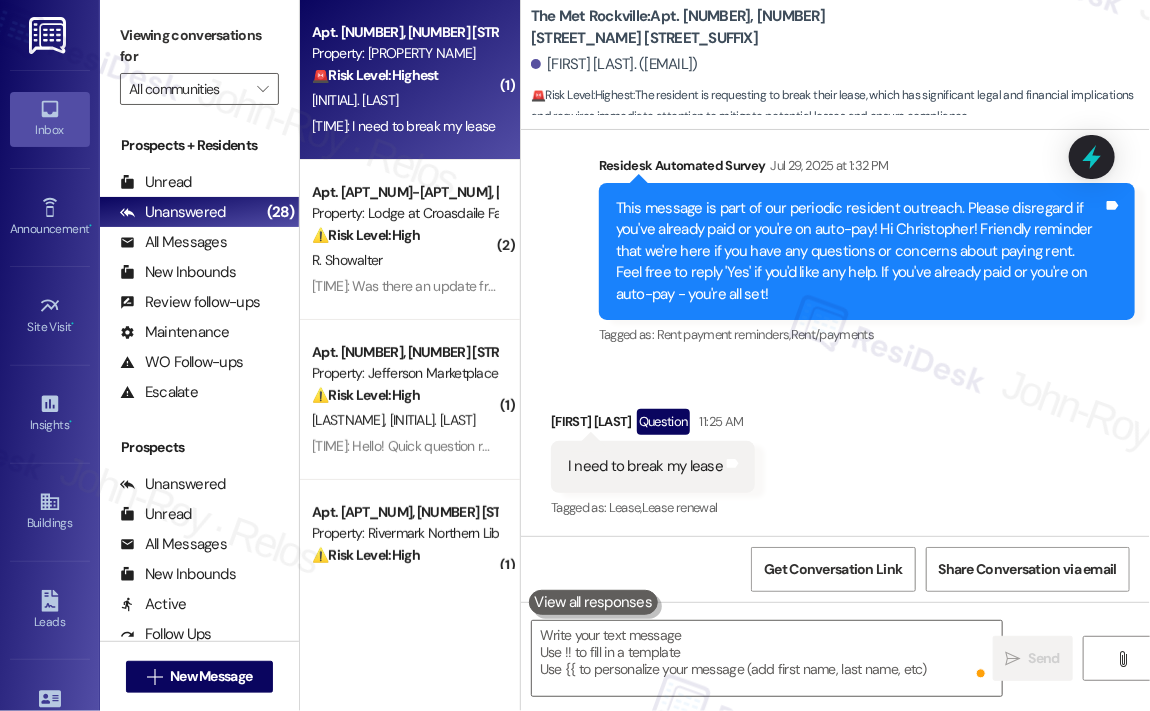 scroll, scrollTop: 0, scrollLeft: 0, axis: both 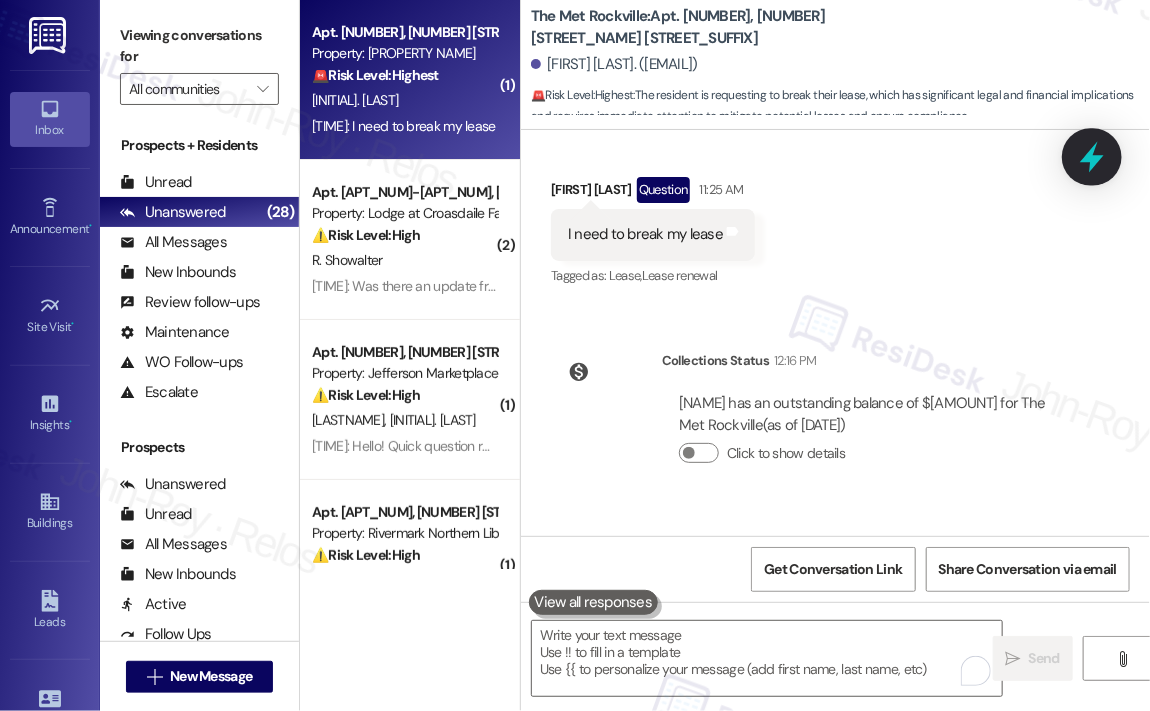 click 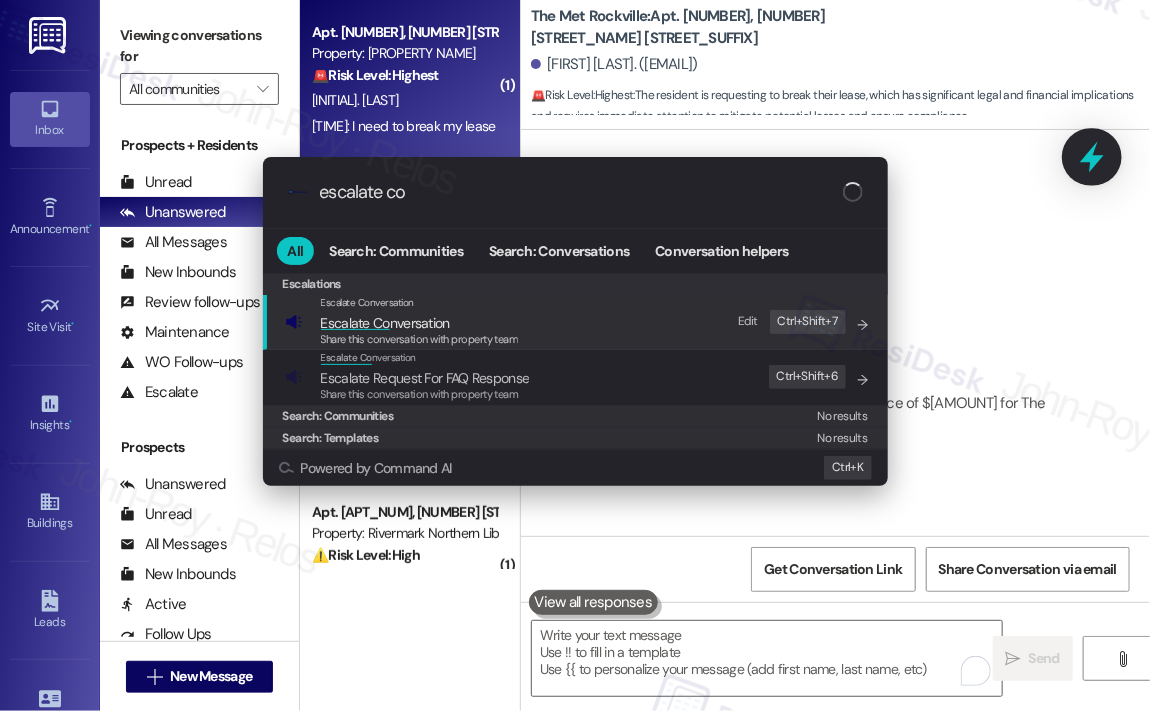 type on "escalate con" 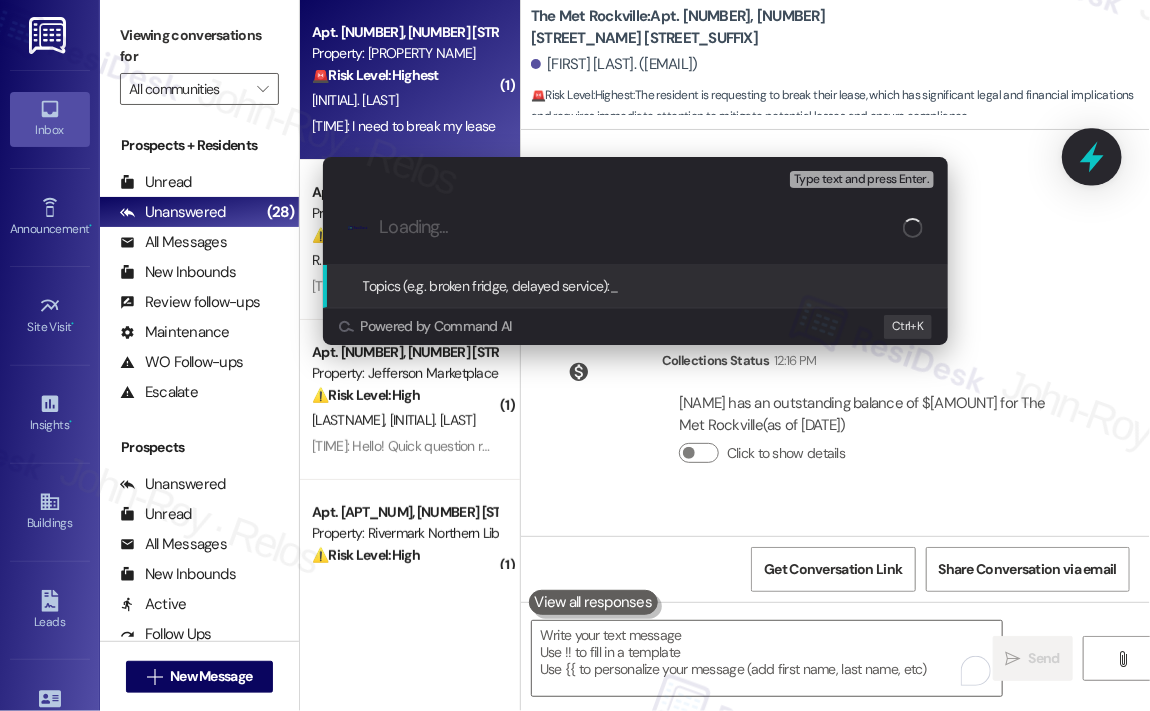 type on "I" 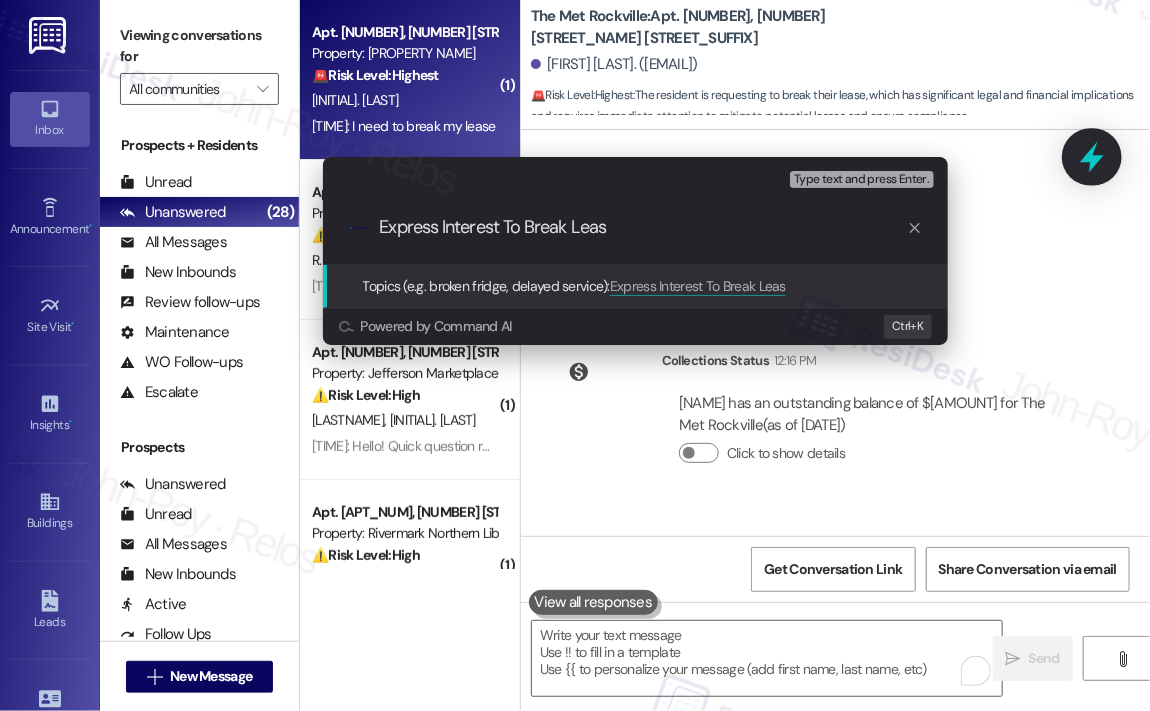 type on "Express Interest To Break Lease" 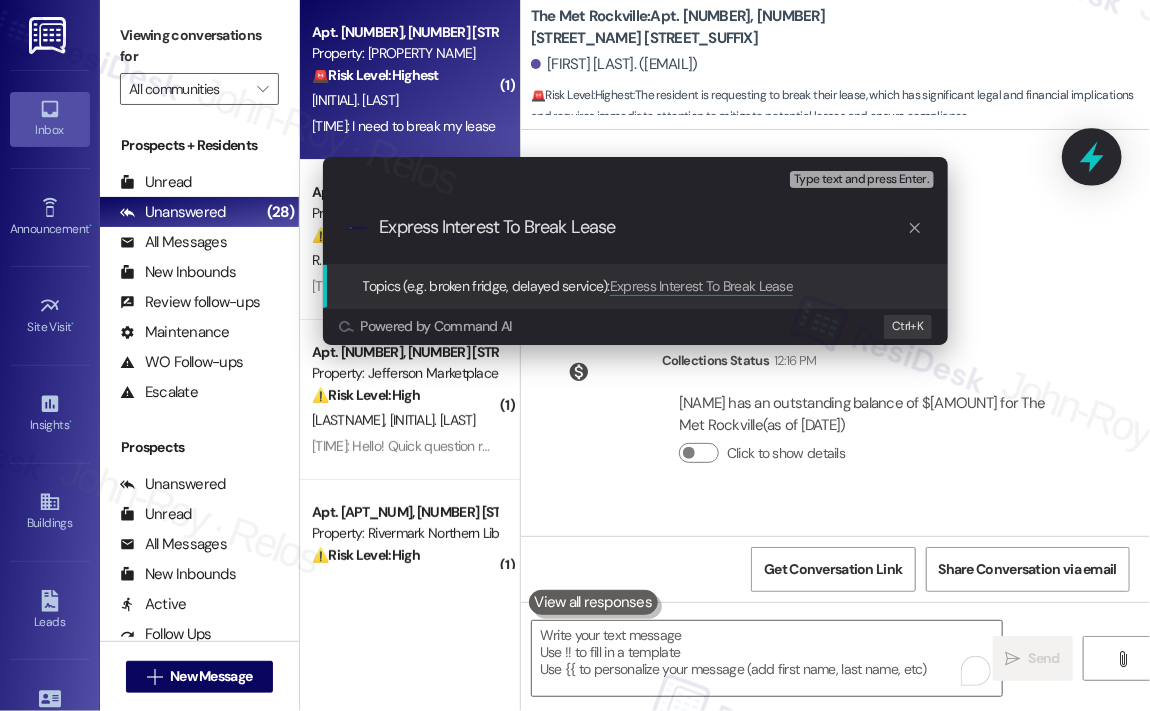 type 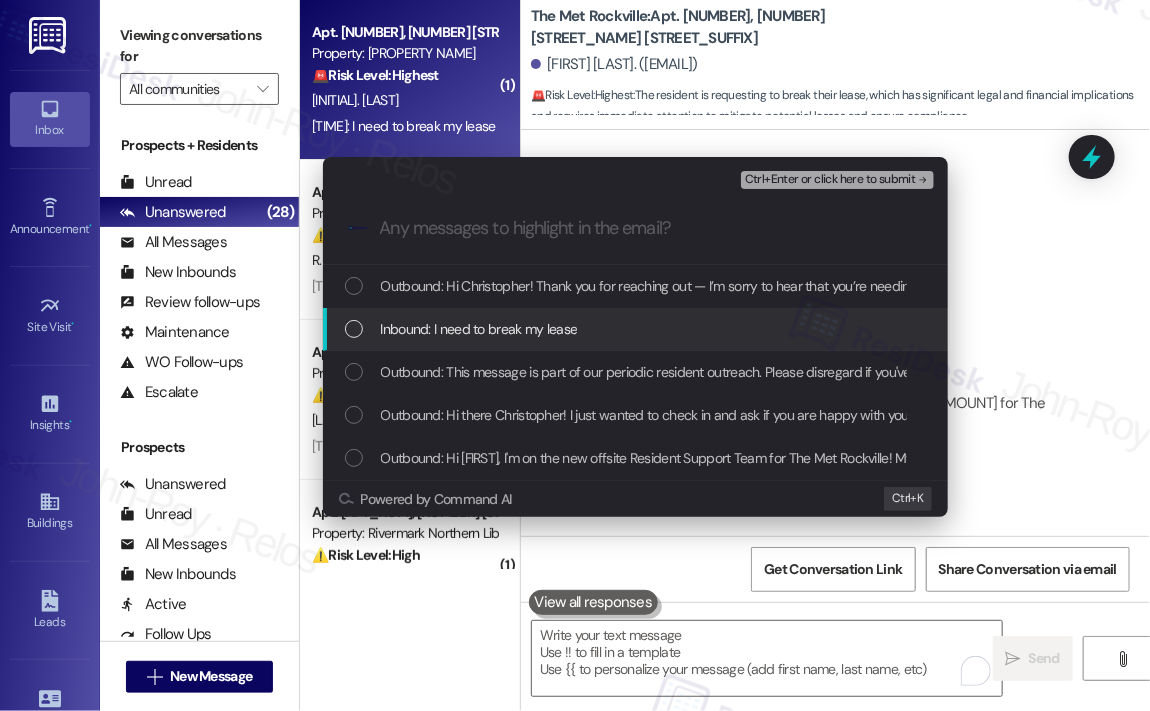 click on "Inbound: I need to break my lease" at bounding box center (637, 329) 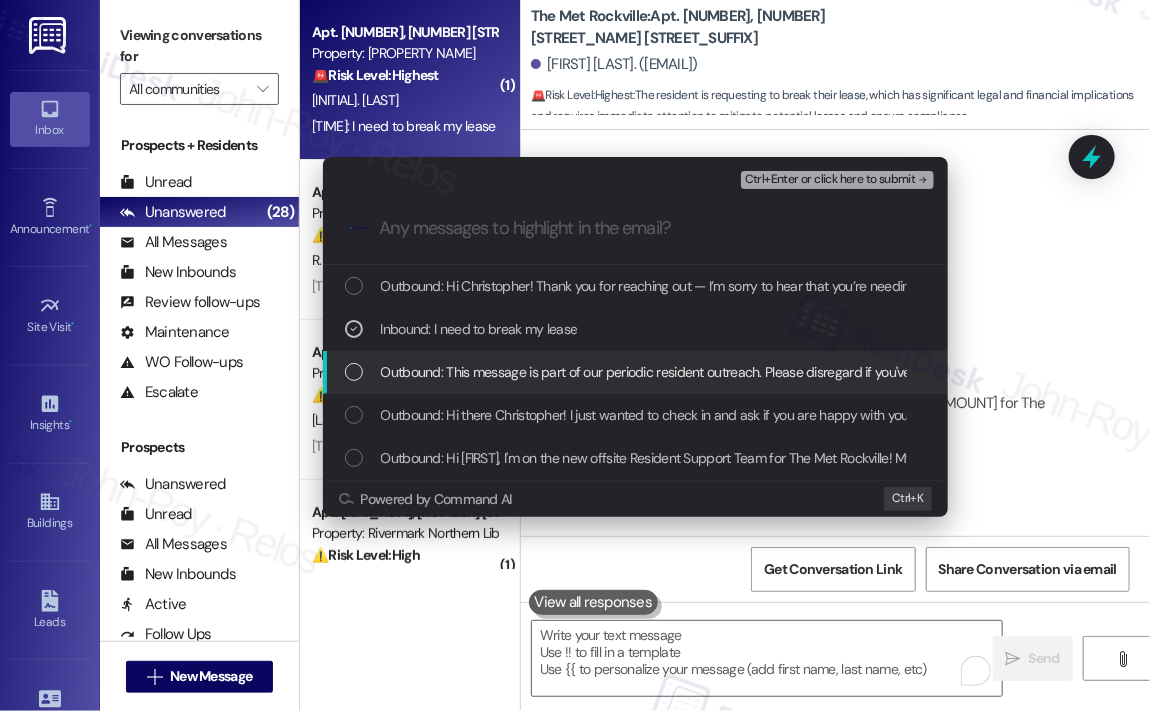 click on "Outbound: This message is part of our periodic resident outreach. Please disregard if you've already paid or you're on auto-pay!            Hi Christopher! Friendly reminder that we're here if you have any questions or concerns about paying rent. Feel free to reply 'Yes' if you'd like any help. If you've already paid or you're on auto-pay - you're all set!" at bounding box center (1353, 372) 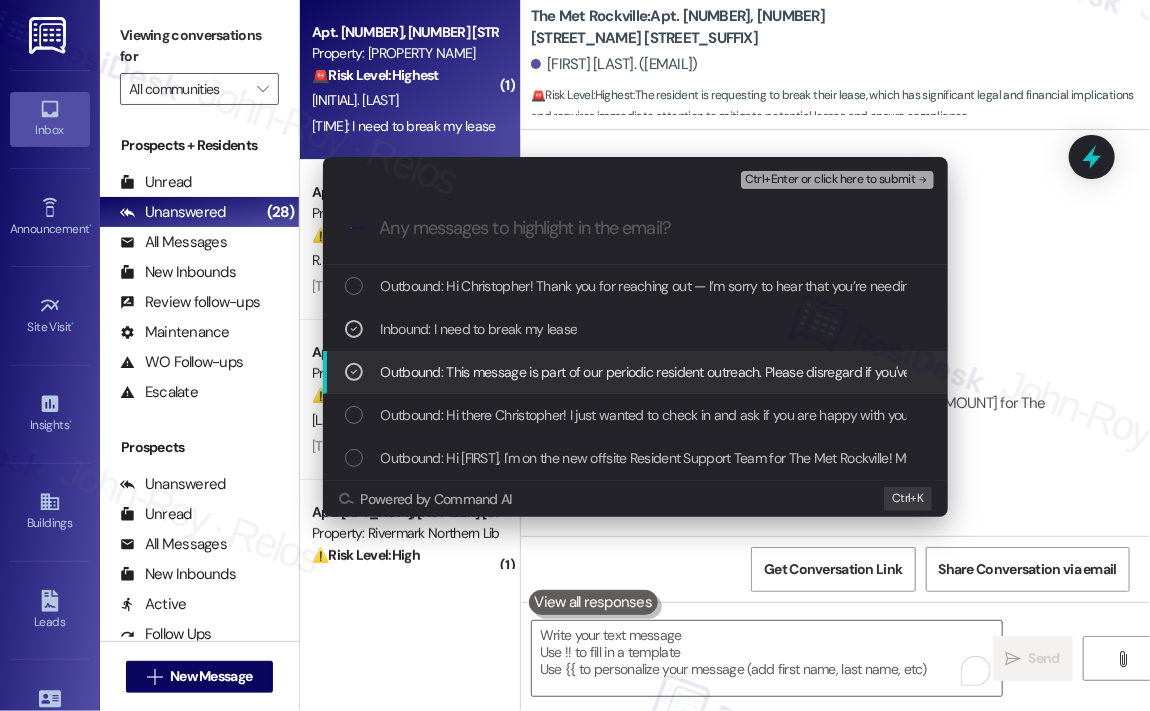 click on "Outbound: This message is part of our periodic resident outreach. Please disregard if you've already paid or you're on auto-pay!            Hi Christopher! Friendly reminder that we're here if you have any questions or concerns about paying rent. Feel free to reply 'Yes' if you'd like any help. If you've already paid or you're on auto-pay - you're all set!" at bounding box center [1353, 372] 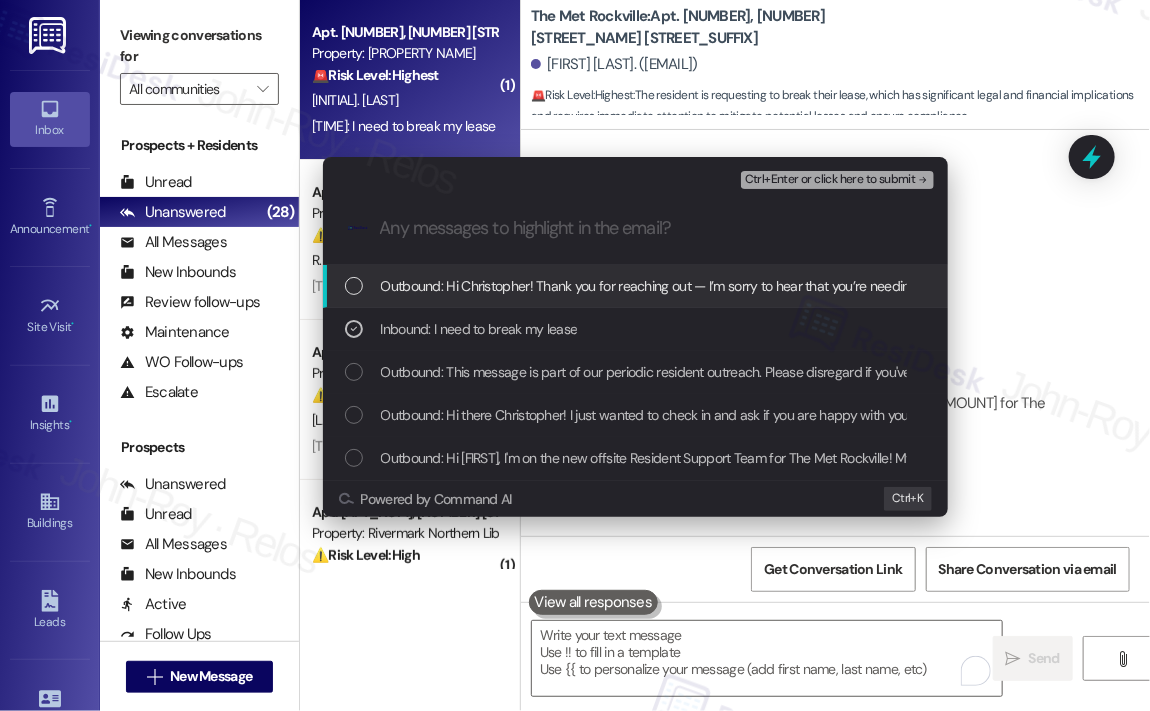 click on "Outbound: Hi Christopher! Thank you for reaching out — I’m sorry to hear that you’re needing to break your lease. If you don’t mind me asking, is there a particular reason behind the decision? We truly value having you as a resident and would love the opportunity to see if there’s anything we can do to help or support you in staying." at bounding box center (1338, 286) 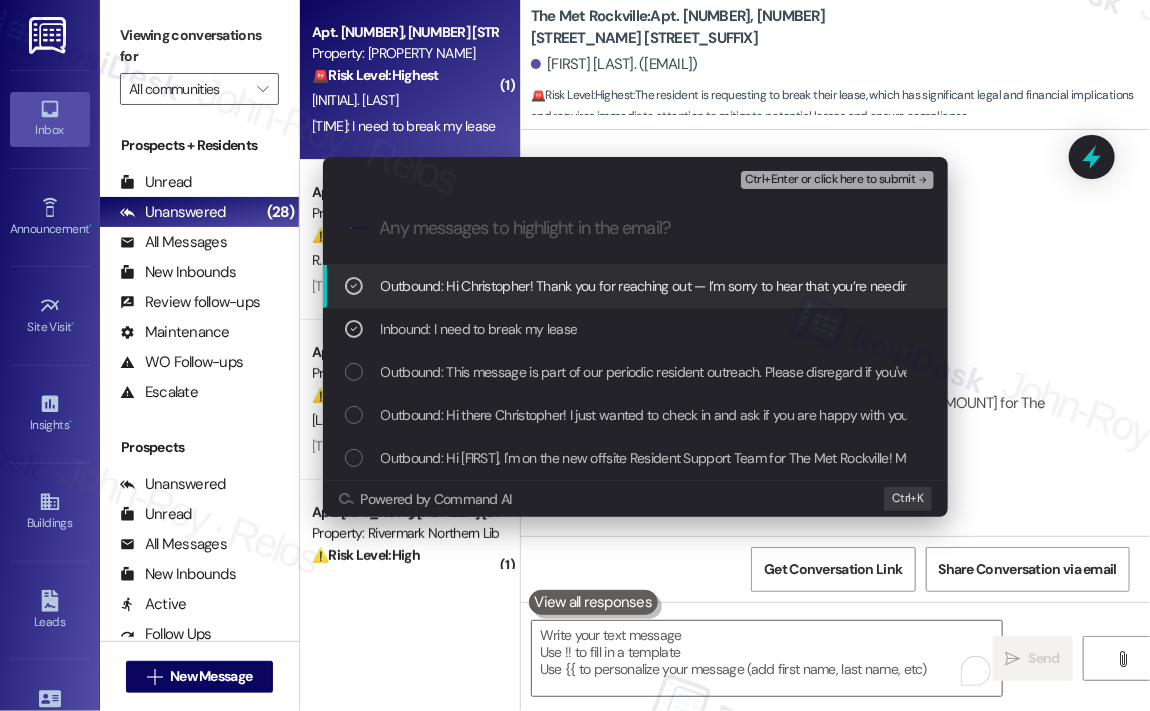 click on "Ctrl+Enter or click here to submit" at bounding box center (830, 180) 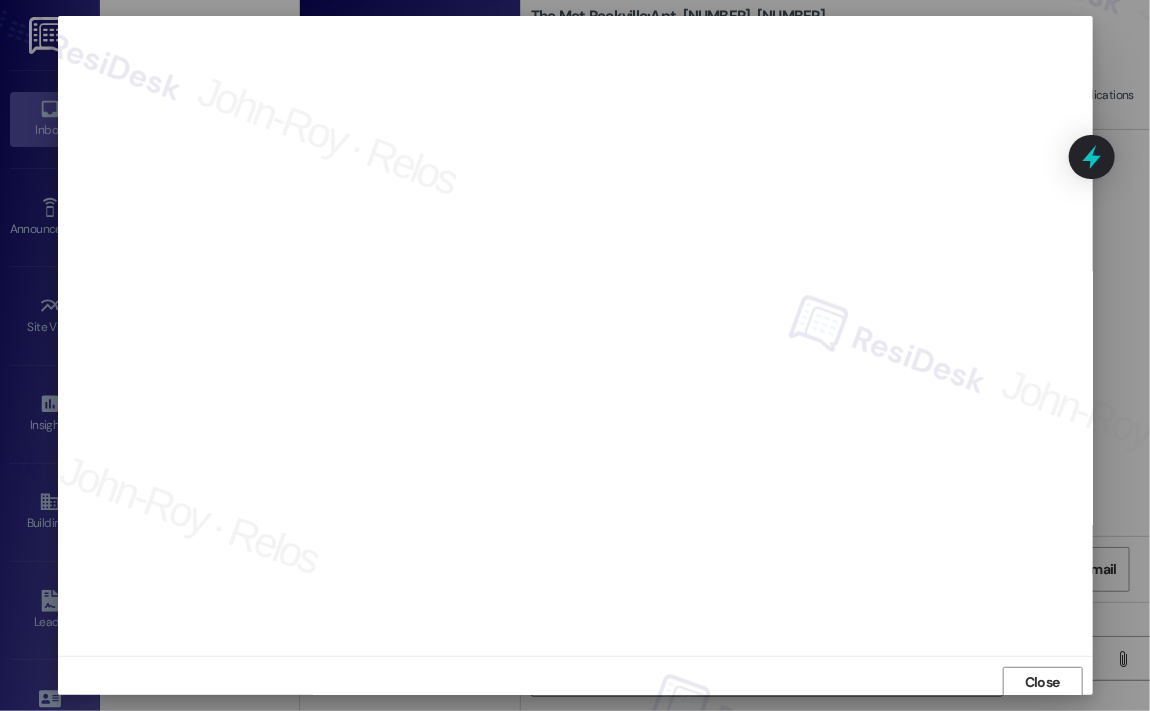 scroll, scrollTop: 4, scrollLeft: 0, axis: vertical 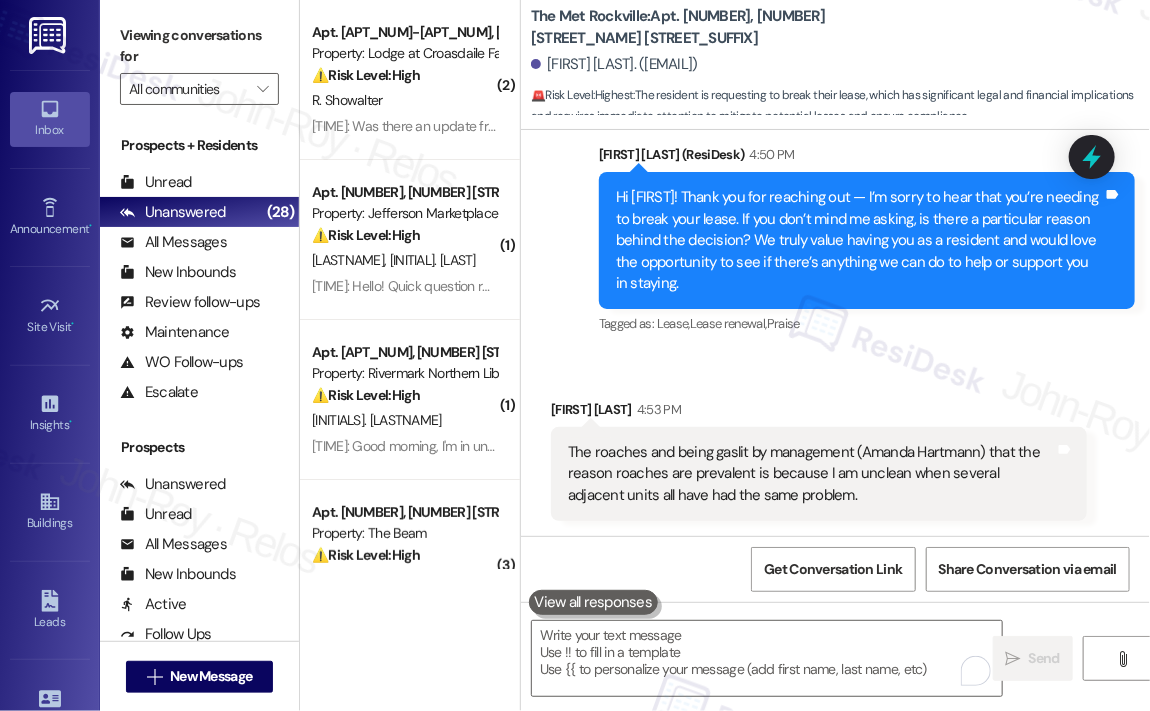 click on "Received via SMS [FIRST] [LAST] [TIME] The roaches and being gaslit by management ([FIRST] [LAST]) that the reason roaches are prevalent is because I am unclean when several adjacent units all have had the same problem. Tags and notes" at bounding box center (835, 445) 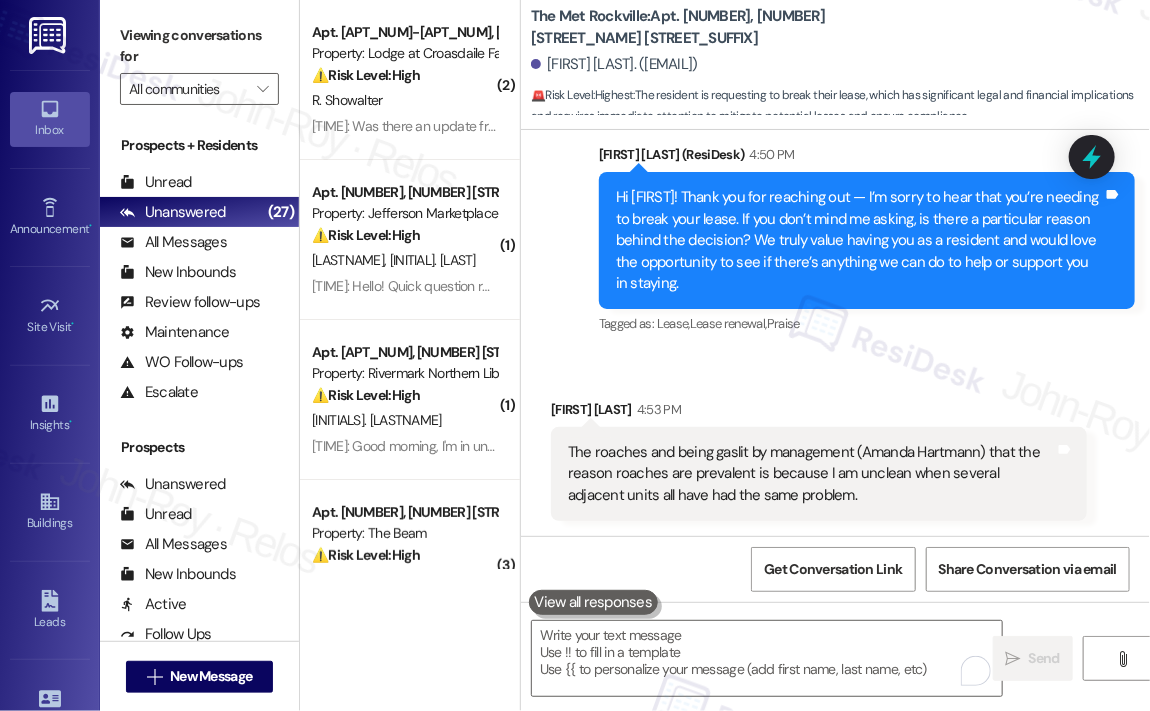click on "Received via SMS [FIRST] [LAST] [TIME] The roaches and being gaslit by management ([FIRST] [LAST]) that the reason roaches are prevalent is because I am unclean when several adjacent units all have had the same problem. Tags and notes" at bounding box center (835, 445) 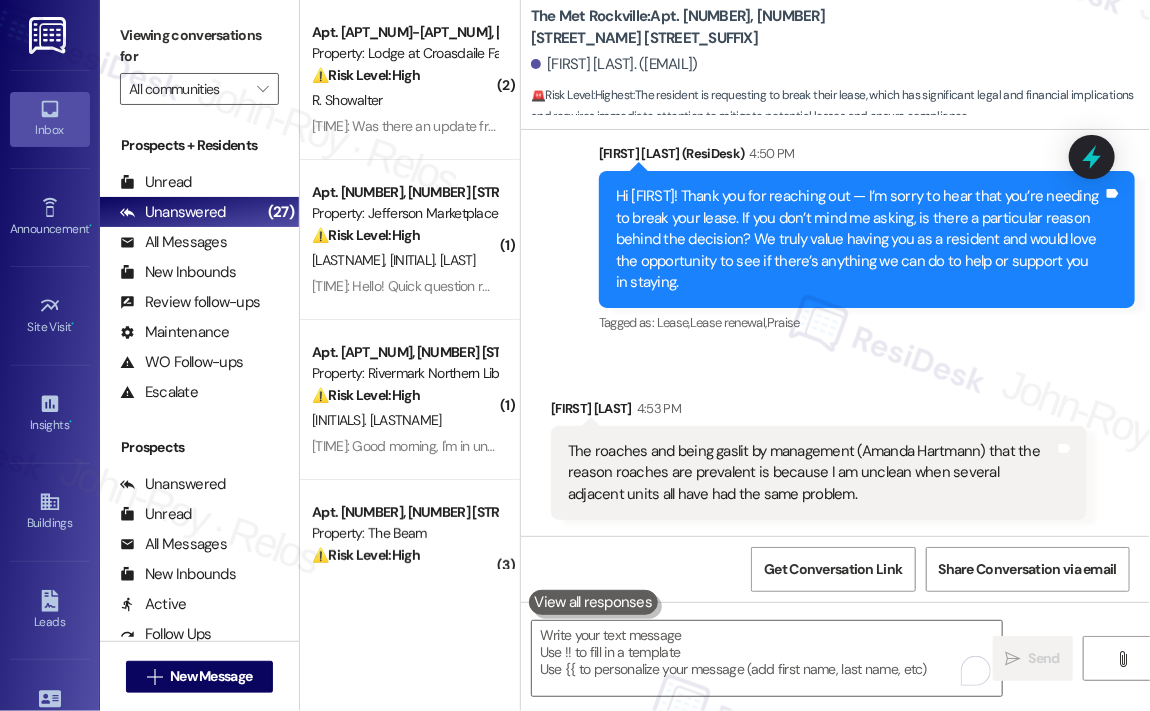 click on "[FIRST] [LAST] [TIME]" at bounding box center [819, 412] 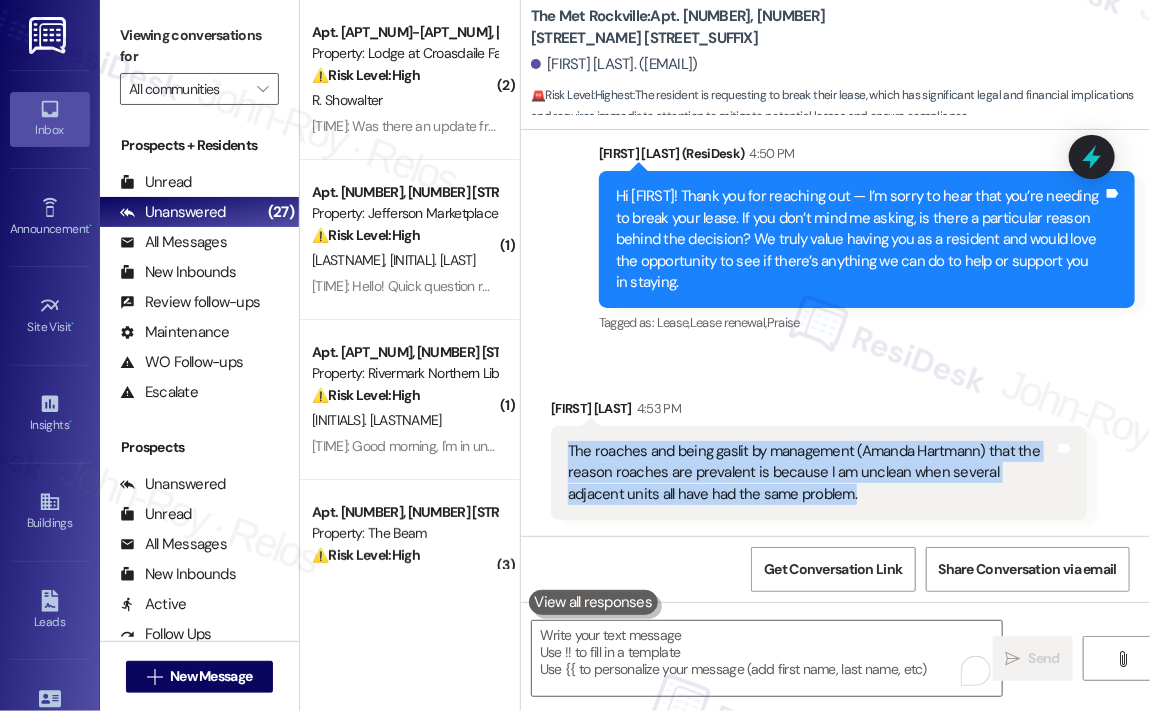 drag, startPoint x: 864, startPoint y: 497, endPoint x: 567, endPoint y: 450, distance: 300.69586 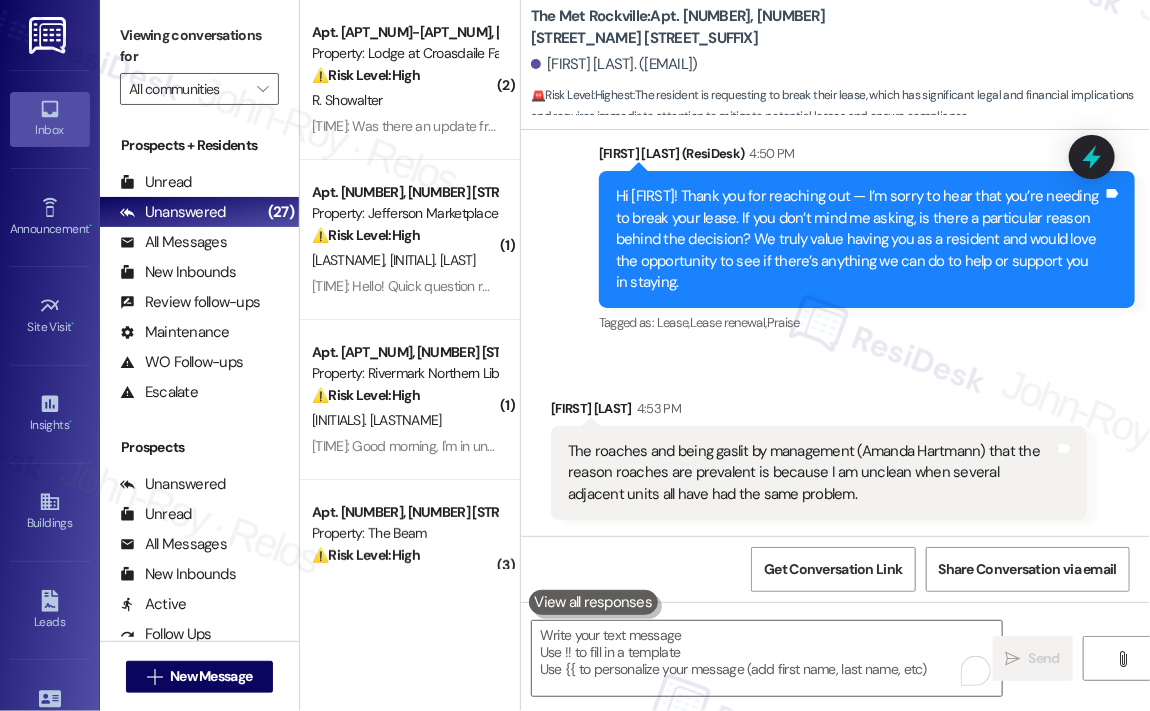 click on "[FIRST] [LAST] [TIME]" at bounding box center [819, 412] 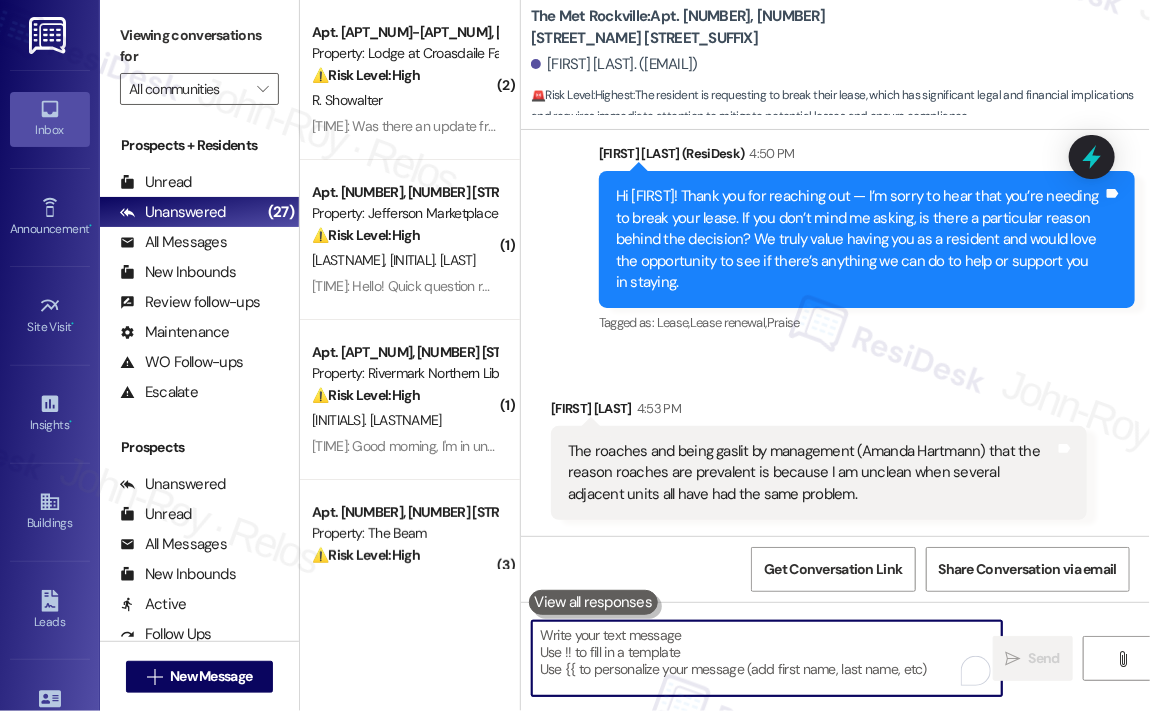 click at bounding box center (767, 658) 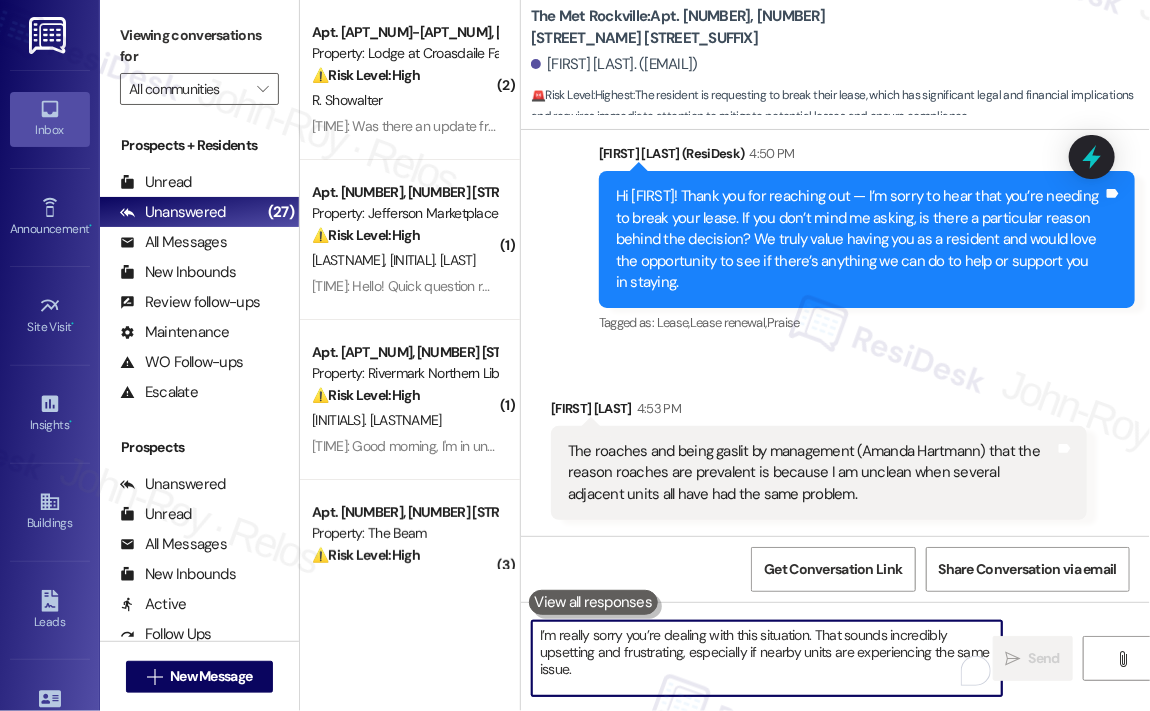 scroll, scrollTop: 50, scrollLeft: 0, axis: vertical 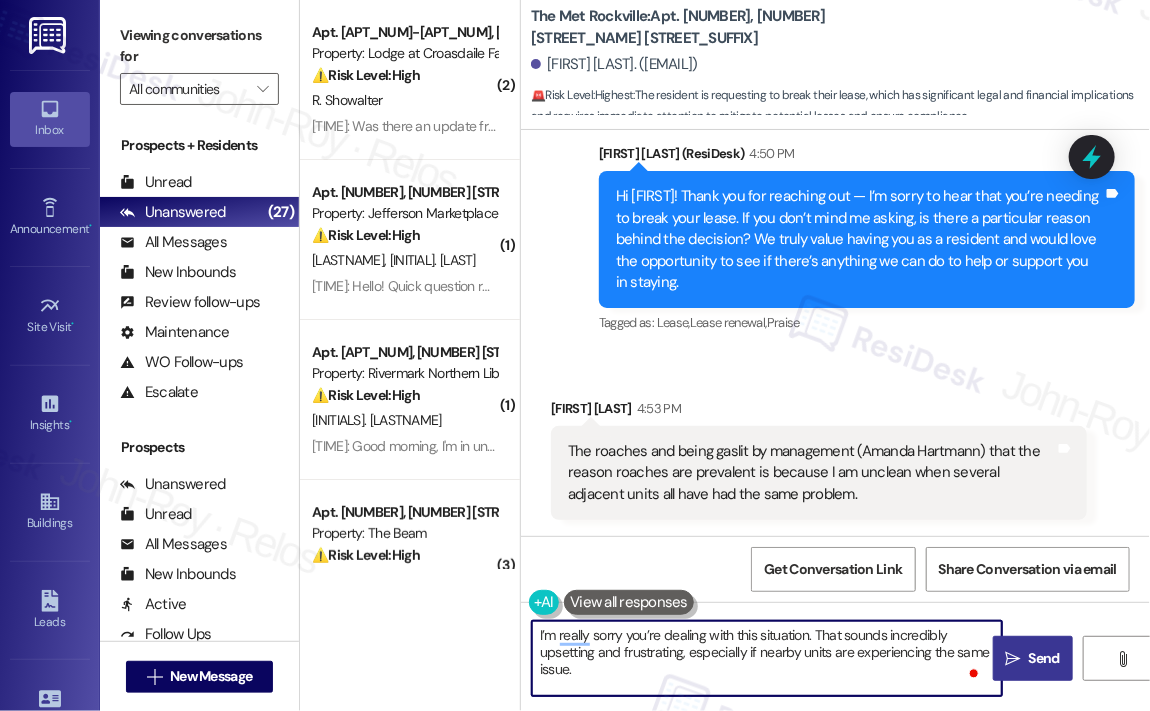 type on "I’m really sorry you’re dealing with this situation. That sounds incredibly upsetting and frustrating, especially if nearby units are experiencing the same issue.
Can you let me know if the roach problem has gotten worse recently or if pest control has been in to treat your unit before? I want to make sure we get the full picture so we can help address this properly." 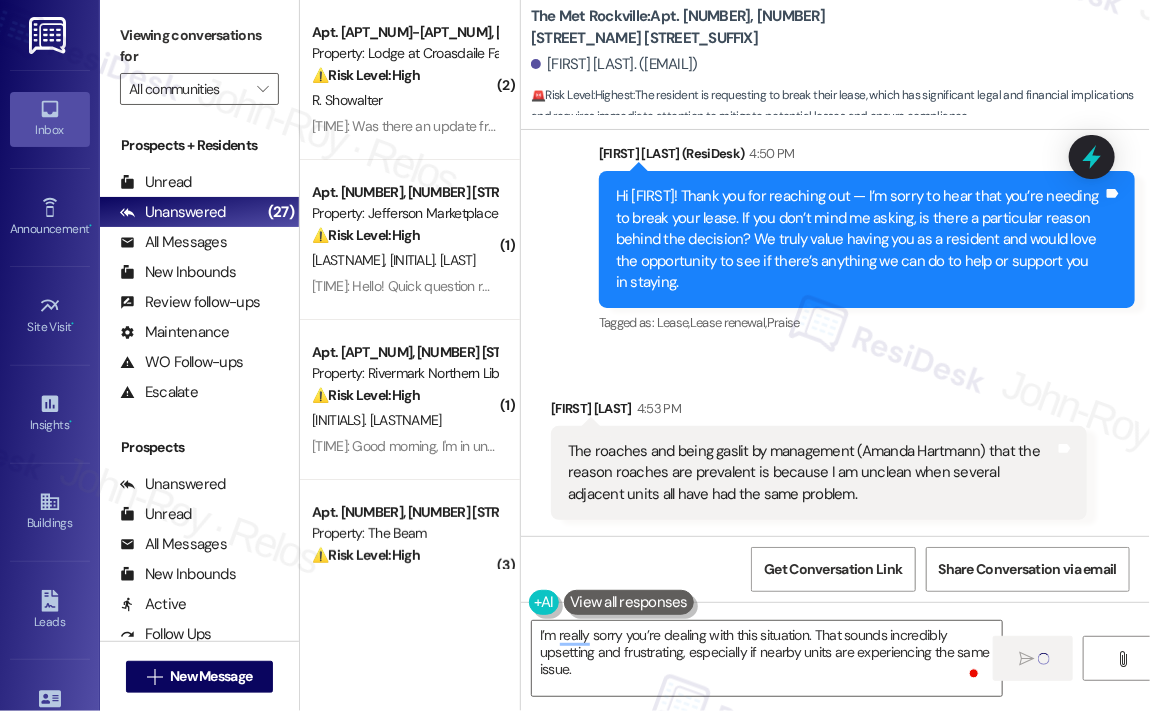 click on "Received via SMS [FIRST] [LAST] [TIME] The roaches and being gaslit by management ([FIRST] [LAST]) that the reason roaches are prevalent is because I am unclean when several adjacent units all have had the same problem. Tags and notes" at bounding box center [835, 444] 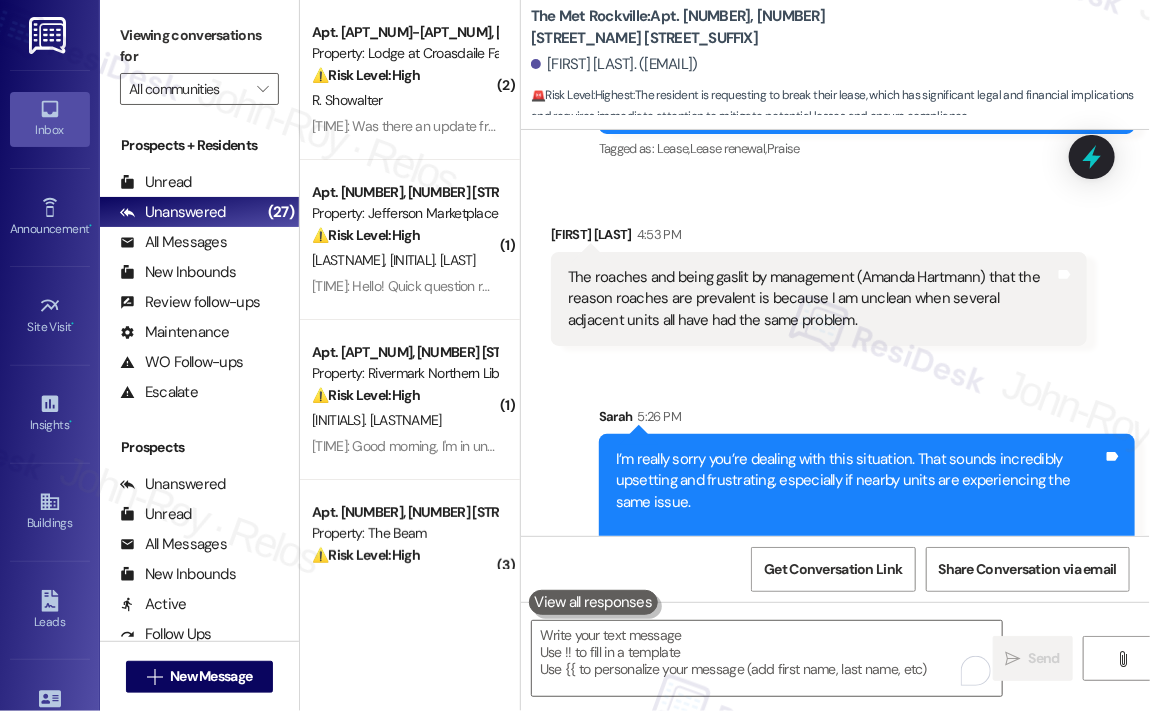 scroll, scrollTop: 1532, scrollLeft: 0, axis: vertical 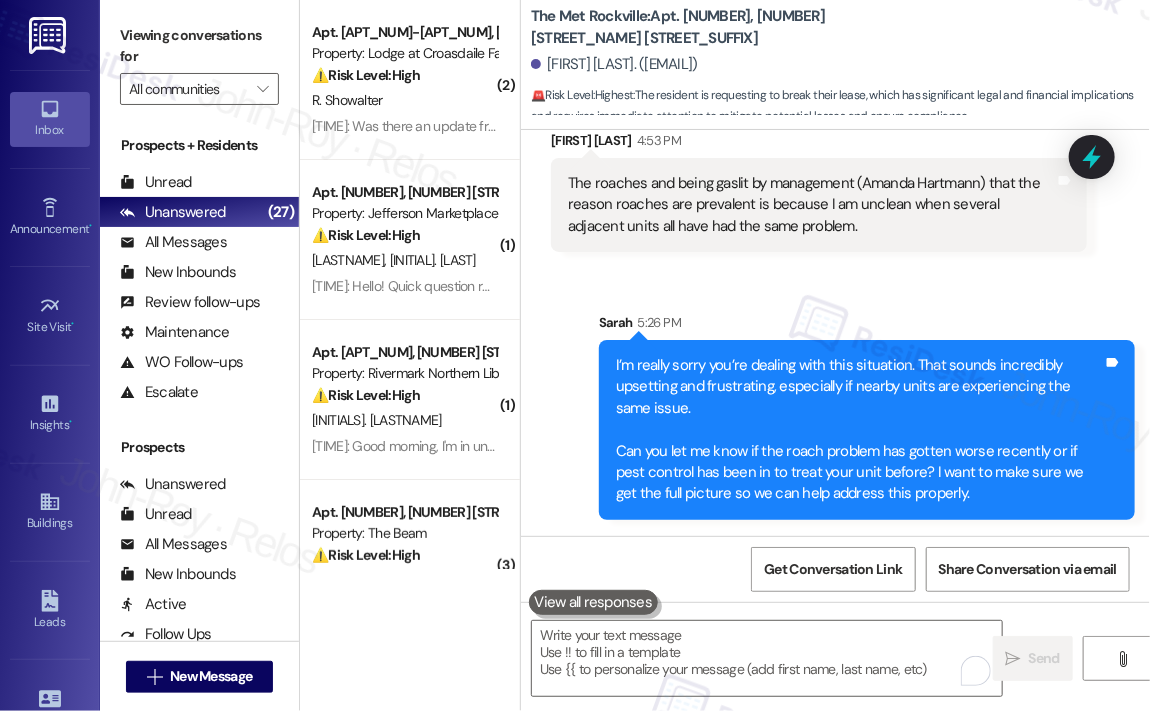 click on "[FIRST_NAME] [TIME]" at bounding box center (867, 326) 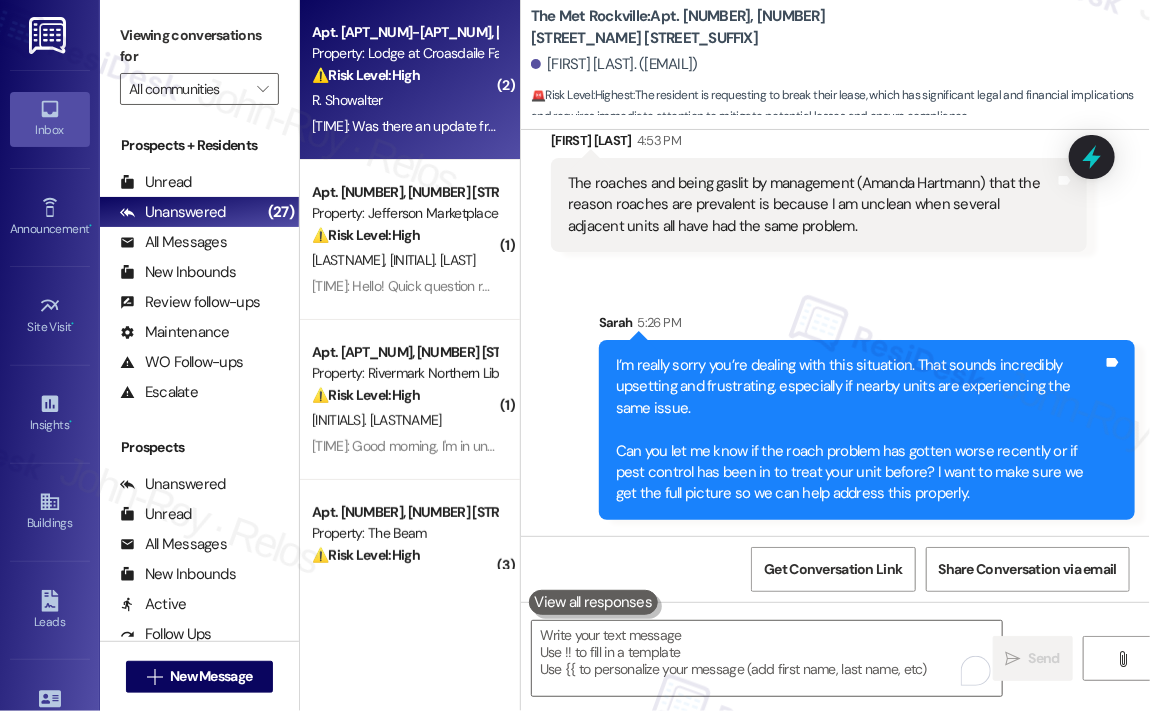 click on "[TIME]: Was there an update from last time it happened? [TIME]: Was there an update from last time it happened?" at bounding box center (404, 126) 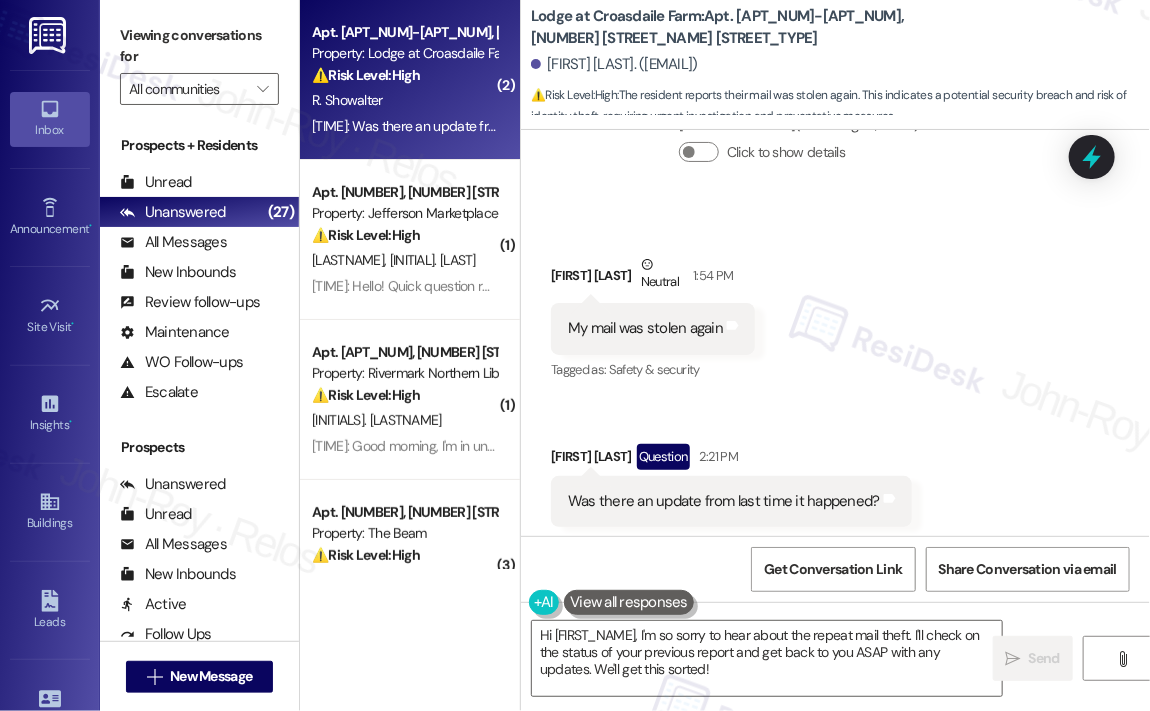scroll, scrollTop: 5224, scrollLeft: 0, axis: vertical 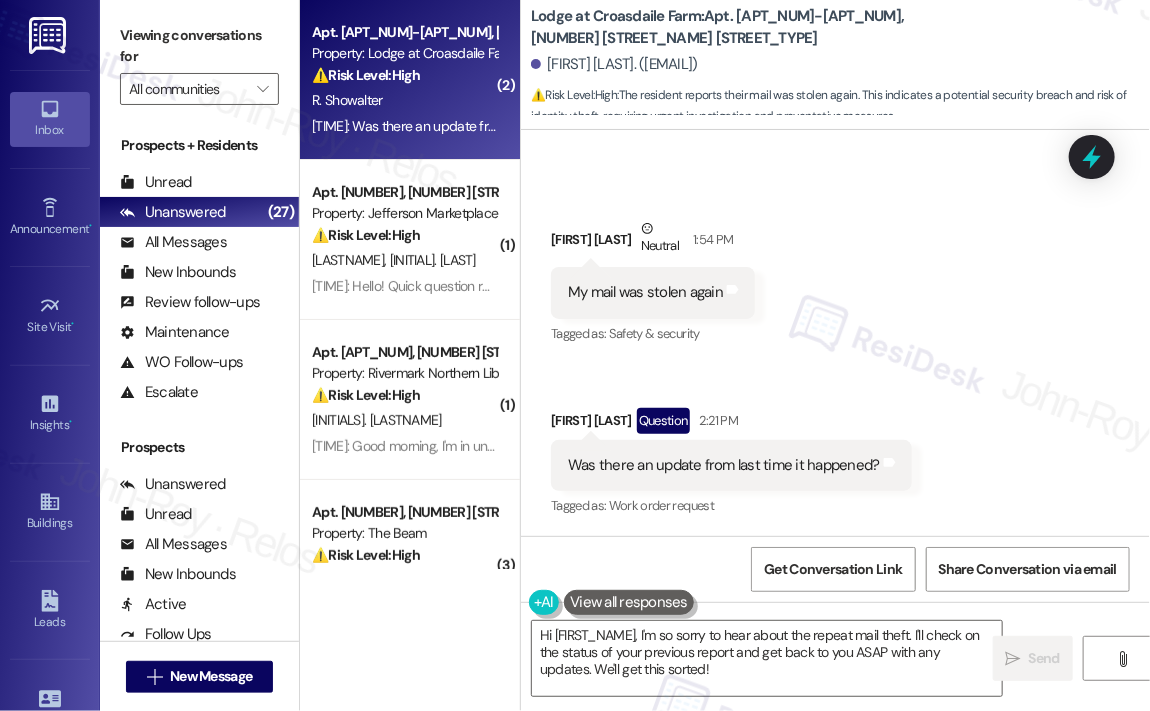 click on "My mail was stolen again" at bounding box center [645, 292] 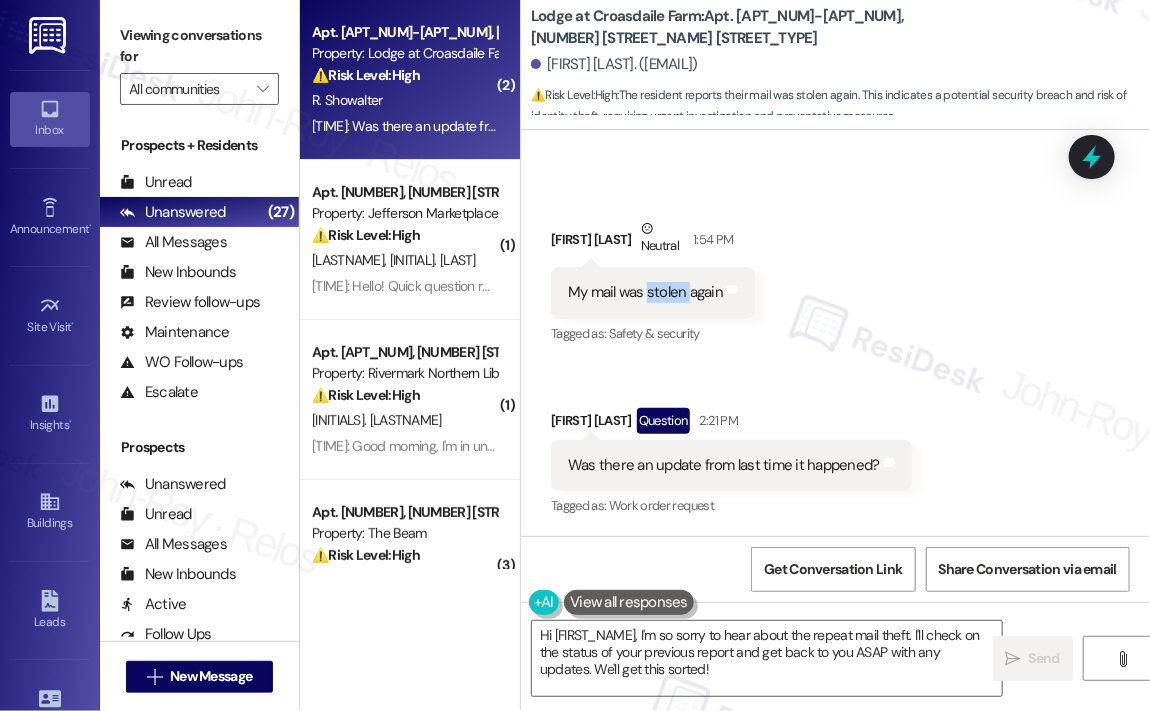 click on "My mail was stolen again" at bounding box center [645, 292] 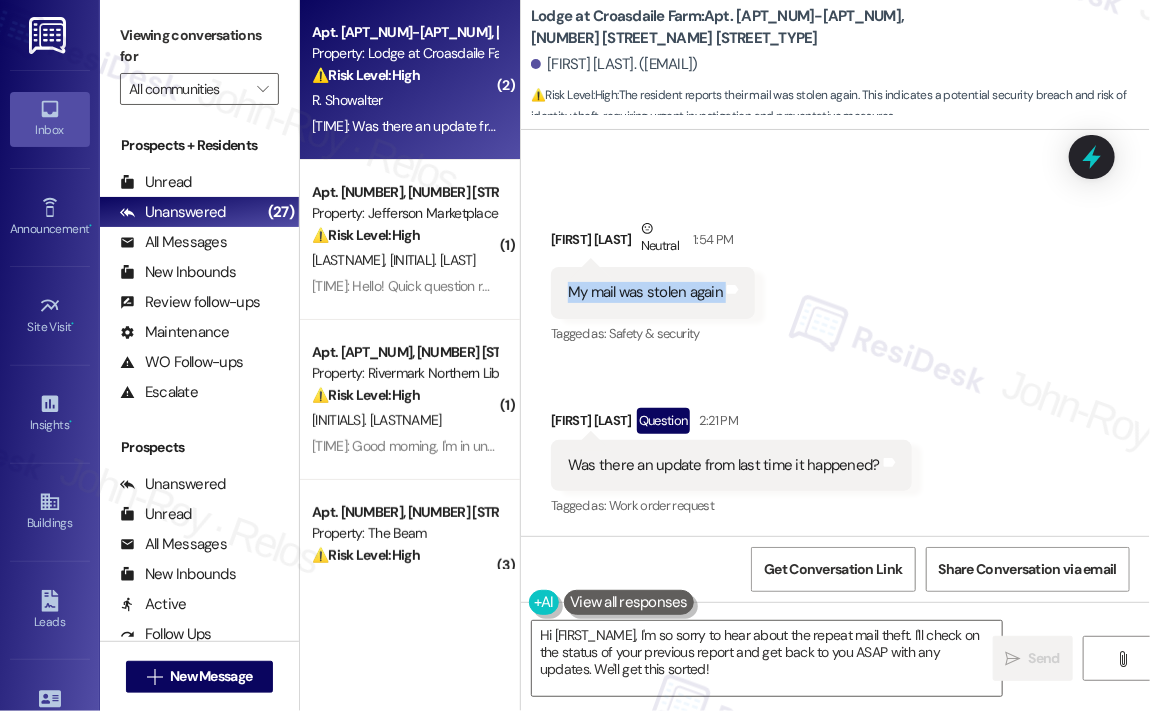 click on "My mail was stolen again" at bounding box center (645, 292) 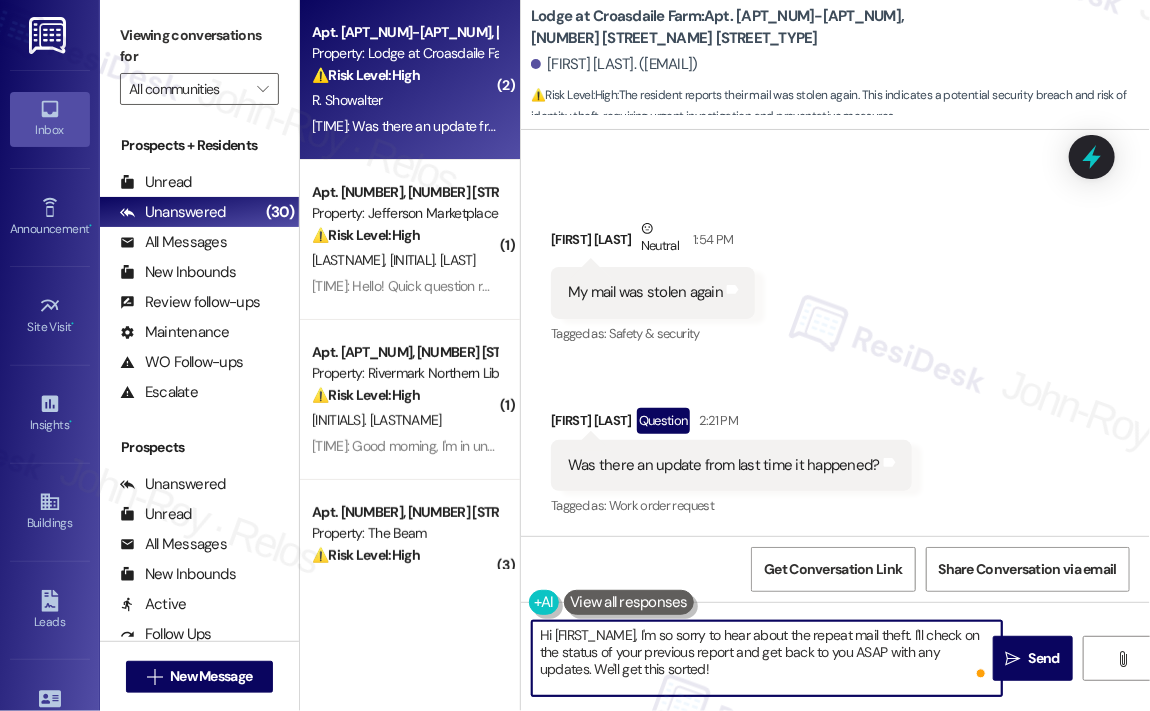 drag, startPoint x: 687, startPoint y: 662, endPoint x: 636, endPoint y: 642, distance: 54.781384 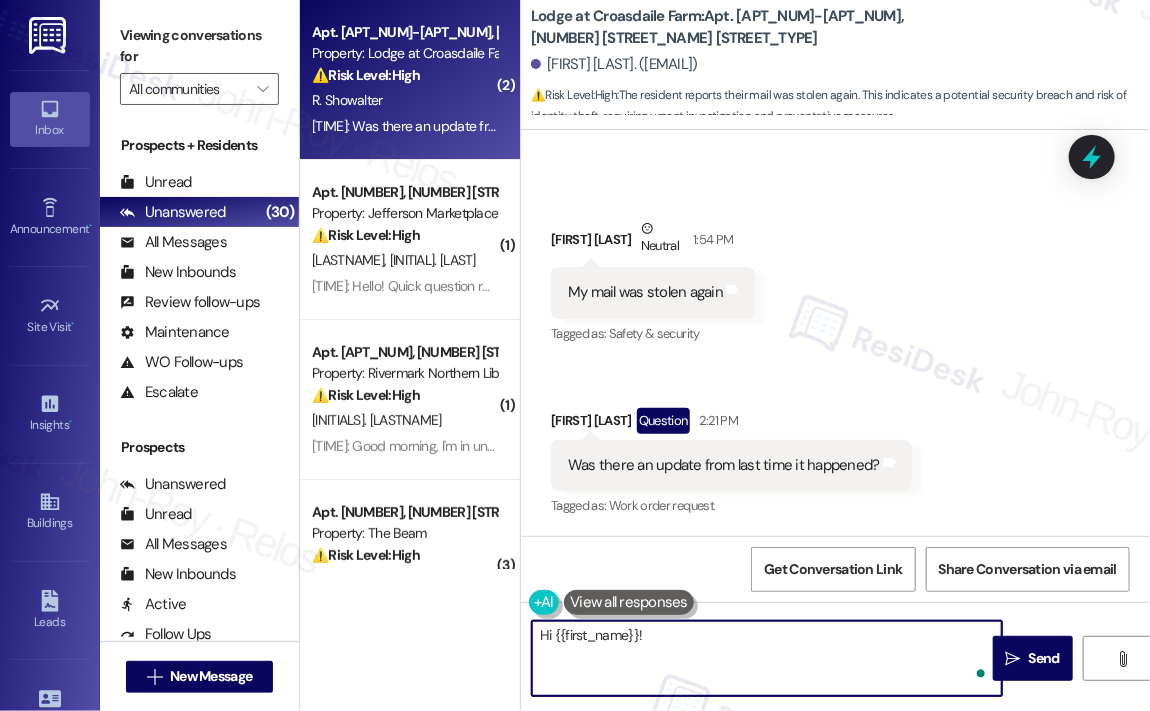 paste on "Thank you for reaching out — I’m so sorry to hear that your mail was stolen again. That’s really concerning and definitely not something you should have to deal with repeatedly.
Do you know which item was taken or when this happened? And was it from your mailbox, the package room, or another location? I’ll make sure this gets reported to the site team right away." 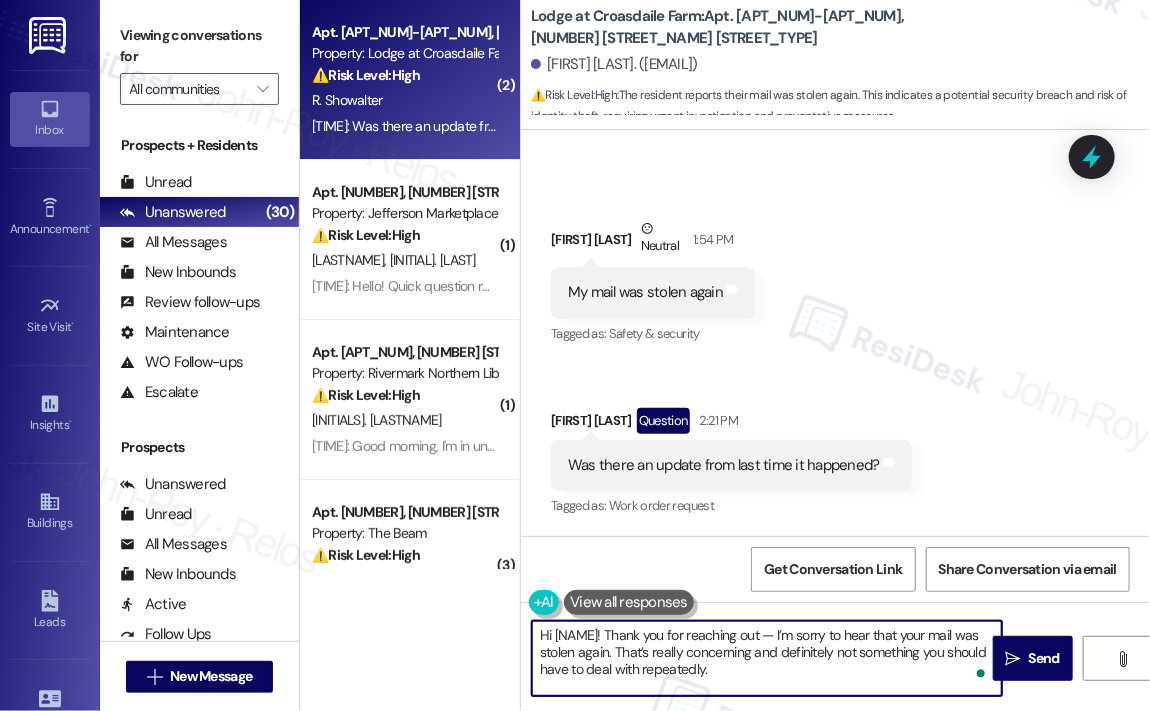 scroll, scrollTop: 50, scrollLeft: 0, axis: vertical 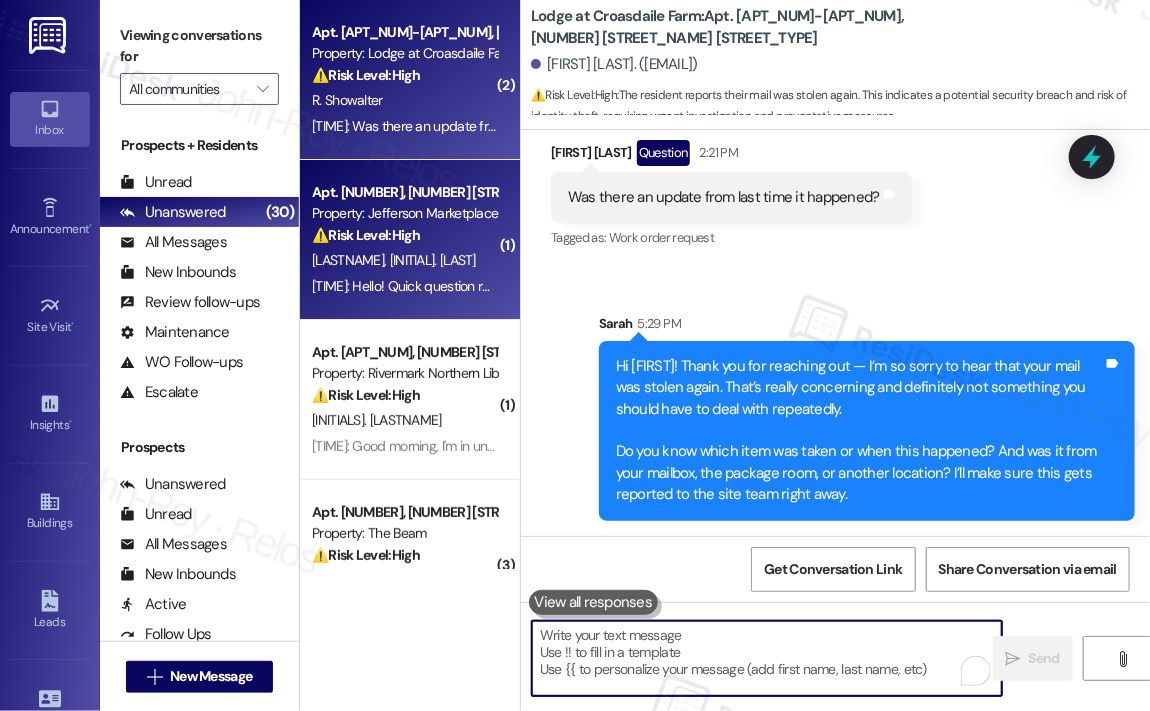 type 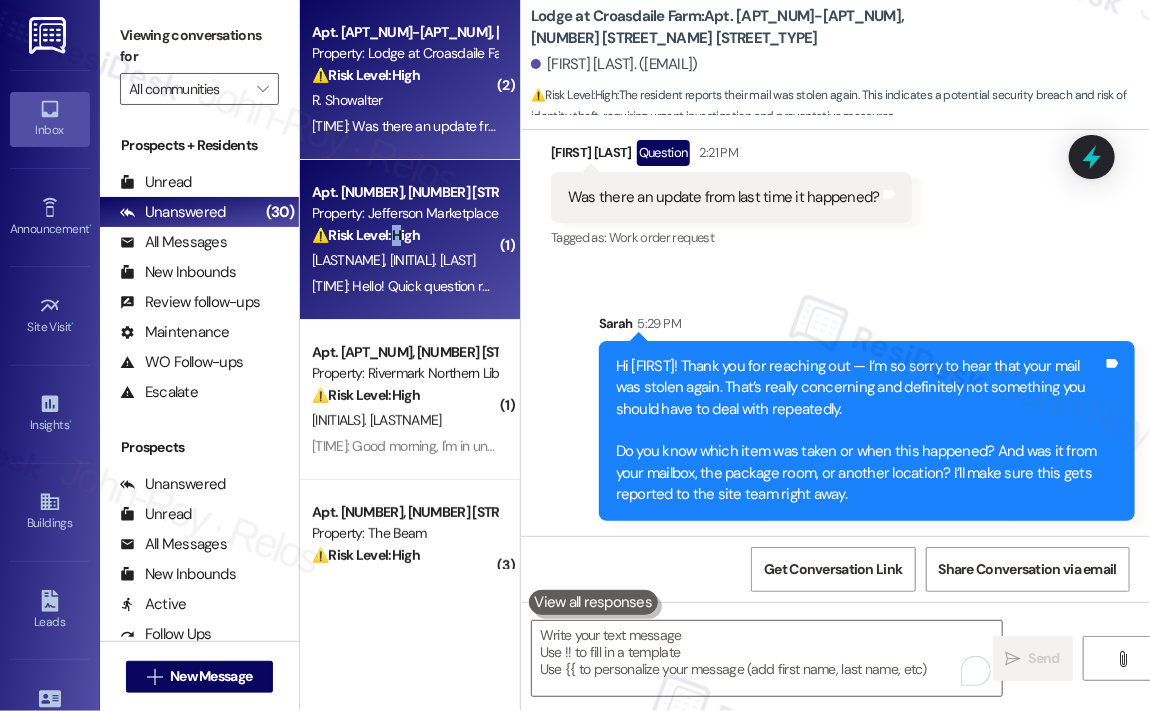 click on "⚠️  Risk Level:  High" at bounding box center [366, 235] 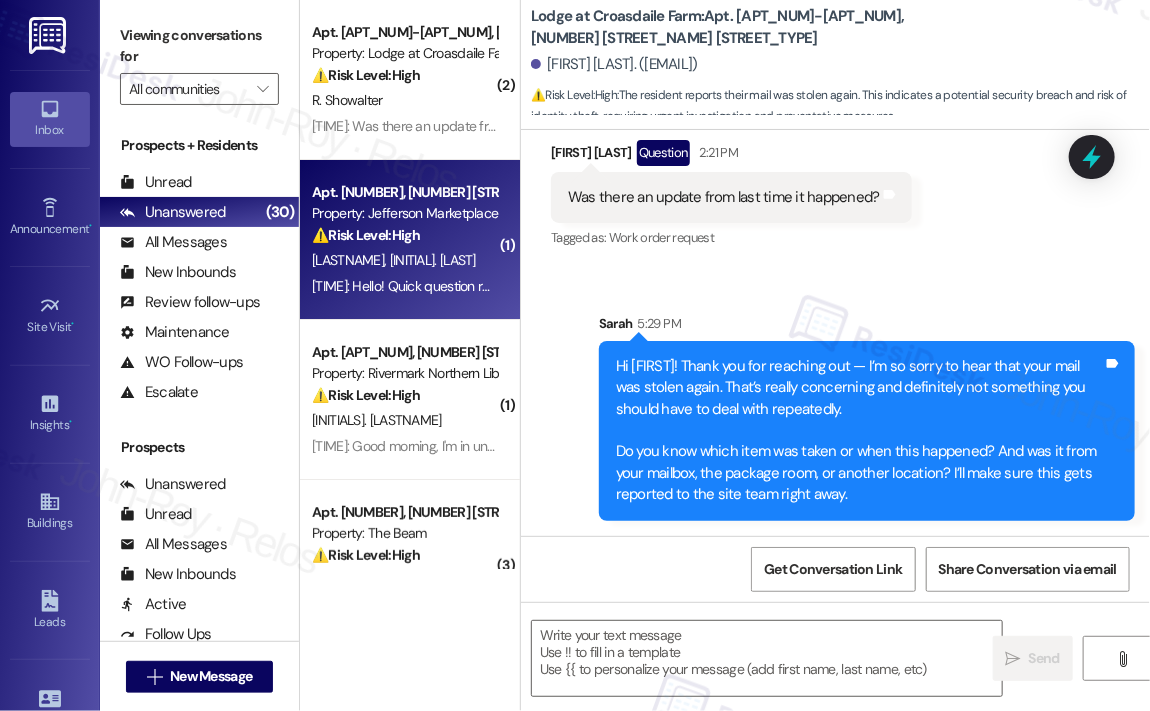 type on "Fetching suggested responses. Please feel free to read through the conversation in the meantime." 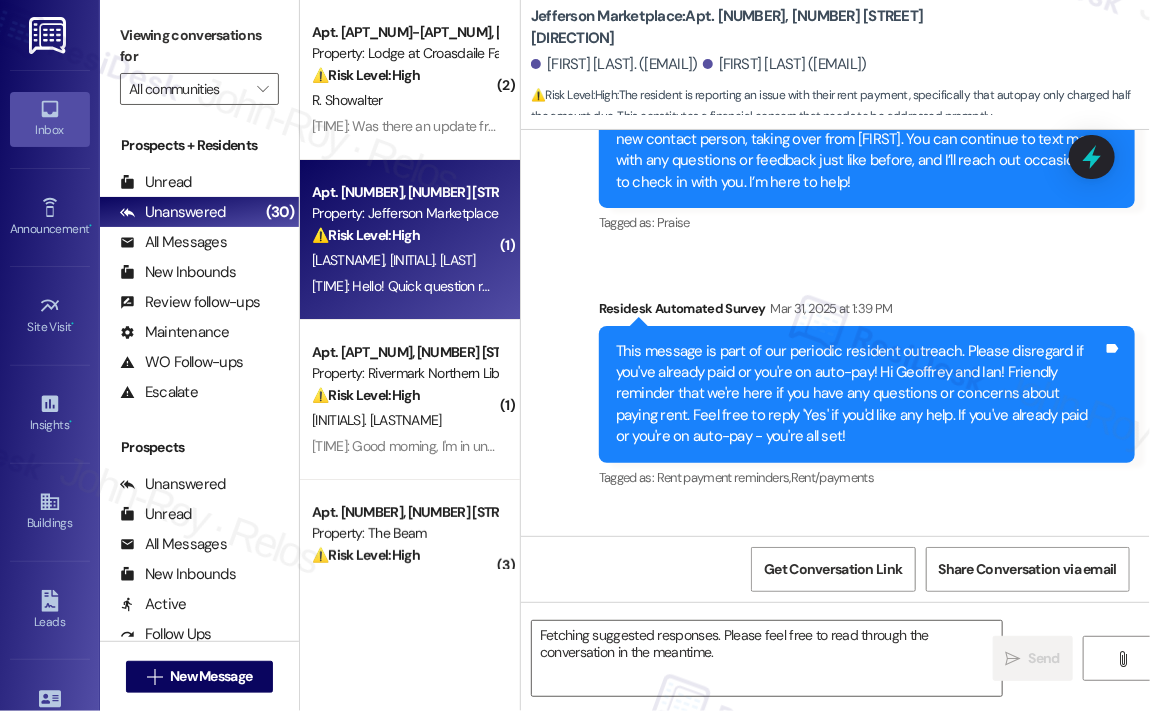 scroll, scrollTop: 3359, scrollLeft: 0, axis: vertical 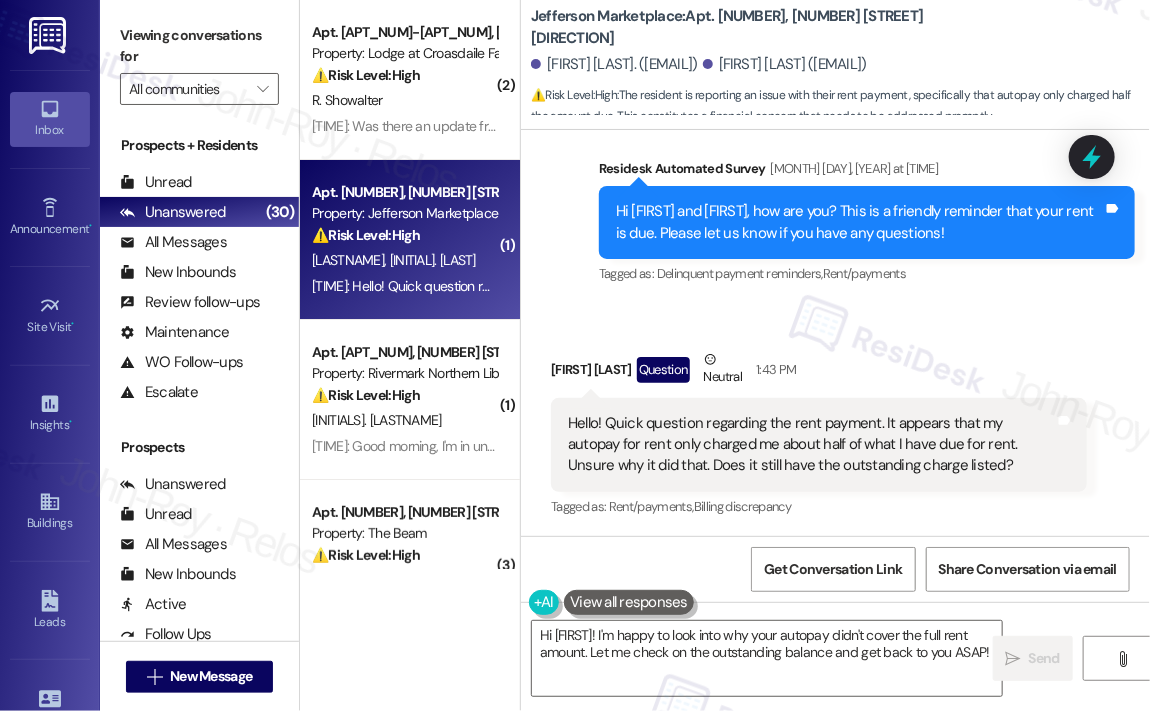 click on "[FIRST] [LAST] Question Neutral [TIME]" at bounding box center (819, 373) 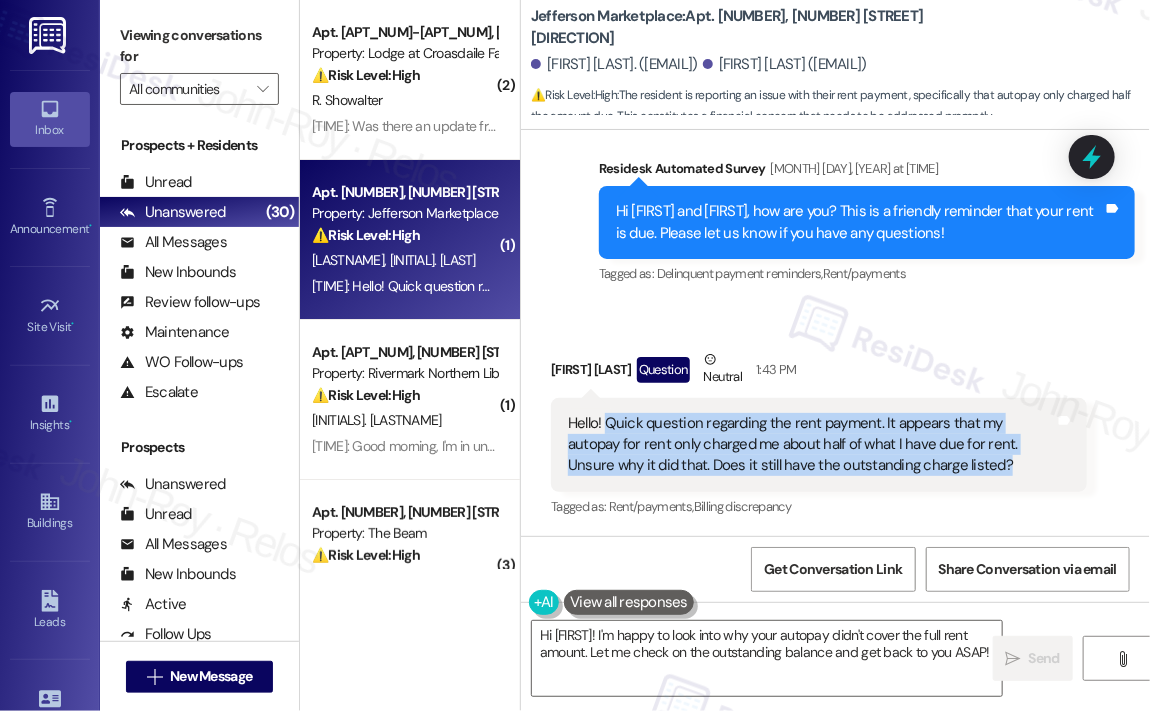 drag, startPoint x: 930, startPoint y: 467, endPoint x: 604, endPoint y: 424, distance: 328.82367 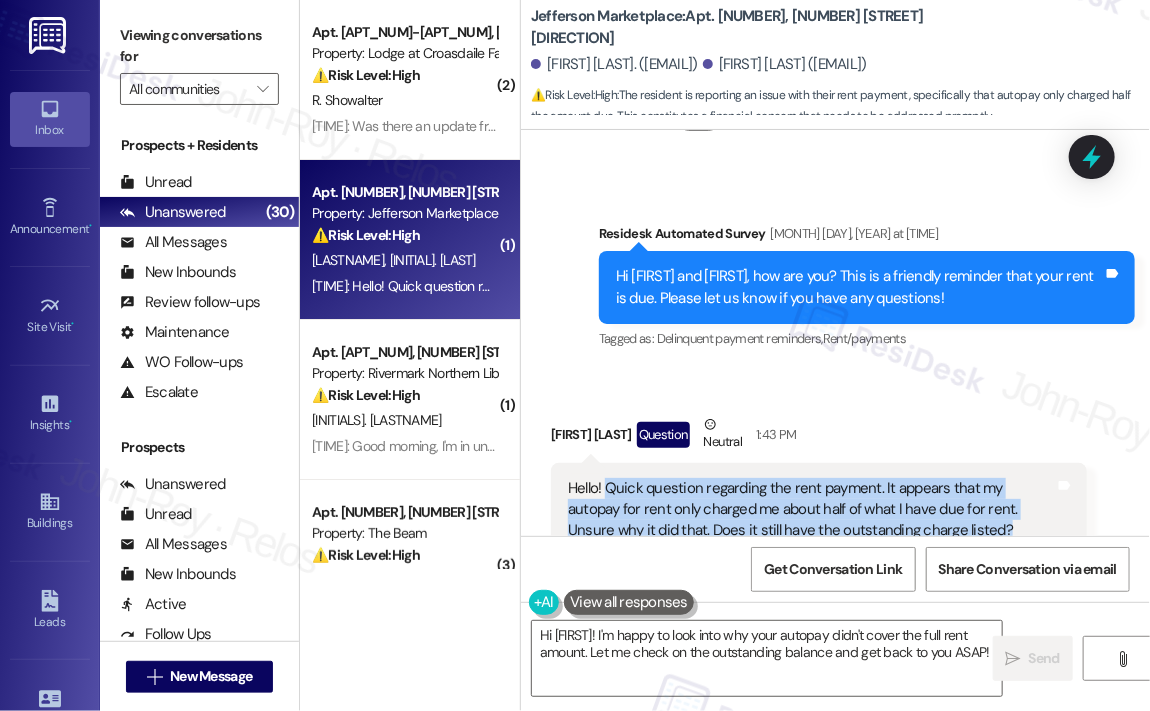 scroll, scrollTop: 3359, scrollLeft: 0, axis: vertical 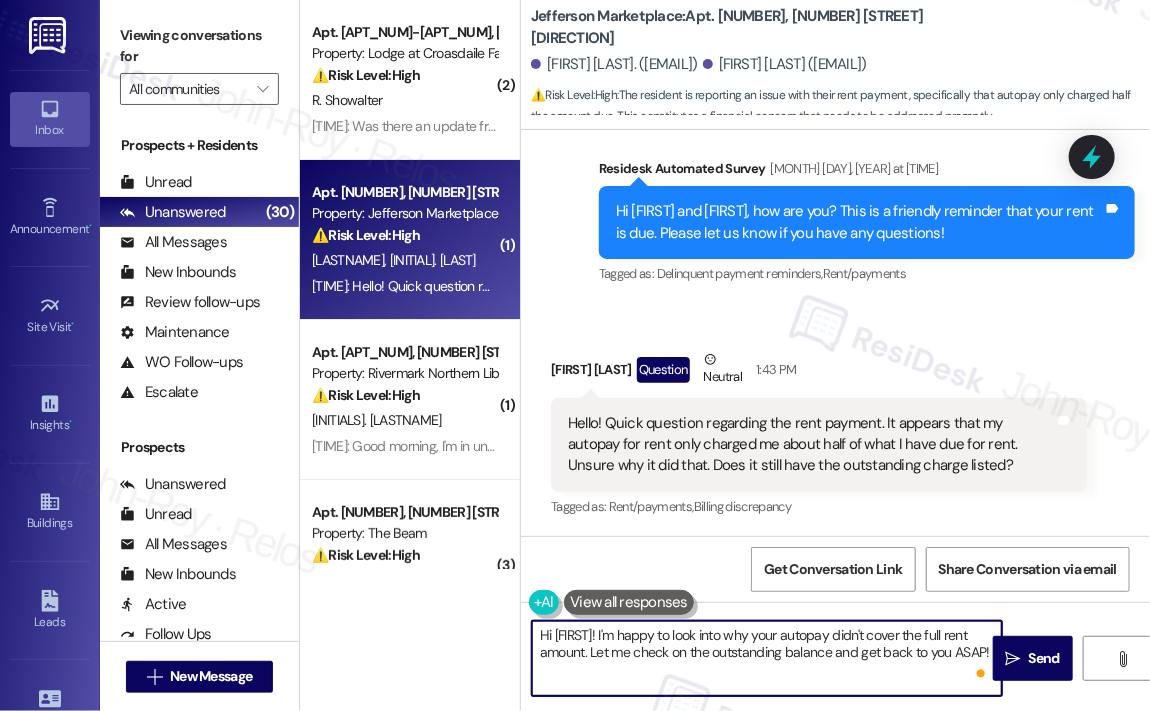 drag, startPoint x: 672, startPoint y: 665, endPoint x: 644, endPoint y: 633, distance: 42.520584 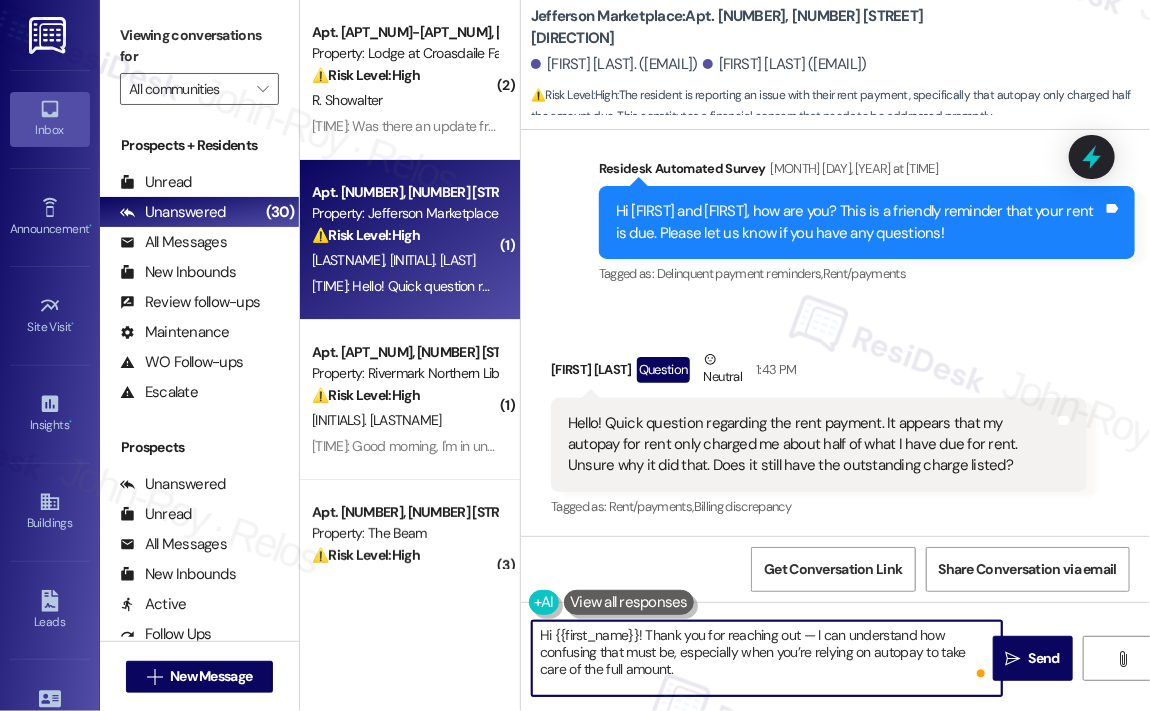 scroll, scrollTop: 67, scrollLeft: 0, axis: vertical 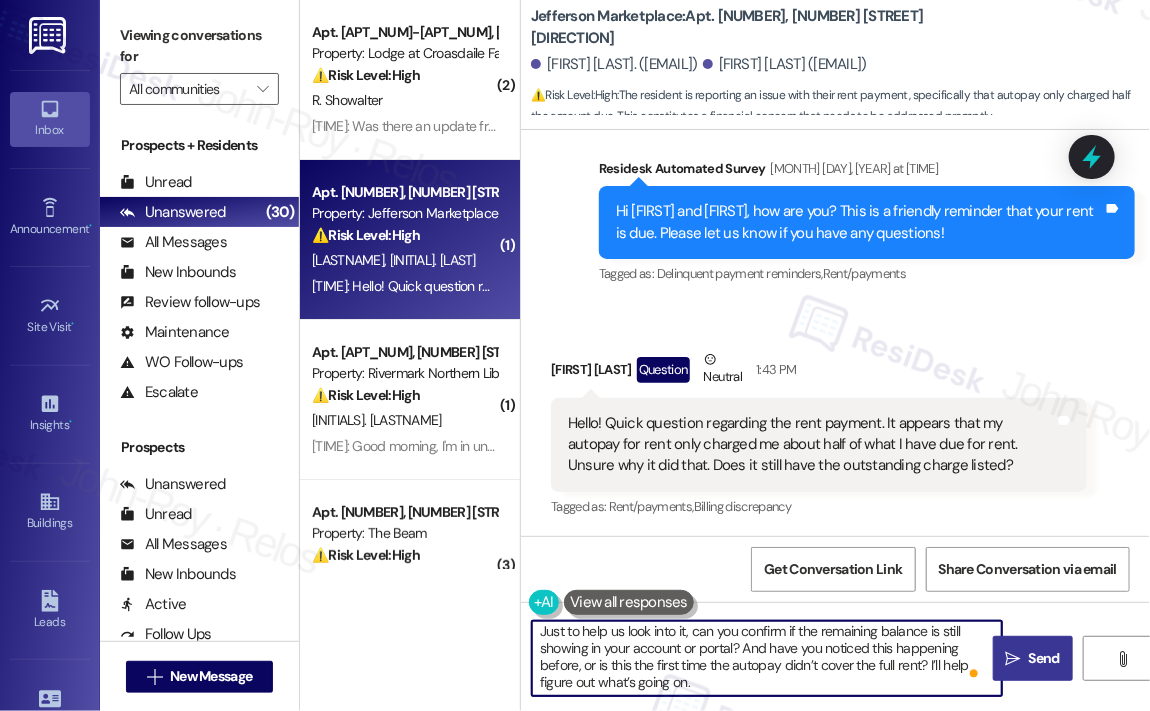 type on "Hi {{first_name}}! Thank you for reaching out — I can understand how confusing that must be, especially when you’re relying on autopay to take care of the full amount.
Just to help us look into it, can you confirm if the remaining balance is still showing in your account or portal? And have you noticed this happening before, or is this the first time the autopay didn’t cover the full rent? I’ll help figure out what’s going on." 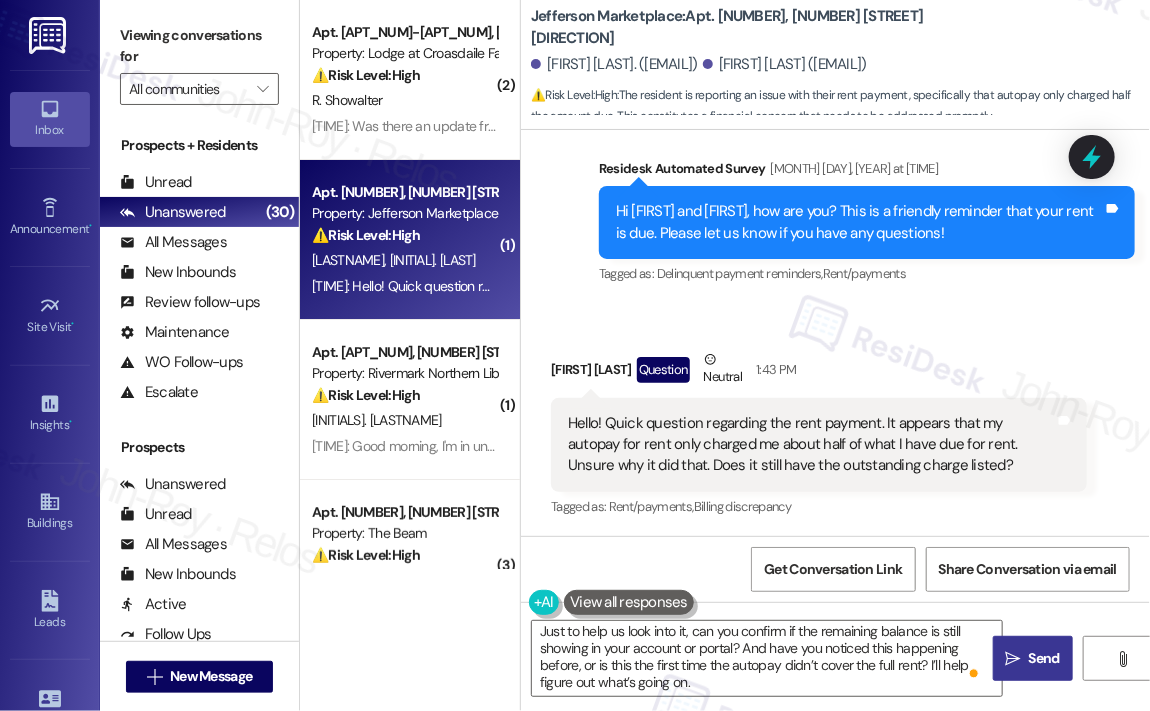 click on "Send" at bounding box center [1044, 658] 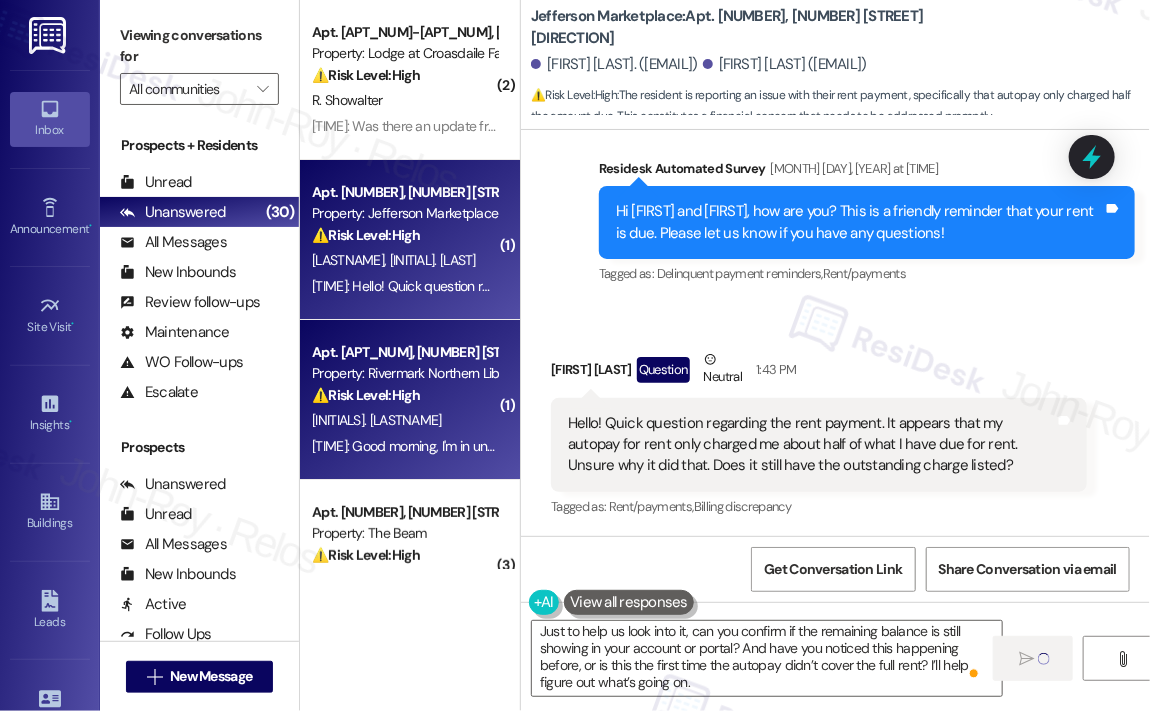 type 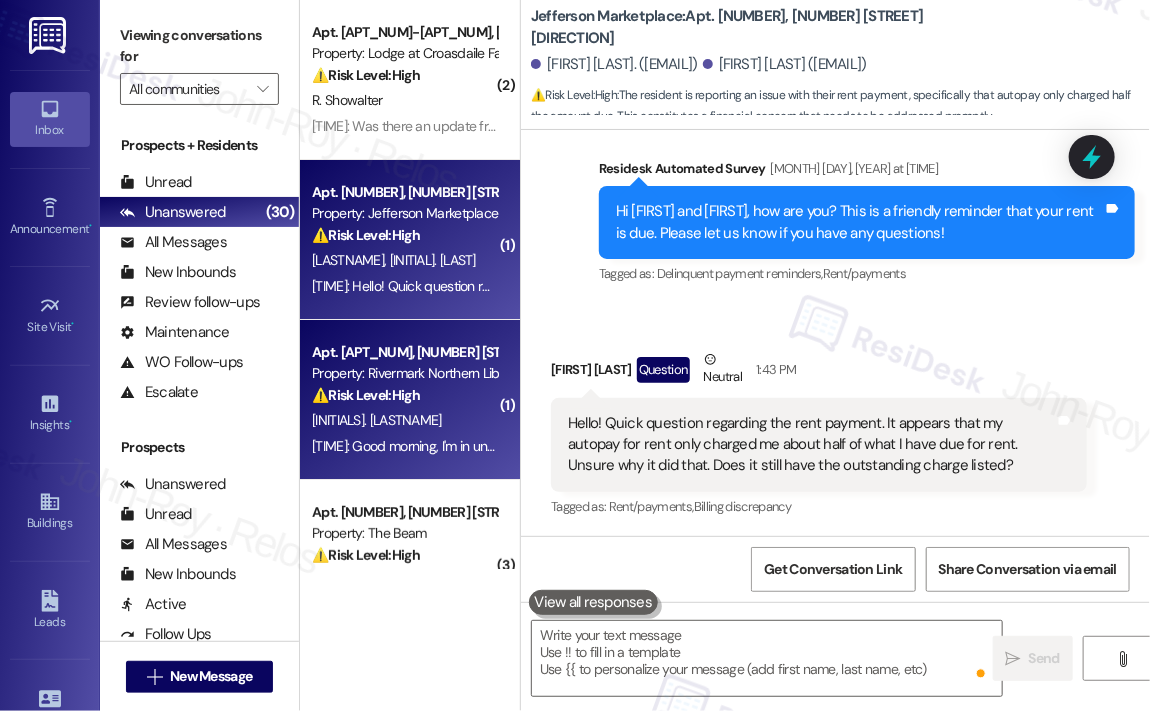 scroll, scrollTop: 0, scrollLeft: 0, axis: both 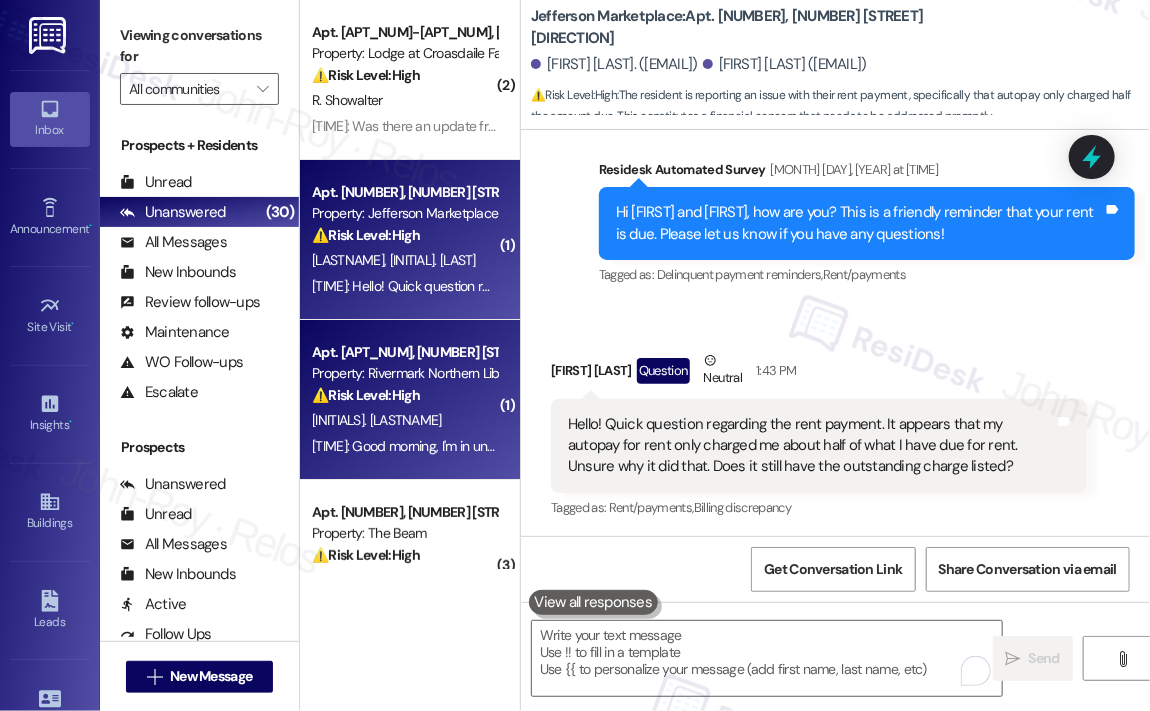 click on "Property: Rivermark Northern Liberties" at bounding box center (404, 373) 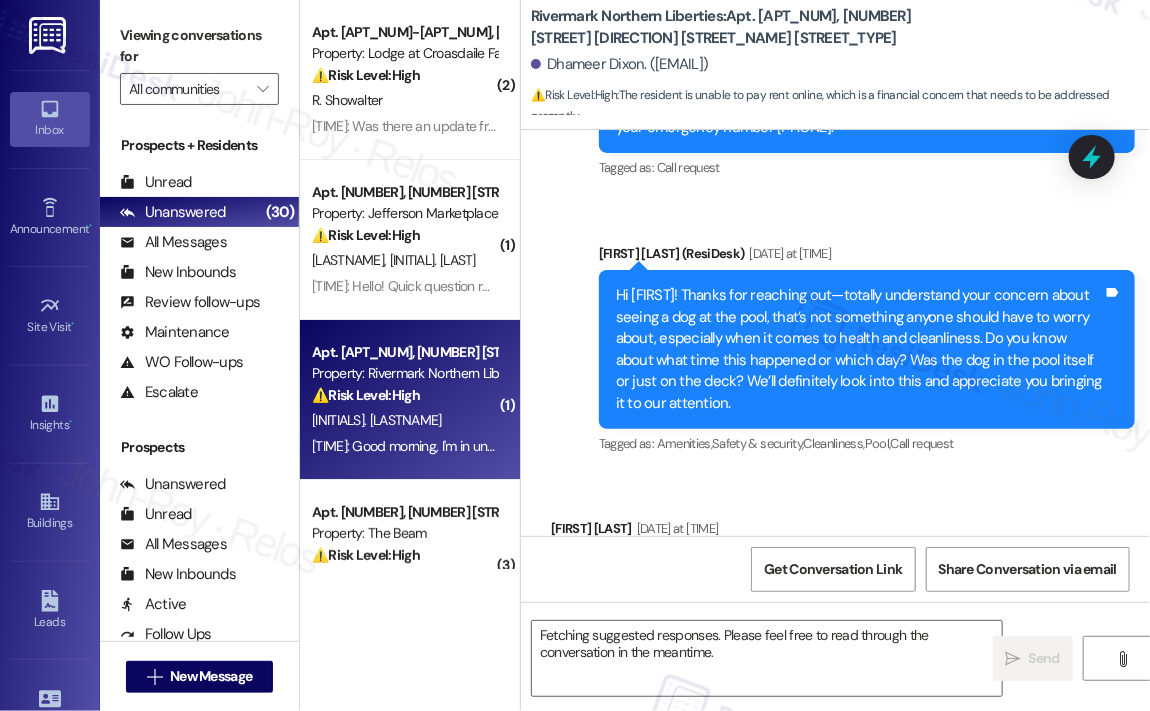 scroll, scrollTop: 2395, scrollLeft: 0, axis: vertical 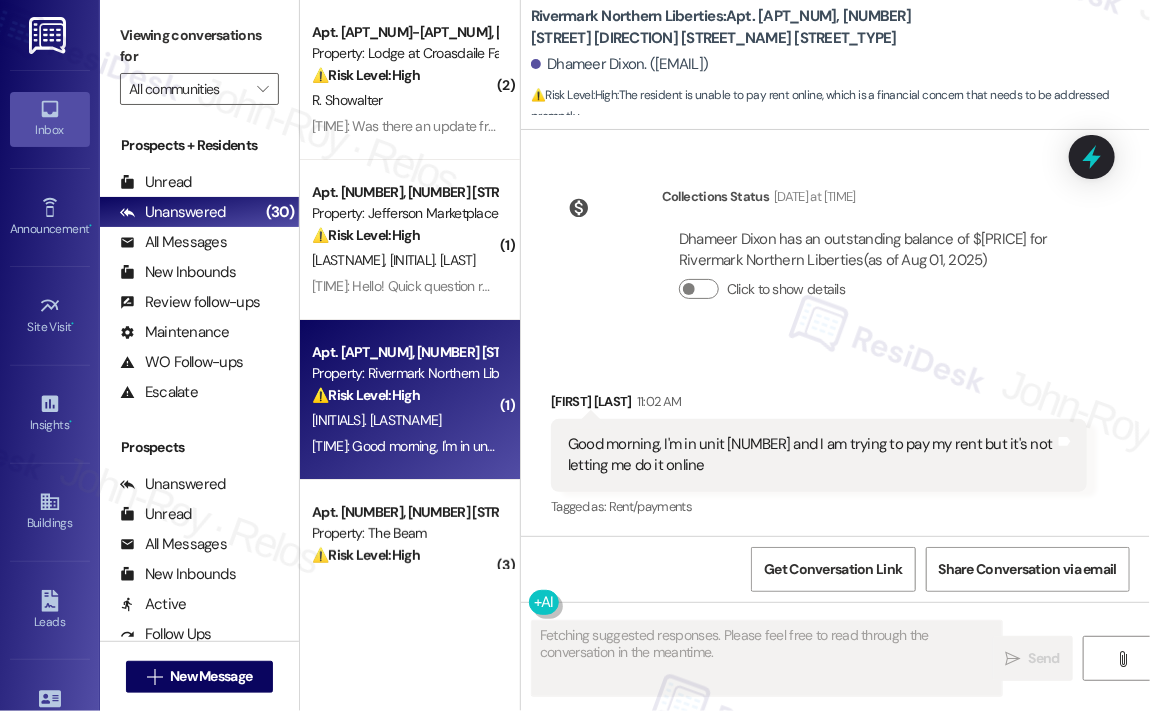 click on "Click to show details" at bounding box center (874, 294) 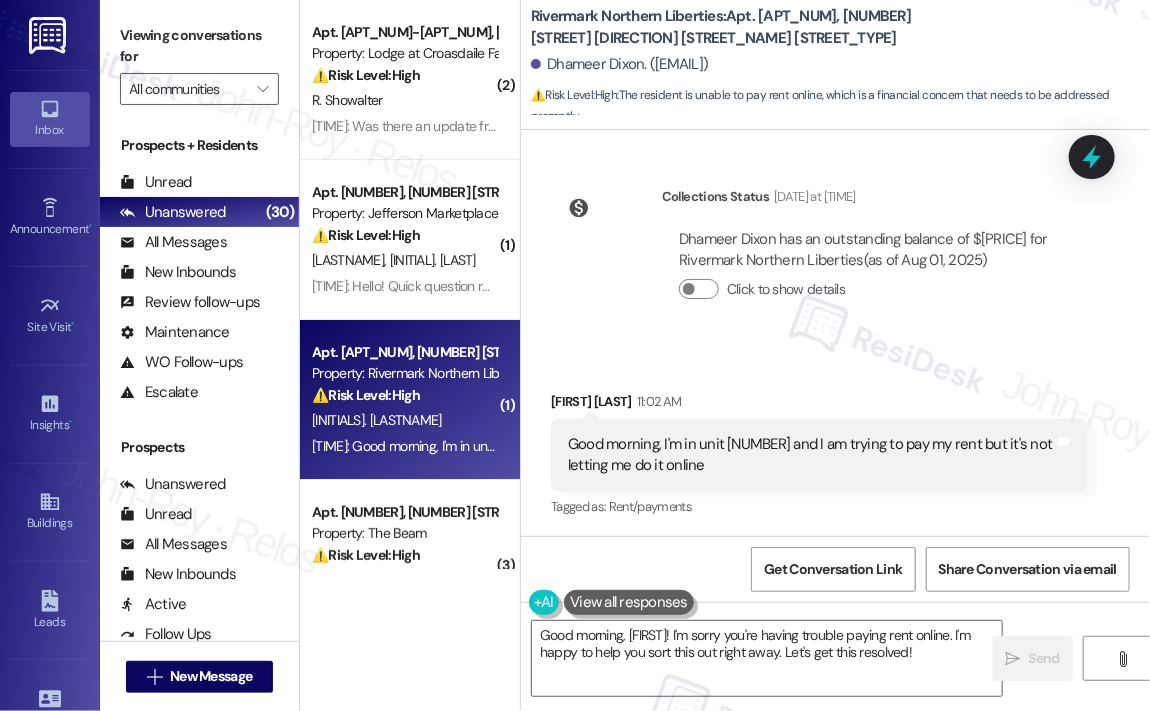 click on "Received via SMS Dhameer Dixon 11:02 AM Good morning, I'm in unit 2618 and I am trying to pay my rent but it's not letting me do it online  Tags and notes Tagged as:   Rent/payments Click to highlight conversations about Rent/payments" at bounding box center (835, 441) 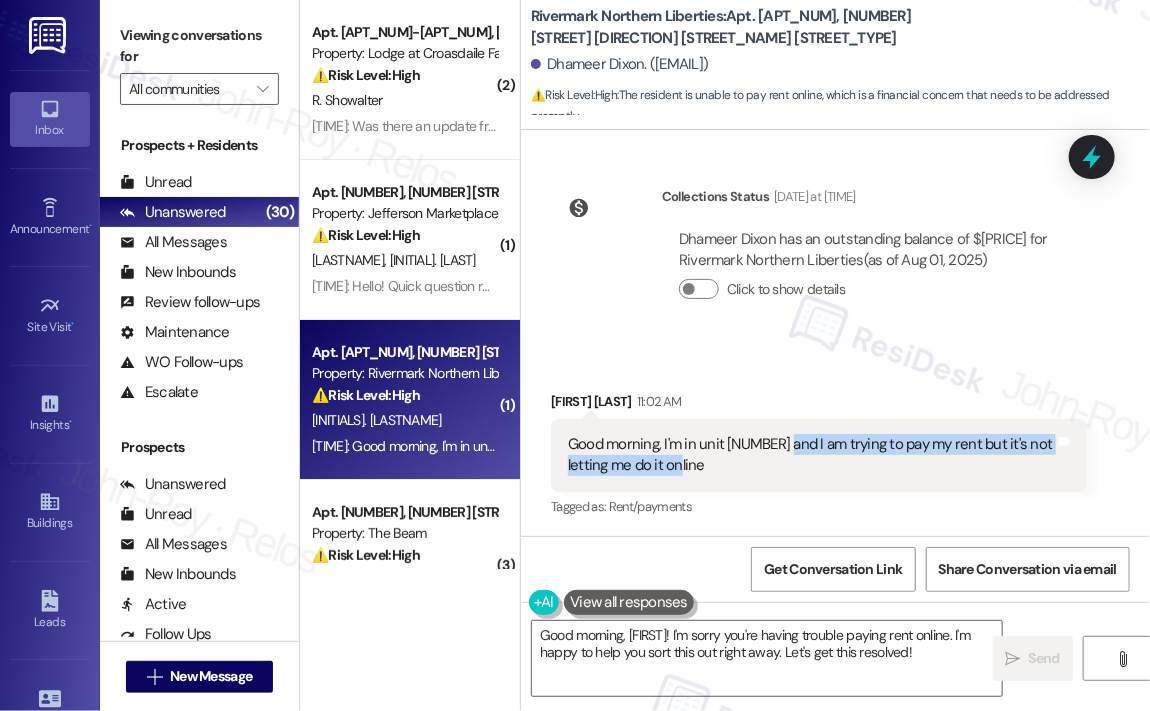 drag, startPoint x: 760, startPoint y: 471, endPoint x: 783, endPoint y: 453, distance: 29.206163 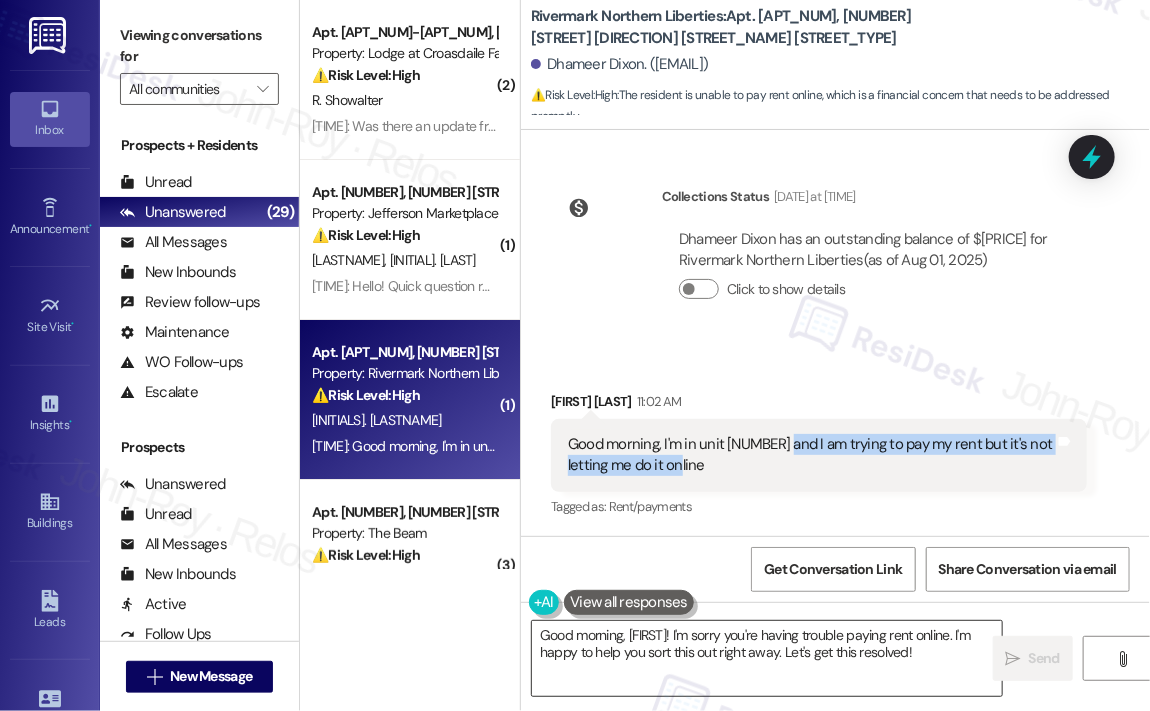 click on "Good morning, [FIRST]! I'm sorry you're having trouble paying rent online. I'm happy to help you sort this out right away. Let's get this resolved!" at bounding box center (767, 658) 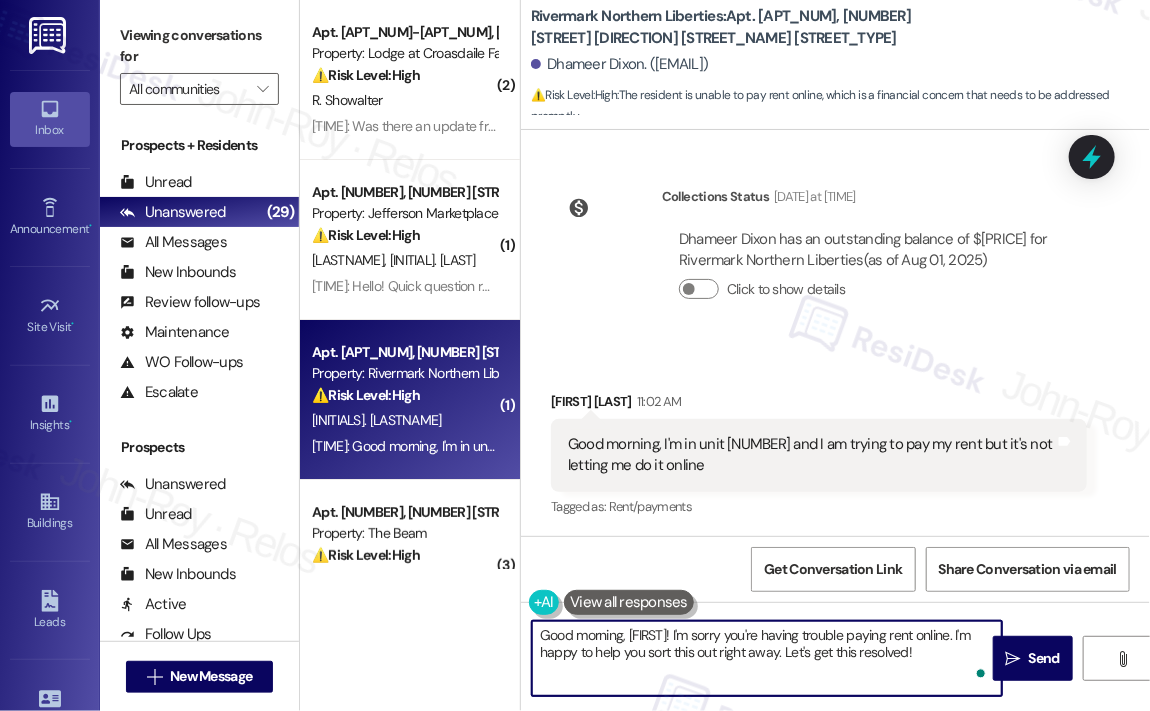 click on "Good morning, [FIRST]! I'm sorry you're having trouble paying rent online. I'm happy to help you sort this out right away. Let's get this resolved!" at bounding box center [767, 658] 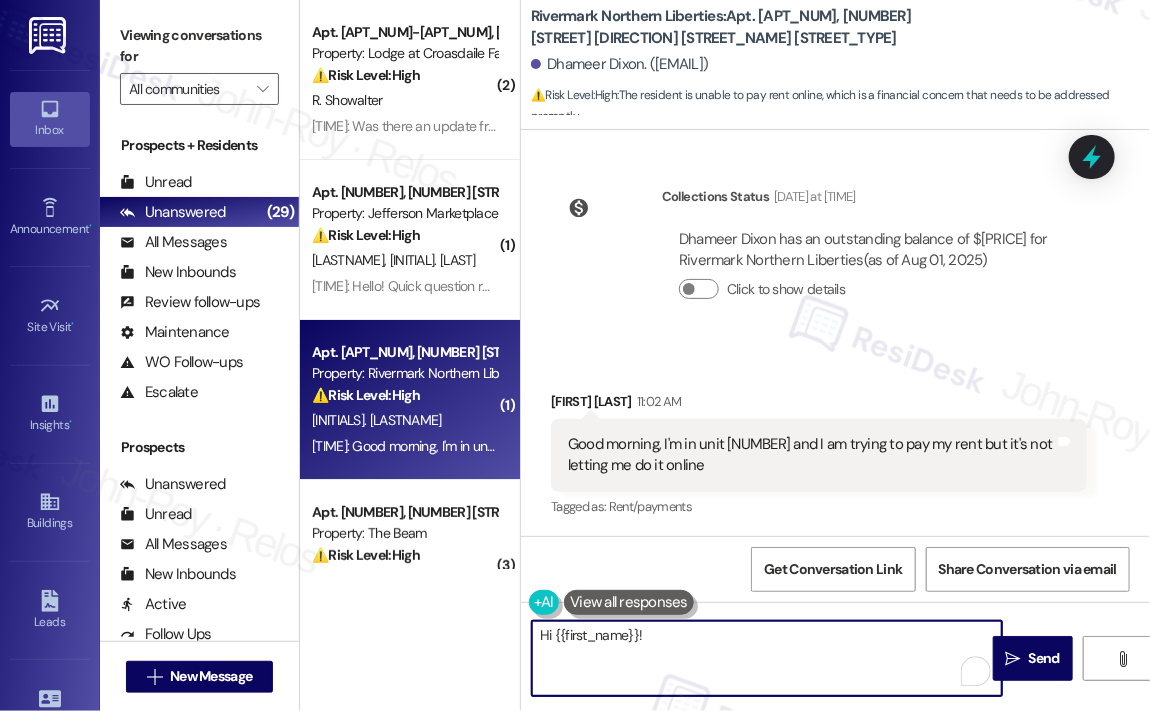 paste on "Thank you for reaching out — I’m sorry you’re having trouble making your rent payment online. That’s definitely frustrating.
Can you let me know what exactly happens when you try to make the payment? For example, are you seeing an error message, or is the payment button missing? Any details you can share will help us get this resolved more quickly." 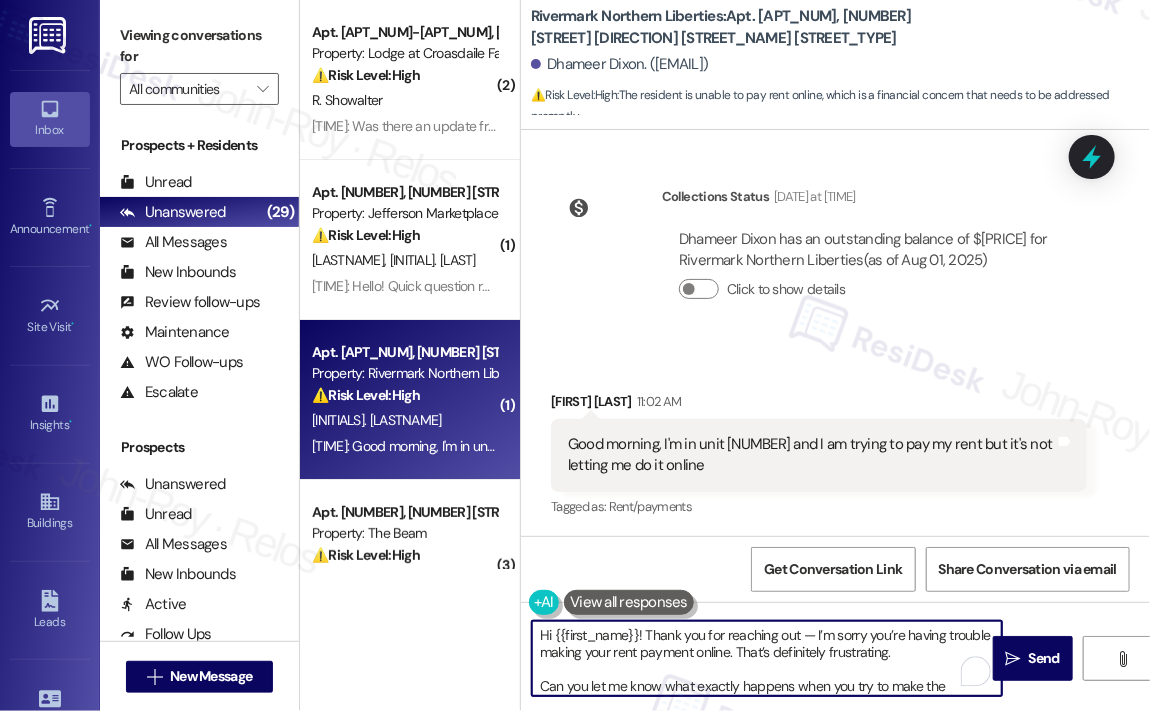 scroll, scrollTop: 50, scrollLeft: 0, axis: vertical 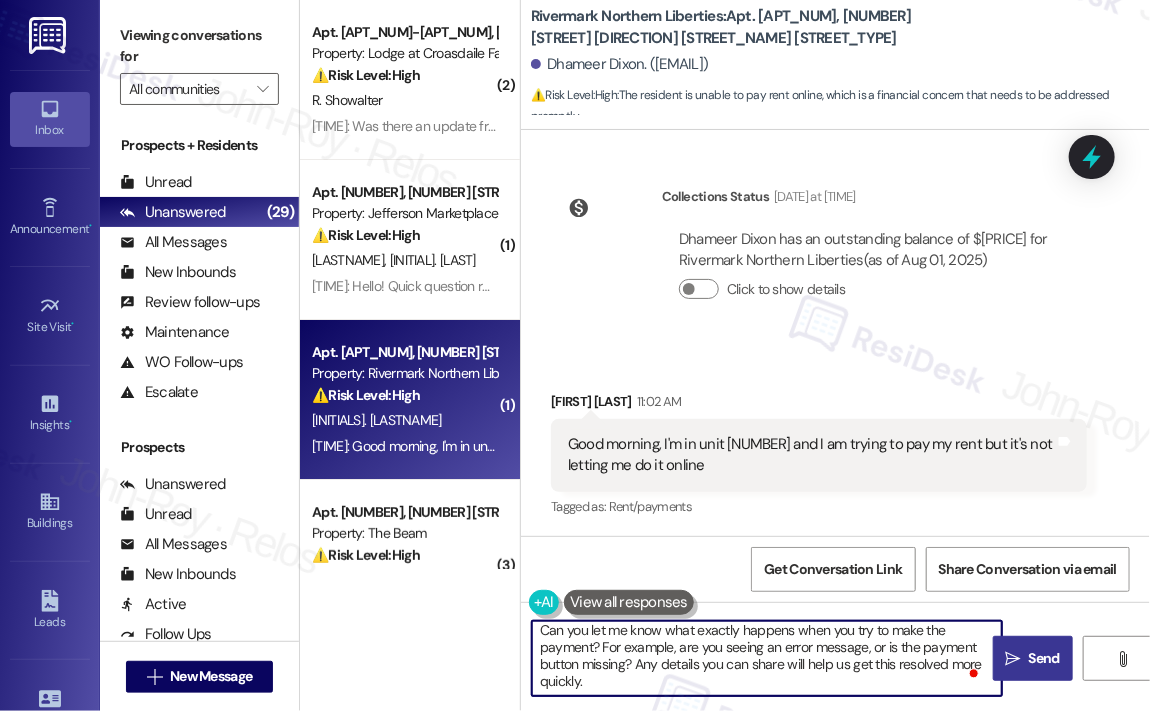 type on "Hi {{first_name}}! Thank you for reaching out — I’m sorry you’re having trouble making your rent payment online. That’s definitely frustrating.
Can you let me know what exactly happens when you try to make the payment? For example, are you seeing an error message, or is the payment button missing? Any details you can share will help us get this resolved more quickly." 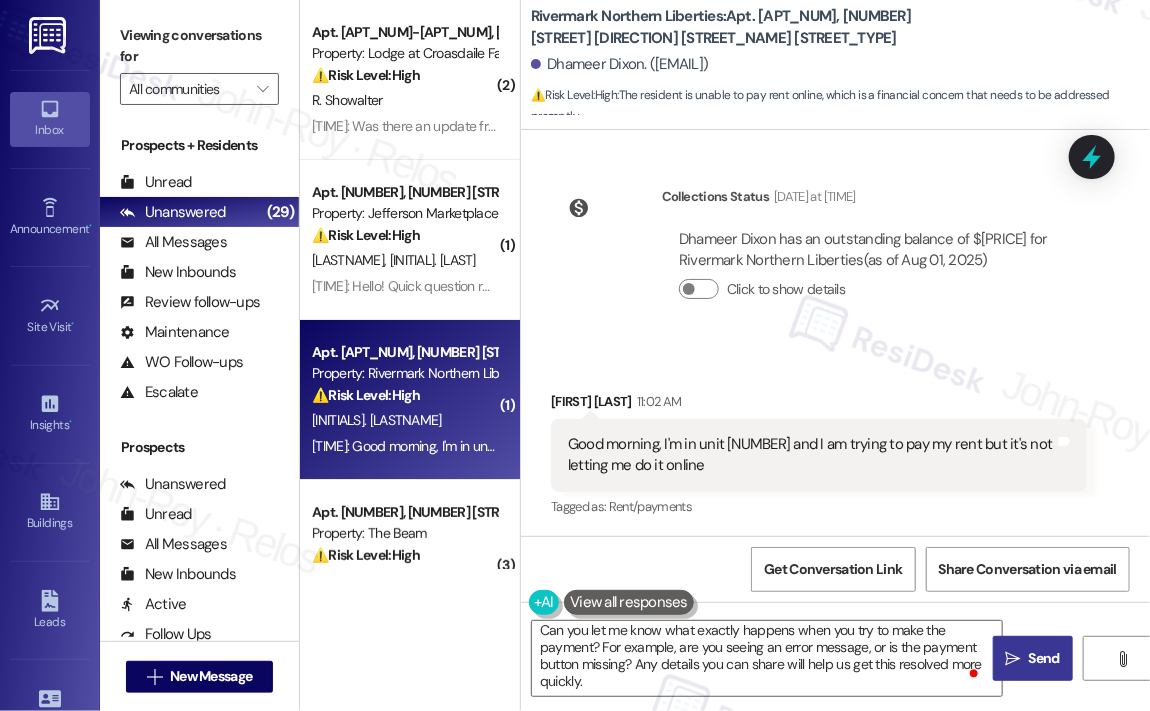 click on "Send" at bounding box center [1044, 658] 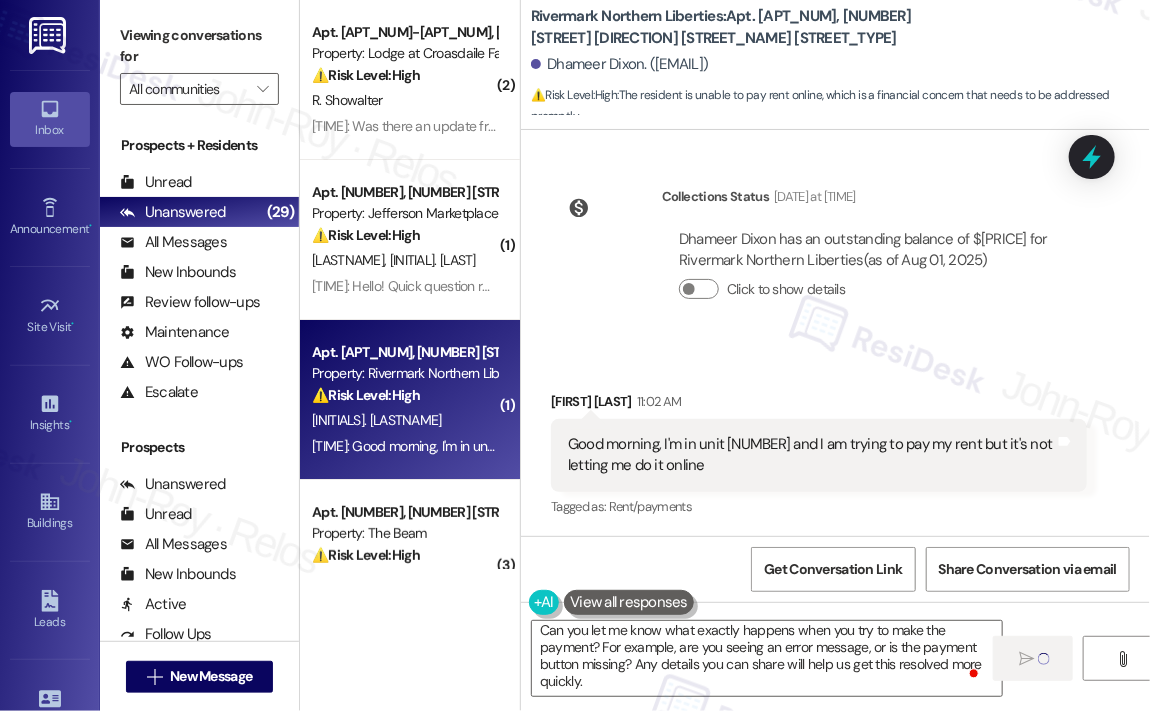 scroll, scrollTop: 100, scrollLeft: 0, axis: vertical 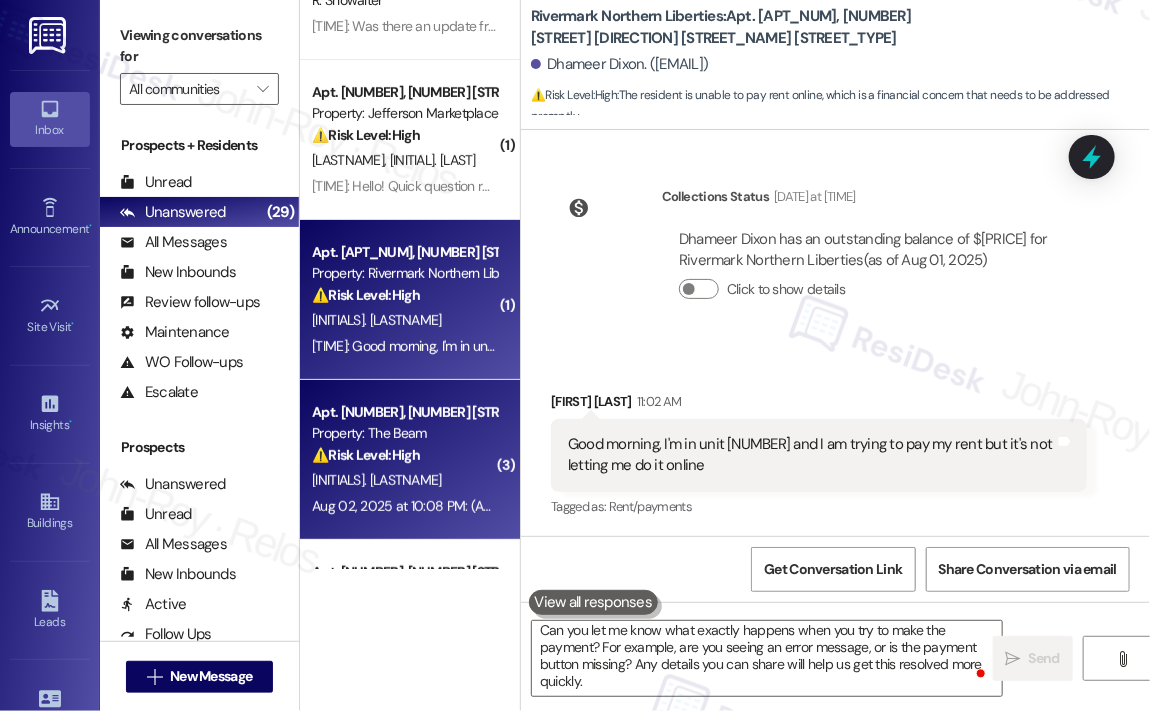 type 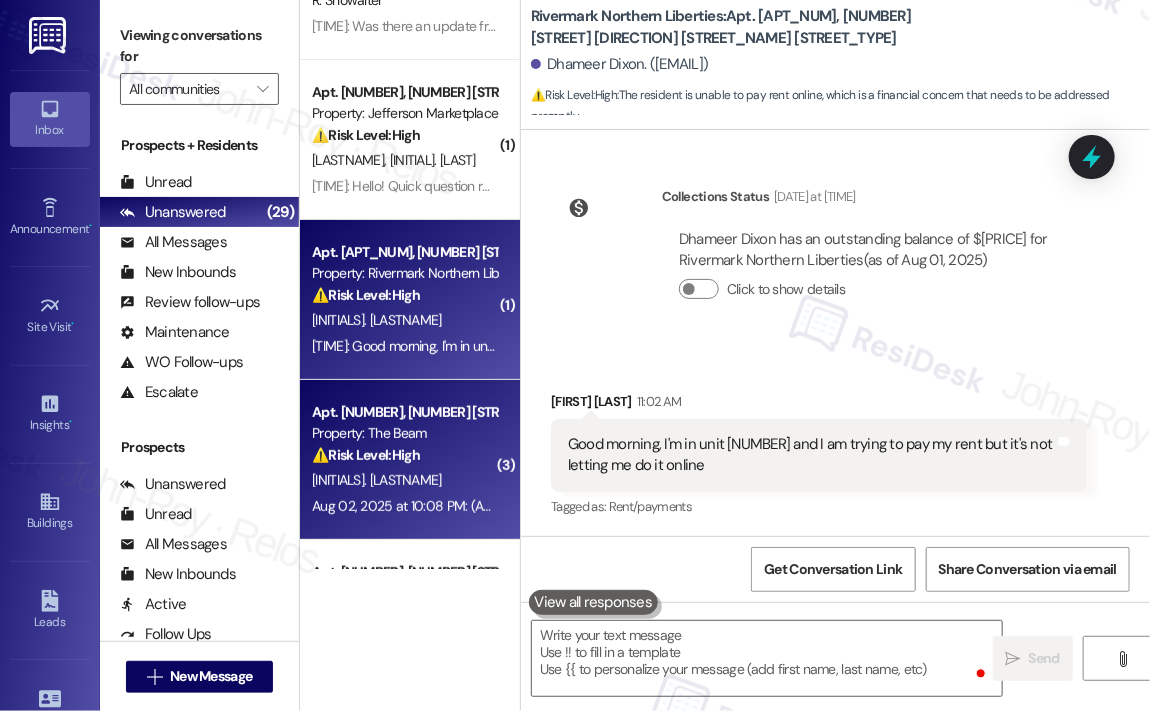scroll, scrollTop: 0, scrollLeft: 0, axis: both 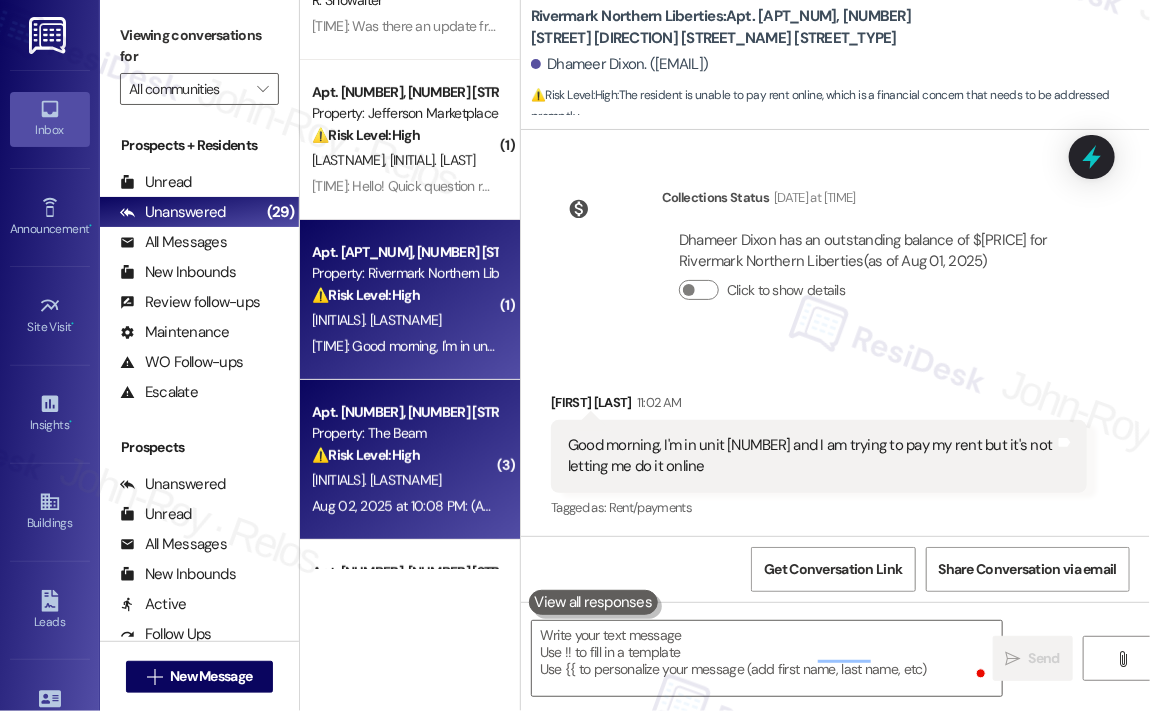 click on "Property: The Beam" at bounding box center (404, 433) 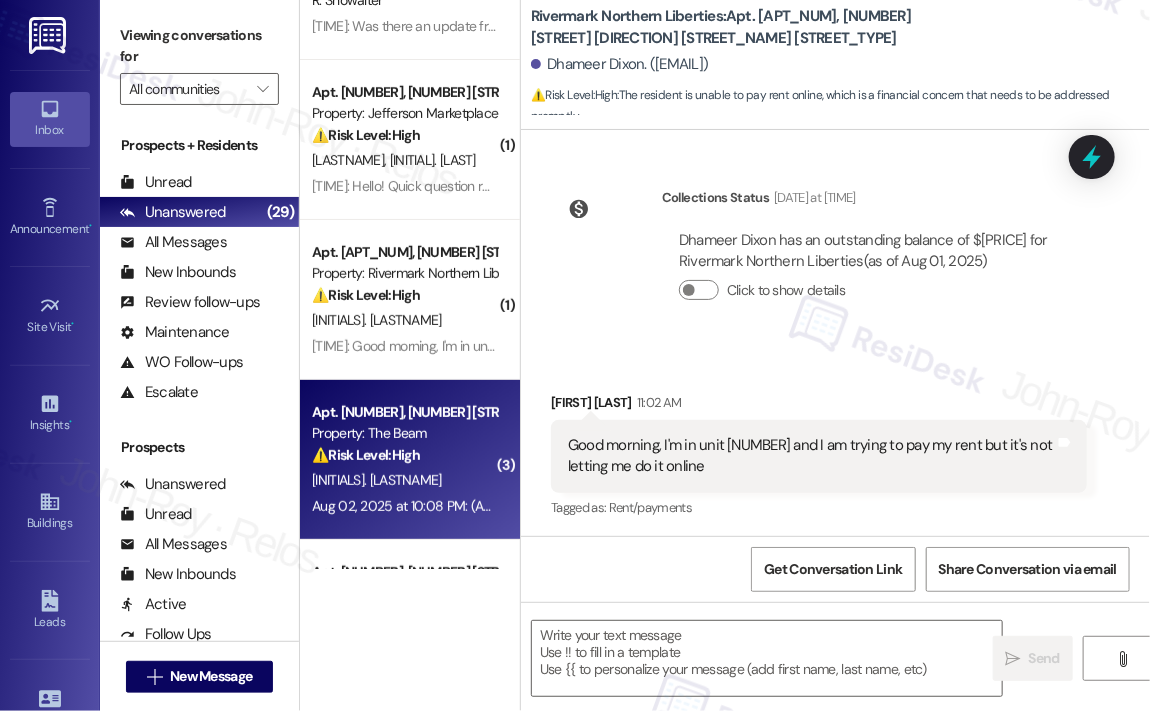 type on "Fetching suggested responses. Please feel free to read through the conversation in the meantime." 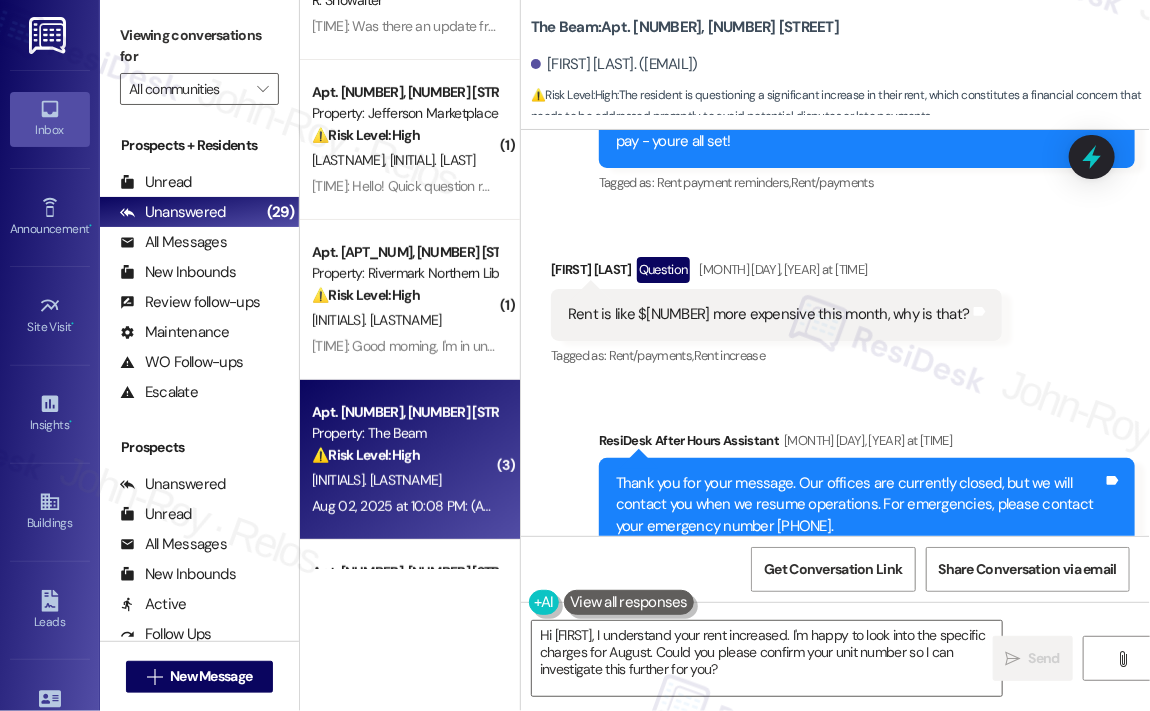 scroll, scrollTop: 4378, scrollLeft: 0, axis: vertical 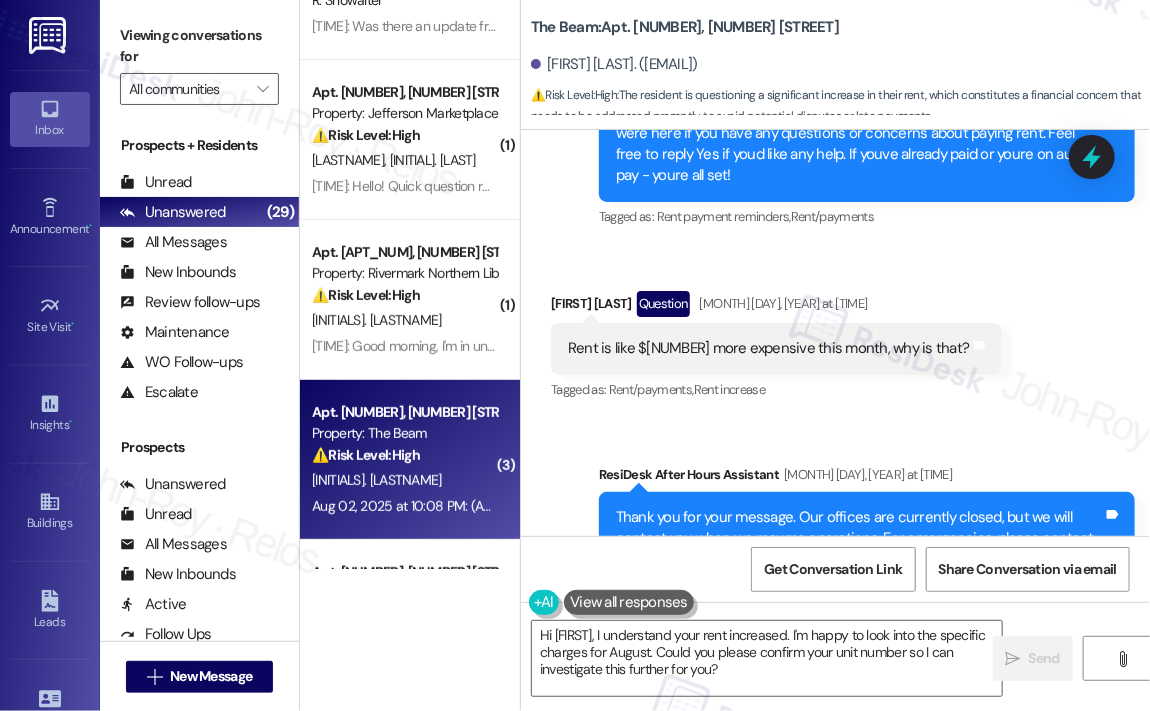 click on "Rent is like $[NUMBER] more expensive this month, why is that?" at bounding box center (769, 348) 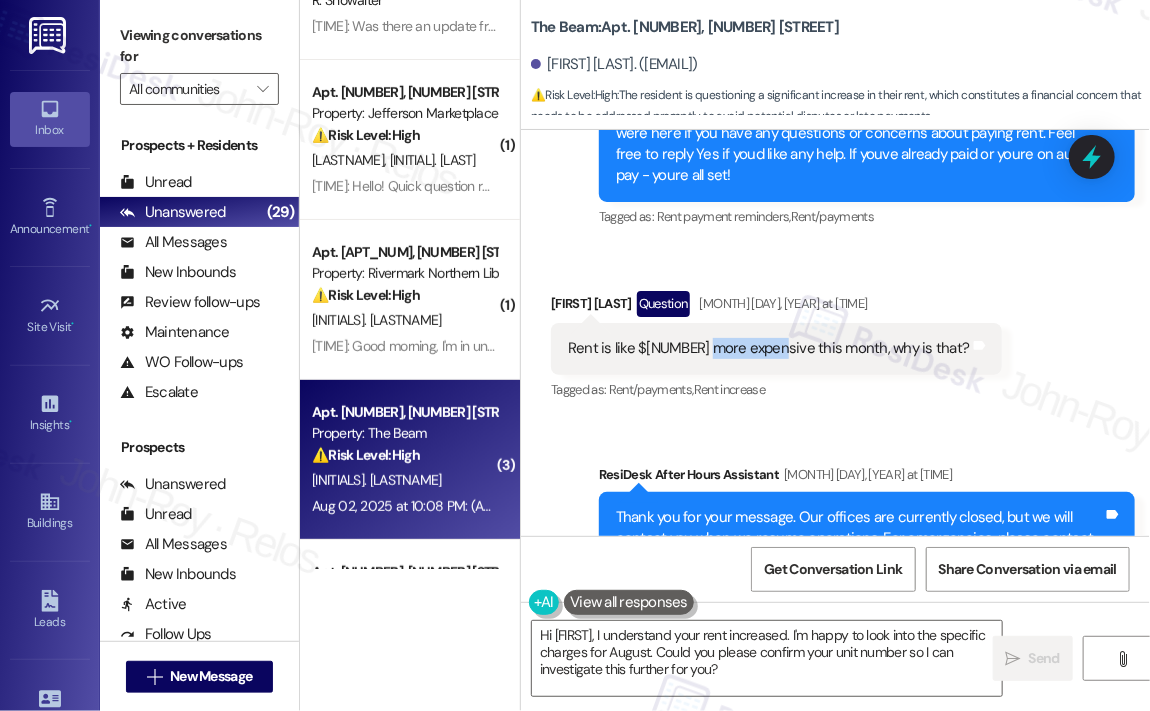 click on "Rent is like $[NUMBER] more expensive this month, why is that?" at bounding box center [769, 348] 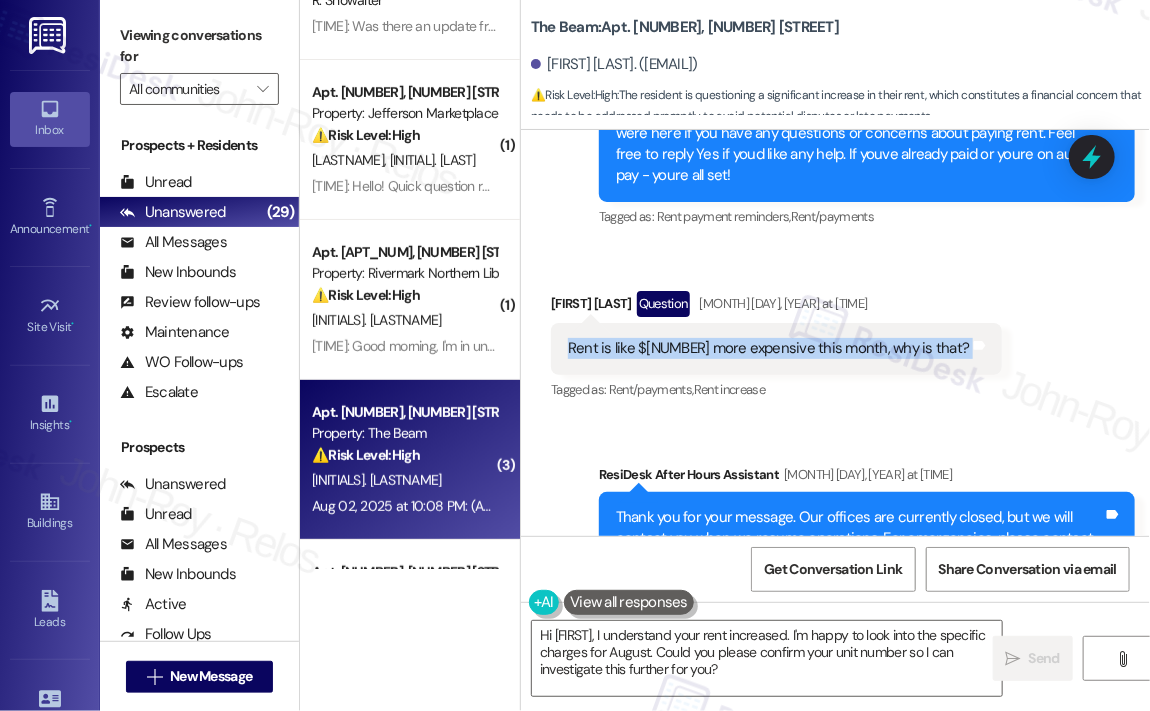 click on "Rent is like $[NUMBER] more expensive this month, why is that?" at bounding box center (769, 348) 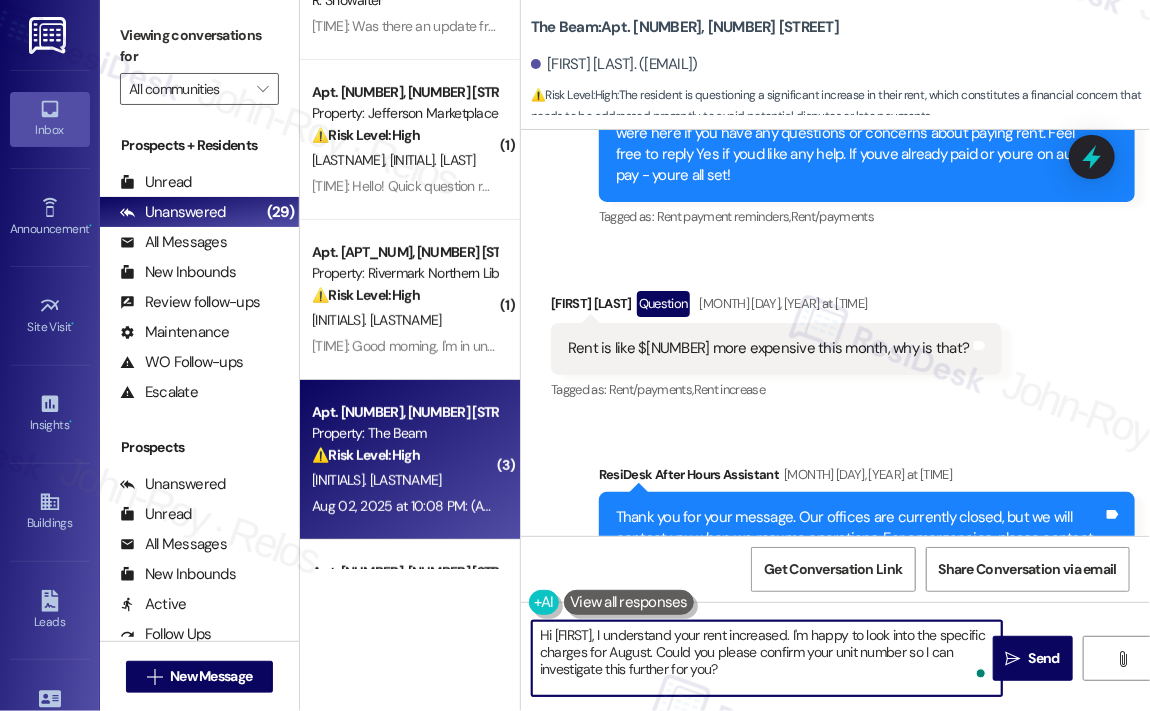 drag, startPoint x: 753, startPoint y: 674, endPoint x: 652, endPoint y: 647, distance: 104.54664 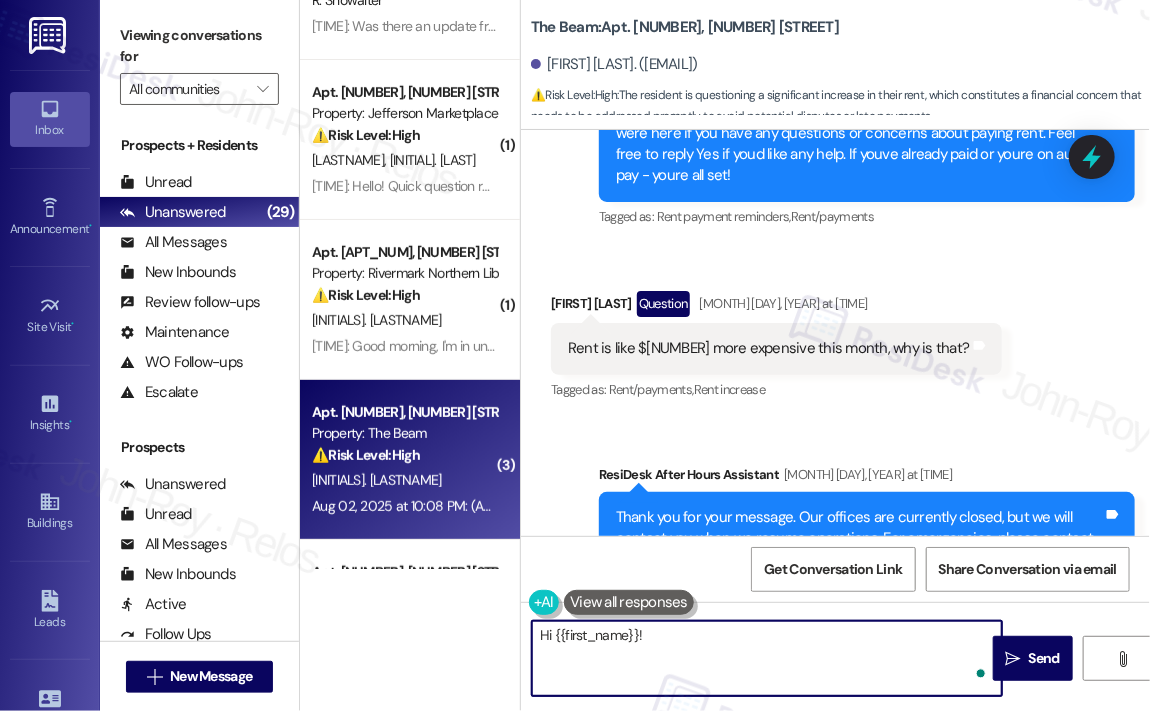 paste on "Thank you for reaching out — I can see how seeing a $[PRICE] increase in your rent this month would be concerning.
Has anything in your lease recently changed, such as added services, utilities, or parking? I’d be happy to take a closer look — do you happen to know the exact amount you were charged and when it appeared in your portal?" 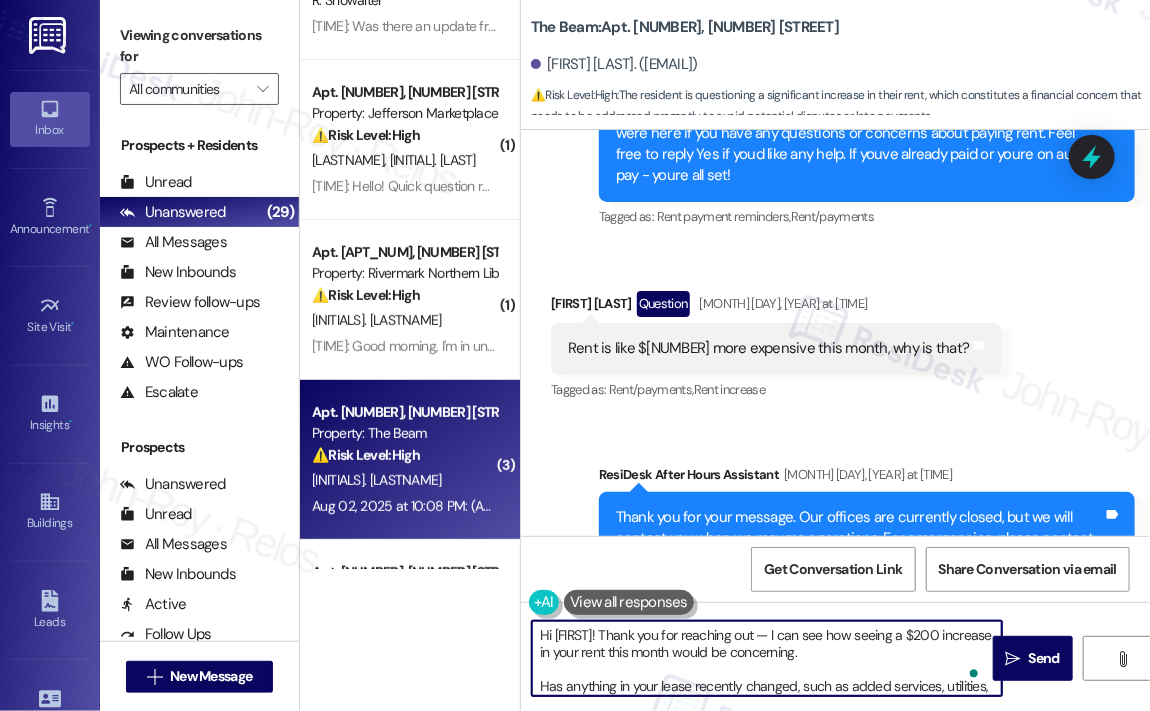 scroll, scrollTop: 33, scrollLeft: 0, axis: vertical 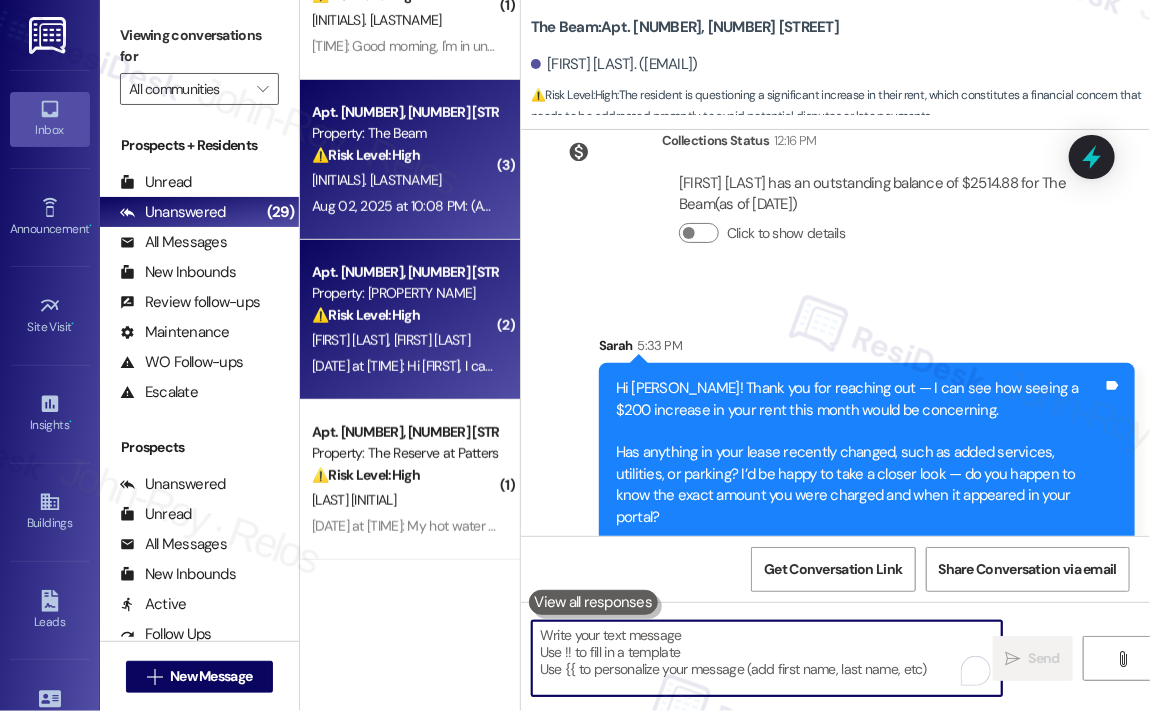 type 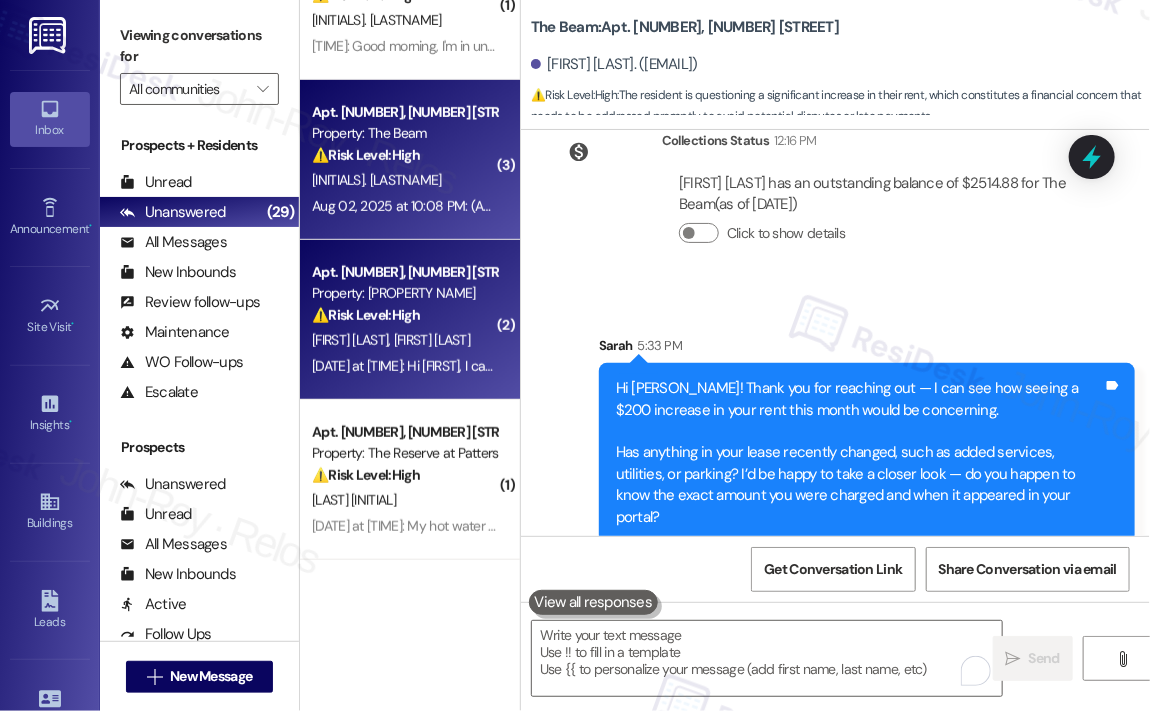click on "[FIRST] [LAST]" at bounding box center (432, 340) 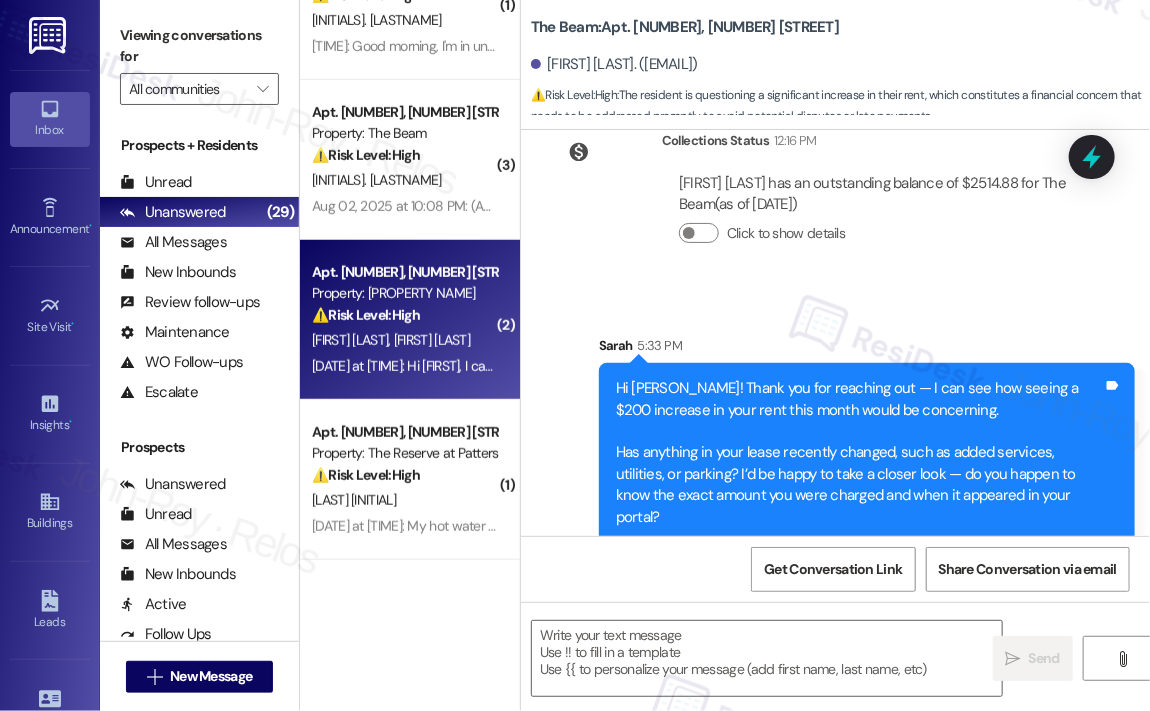type on "Fetching suggested responses. Please feel free to read through the conversation in the meantime." 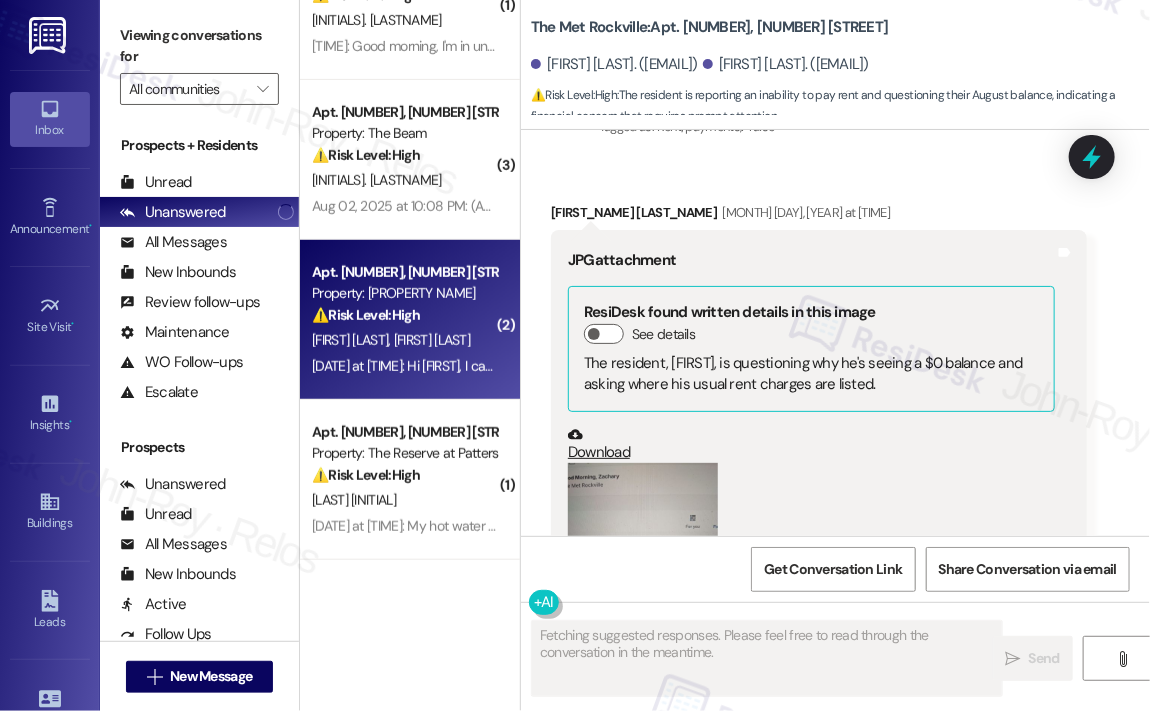 scroll, scrollTop: 3794, scrollLeft: 0, axis: vertical 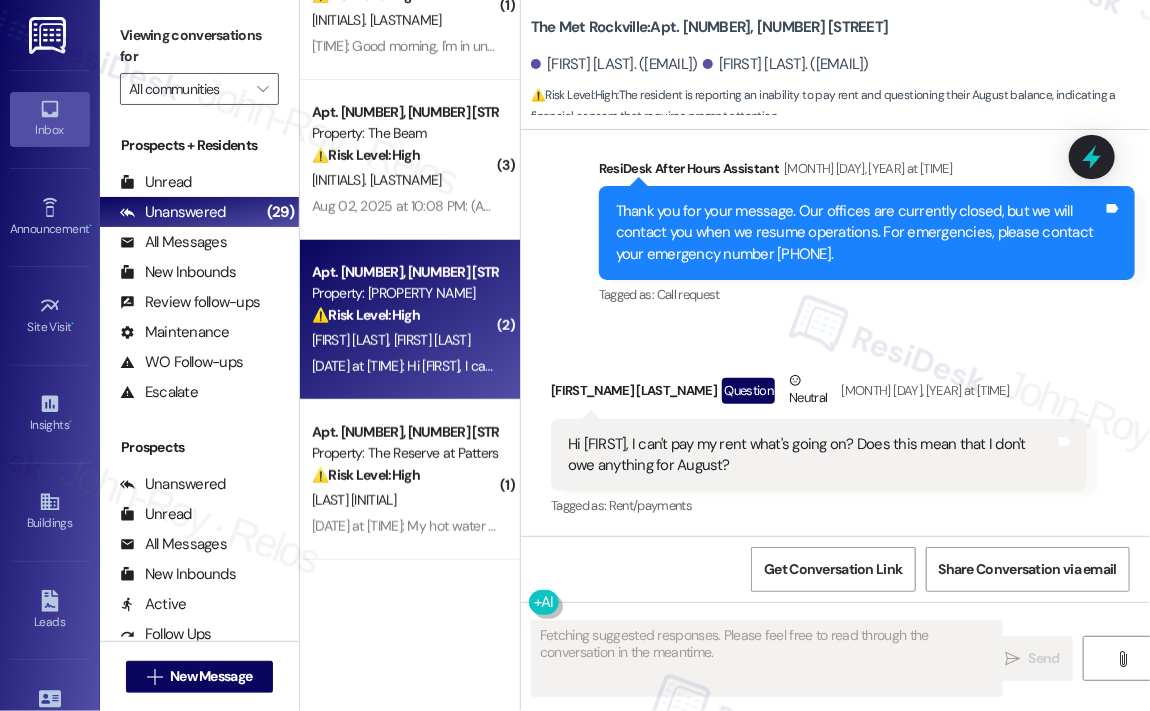 click on "Received via SMS [FIRST] [LAST] [TIME] Hi [FIRST], I can't pay my rent what's going on? Does this mean that I don't owe anything for August? Tags and notes Tagged as: Rent/payments Click to highlight conversations about Rent/payments" at bounding box center (835, 430) 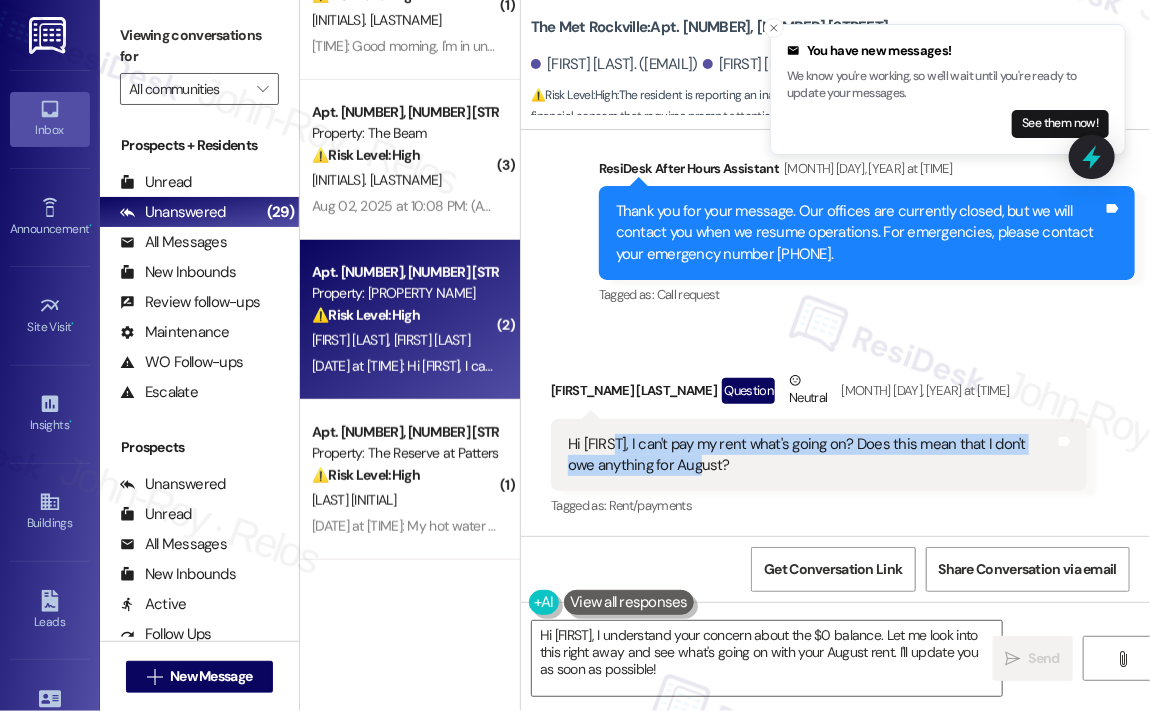 drag, startPoint x: 703, startPoint y: 472, endPoint x: 608, endPoint y: 444, distance: 99.0404 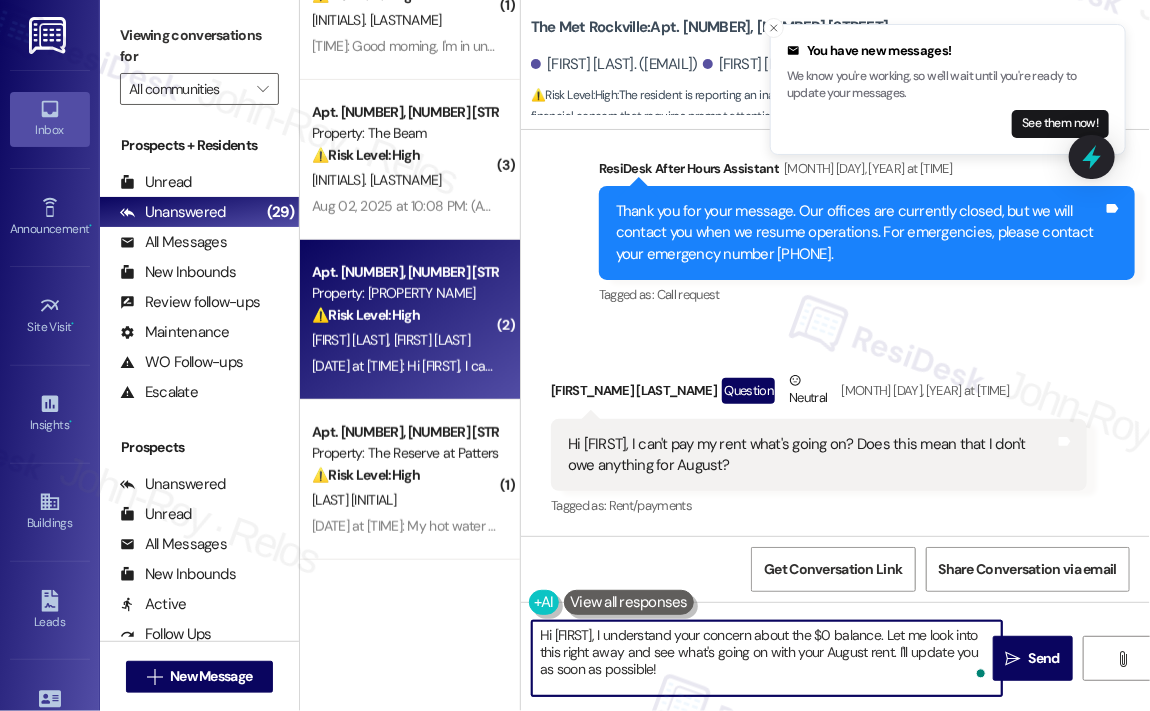 drag, startPoint x: 666, startPoint y: 675, endPoint x: 530, endPoint y: 635, distance: 141.76036 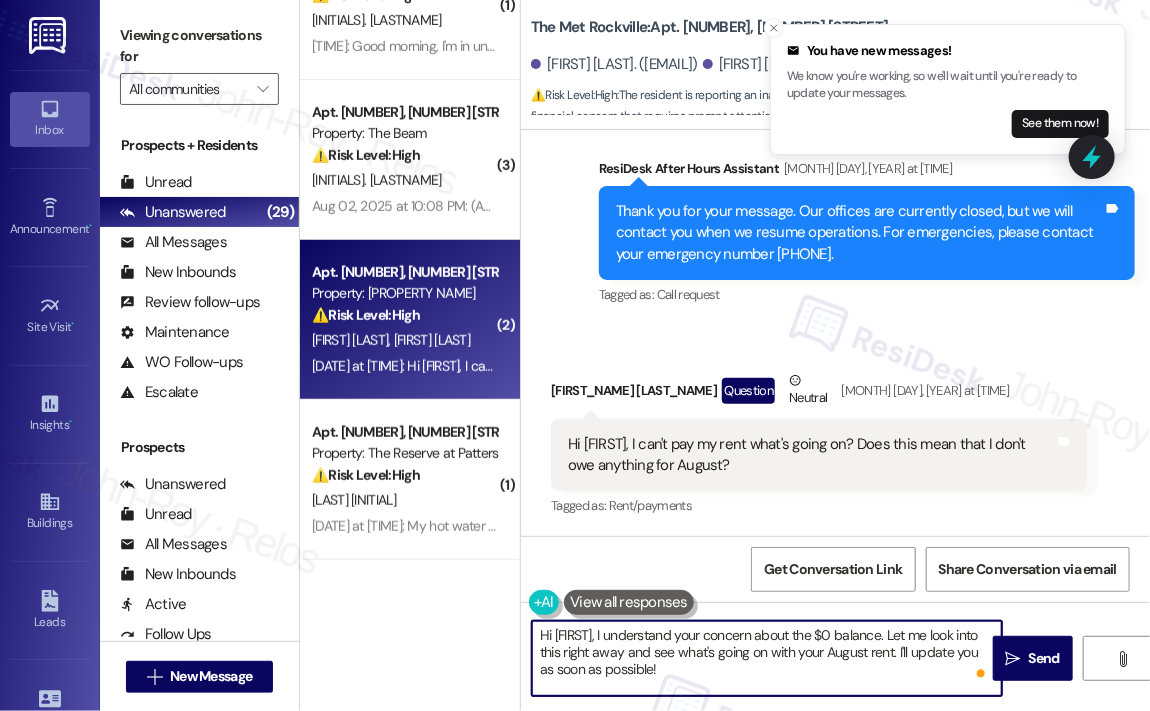 click on "Hi [FIRST], I understand your concern about the $0 balance. Let me look into this right away and see what's going on with your August rent. I'll update you as soon as possible!" at bounding box center [767, 658] 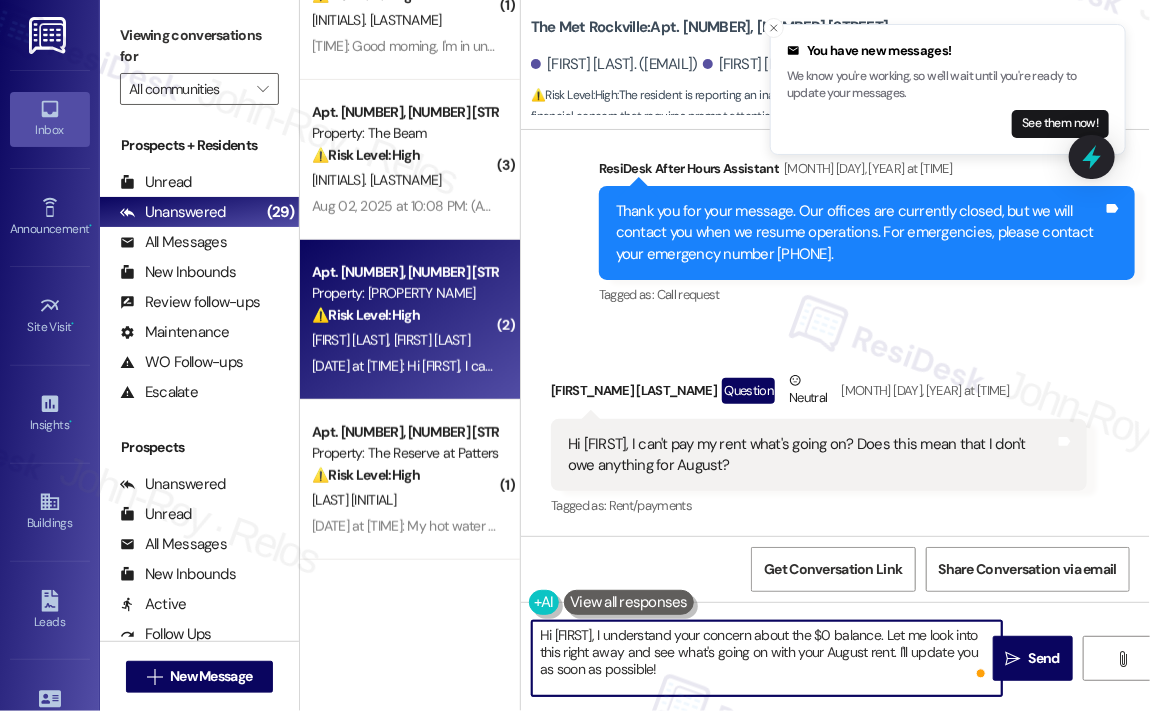 drag, startPoint x: 676, startPoint y: 675, endPoint x: 554, endPoint y: 635, distance: 128.39003 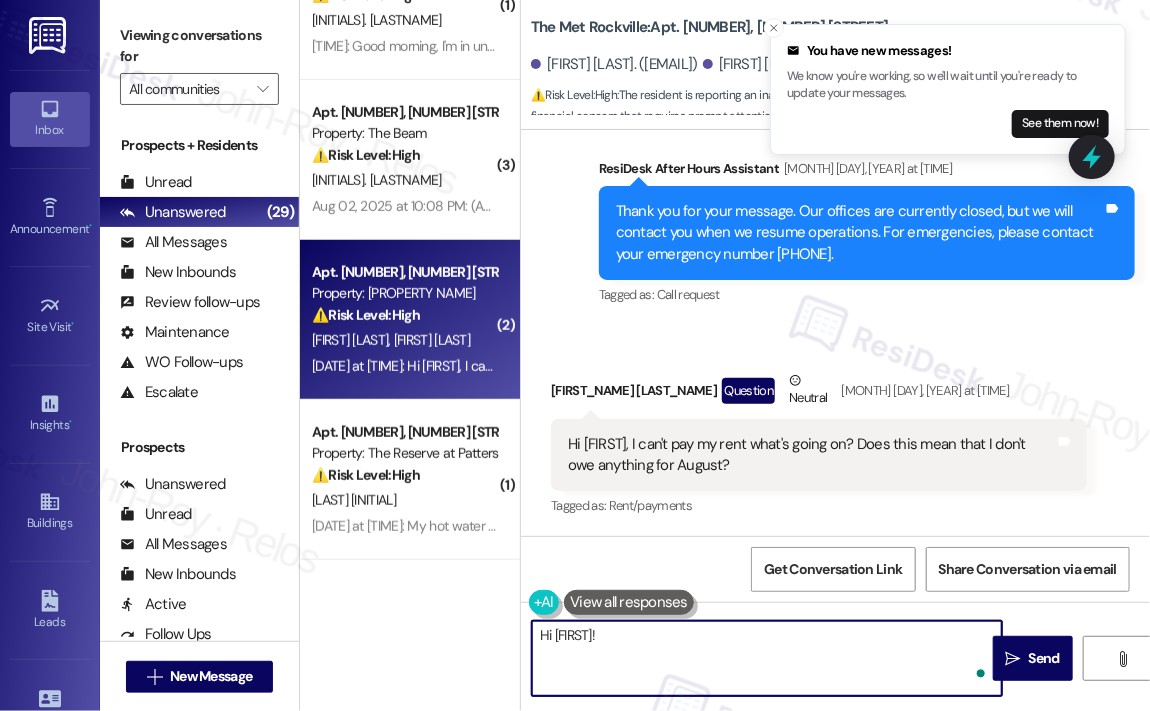 paste on "Thank you for reaching out — I understand how confusing this must be. If you’re not seeing a charge or the option to pay rent for August, that definitely needs to be looked into.
Can you let me know what you’re seeing when you try to pay? Is the balance showing as $0 or is the payment button missing entirely? I’ll help get this sorted out and confirm whether or not anything is owed for August." 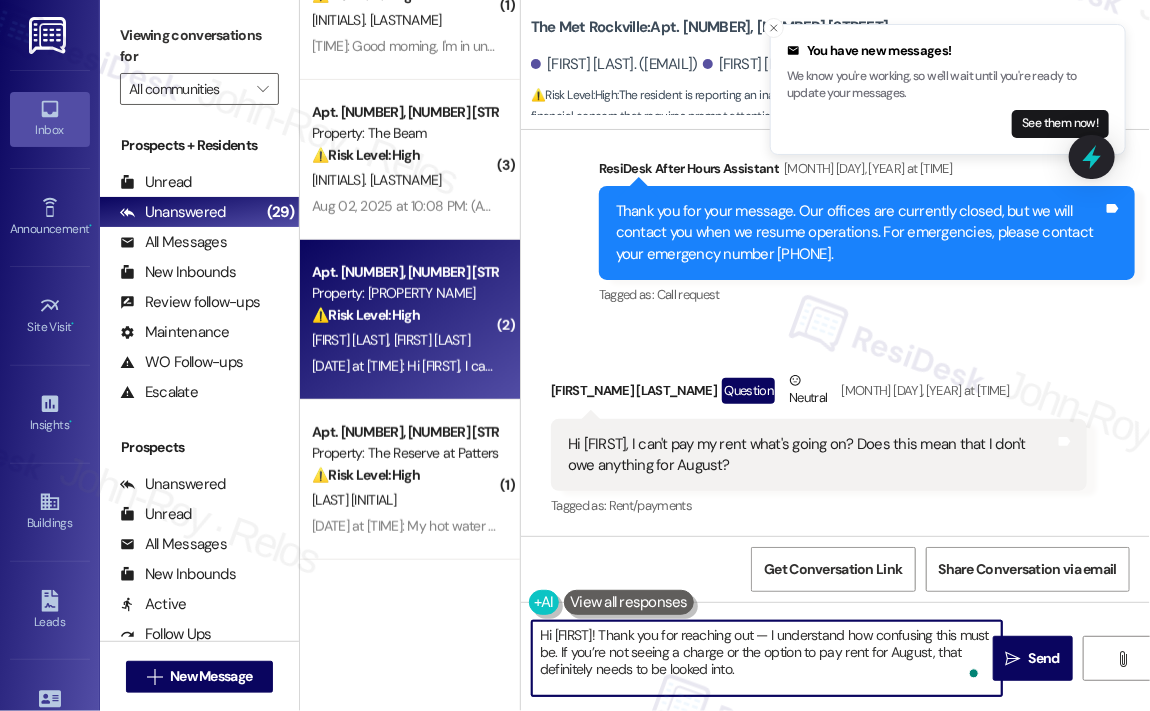 scroll, scrollTop: 50, scrollLeft: 0, axis: vertical 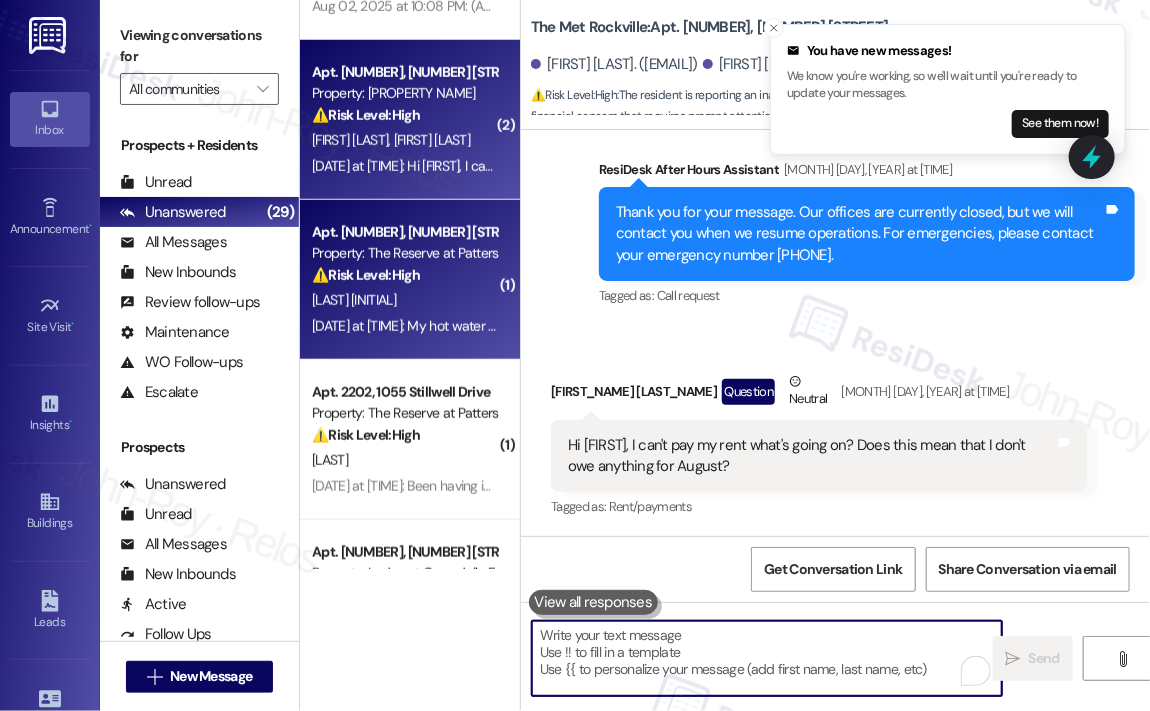 type 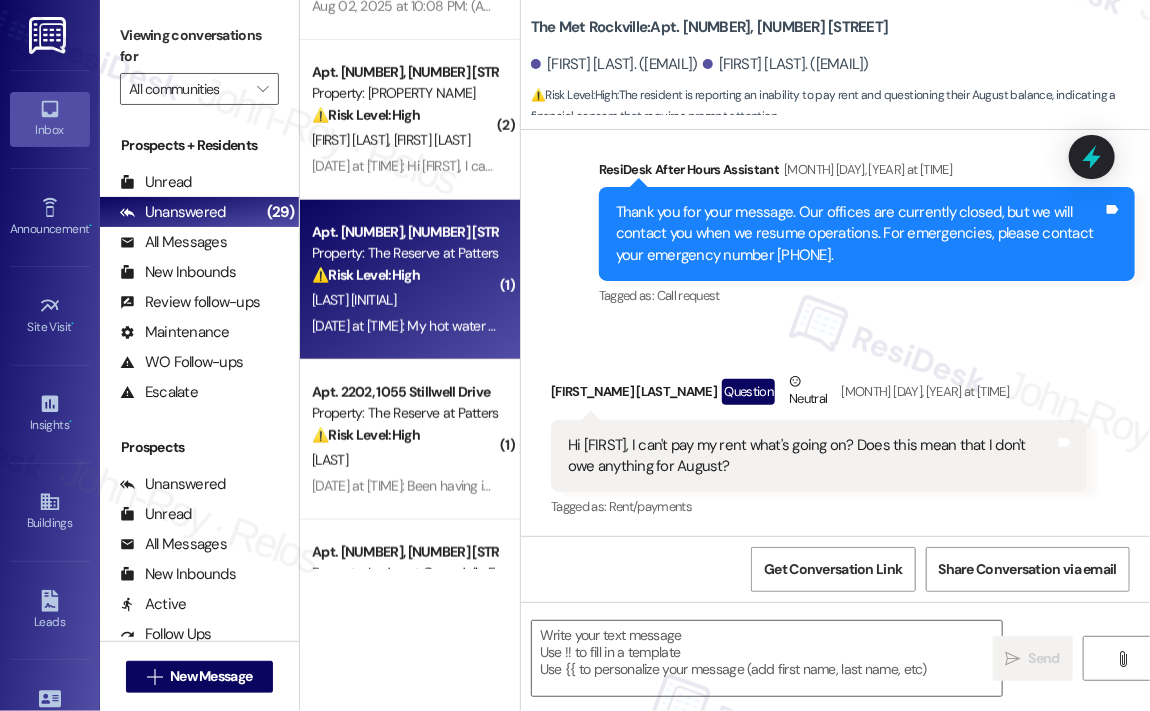 type on "Fetching suggested responses. Please feel free to read through the conversation in the meantime." 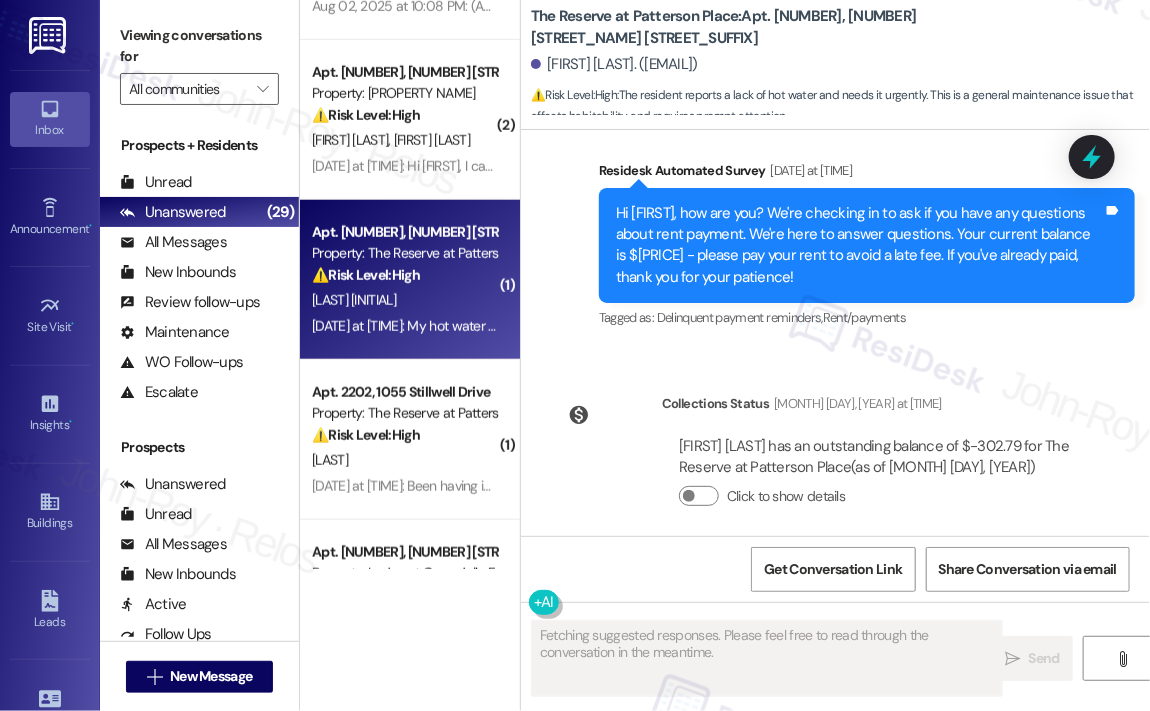 scroll, scrollTop: 9020, scrollLeft: 0, axis: vertical 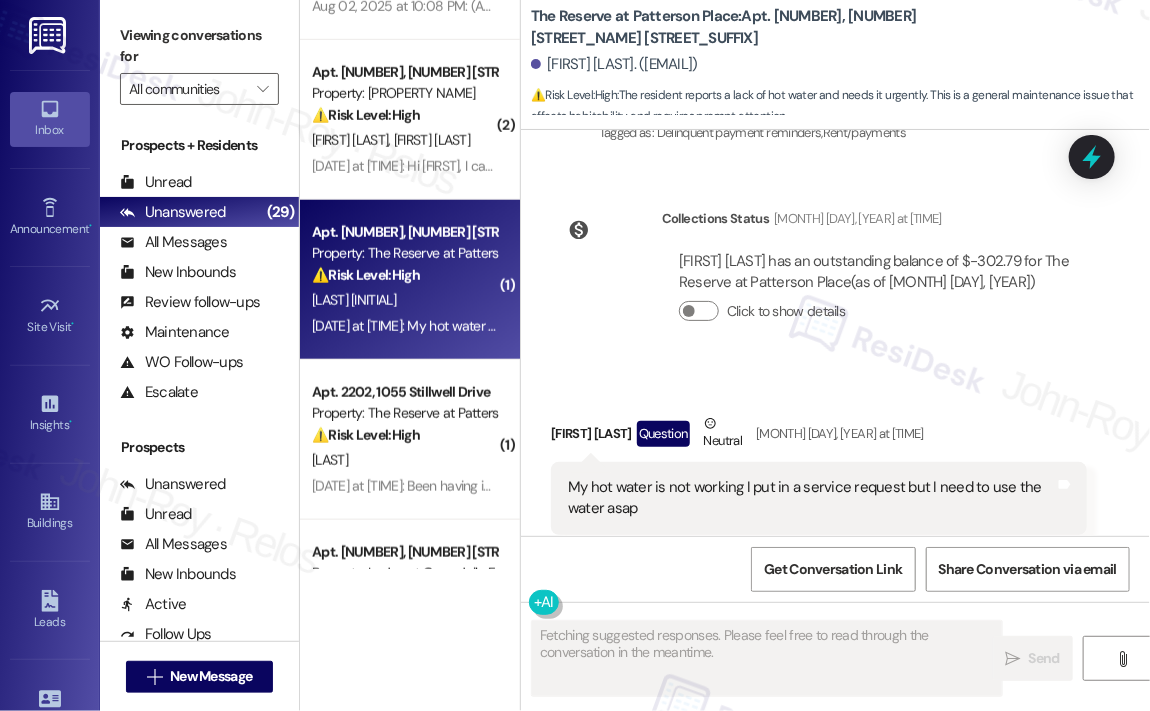 click on "Collections Status Jul 24, 2025 at 12:13 PM Amelia Taborn has an outstanding balance of $[PRICE] for The Reserve at Patterson Place (as of Jul 24, 2025) Click to show details" at bounding box center [819, 280] 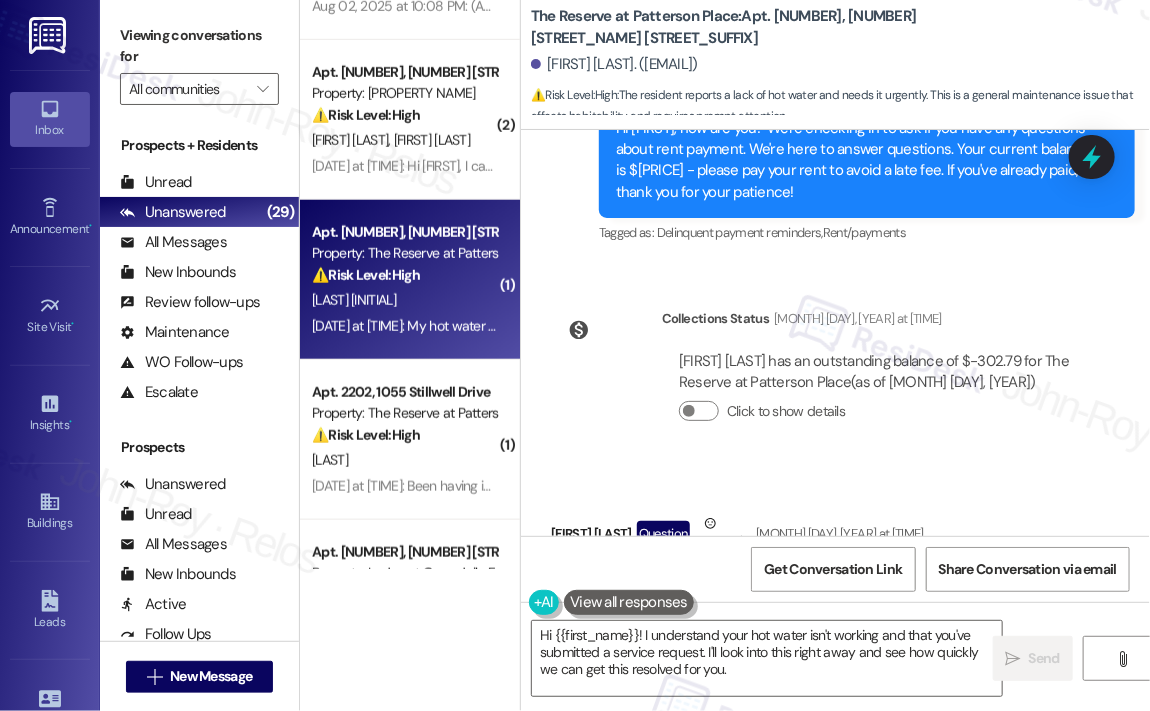 scroll, scrollTop: 9020, scrollLeft: 0, axis: vertical 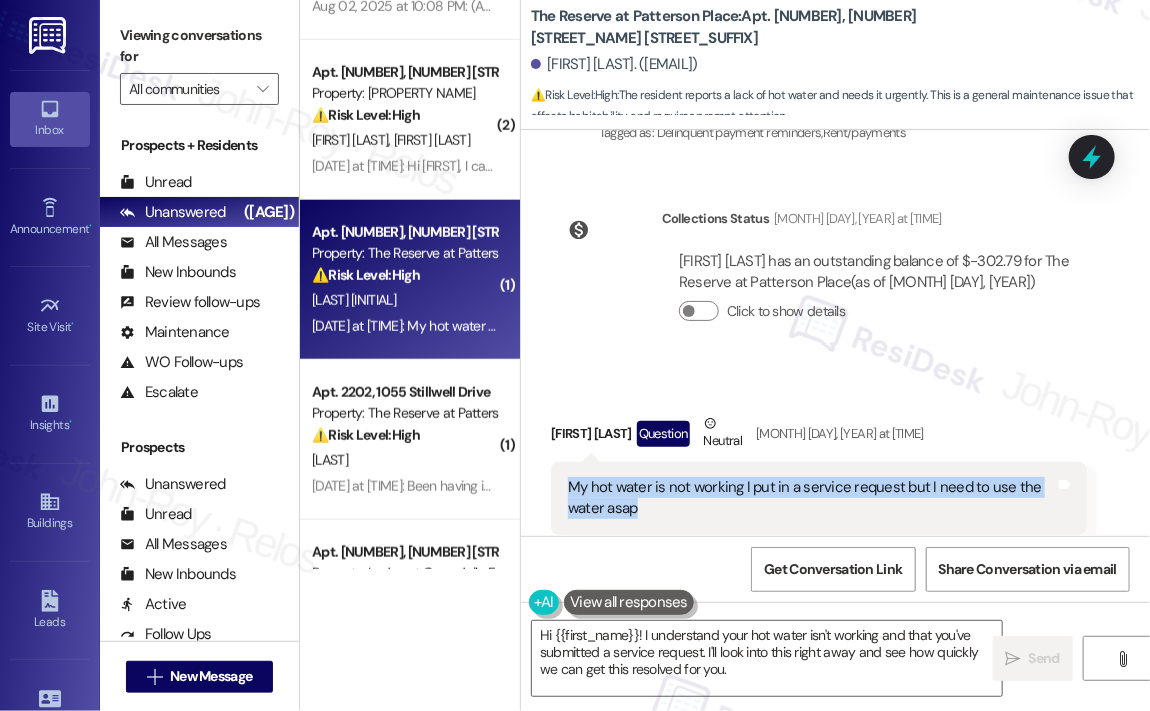 drag, startPoint x: 663, startPoint y: 460, endPoint x: 564, endPoint y: 441, distance: 100.80675 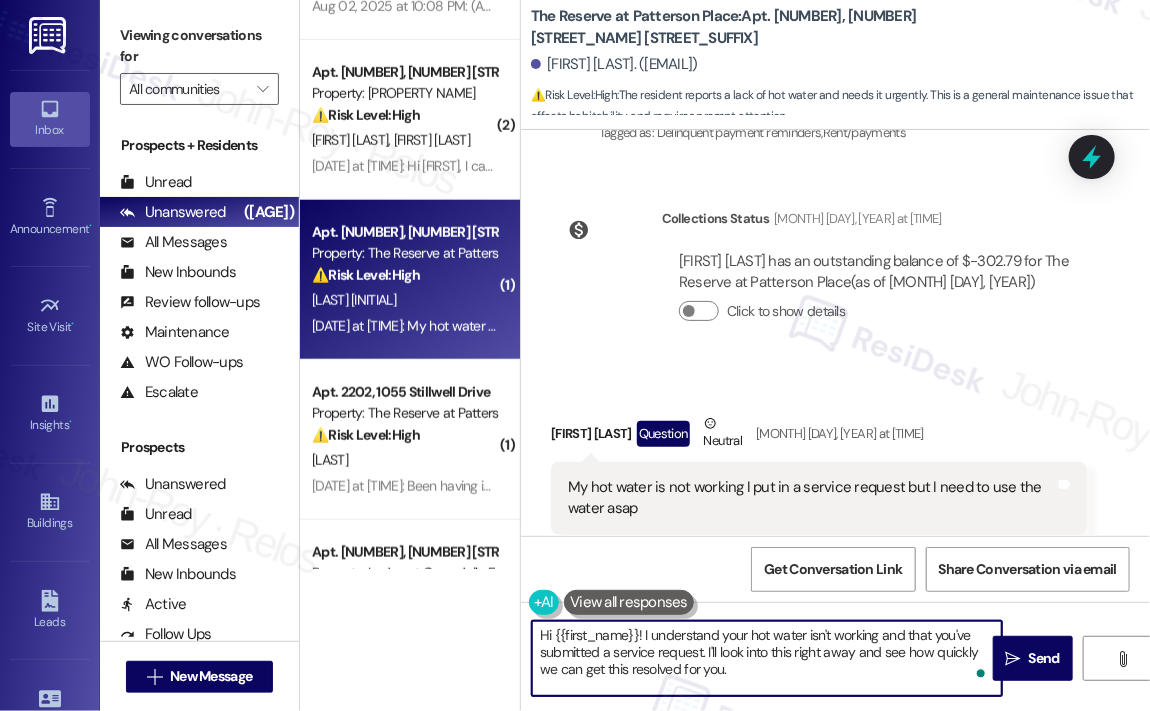 drag, startPoint x: 765, startPoint y: 682, endPoint x: 644, endPoint y: 640, distance: 128.082 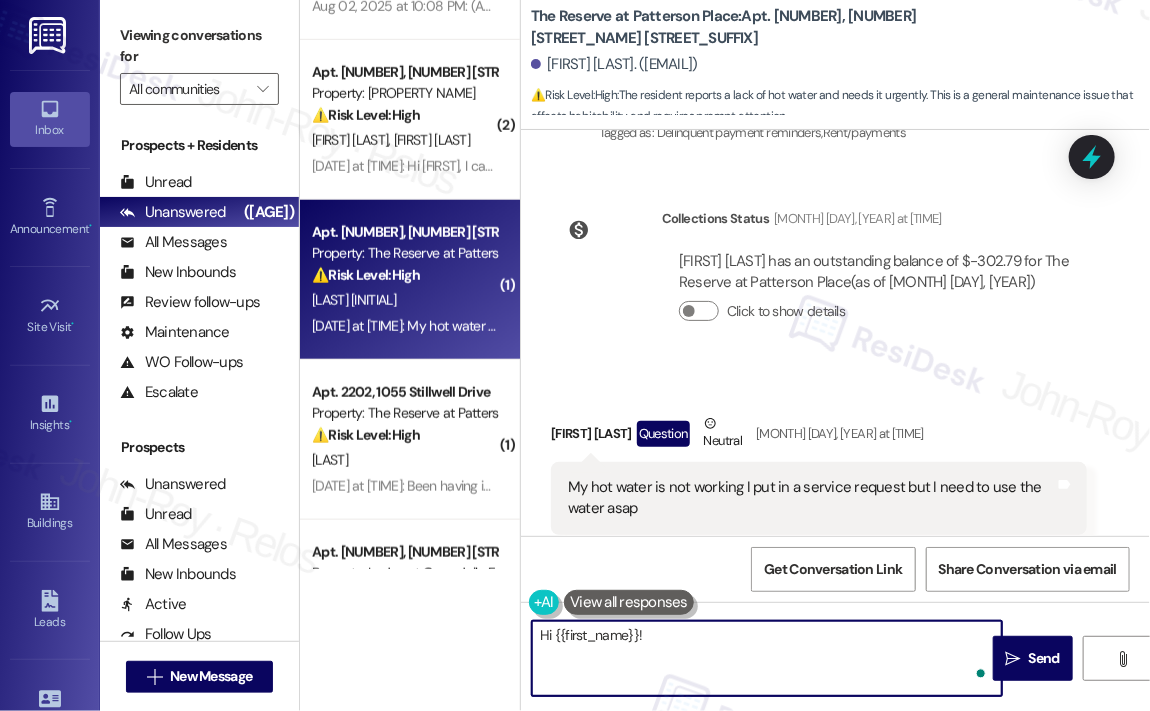 paste on "Apologies for the delayed response, and thank you for reaching out — I’m sorry you’re still without hot water, especially when you need to use it urgently.
Could you please share the work order number with me? I’ll follow up with the team right away to get an update and make sure this is prioritized." 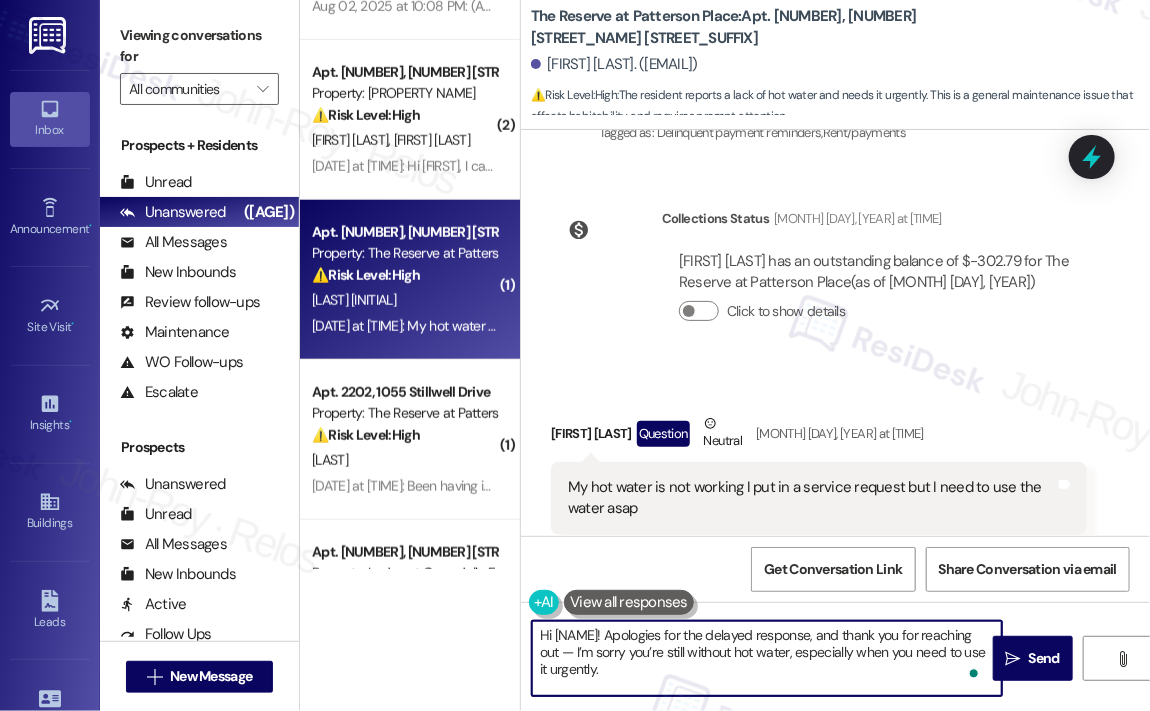 scroll, scrollTop: 33, scrollLeft: 0, axis: vertical 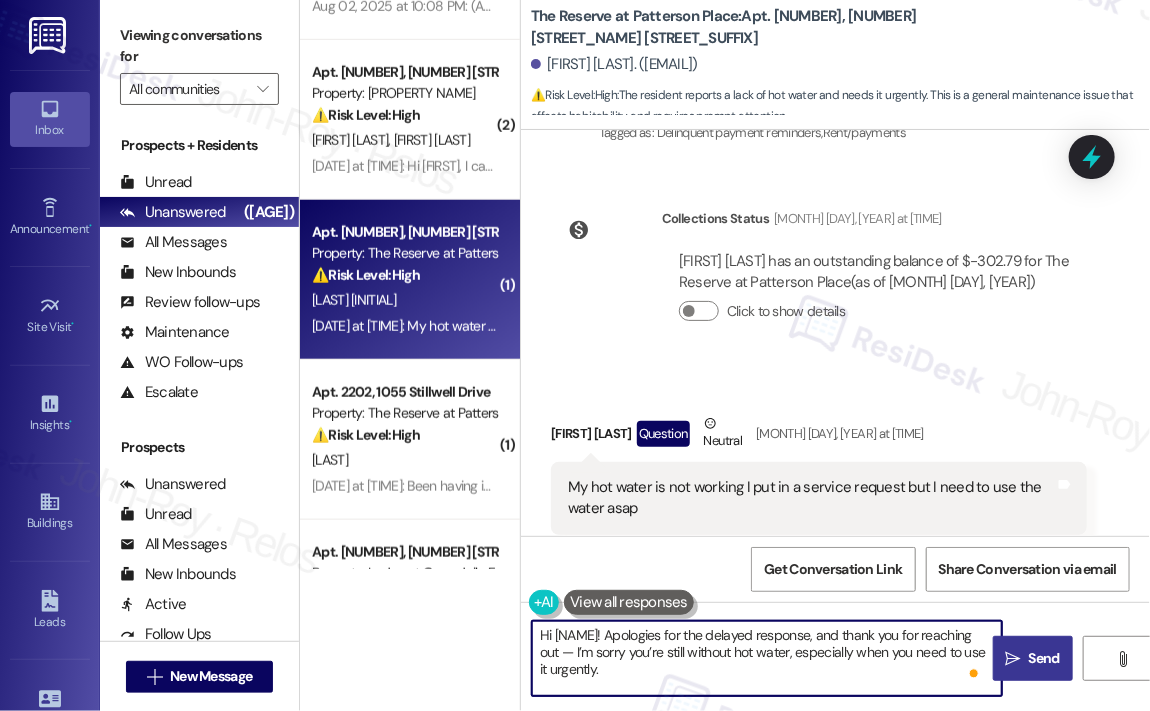 type on "Hi [NAME]! Apologies for the delayed response, and thank you for reaching out — I’m sorry you’re still without hot water, especially when you need to use it urgently.
Could you please share the work order number with me? I’ll follow up with the team right away to get an update and make sure this is prioritized." 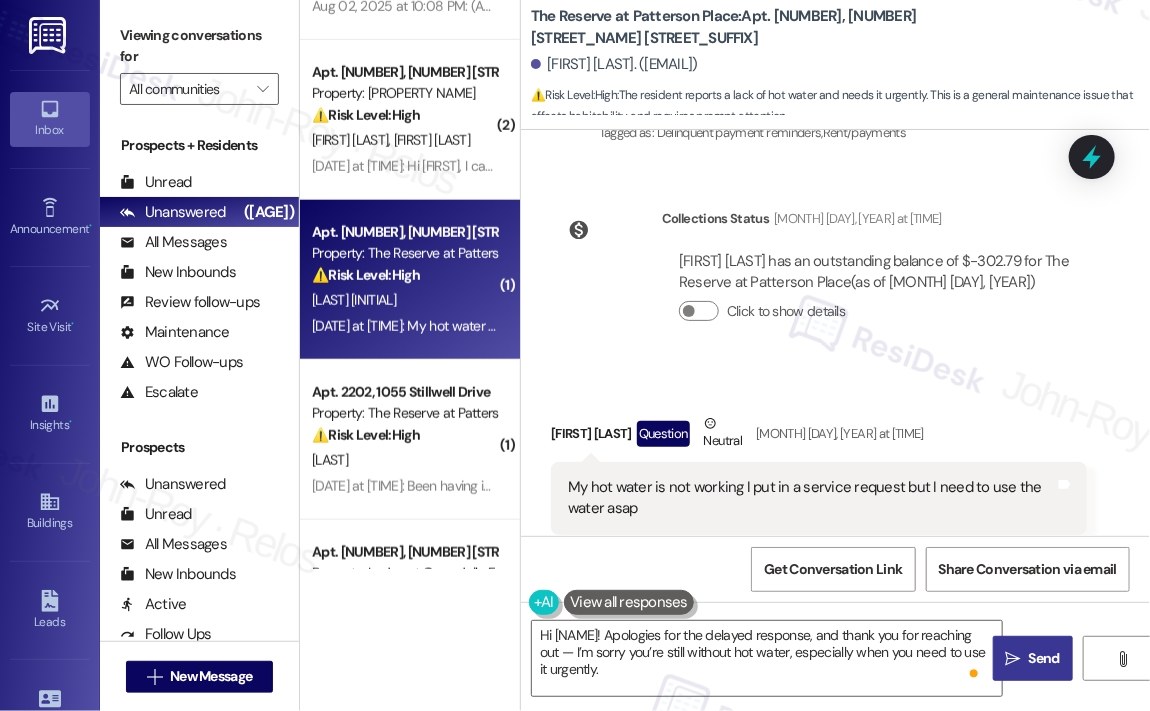 click on " Send" at bounding box center [1033, 658] 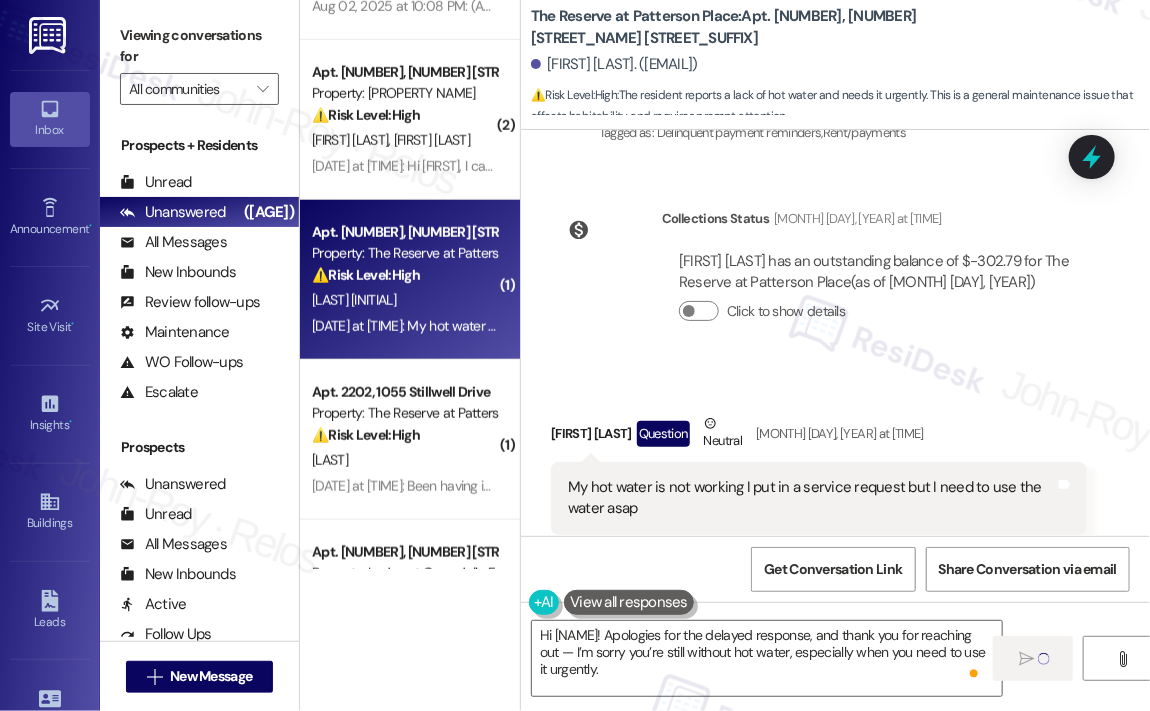 type 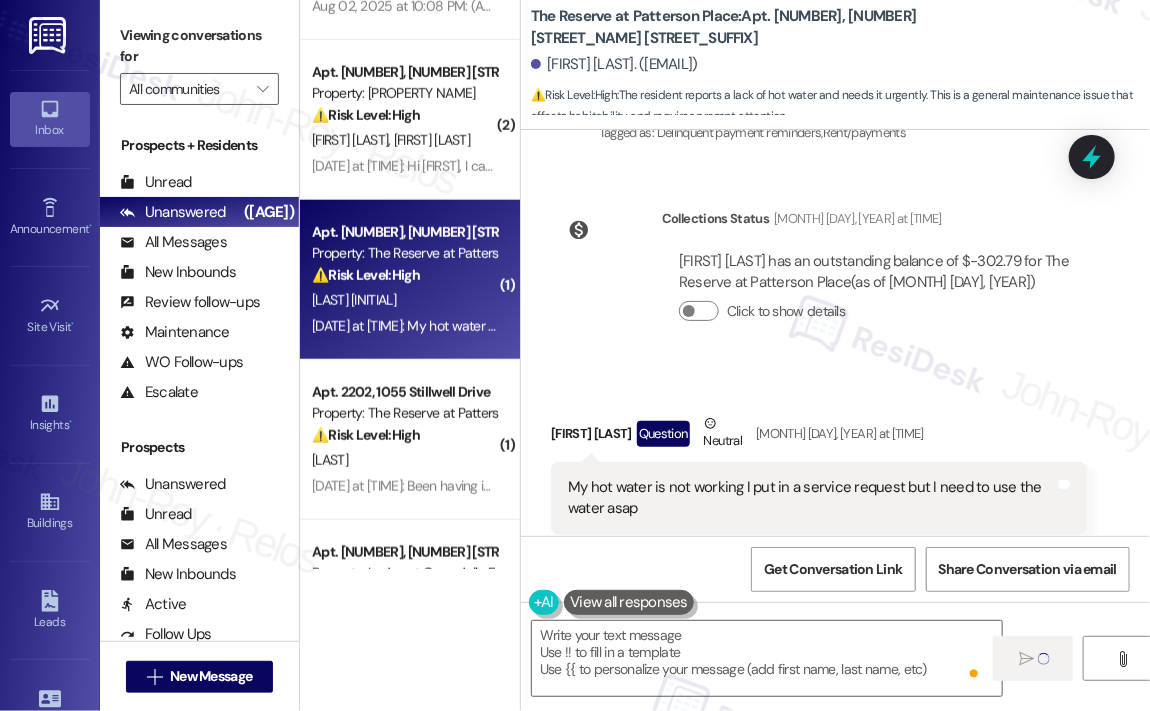 scroll, scrollTop: 724, scrollLeft: 0, axis: vertical 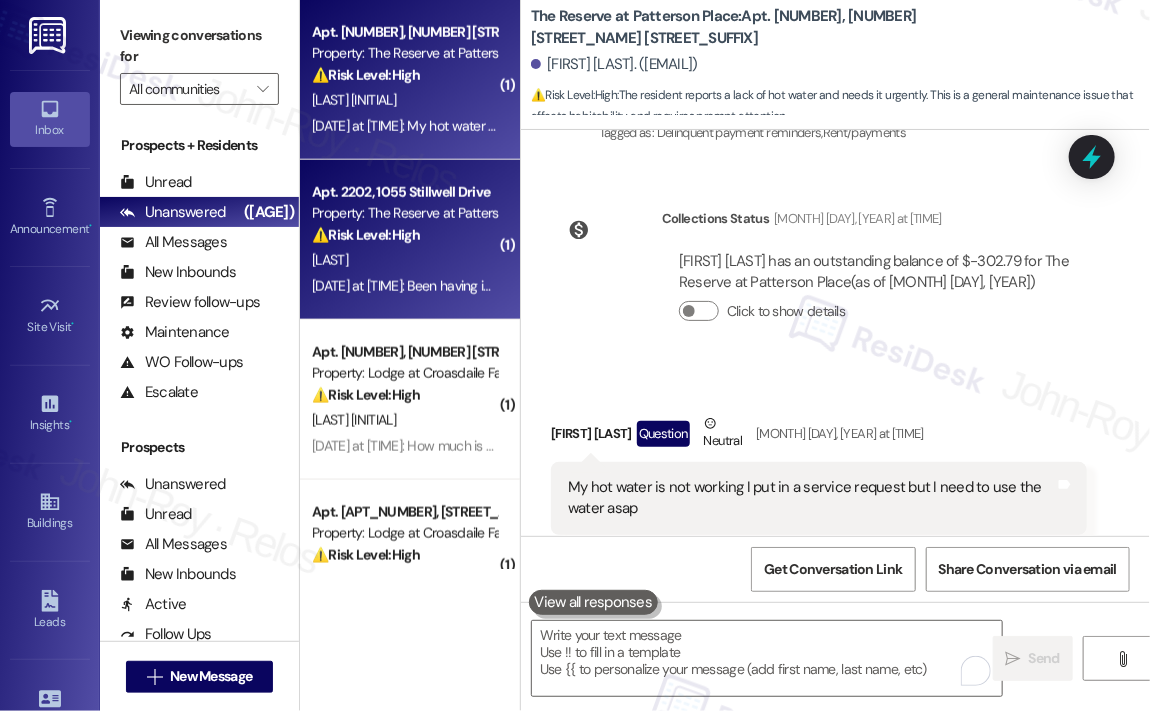click on "[LAST]" at bounding box center (404, 260) 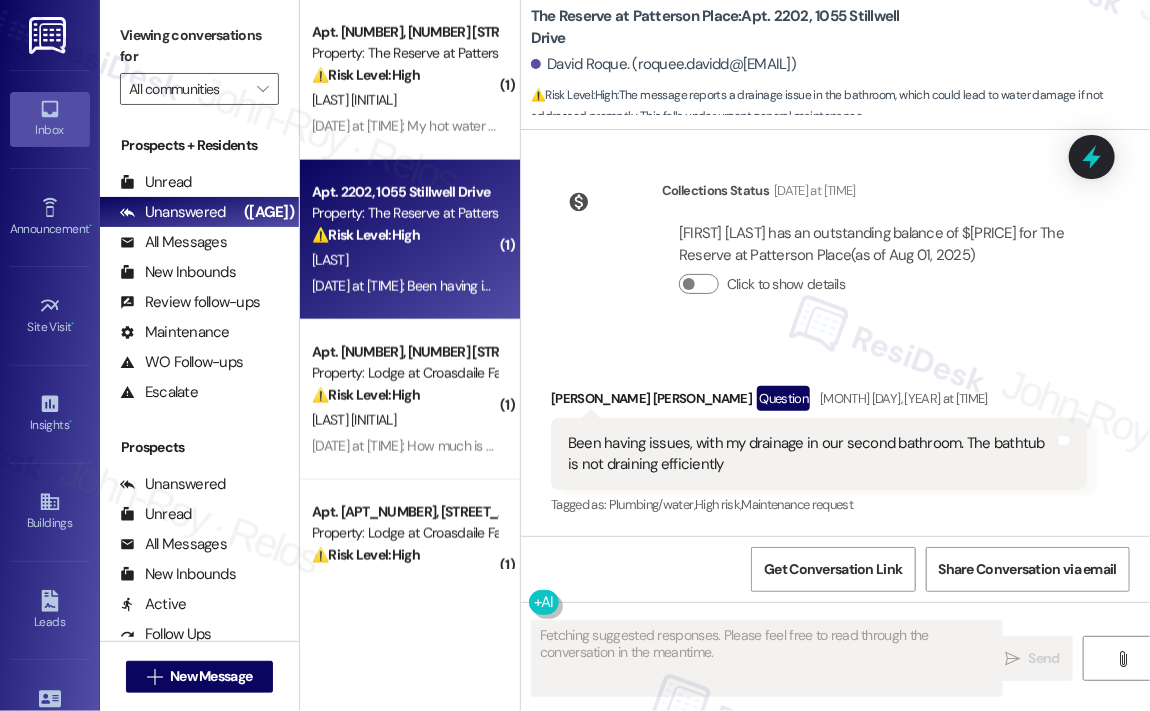 scroll, scrollTop: 1232, scrollLeft: 0, axis: vertical 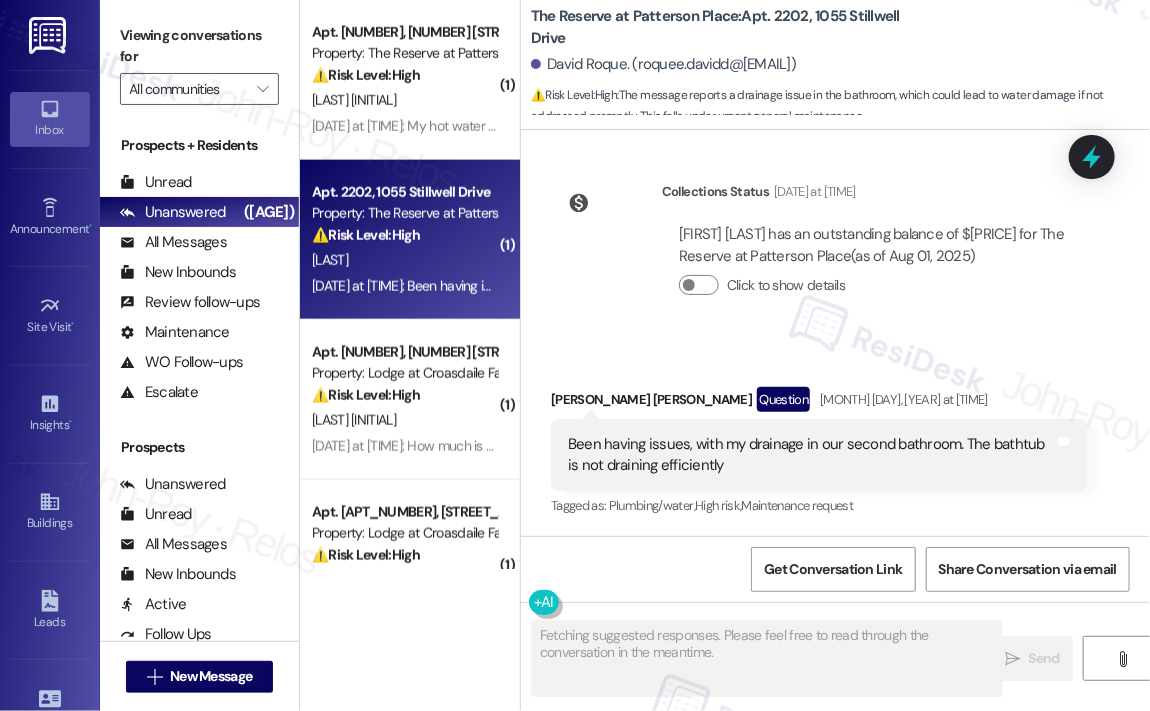 click on "[PERSON_NAME] has an outstanding balance of $875.32 for The Reserve at Patterson Place  (as of [DATE]) Click to show details" at bounding box center (874, 267) 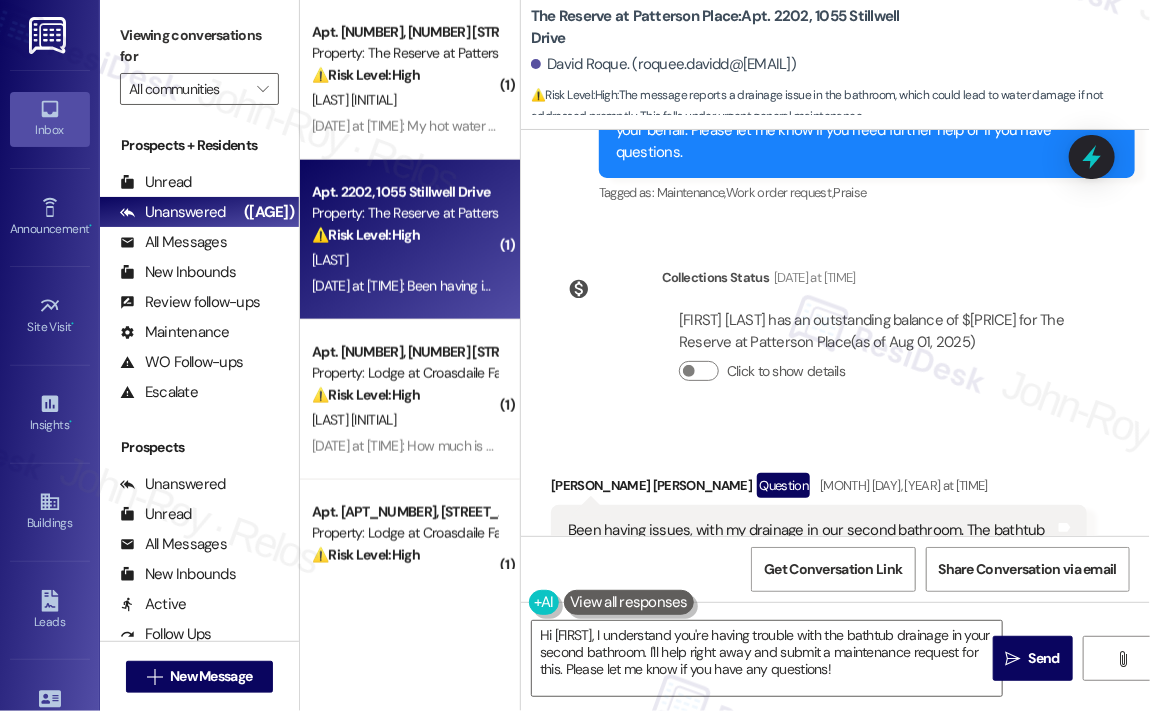 scroll, scrollTop: 1232, scrollLeft: 0, axis: vertical 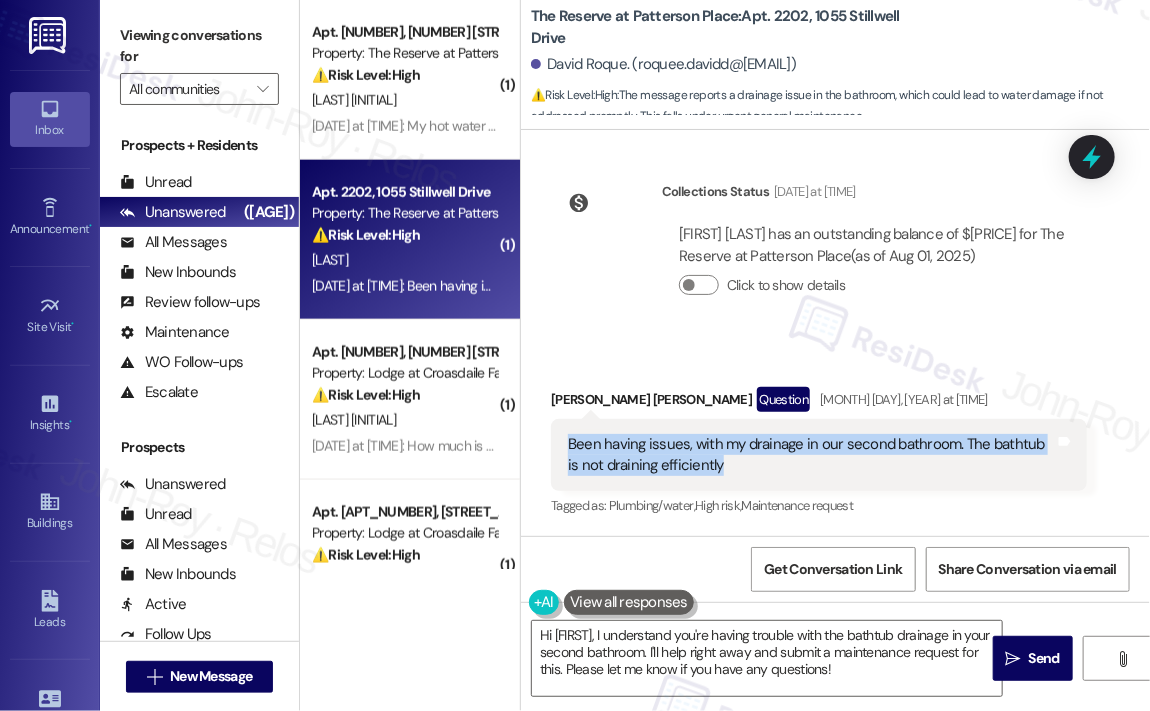 drag, startPoint x: 731, startPoint y: 464, endPoint x: 606, endPoint y: 444, distance: 126.58989 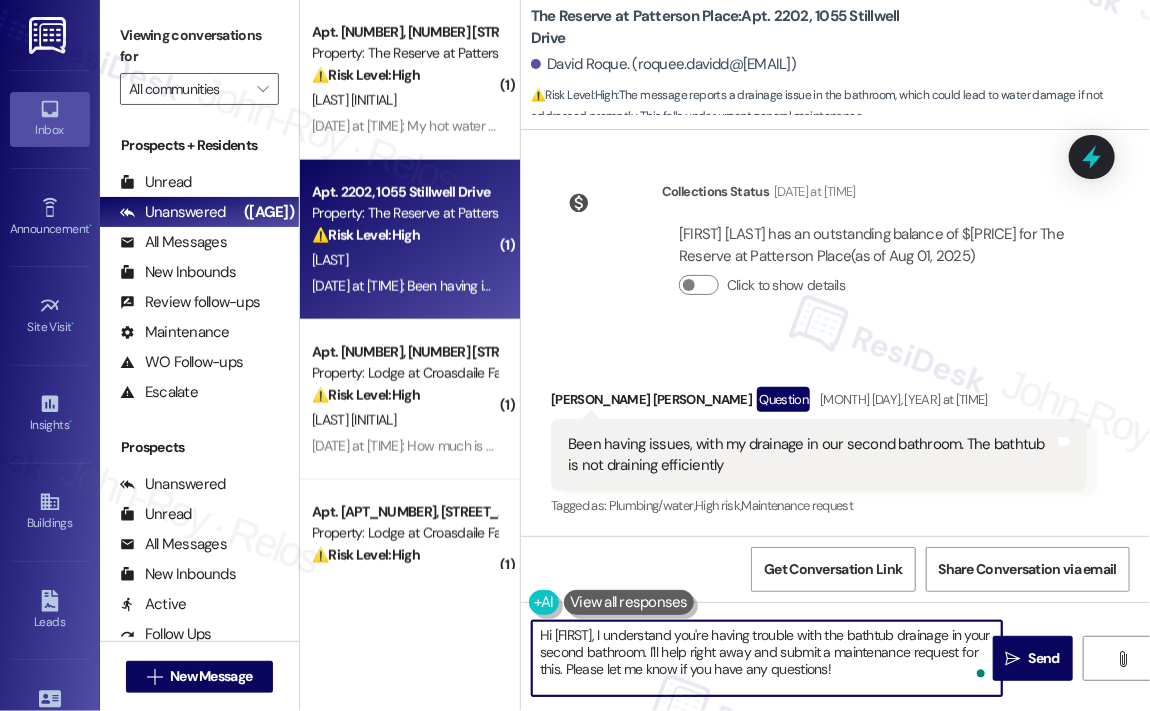 drag, startPoint x: 860, startPoint y: 671, endPoint x: 585, endPoint y: 641, distance: 276.63153 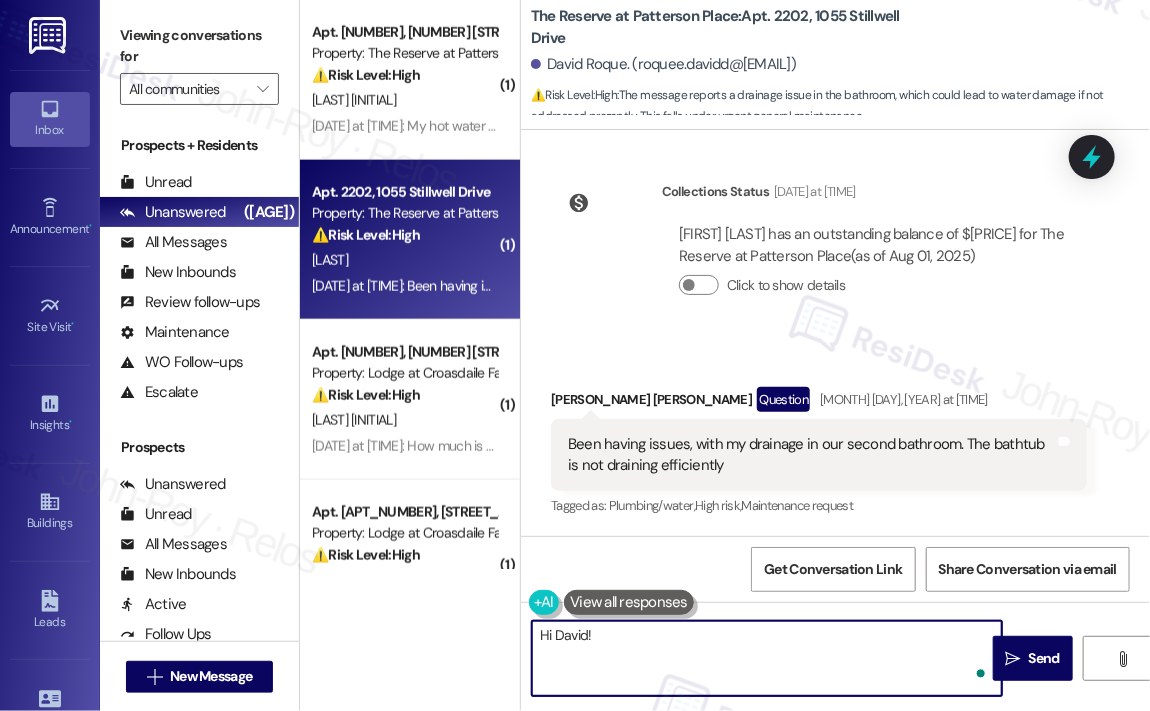paste on "Thank you for reaching out — I’m sorry to hear you’re having issues with the drainage in your second bathroom. That definitely sounds frustrating.
Has the drainage been slow for a while, or is this a more recent issue? Also, have you noticed any unusual smells, gurgling sounds, or backup in the tub? Any details you can share will help the team address it more effectively." 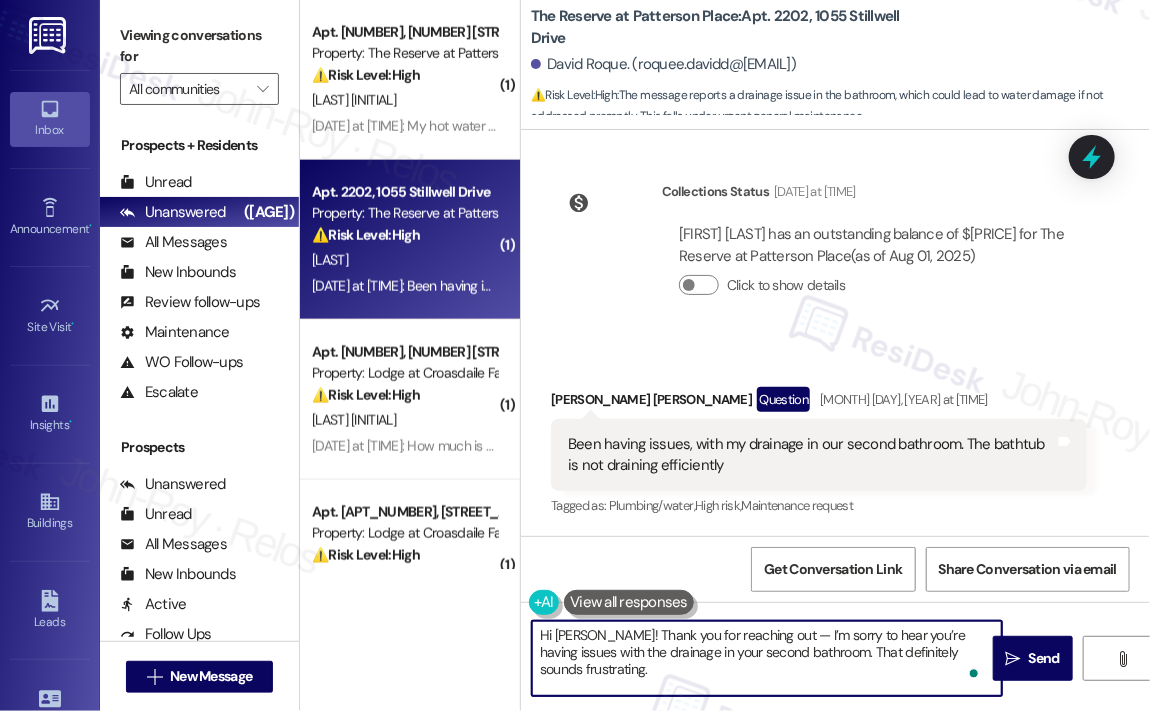 scroll, scrollTop: 33, scrollLeft: 0, axis: vertical 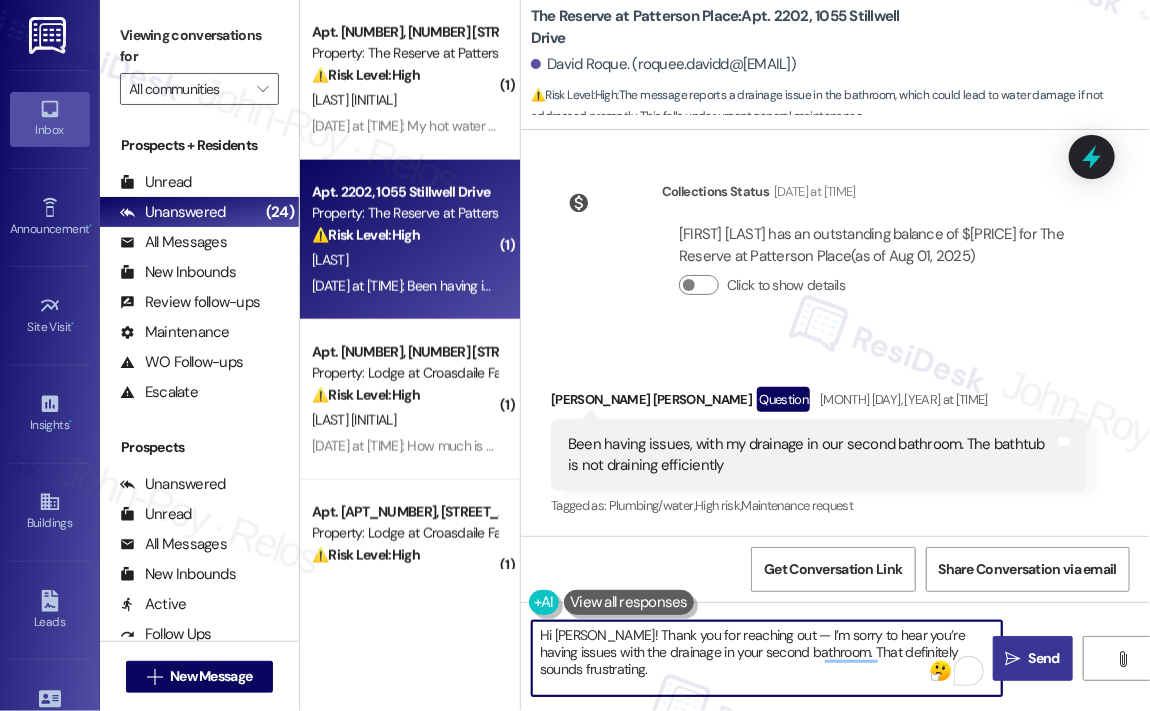 type on "Hi [PERSON_NAME]! Thank you for reaching out — I’m sorry to hear you’re having issues with the drainage in your second bathroom. That definitely sounds frustrating.
Has the drainage been slow for a while, or is this a more recent issue? Also, have you noticed any unusual smells, gurgling sounds, or backup in the tub? Any details you can share will help the team address it more effectively." 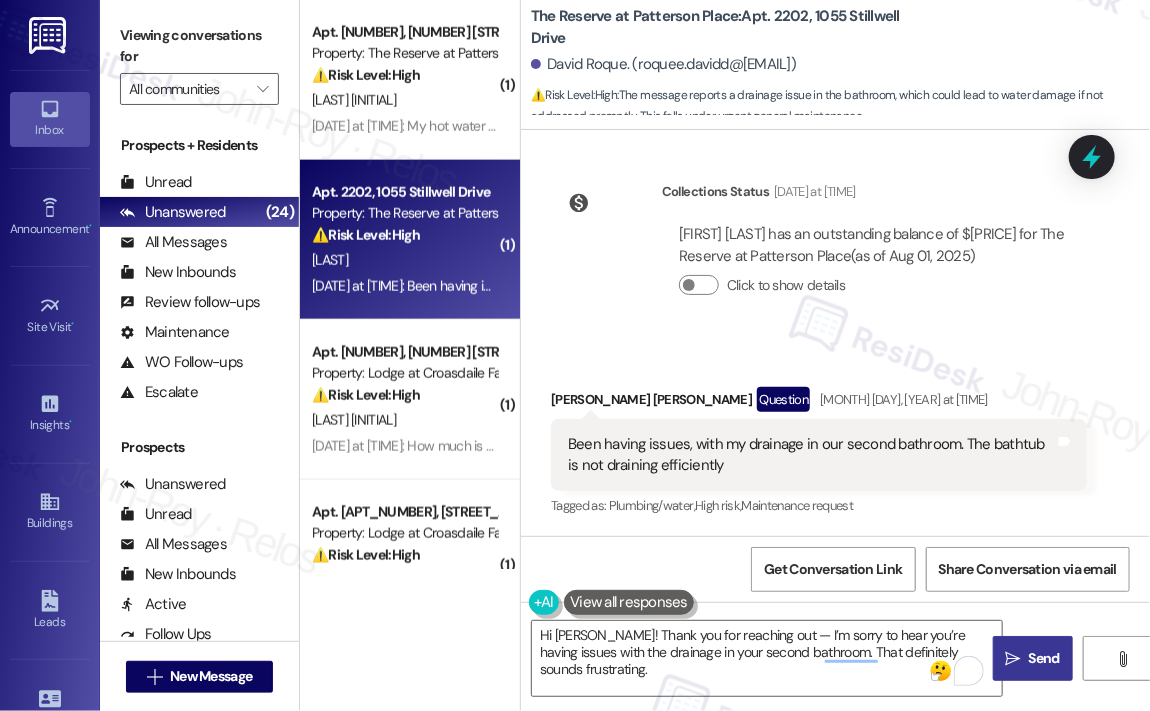 click on "Send" at bounding box center (1044, 658) 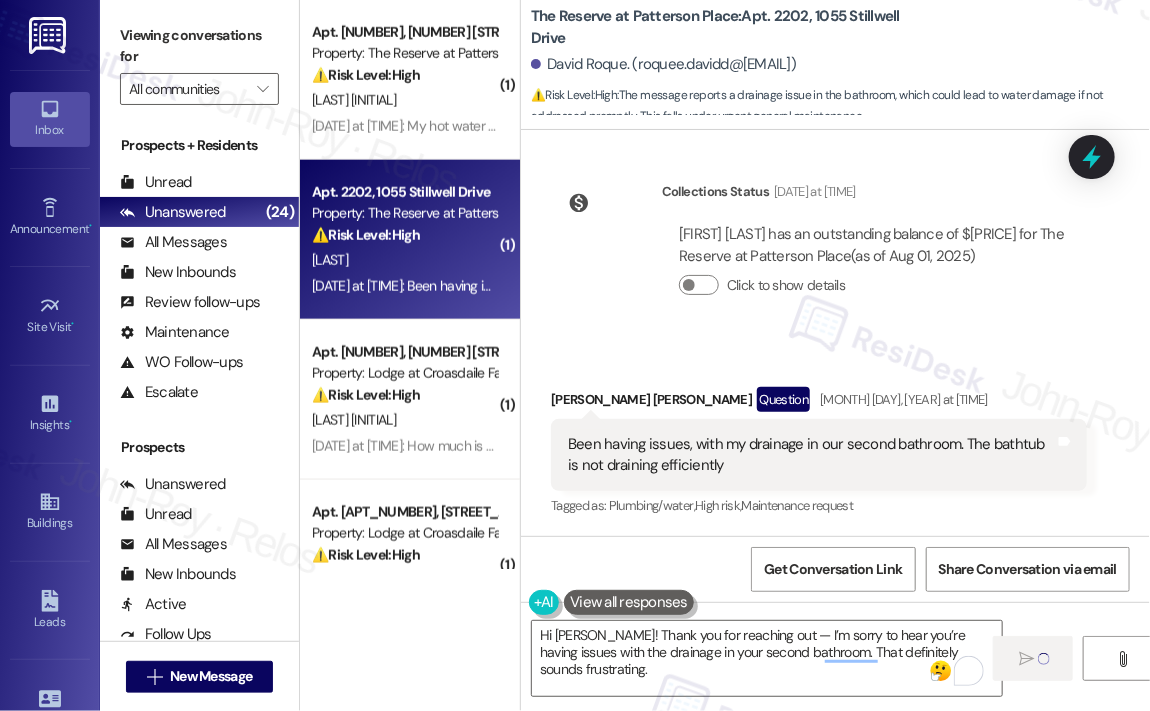 type 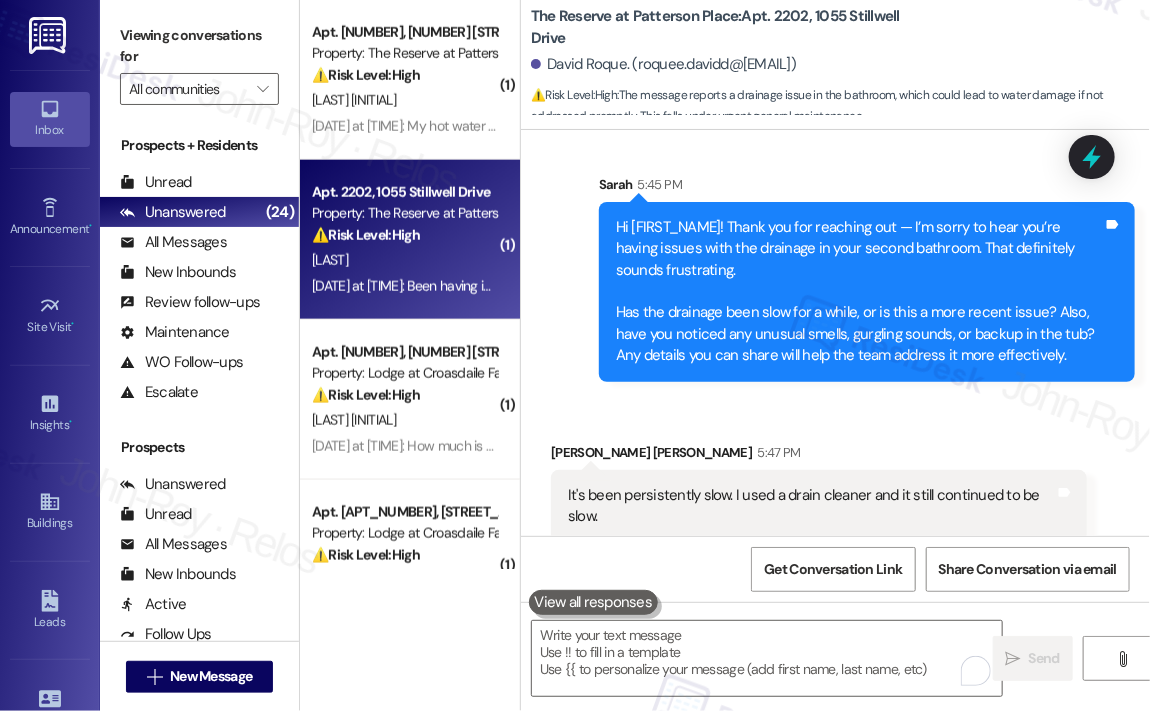 scroll, scrollTop: 1640, scrollLeft: 0, axis: vertical 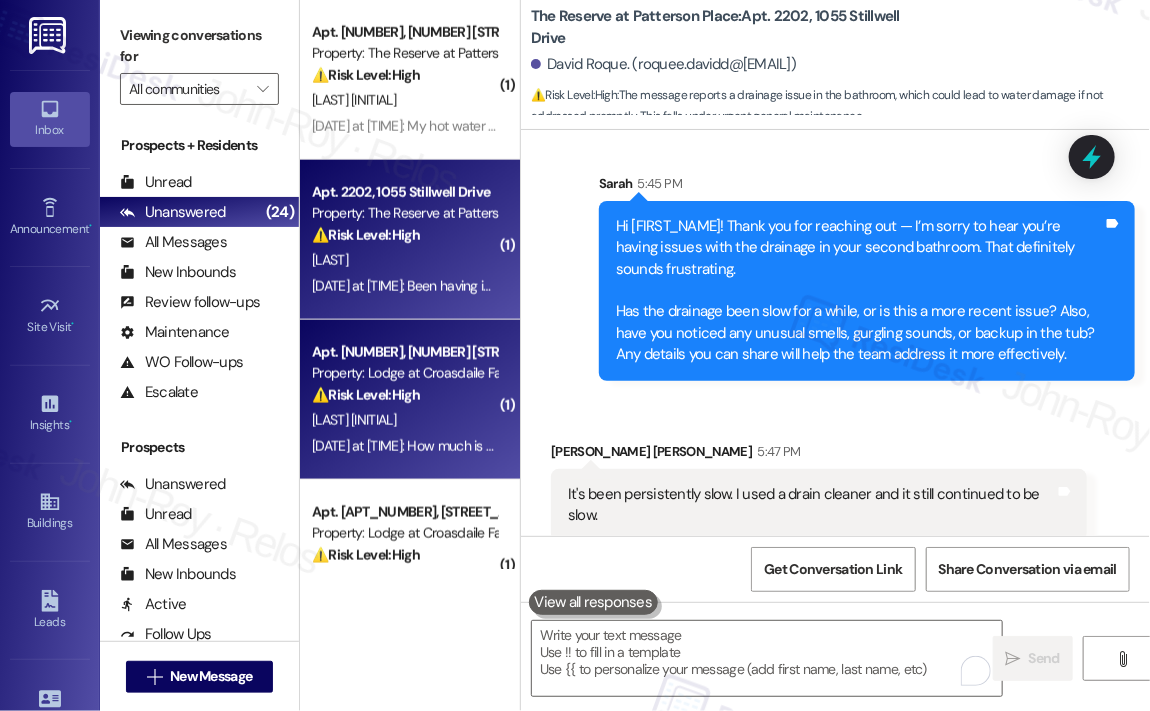 click on "[LAST] [INITIAL]" at bounding box center (404, 420) 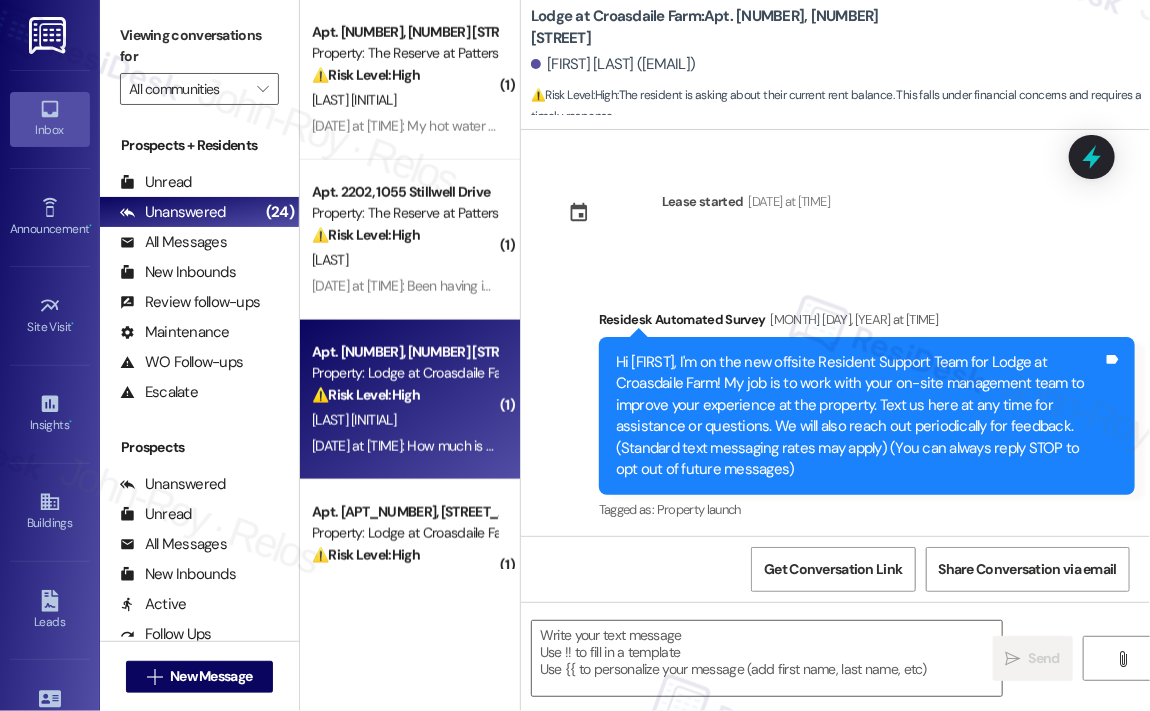 scroll, scrollTop: 4512, scrollLeft: 0, axis: vertical 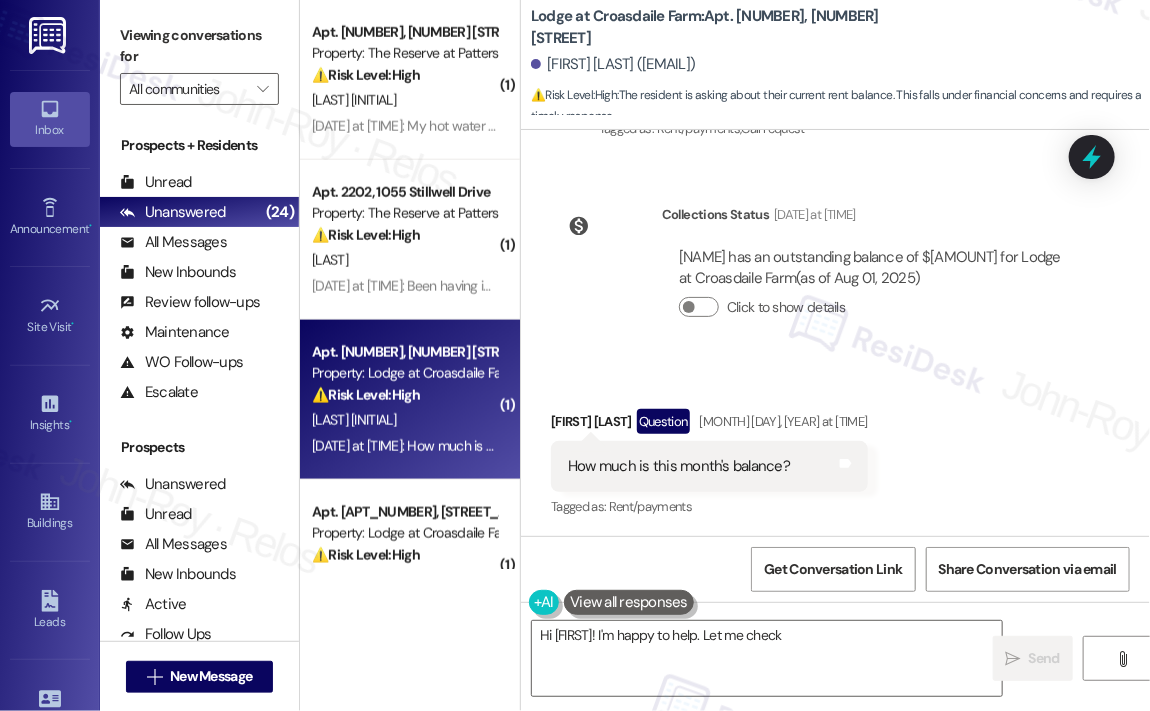 click on "How much is this month's balance?" at bounding box center (679, 466) 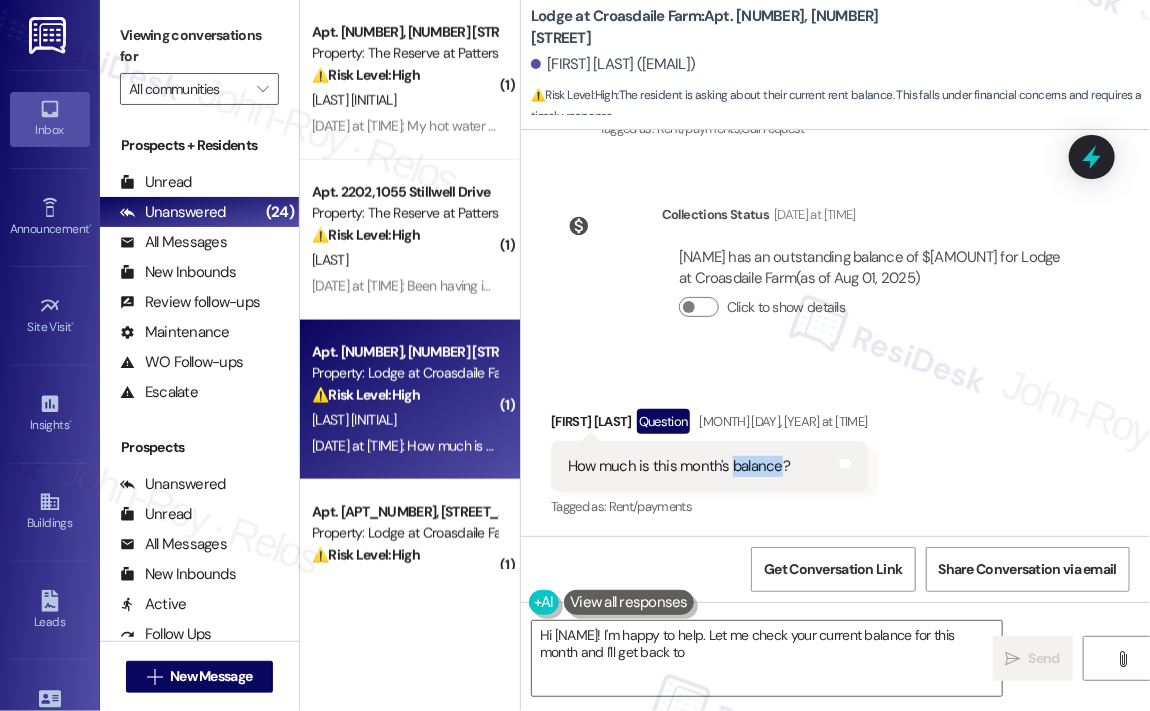 click on "How much is this month's balance?" at bounding box center (679, 466) 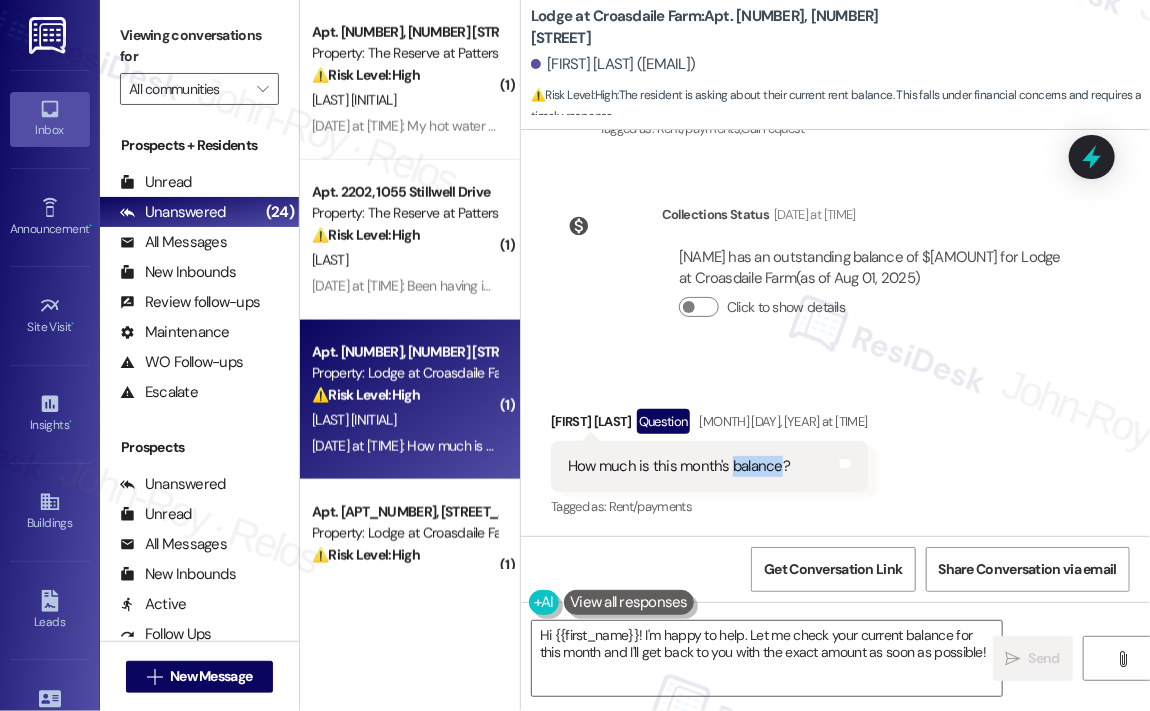 click on "How much is this month's balance?" at bounding box center [679, 466] 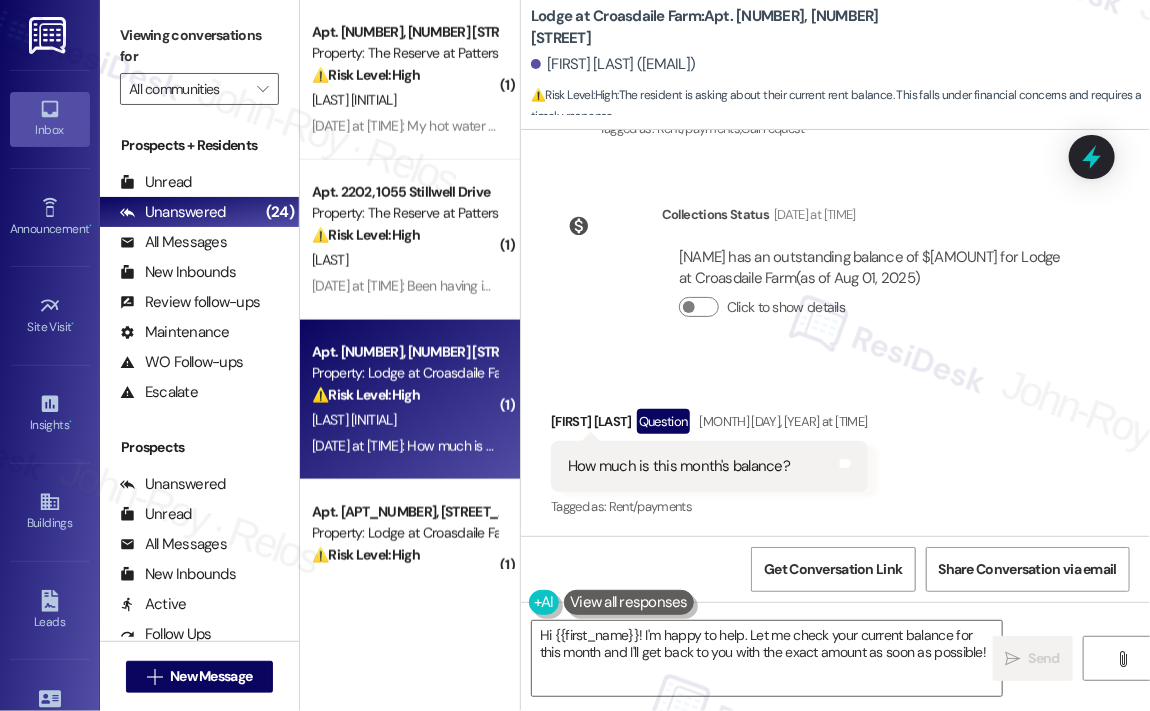 click on "How much is this month's balance?" at bounding box center [679, 466] 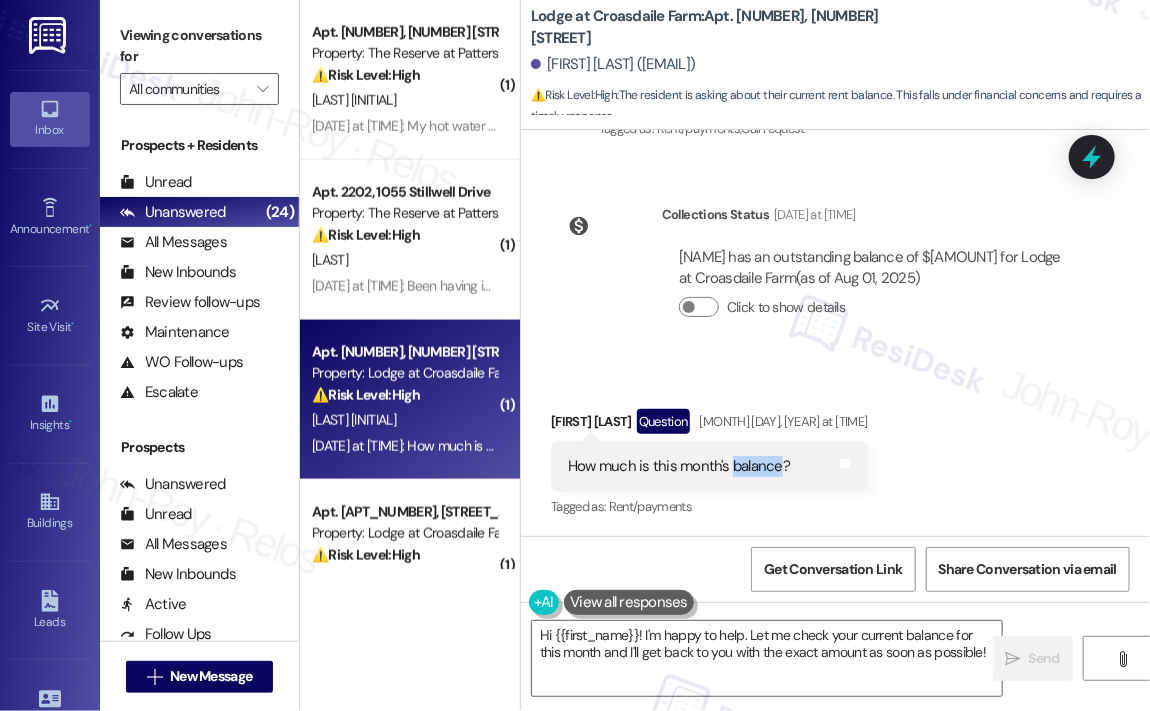 click on "How much is this month's balance?" at bounding box center (679, 466) 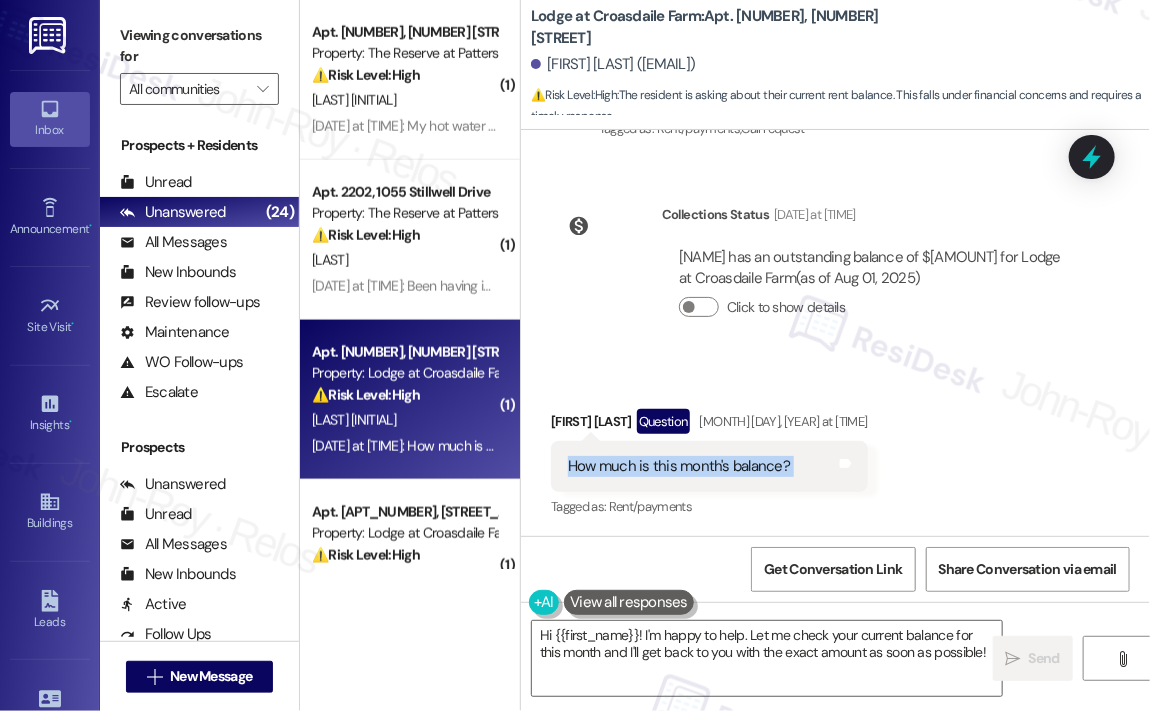 click on "How much is this month's balance?" at bounding box center (679, 466) 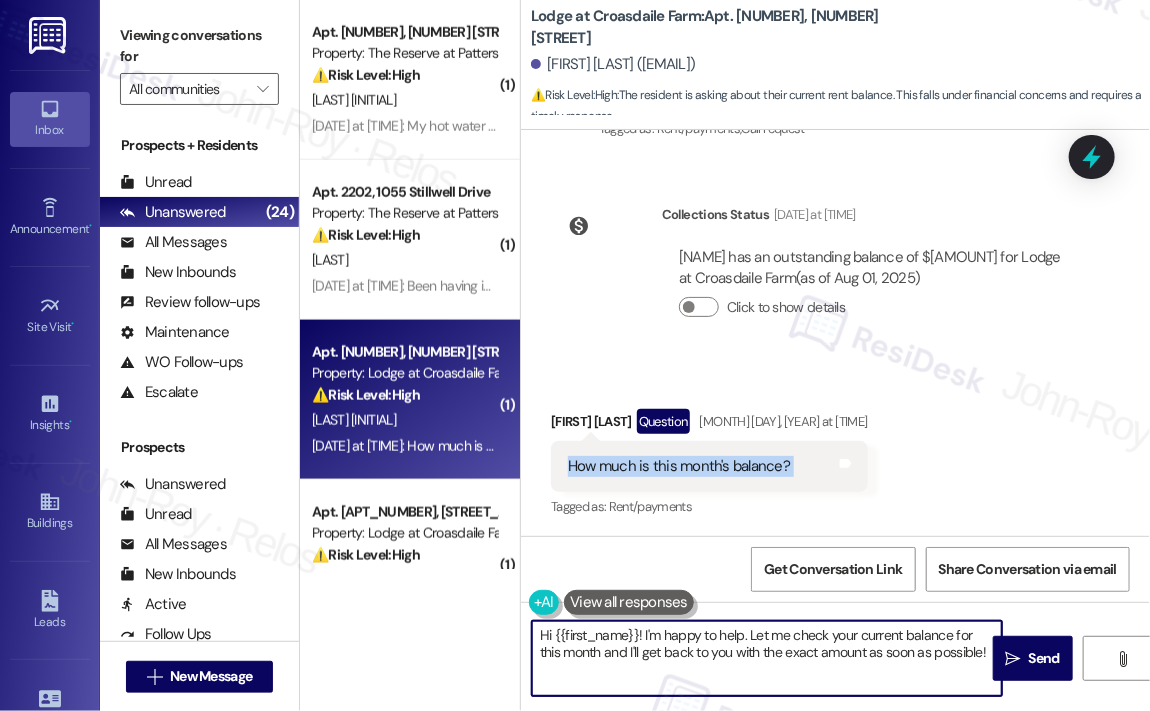 click on "Hi {{first_name}}! I'm happy to help. Let me check your current balance for this month and I'll get back to you with the exact amount as soon as possible!" at bounding box center [767, 658] 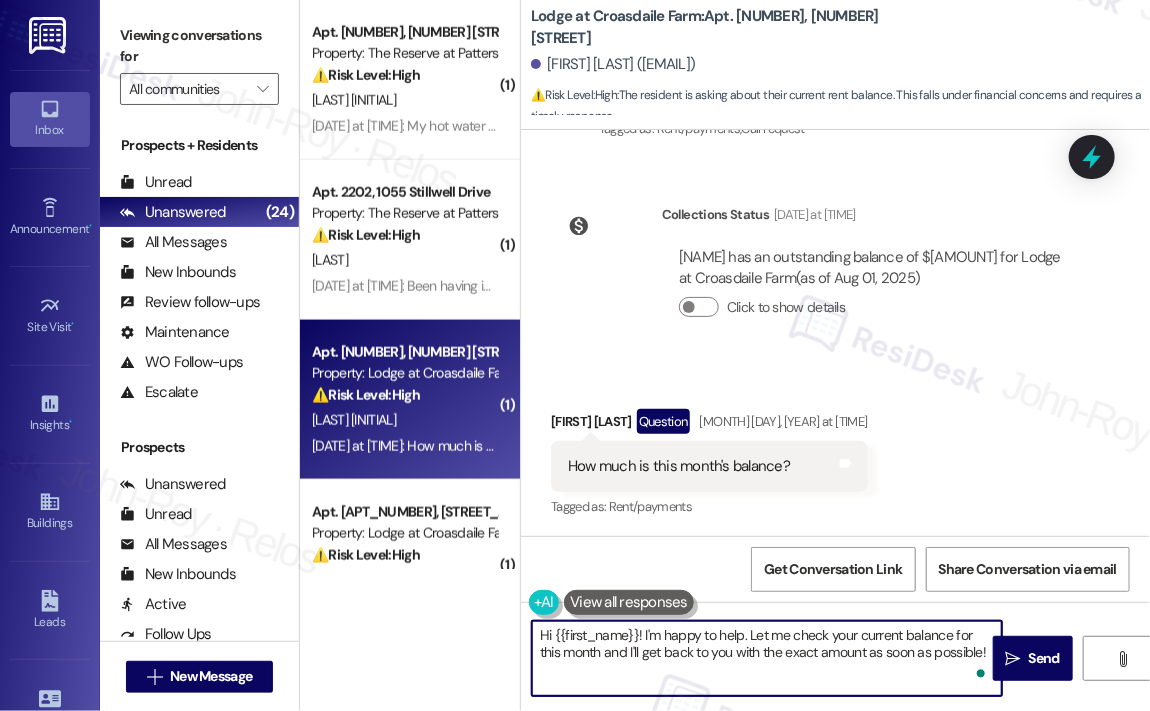 paste on "Thank you for reaching out — I can help with that. Are you referring to your current rent balance for this month, or is there a specific charge you’re asking about? Let me know so I can get you the most accurate information." 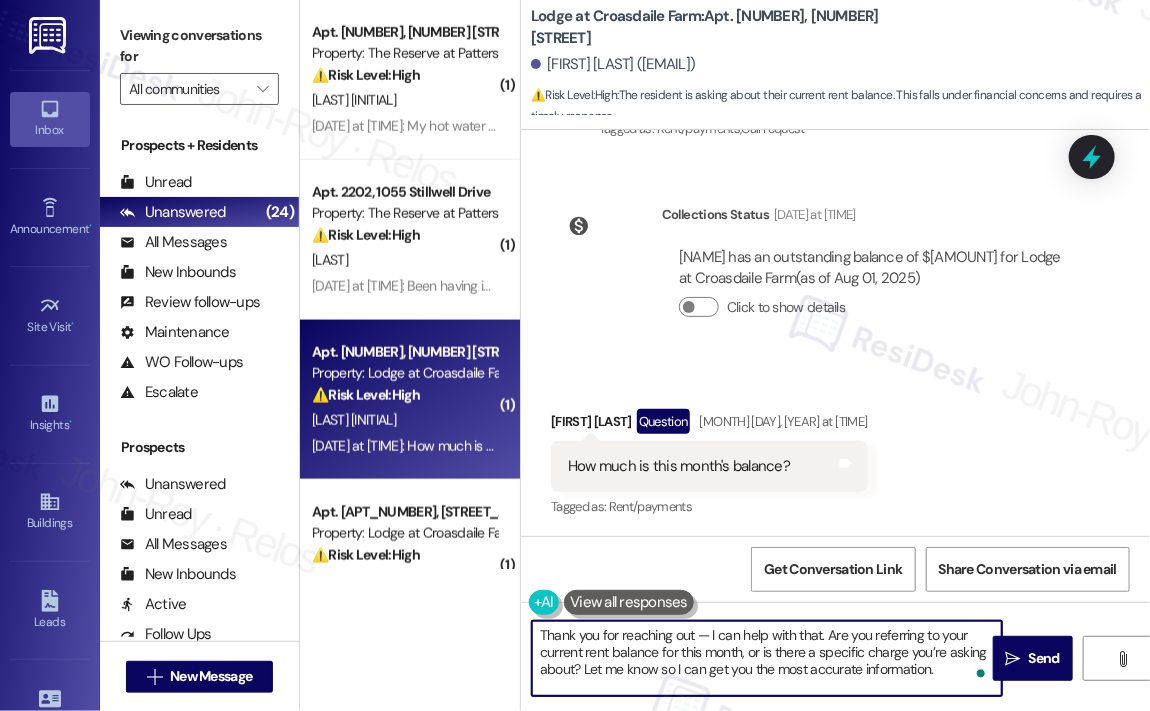 click on "Thank you for reaching out — I can help with that. Are you referring to your current rent balance for this month, or is there a specific charge you’re asking about? Let me know so I can get you the most accurate information." at bounding box center (767, 658) 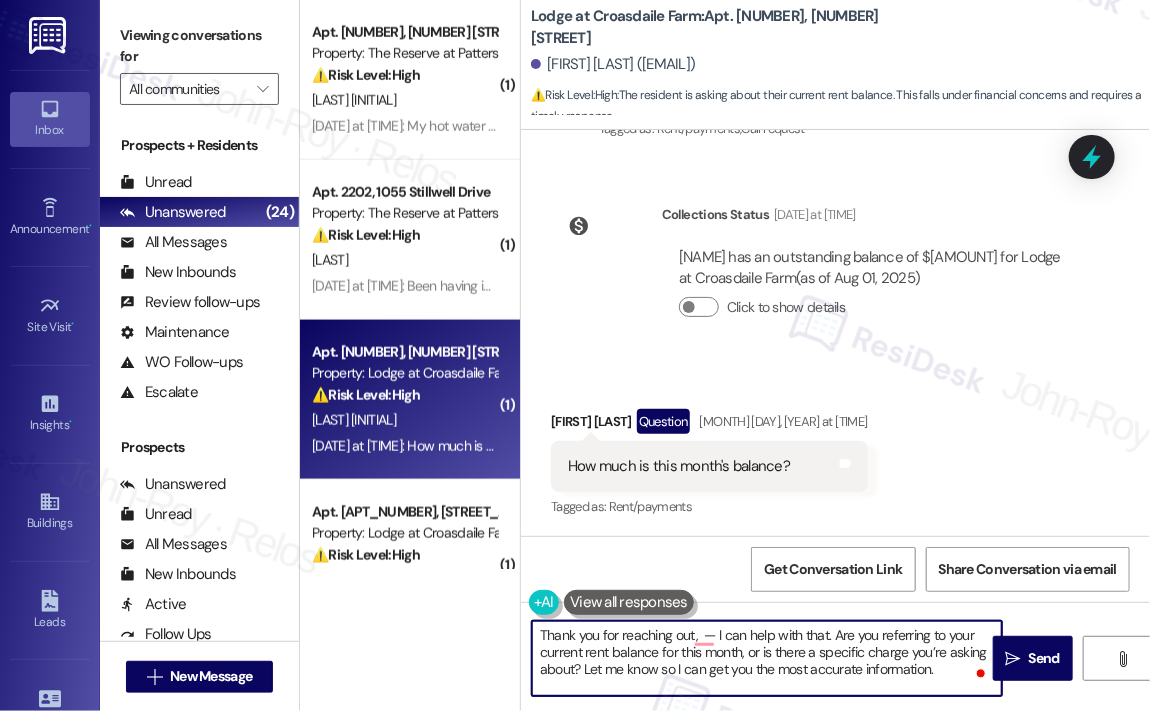 click on "[FIRST] [LAST] ([EMAIL])" at bounding box center (613, 64) 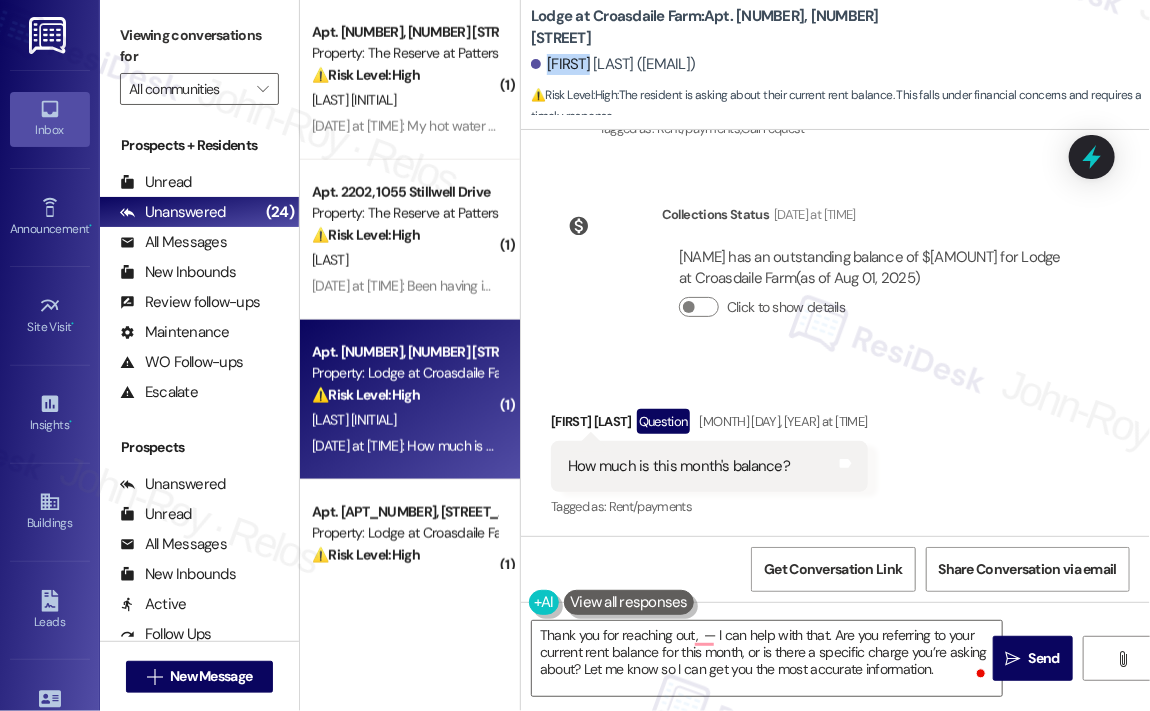 click on "[FIRST] [LAST] ([EMAIL])" at bounding box center (613, 64) 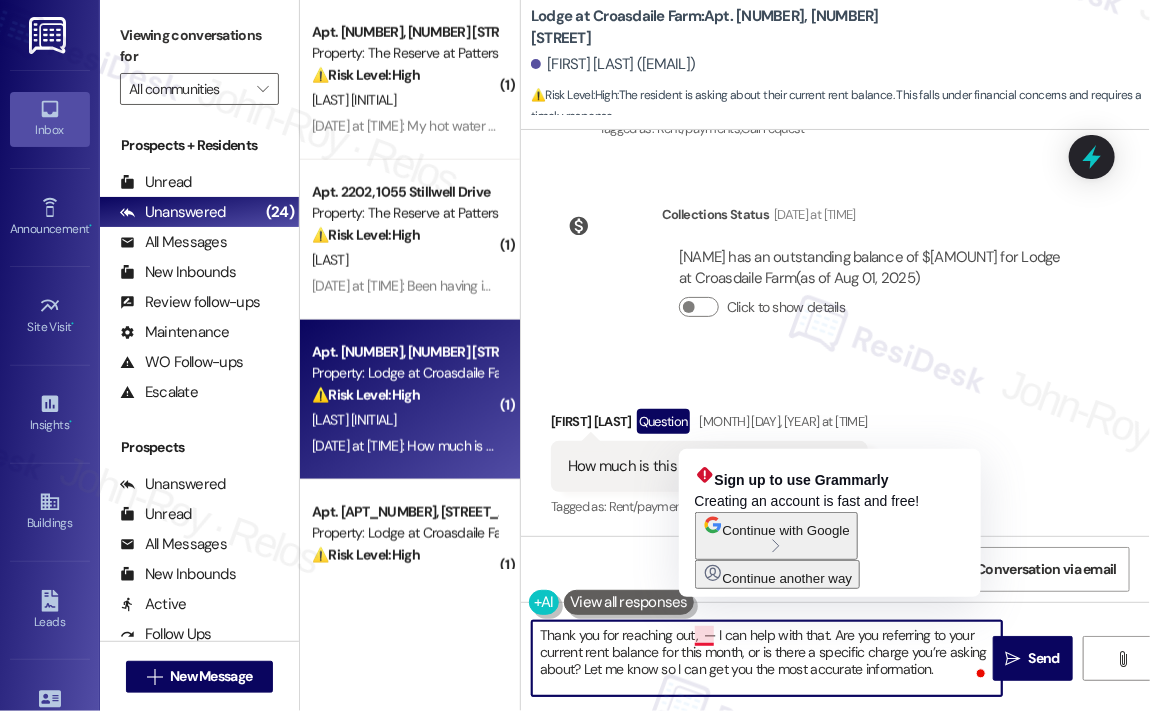 click on "Thank you for reaching out,  — I can help with that. Are you referring to your current rent balance for this month, or is there a specific charge you’re asking about? Let me know so I can get you the most accurate information." at bounding box center [767, 658] 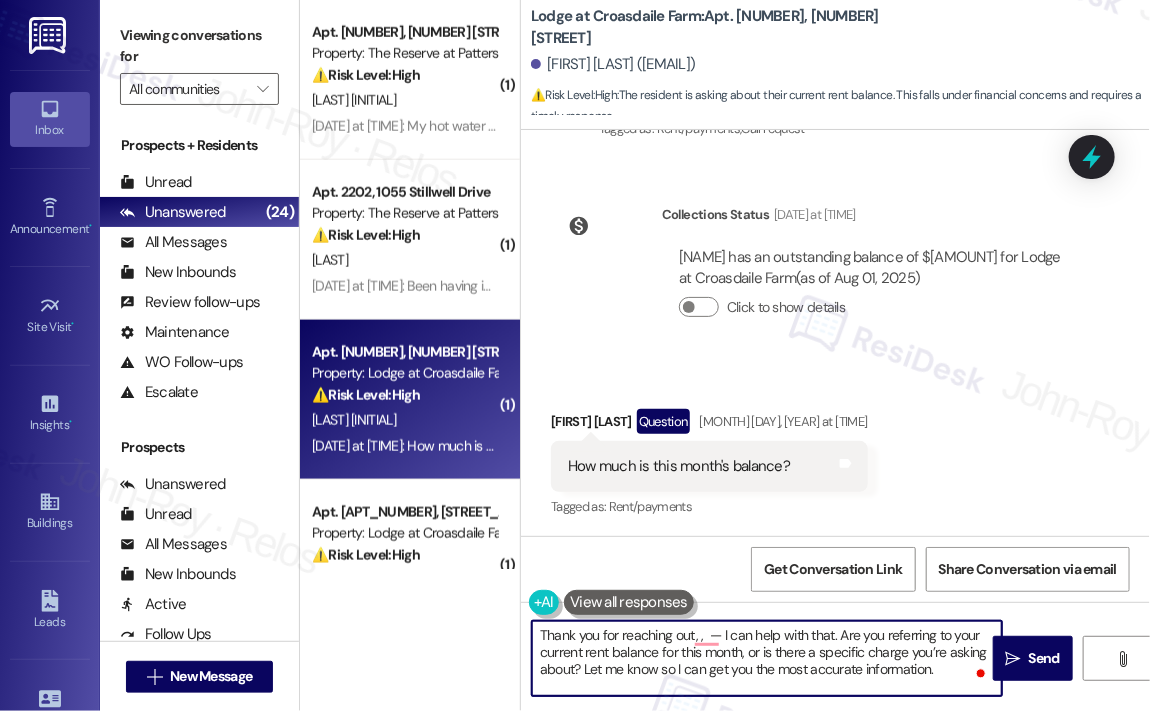 paste on "[FIRST]" 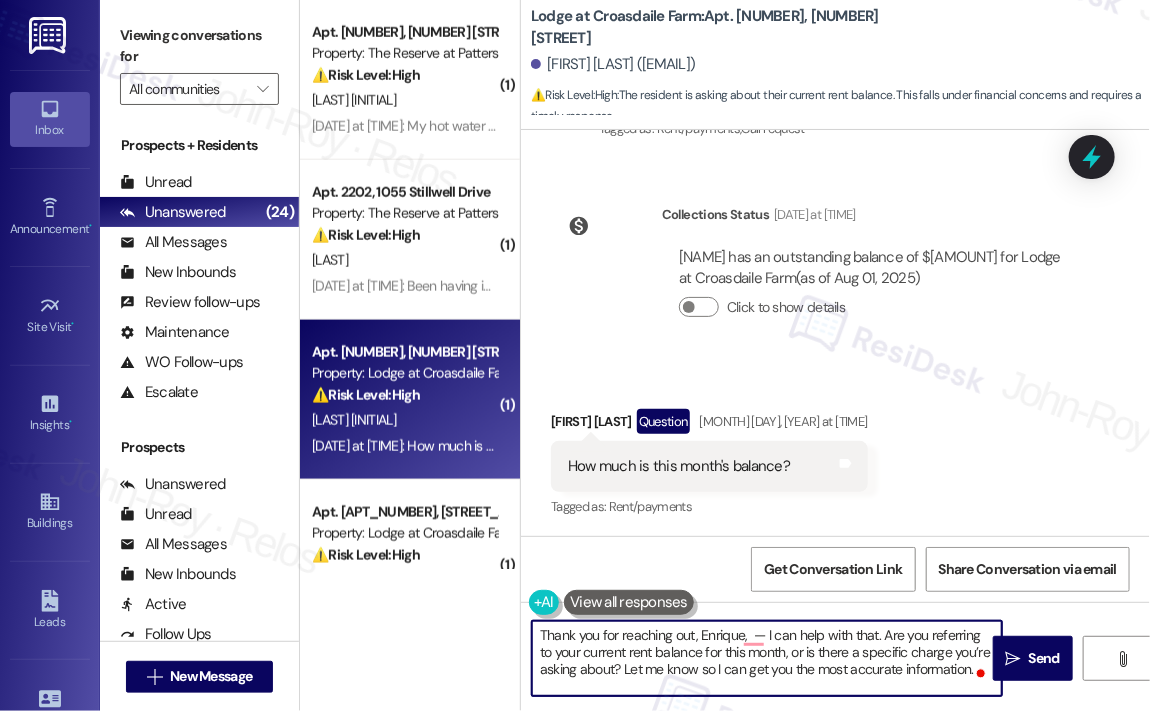 type on "Thank you for reaching out, [FIRST], — I can help with that. Are you referring to your current rent balance for this month, or is there a specific charge you’re asking about? Let me know so I can get you the most accurate information." 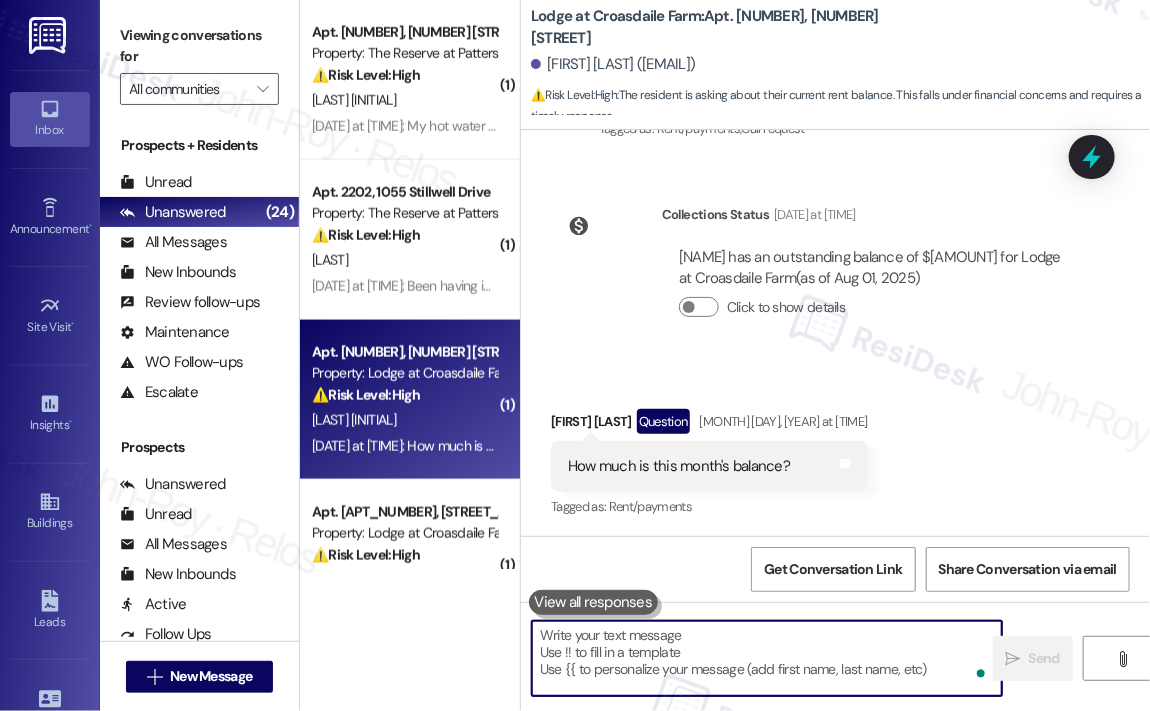 scroll, scrollTop: 4511, scrollLeft: 0, axis: vertical 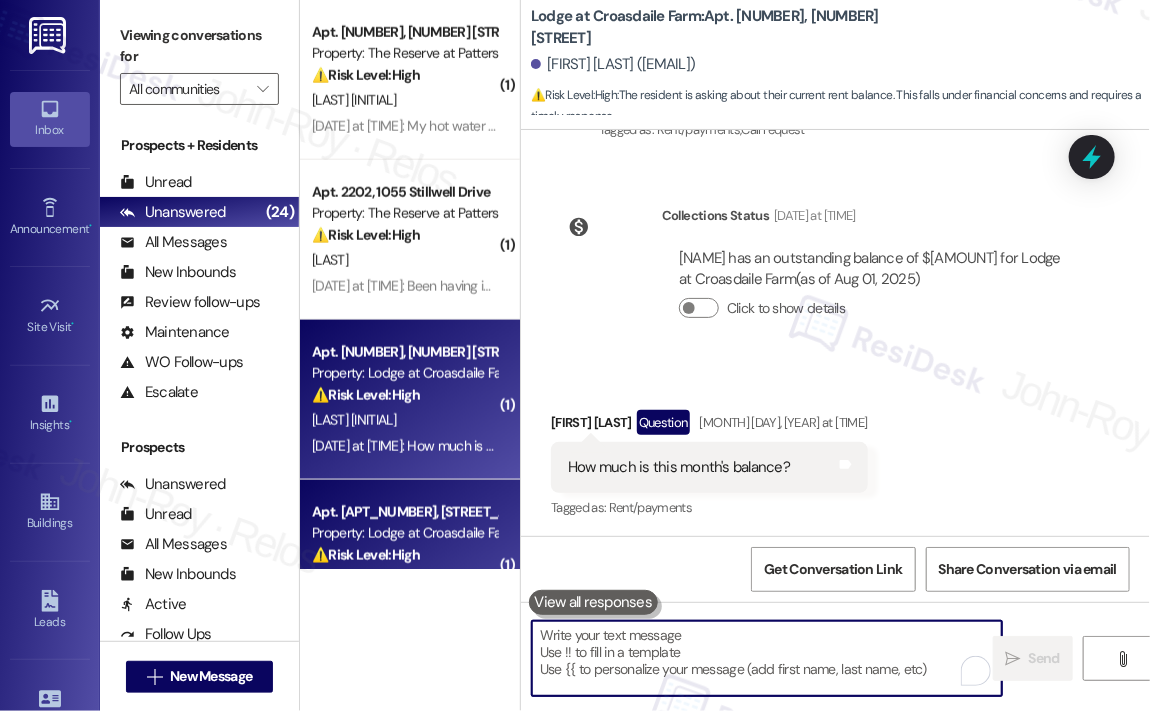 type 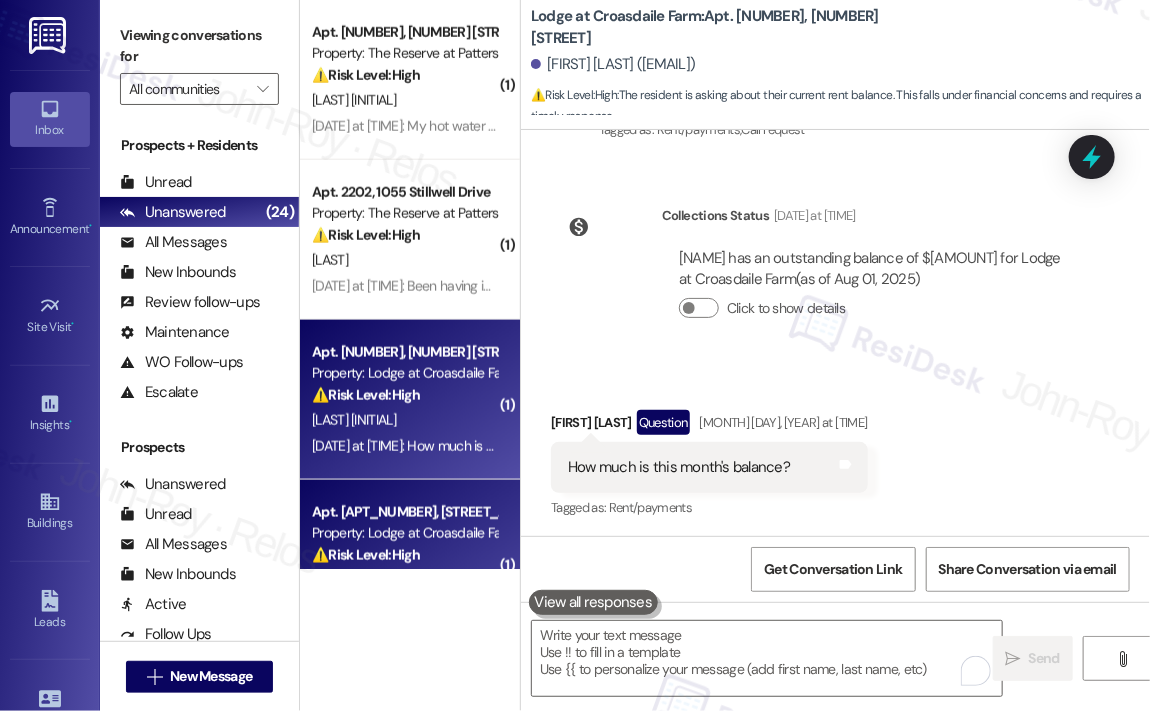 click on "Property: Lodge at Croasdaile Farm" at bounding box center (404, 533) 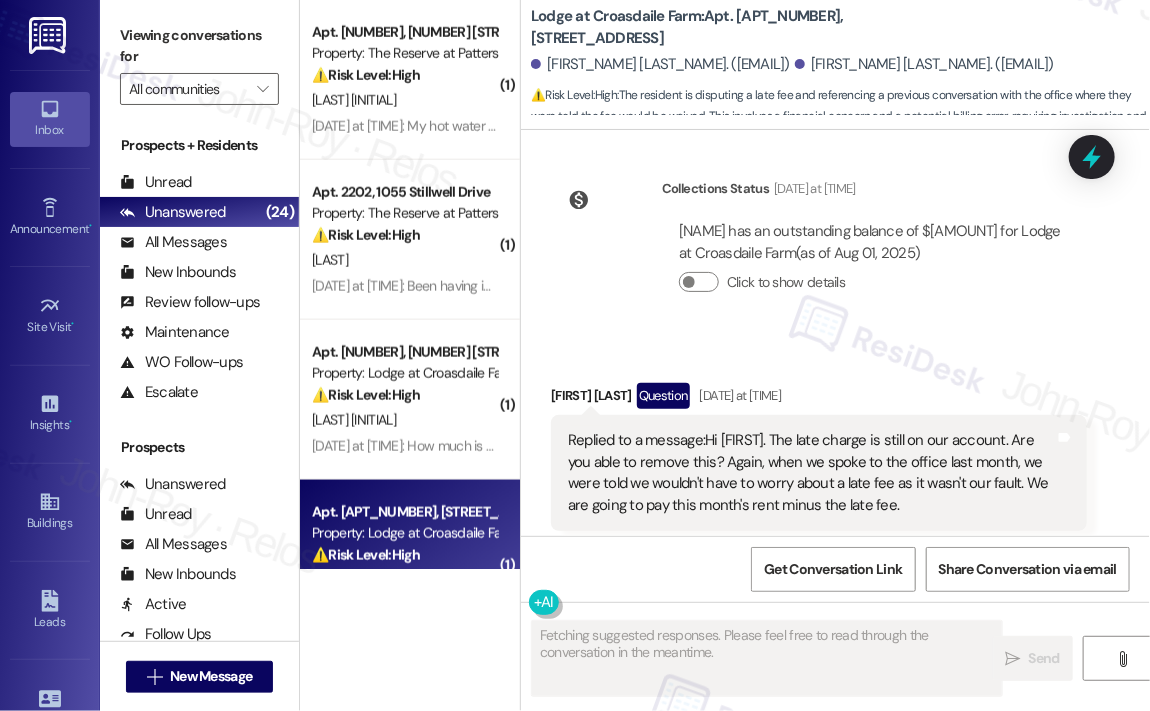 scroll, scrollTop: 4508, scrollLeft: 0, axis: vertical 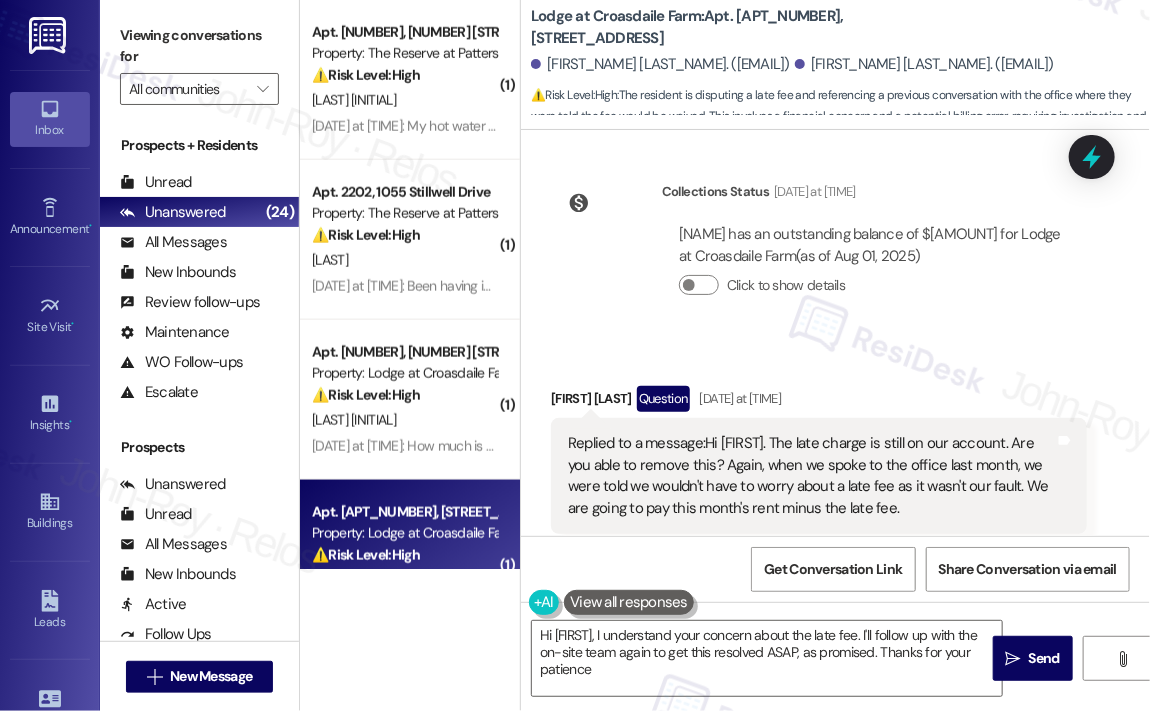 type on "Hi {{first_name}}, I understand your concern about the late fee. I'll follow up with the on-site team again to get this resolved ASAP, as promised. Thanks for your patience!" 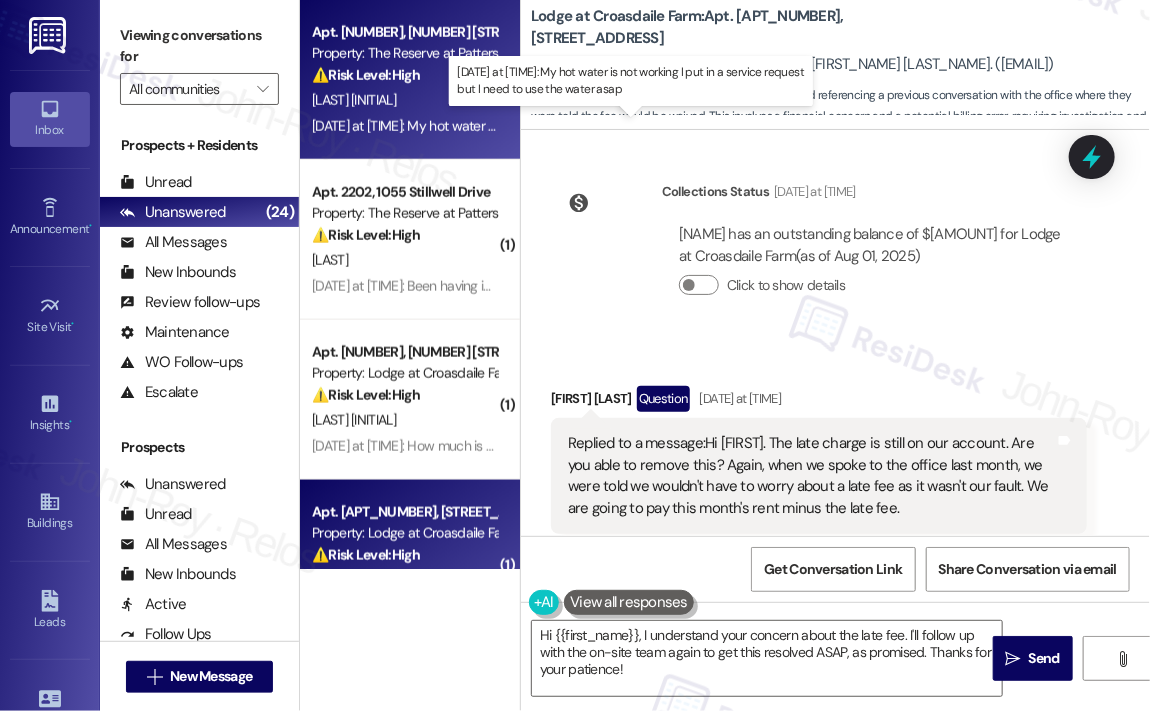 click on "[DATE] at [TIME]: My hot water is not working I put in a service request but I need to use the water asap [DATE] at [TIME]: My hot water is not working I put in a service request but I need to use the water asap" at bounding box center [609, 126] 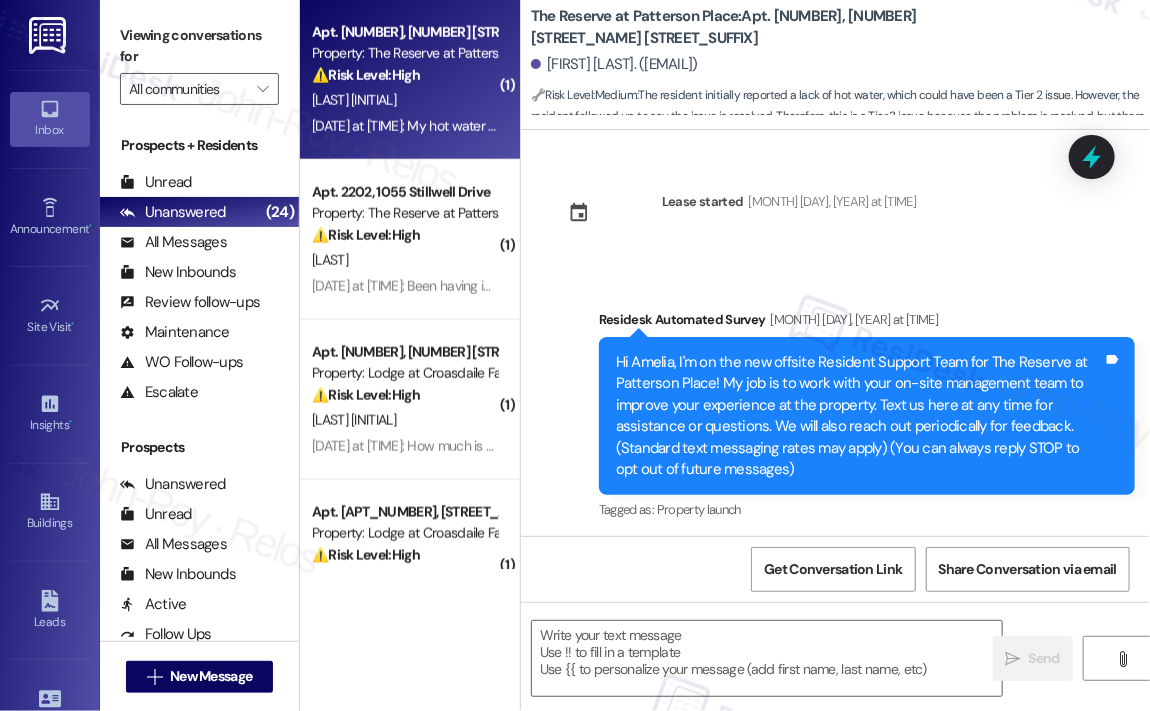 scroll, scrollTop: 9465, scrollLeft: 0, axis: vertical 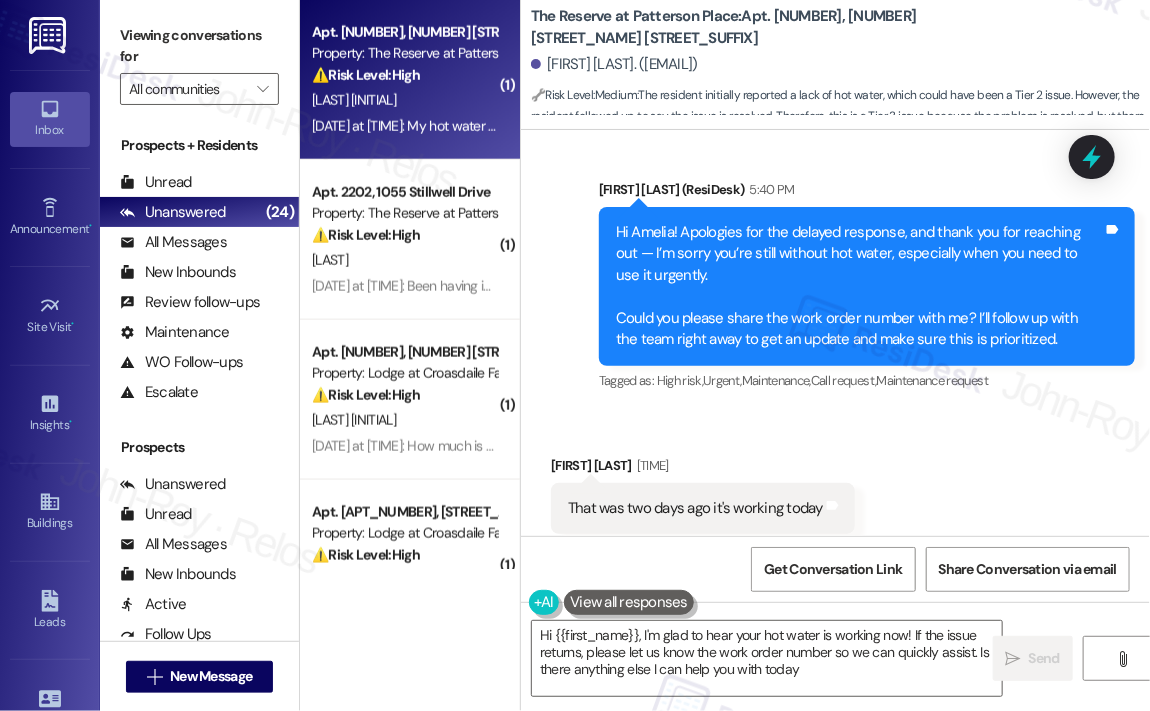 type on "Hi [FIRST_NAME], I'm glad to hear your hot water is working now! If the issue returns, please let us know the work order number so we can quickly assist. Is there anything else I can help you with today?" 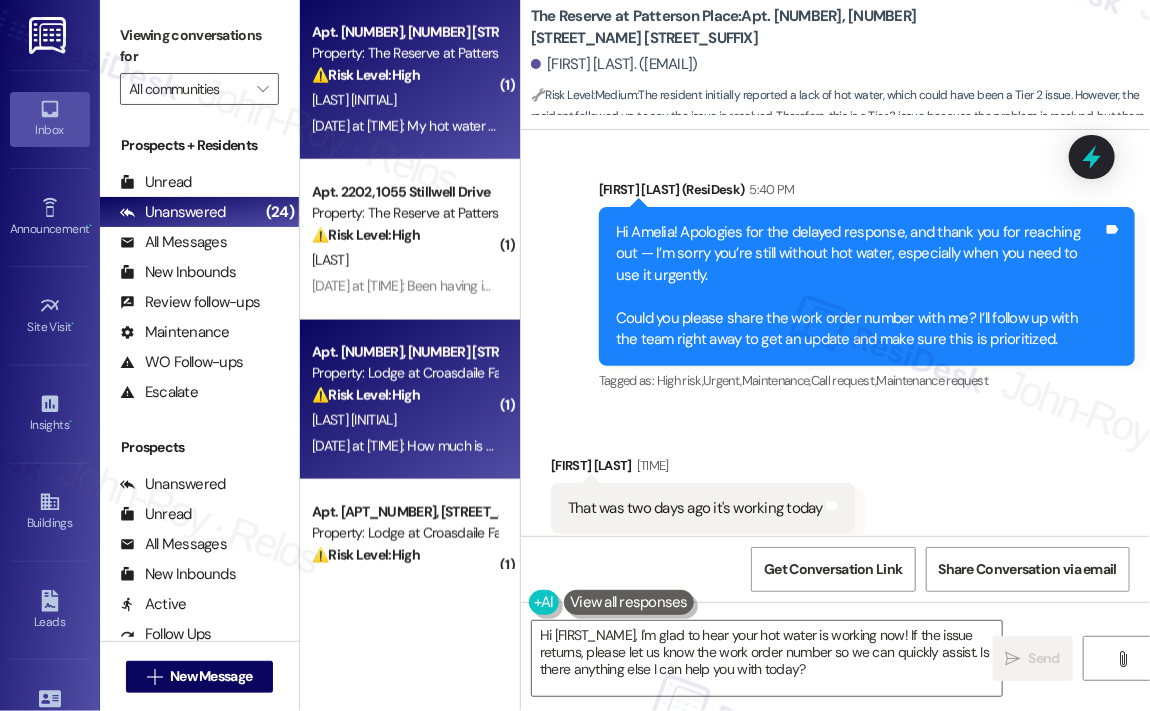 scroll, scrollTop: 900, scrollLeft: 0, axis: vertical 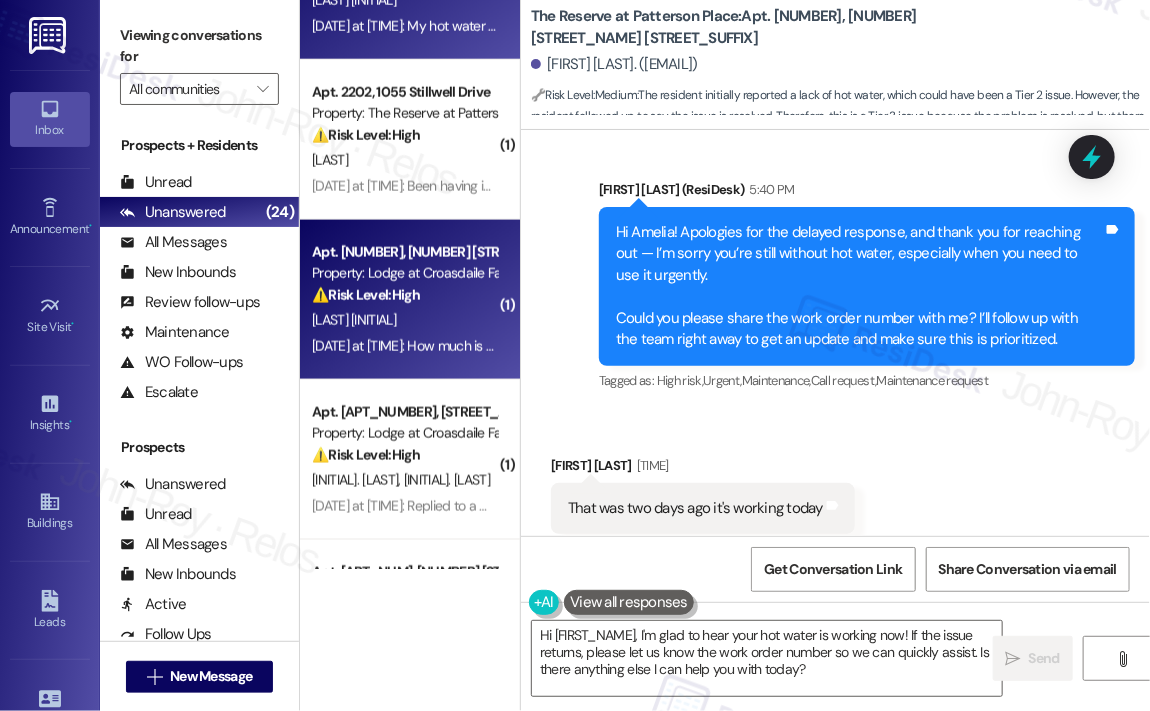 click on "Aug 01, 2025 at 2:40 PM: How much is this month's balance? Aug 01, 2025 at 2:40 PM: How much is this month's balance?" at bounding box center (461, 346) 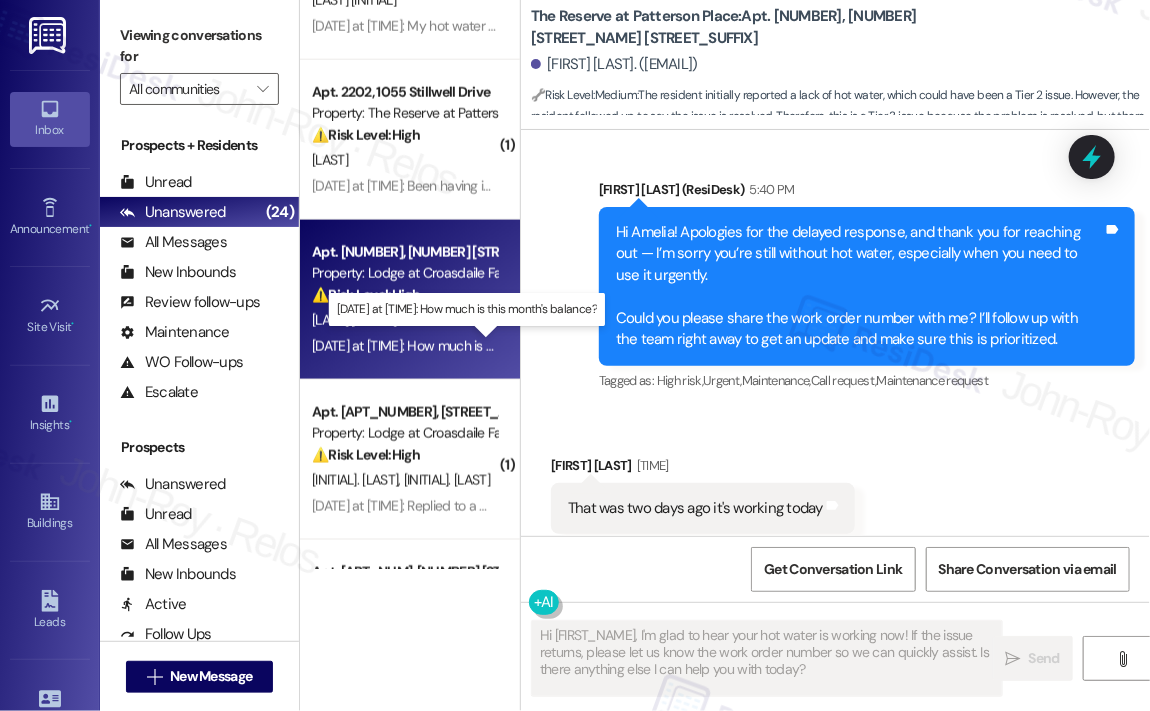 type on "Fetching suggested responses. Please feel free to read through the conversation in the meantime." 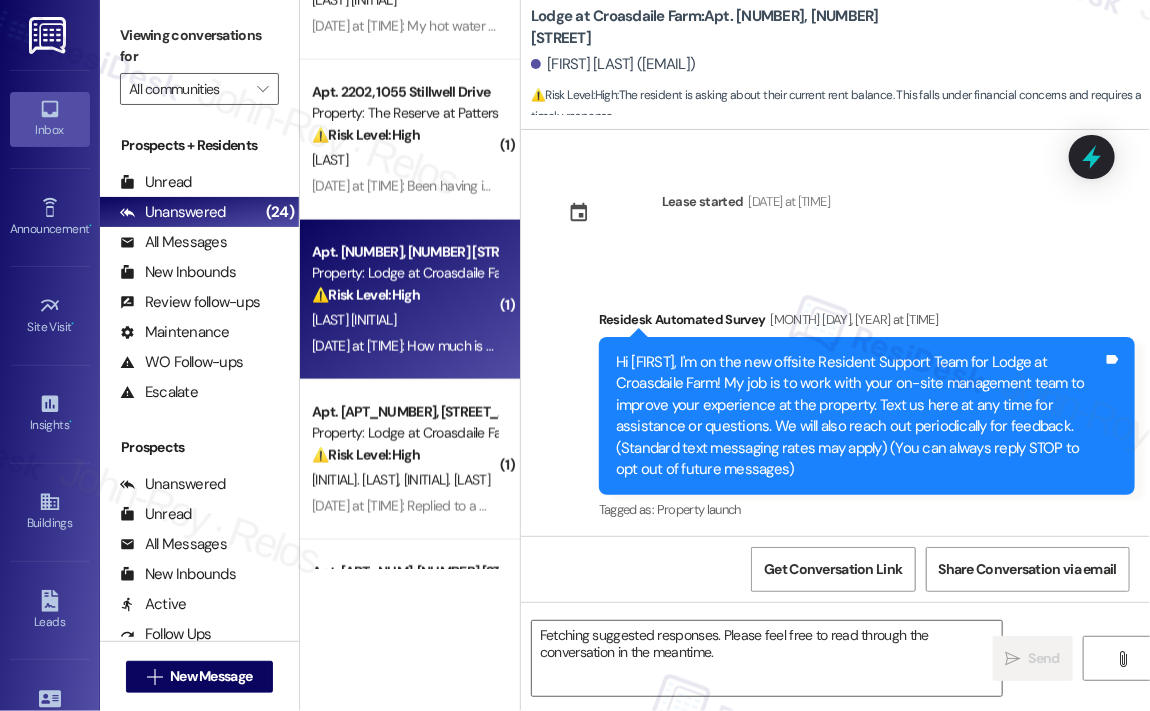 scroll, scrollTop: 4745, scrollLeft: 0, axis: vertical 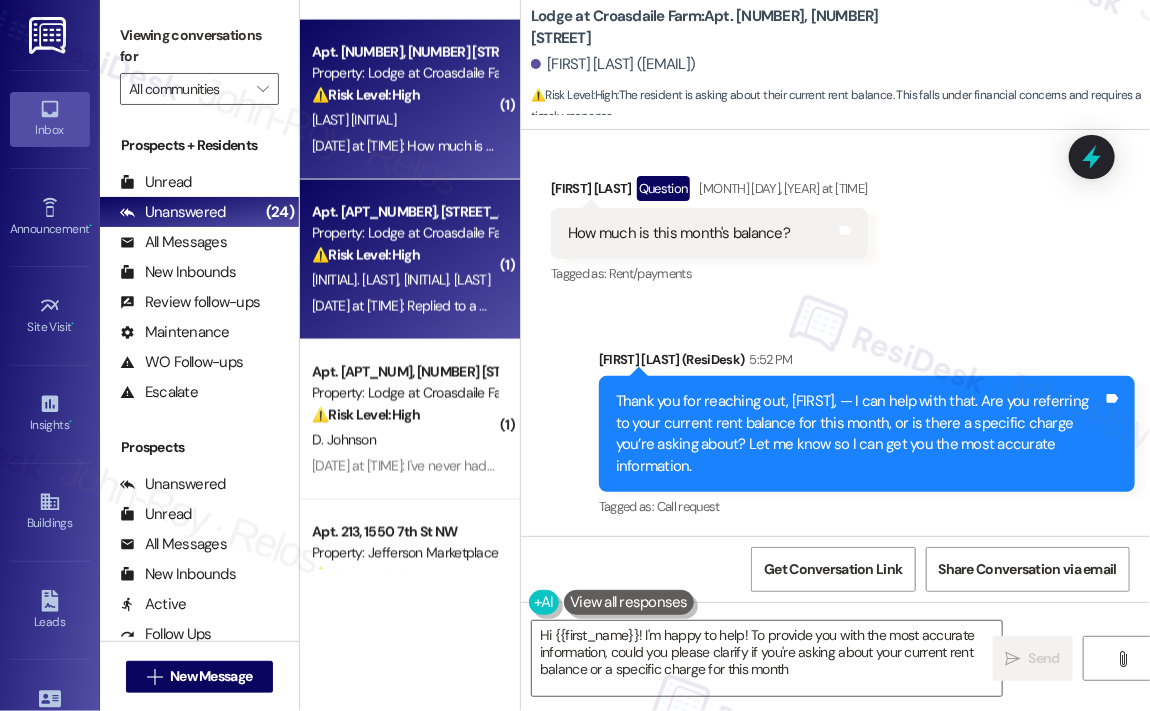 type on "Hi [FIRST]! I'm happy to help! To provide you with the most accurate information, could you please clarify if you're asking about your current rent balance or a specific charge for this month?" 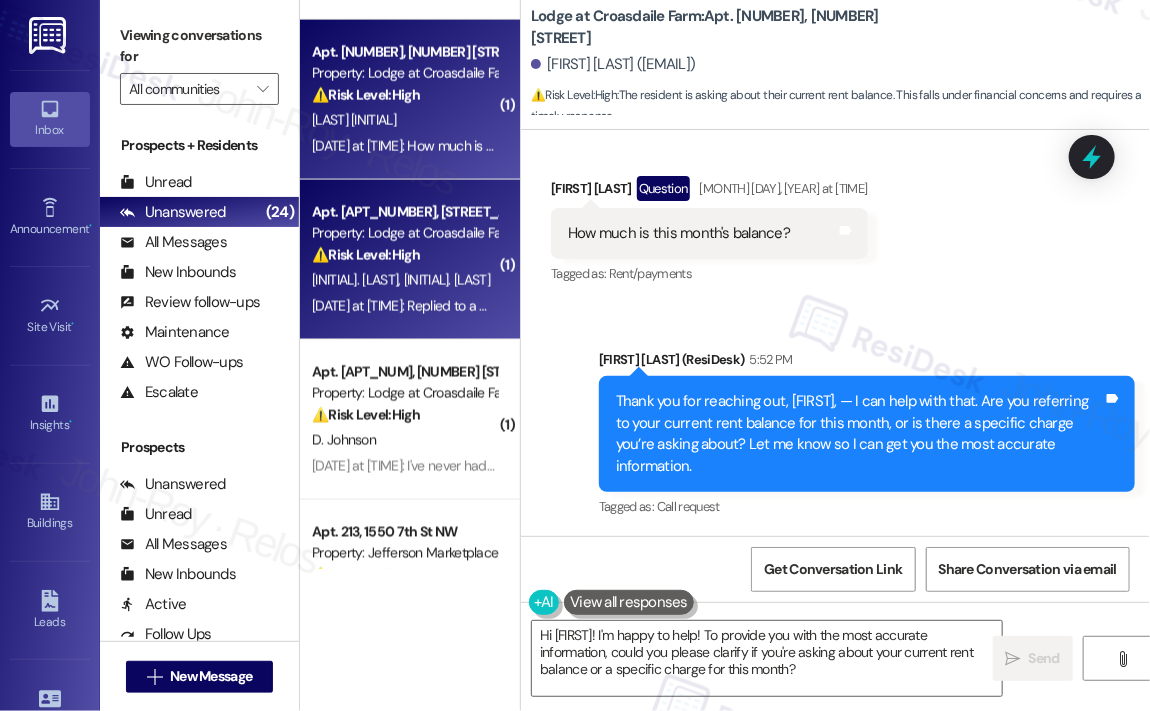 click on "[LAST] [LAST]" at bounding box center [404, 280] 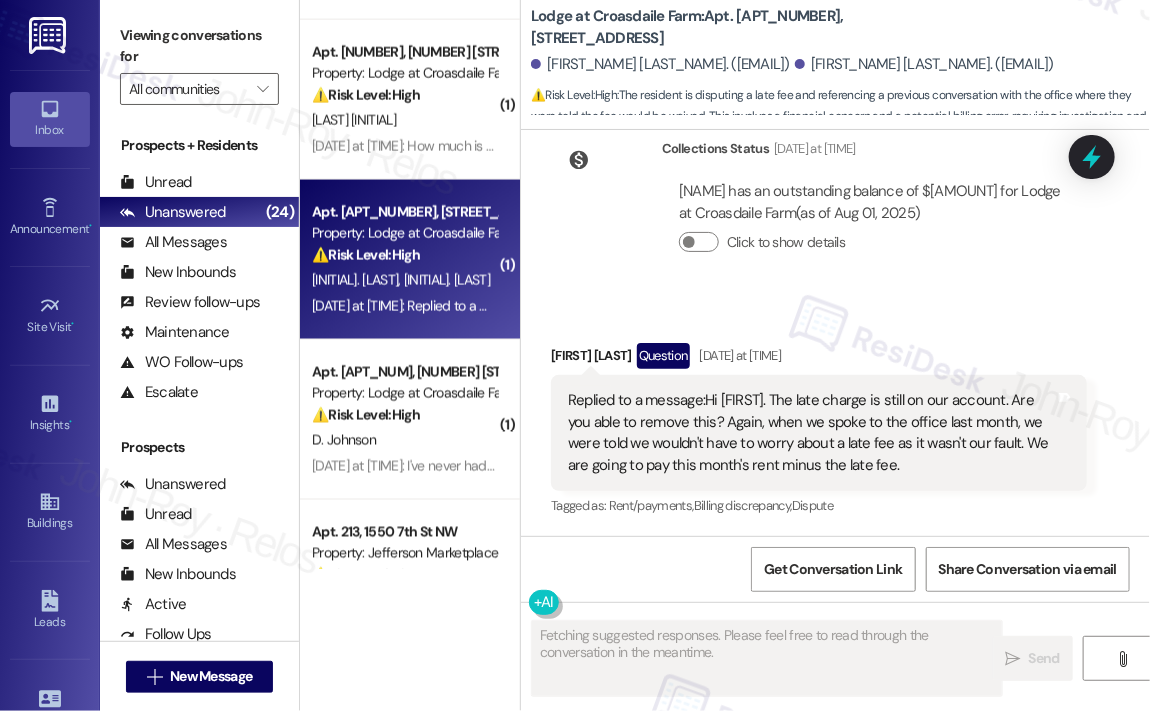 scroll, scrollTop: 4508, scrollLeft: 0, axis: vertical 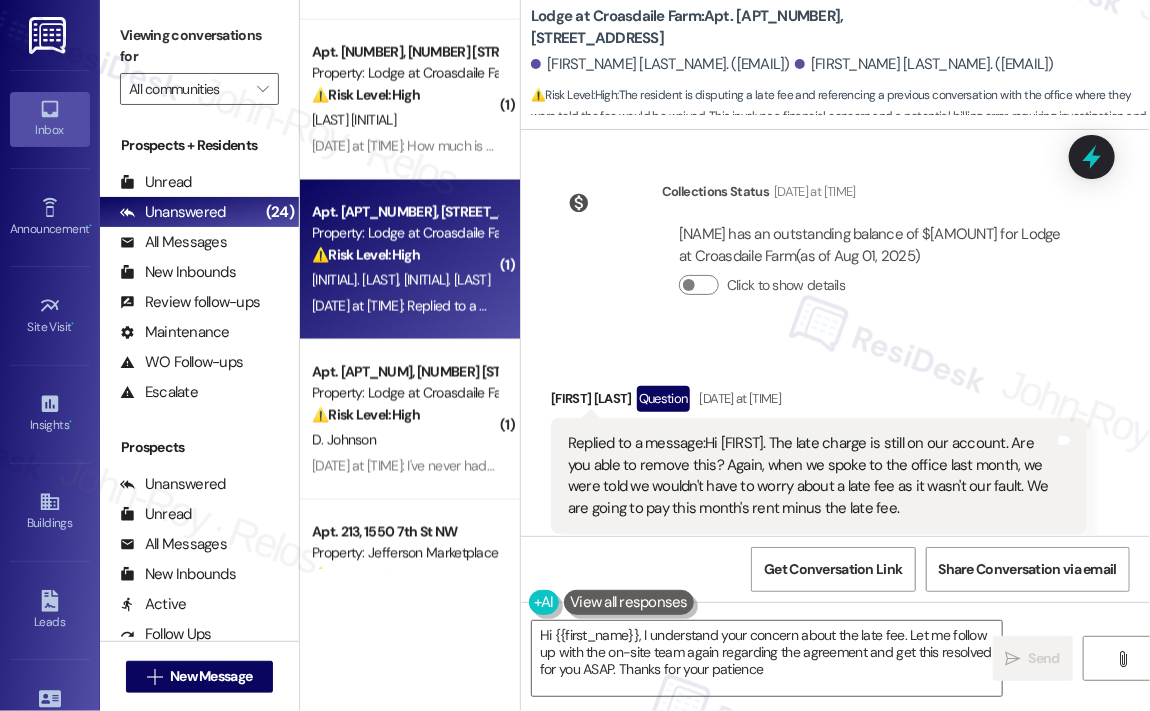type on "Hi [FIRST], I understand your concern about the late fee. Let me follow up with the on-site team again regarding the agreement and get this resolved for you ASAP. Thanks for your patience!" 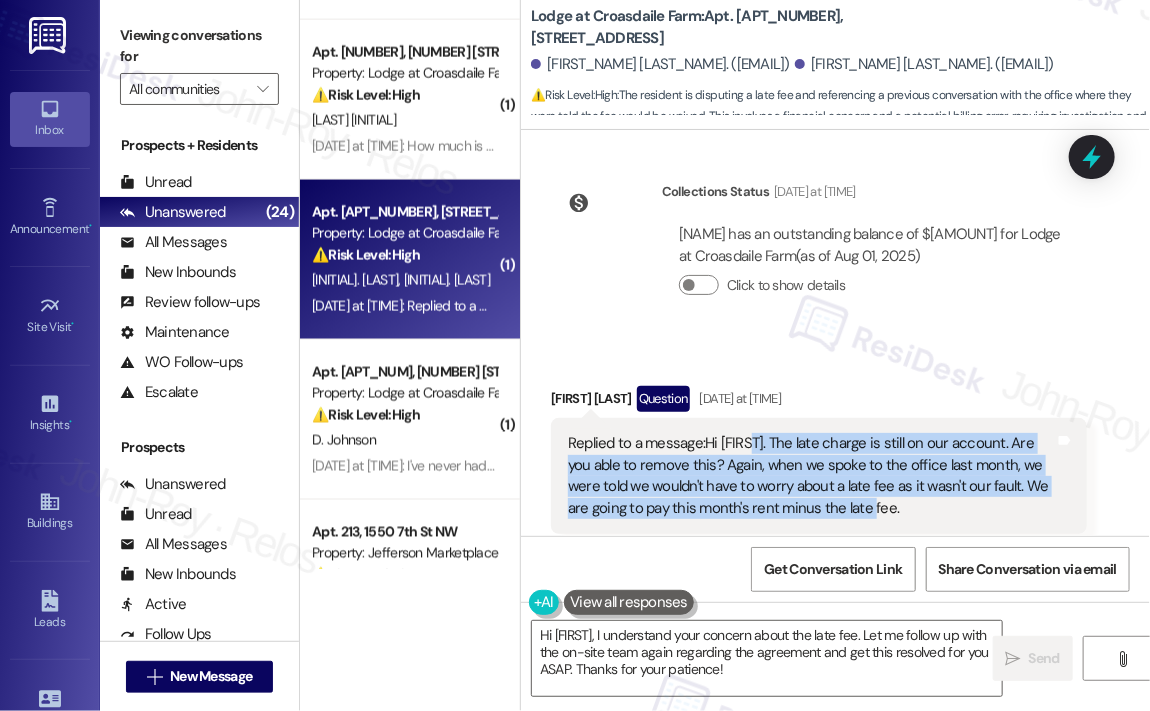 drag, startPoint x: 913, startPoint y: 462, endPoint x: 748, endPoint y: 404, distance: 174.89711 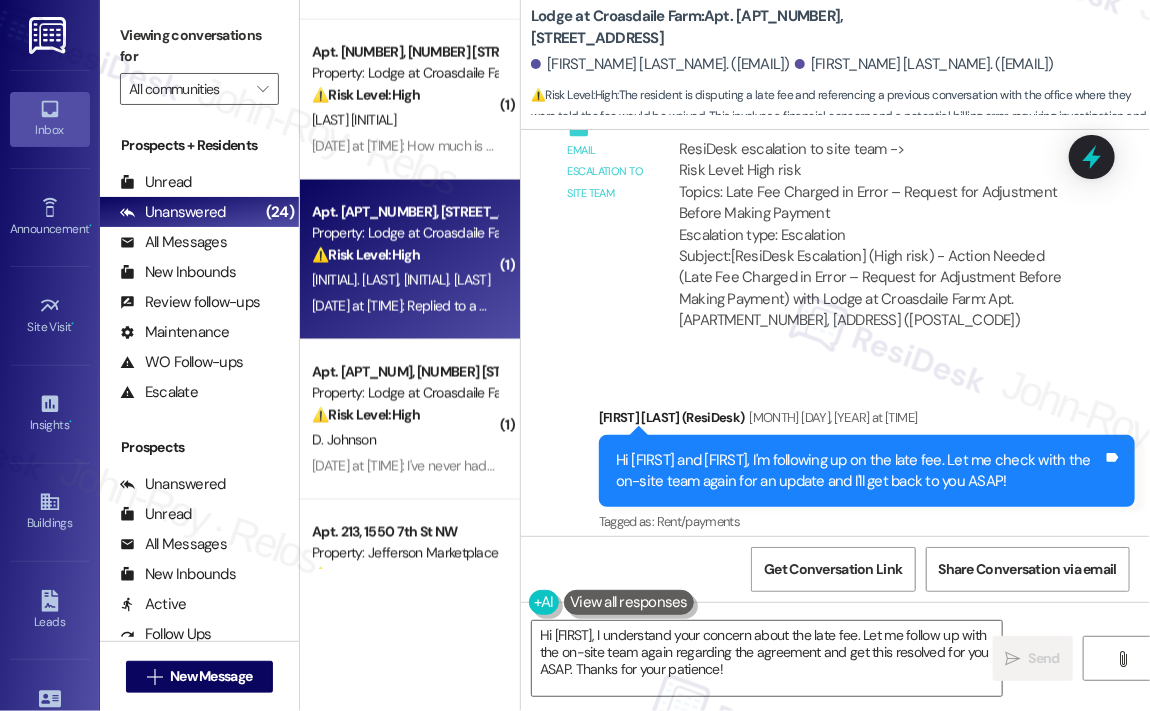 scroll, scrollTop: 3808, scrollLeft: 0, axis: vertical 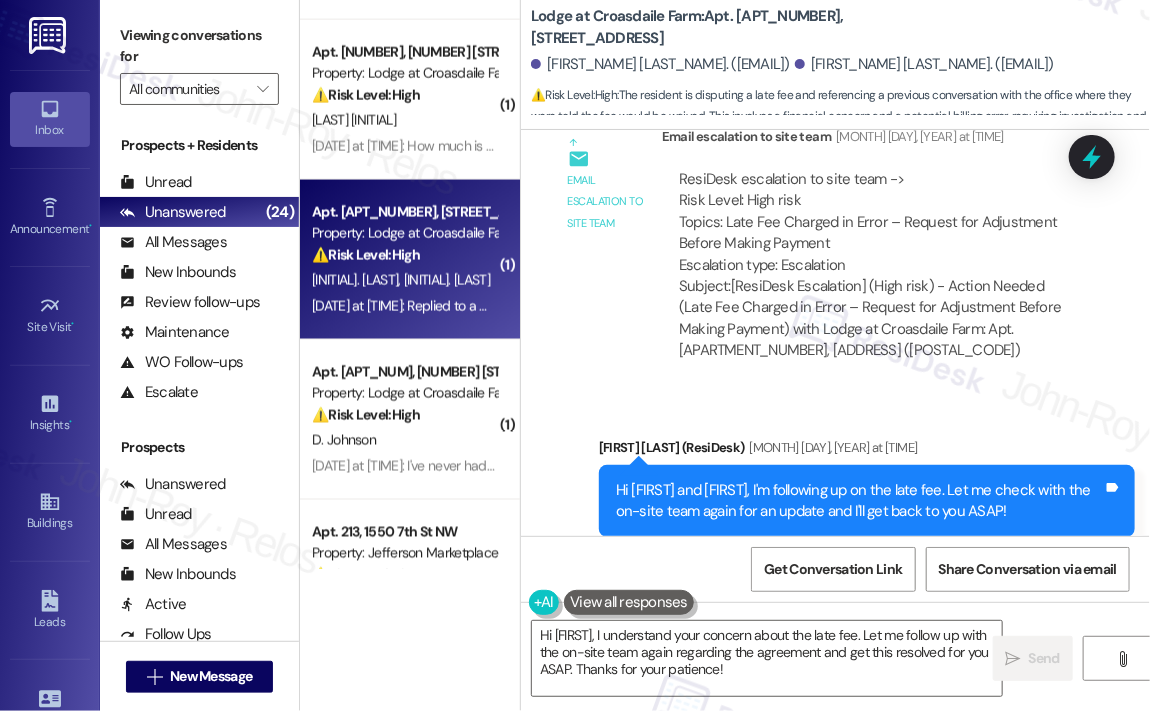 click on "ResiDesk escalation to site team ->
Risk Level: High risk
Topics: Late Fee Charged in Error – Request for Adjustment Before Making Payment
Escalation type: Escalation" at bounding box center (874, 222) 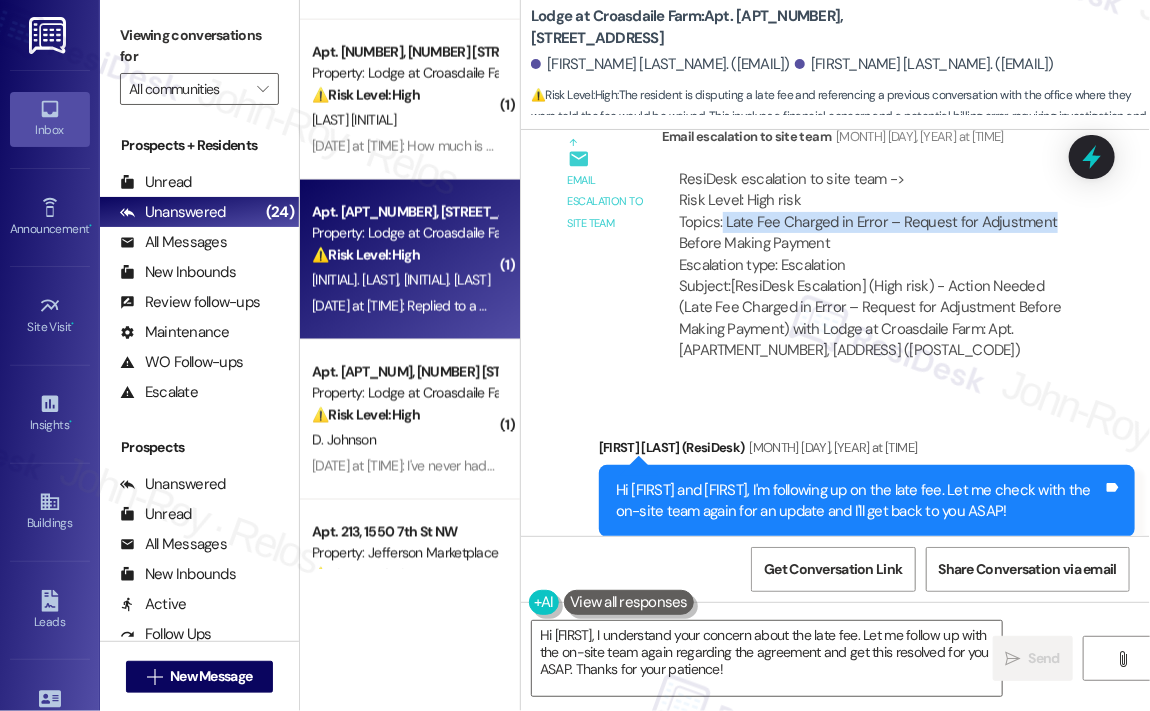 drag, startPoint x: 723, startPoint y: 177, endPoint x: 1056, endPoint y: 184, distance: 333.07358 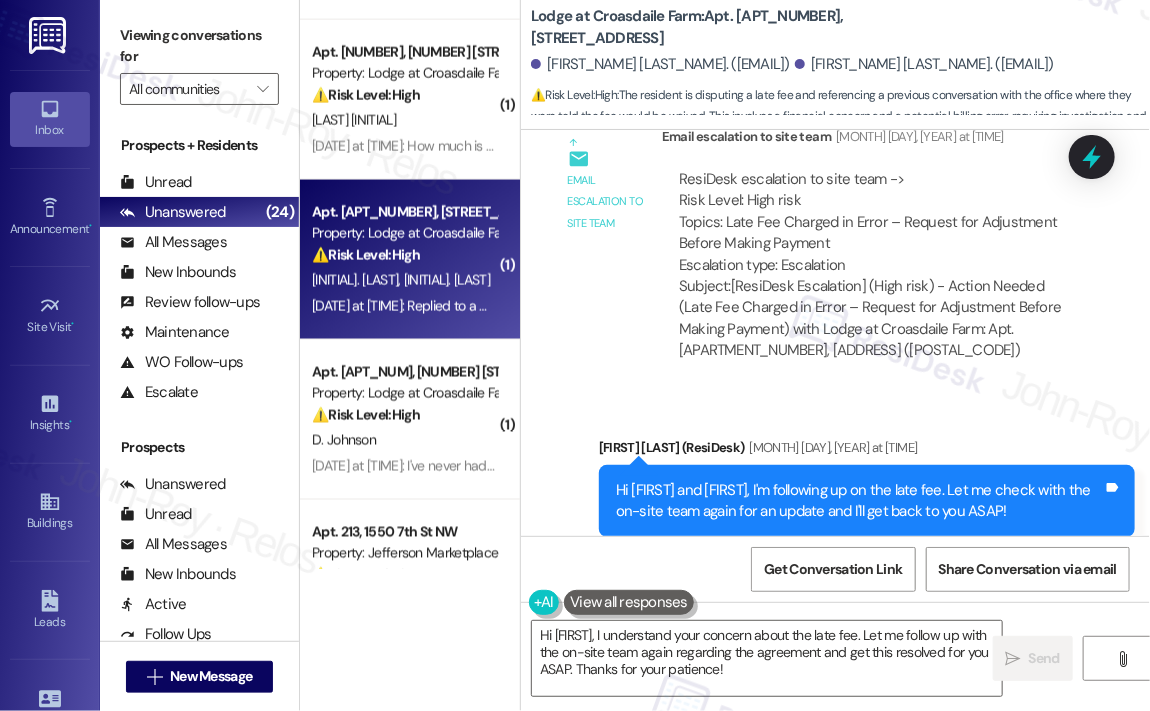 click on "Sent via SMS Jay  (ResiDesk) [DATE] at [TIME] Hi Akosua and Adaora, I'm following up on the late fee. Let me check with the on-site team again for an update and I'll get back to you ASAP! Tags and notes Tagged as:   Rent/payments Click to highlight conversations about Rent/payments Survey, sent via SMS Residesk Automated Survey [DATE] at [TIME] This message is part of our periodic resident outreach. Please disregard if you've already paid or you're on auto-pay!            Hi Akosua and Adaora! Friendly reminder that we're here if you have any questions or concerns about paying rent. Feel free to reply 'Yes' if you'd like any help. If you've already paid or you're on auto-pay - you're all set! Tags and notes Tagged as:   Rent payment reminders ,  Click to highlight conversations about Rent payment reminders Rent/payments Click to highlight conversations about Rent/payments" at bounding box center (835, 614) 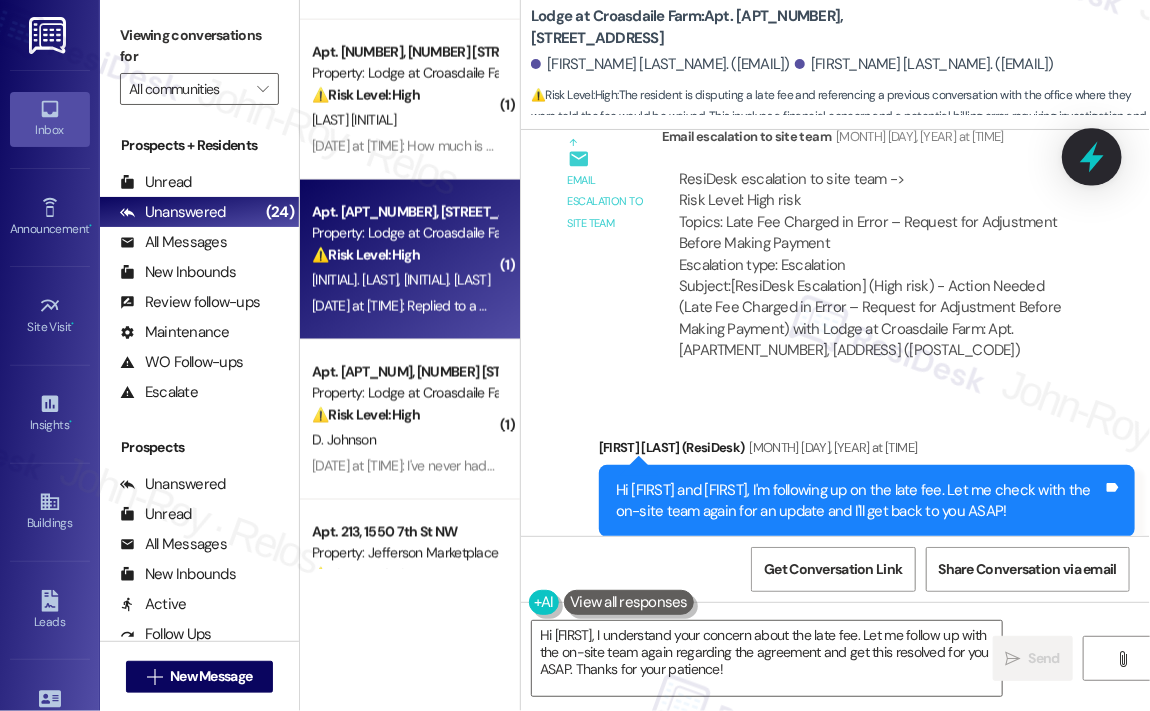 click 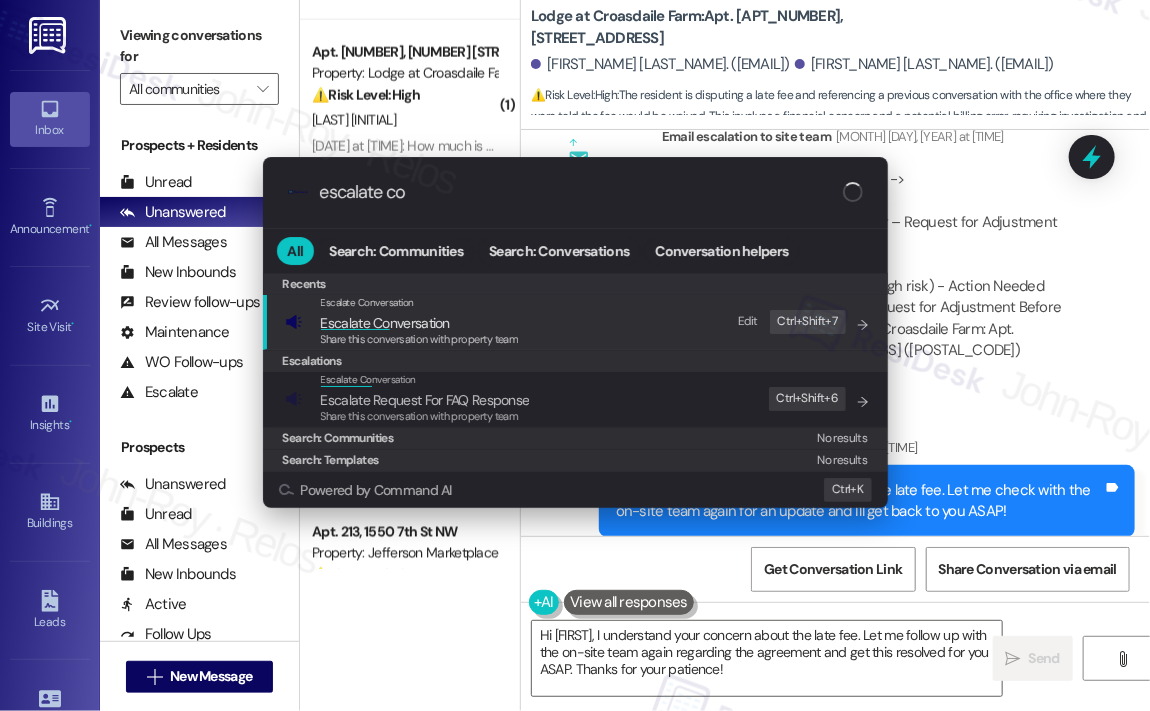 type on "escalate con" 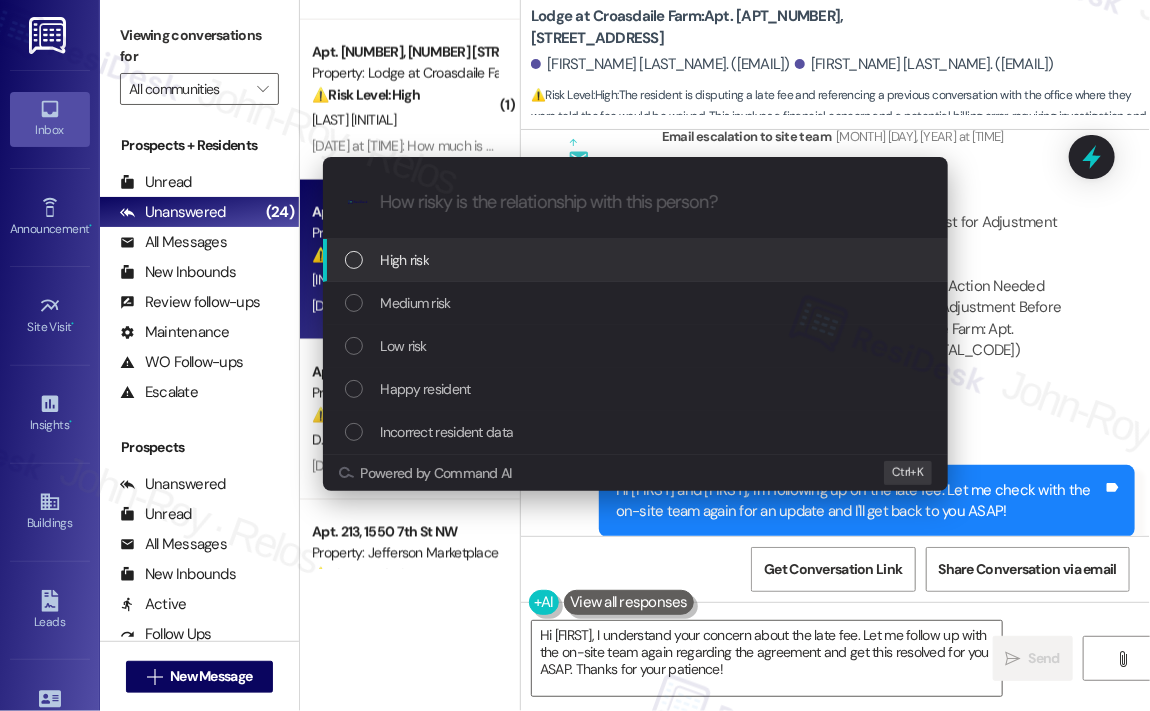 click on "High risk" at bounding box center (637, 260) 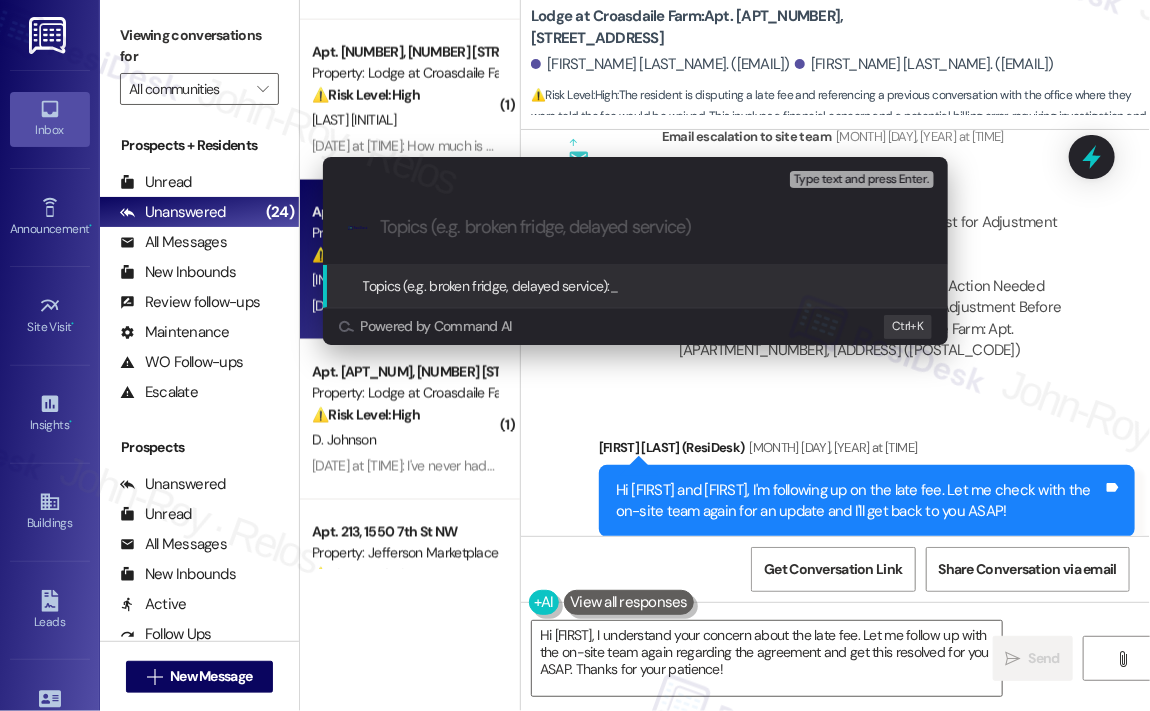 click at bounding box center [651, 227] 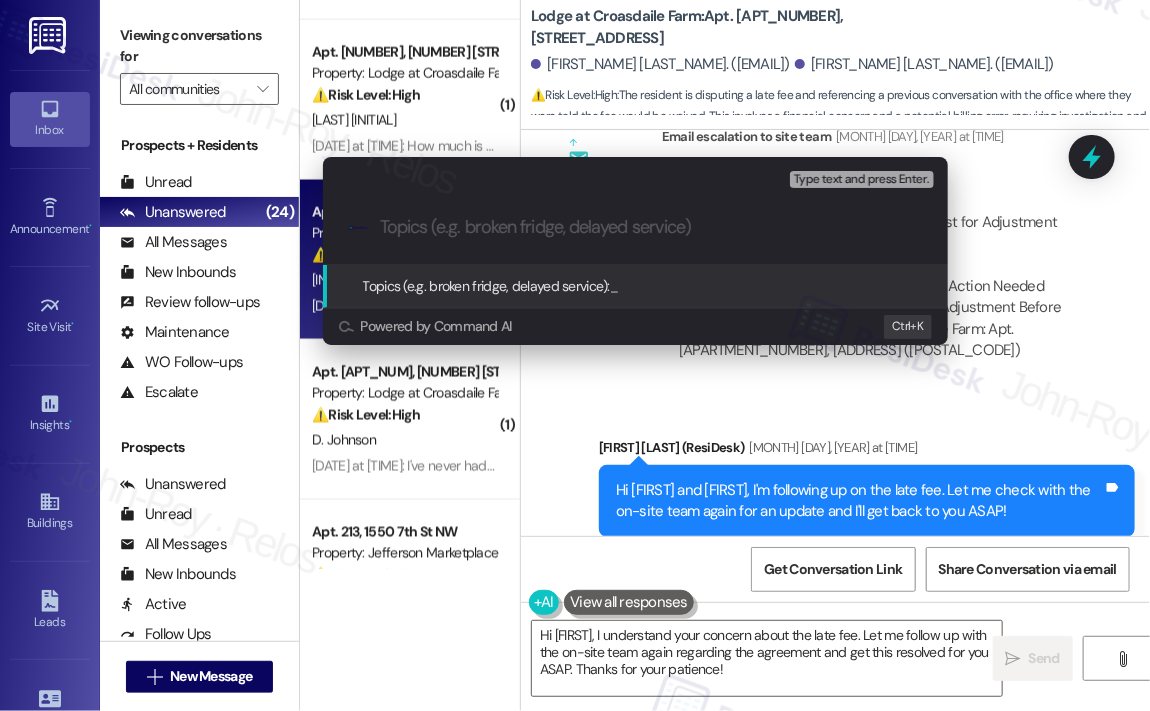 paste on "Late Fee Charged in Error – Request for Adjustment" 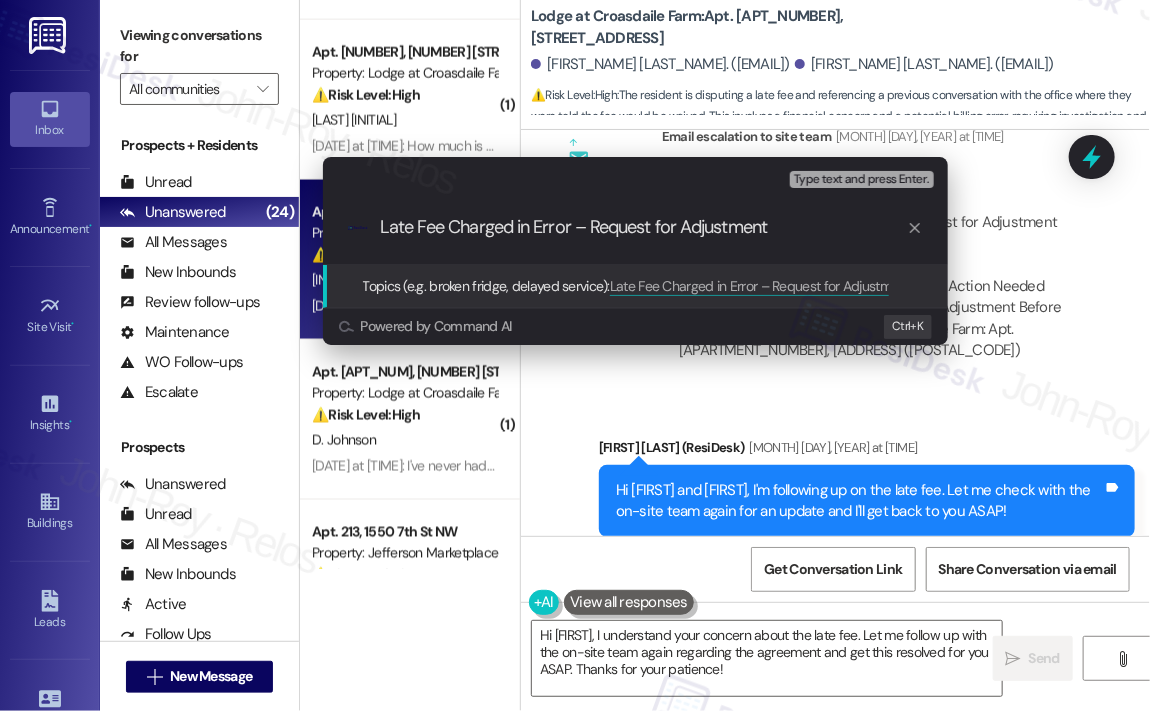 type 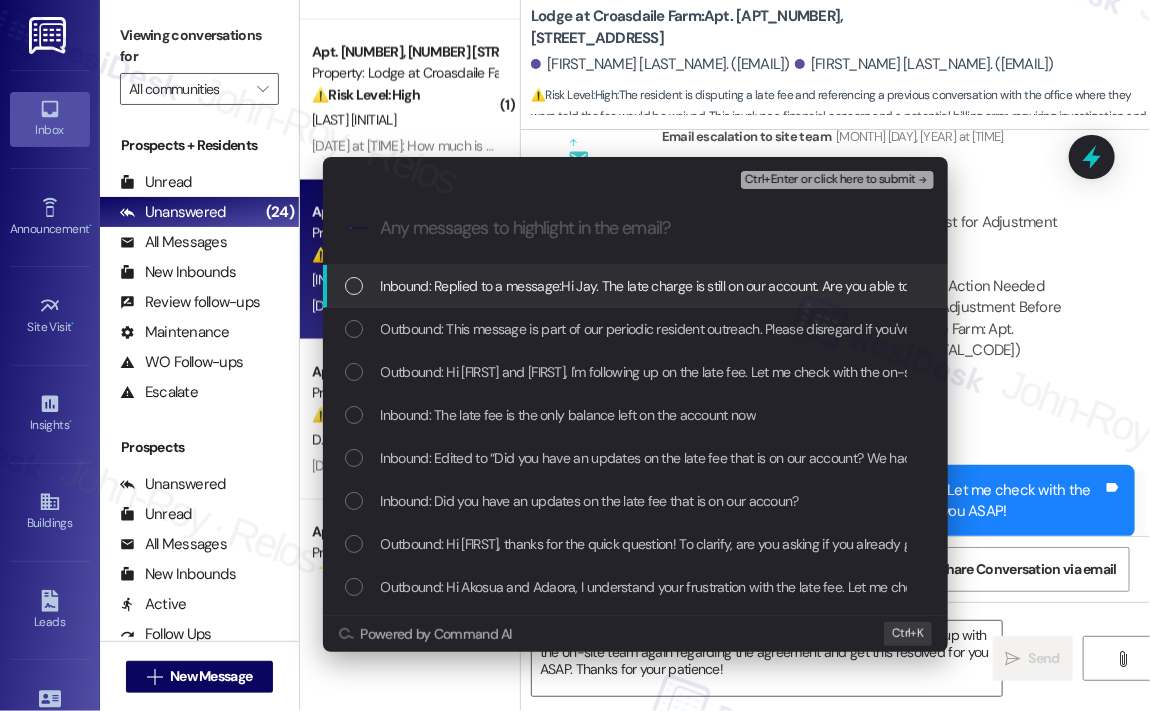 click on "Inbound: Replied to a message:Hi Jay. The late charge is still on our account. Are you able to remove this? Again, when we spoke to the office last month, we were told we wouldn't have to worry about a late fee as it wasn't our fault. We are going to pay this month's rent minus the late fee." at bounding box center [1208, 286] 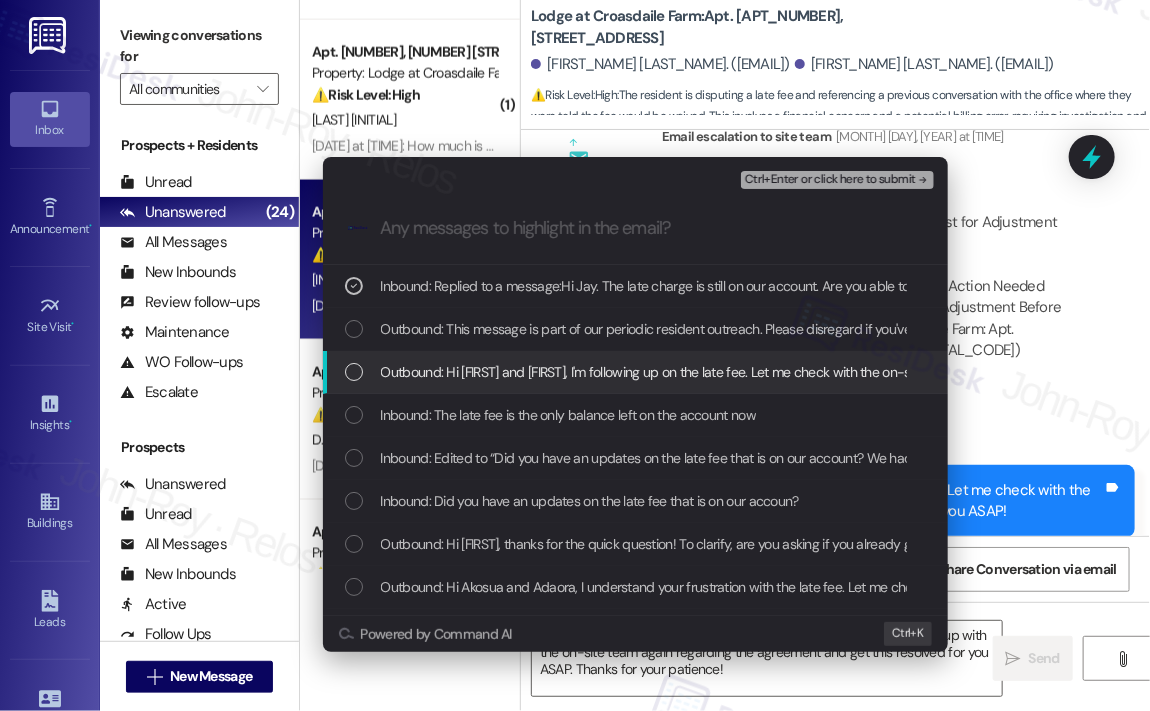 click on "Outbound: Hi [FIRST] and [FIRST], I'm following up on the late fee. Let me check with the on-site team again for an update and I'll get back to you ASAP!" at bounding box center (813, 372) 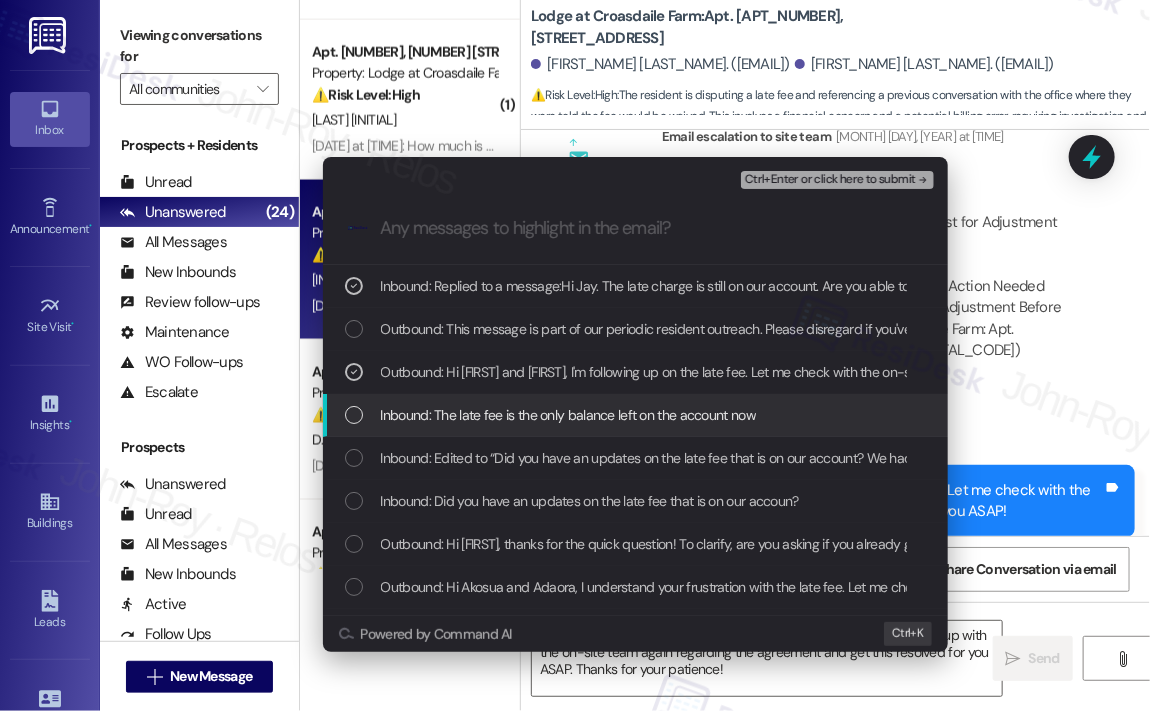 click on "Inbound: The late fee is the only balance left on the account now" at bounding box center (569, 415) 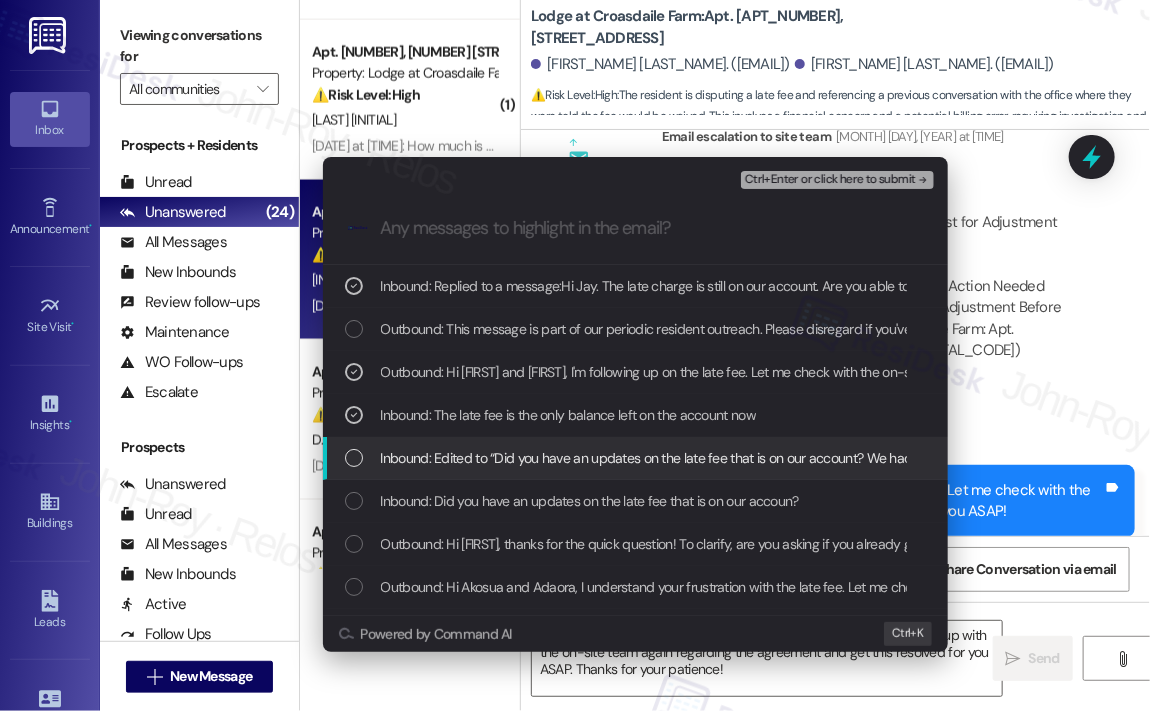 click on "Inbound: Edited to “Did you have an updates on the late fee that is on our account? We had inquired before about the late”" at bounding box center (738, 458) 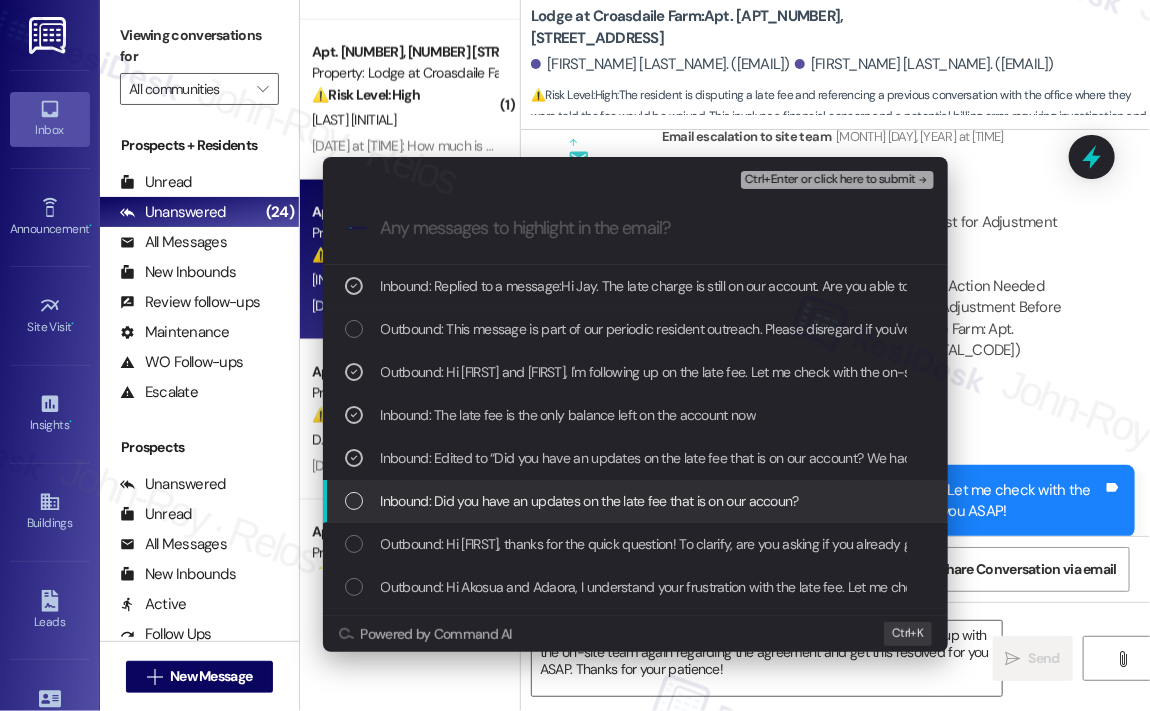 click on "Inbound: Did you have an updates on the late fee that is on our accoun?" at bounding box center [590, 501] 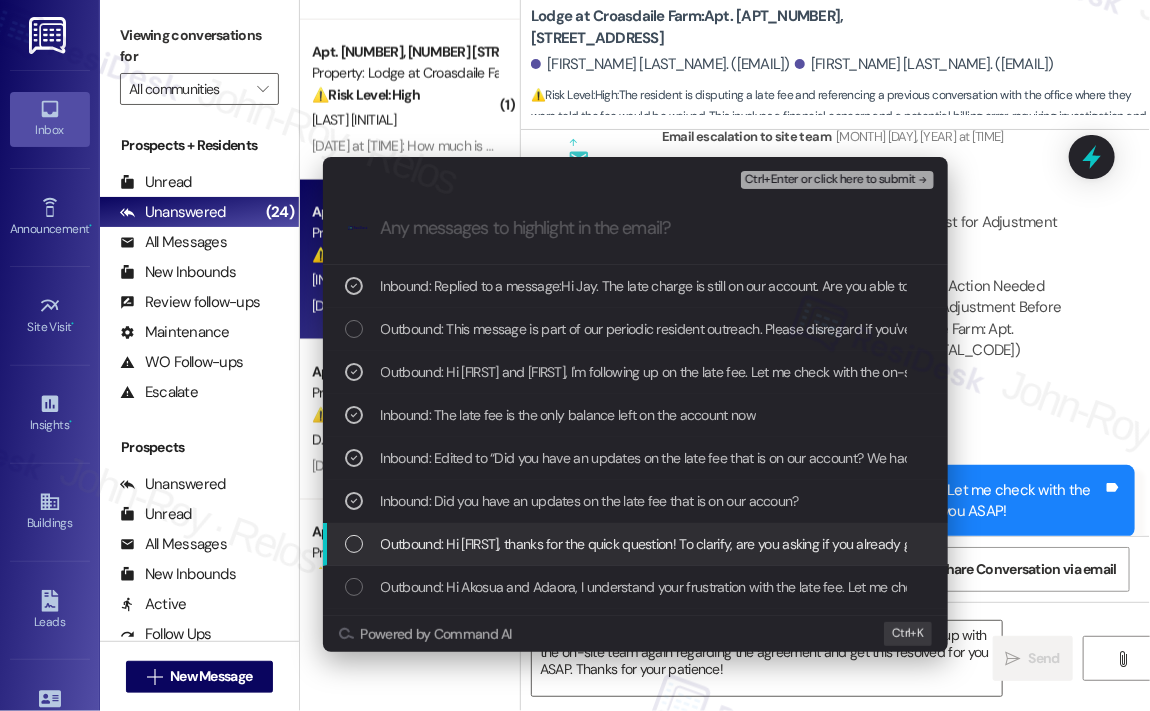 scroll, scrollTop: 100, scrollLeft: 0, axis: vertical 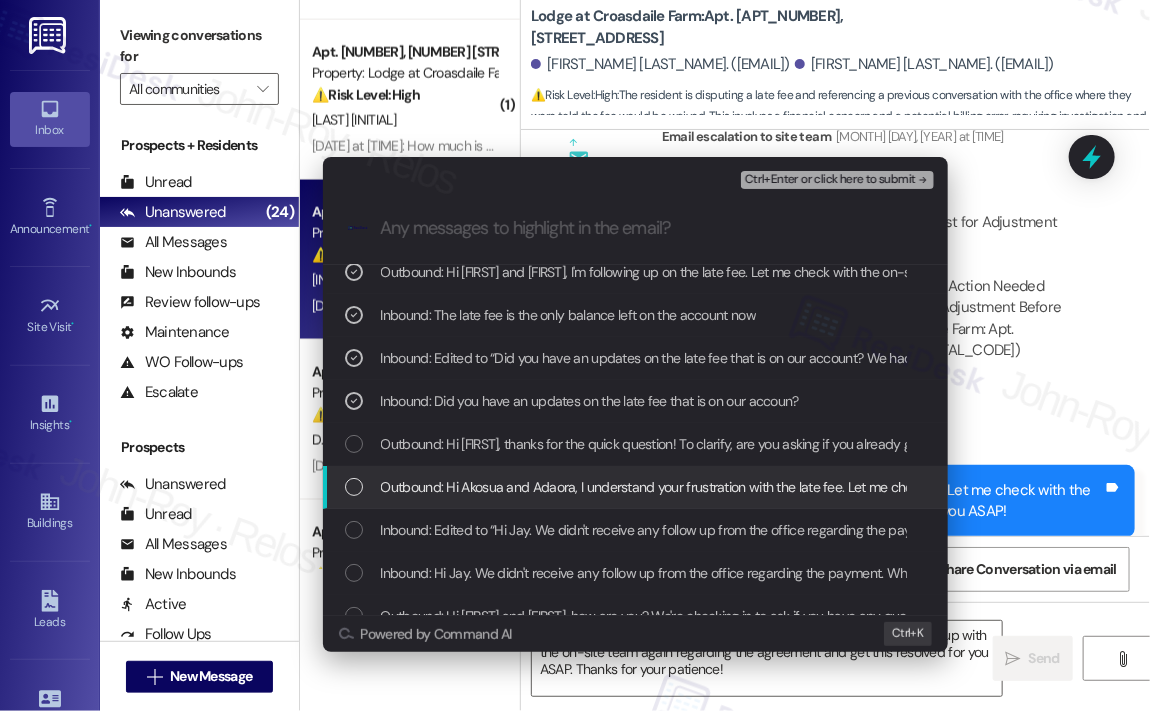 click on "Outbound: Hi Akosua and Adaora, I understand your frustration with the late fee. Let me check with the on-site team about the agreement made and see what we can do to resolve this quickly. I'll follow up ASAP!" at bounding box center (991, 487) 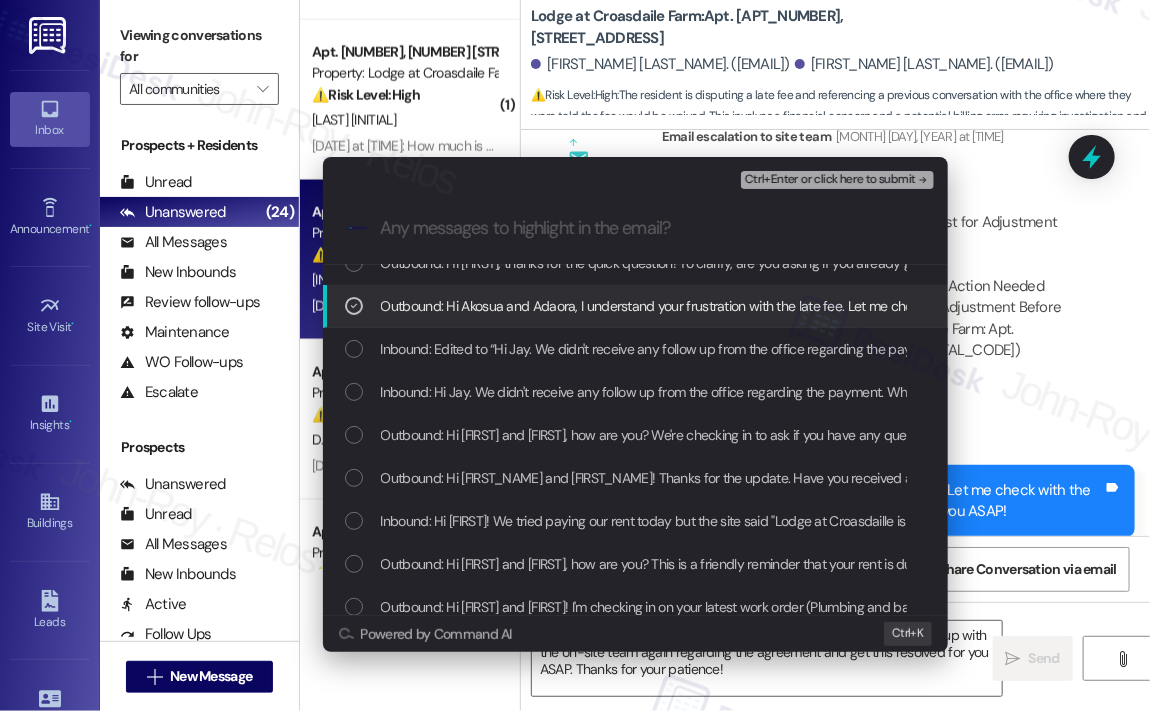 scroll, scrollTop: 300, scrollLeft: 0, axis: vertical 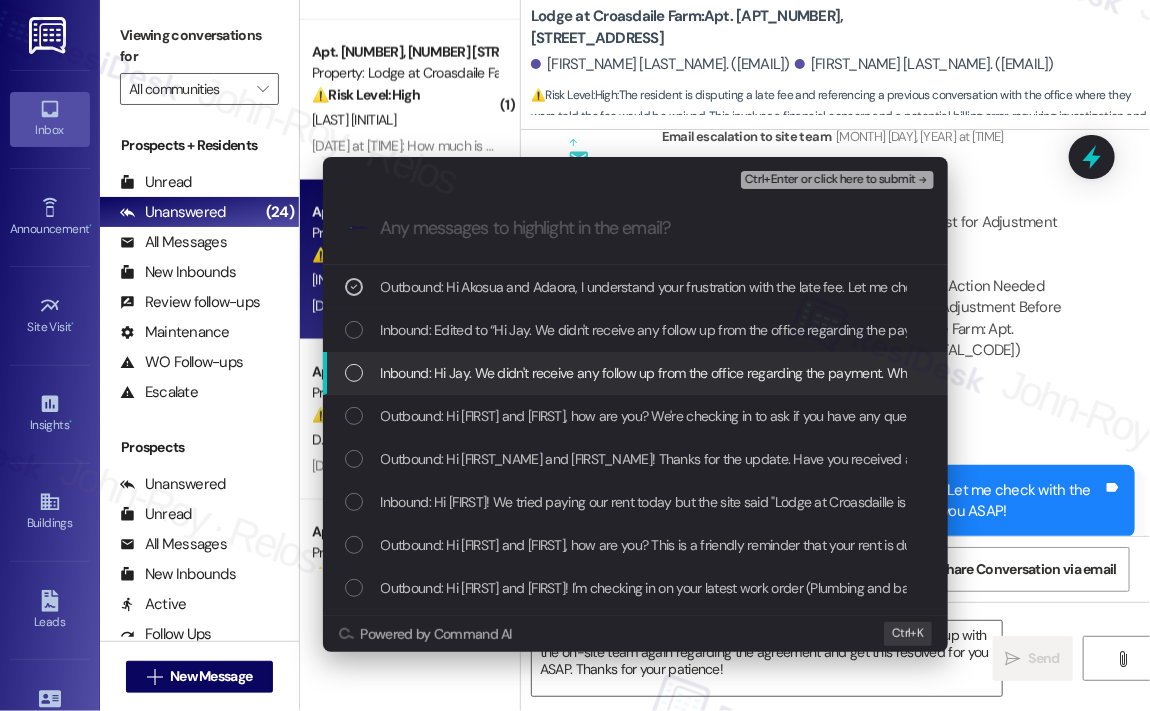 click on "Inbound: Hi Jay. We didn't receive any follow up from the office regarding the payment. When we spoke on the phone with the person at the office, we were told we wouldn't be charged late fees as this wasn't our fault. I just checked our portal and it allows us the option to pay now but it shows an $88.65 late fee. Can you please deduct this late fee so we can go ahead and pay?" at bounding box center (1481, 373) 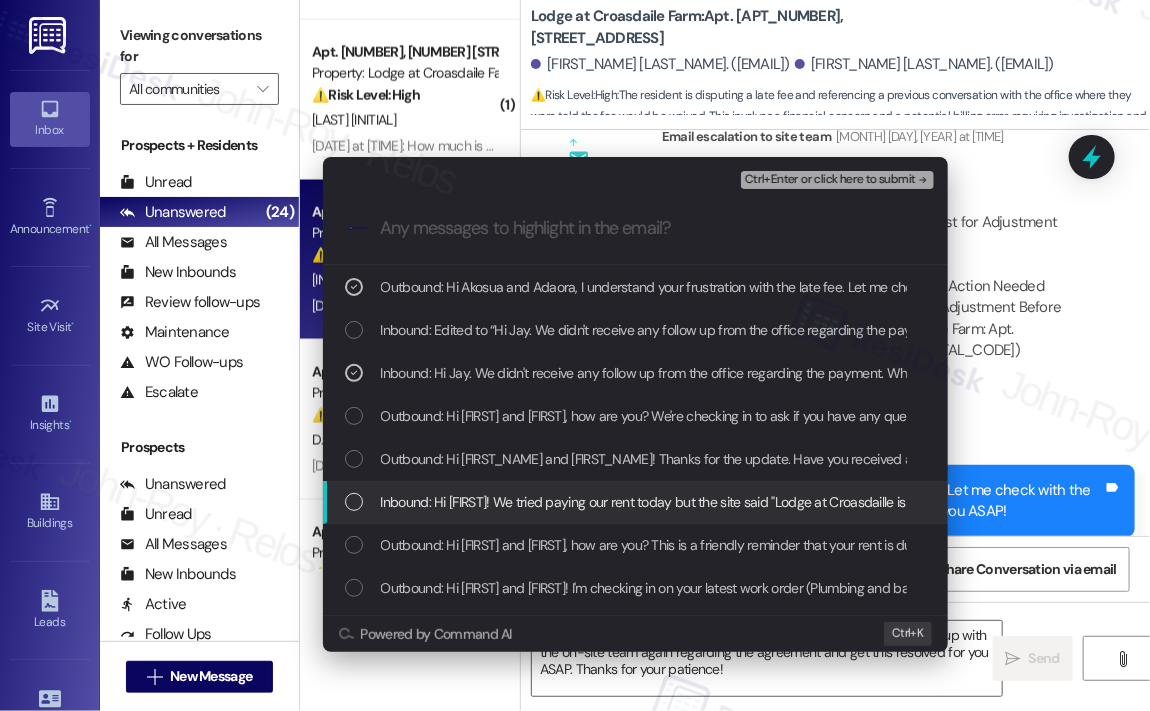 click on "Inbound: Hi [FIRST]! We tried paying our rent today but the site said "Lodge at Croasdaille is not accepting payment currently." We called the office to try to sort it out and they said they'll call the third party payment service and get back to us." at bounding box center (1078, 502) 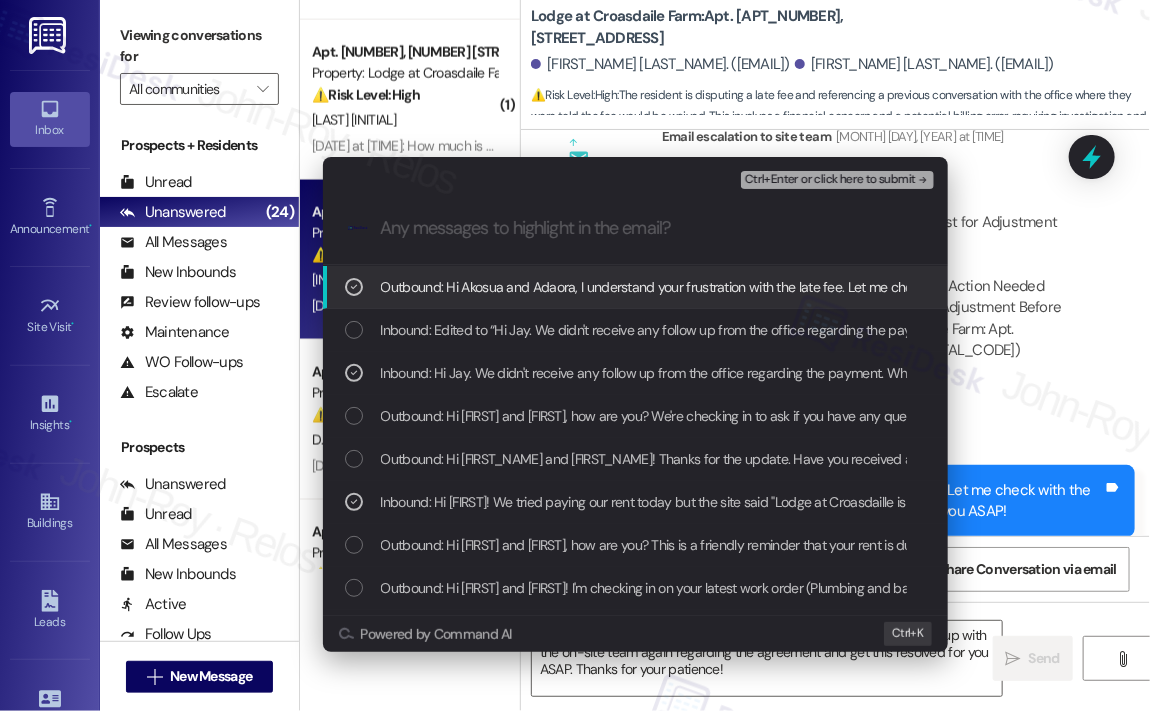 click on "Ctrl+Enter or click here to submit" at bounding box center [830, 180] 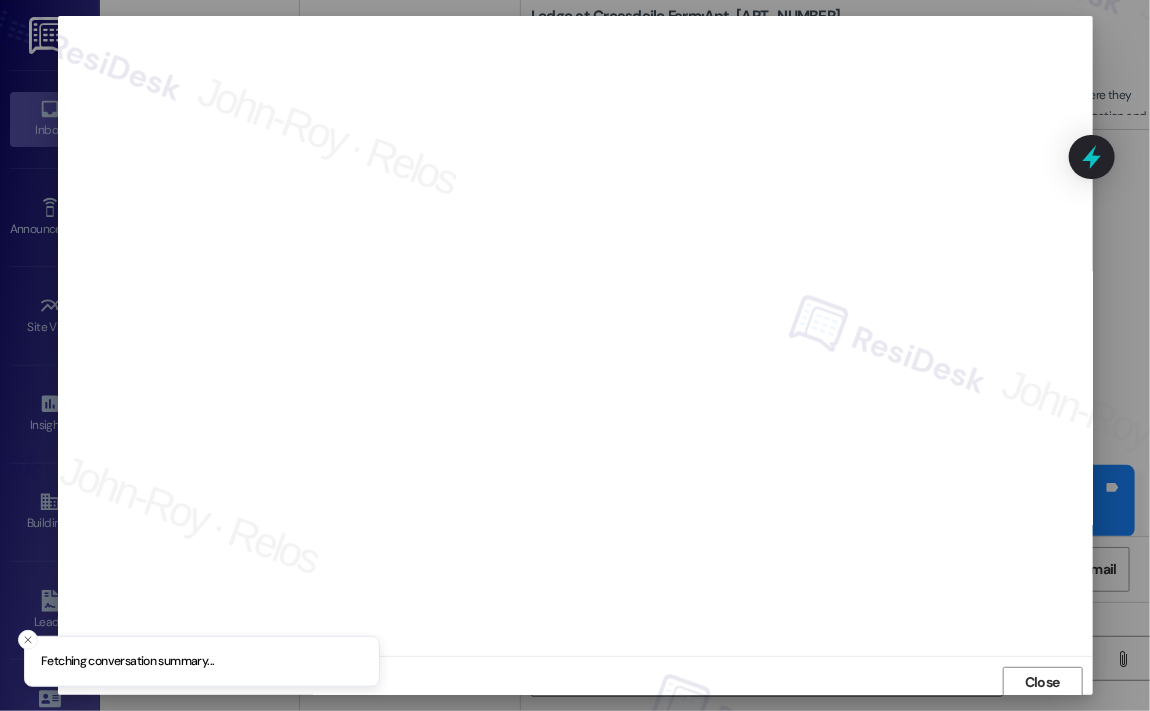 scroll, scrollTop: 4, scrollLeft: 0, axis: vertical 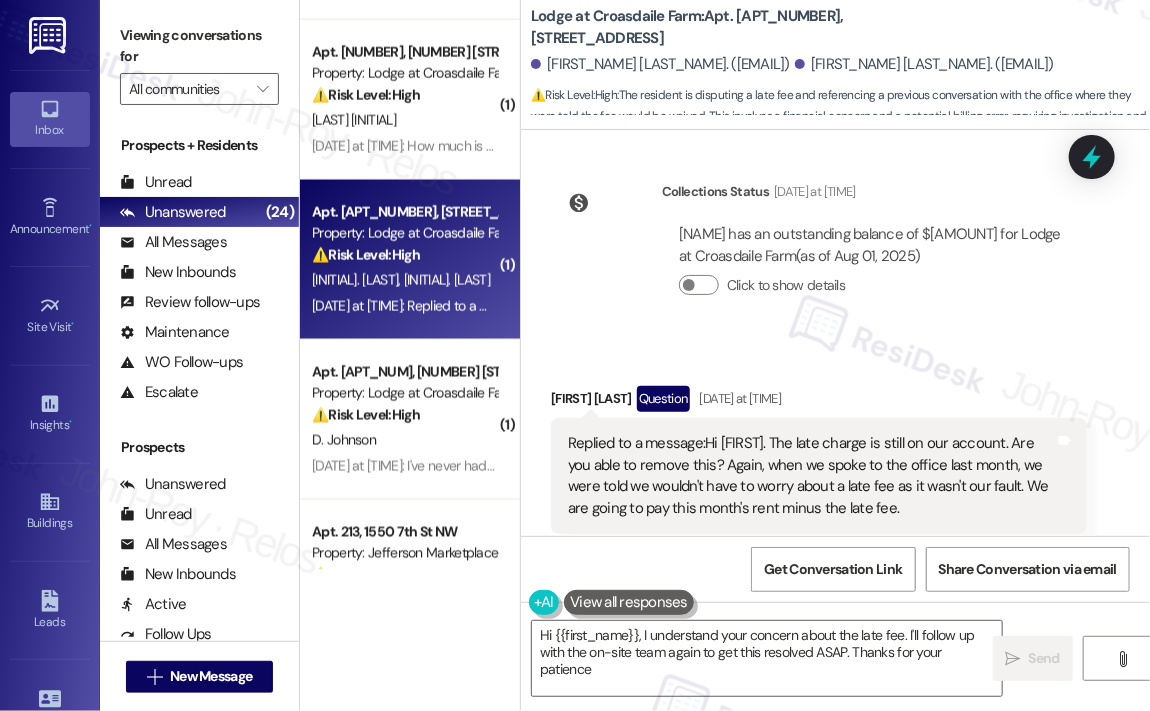 type on "Hi [FIRST], I understand your concern about the late fee. I'll follow up with the on-site team again to get this resolved ASAP. Thanks for your patience!" 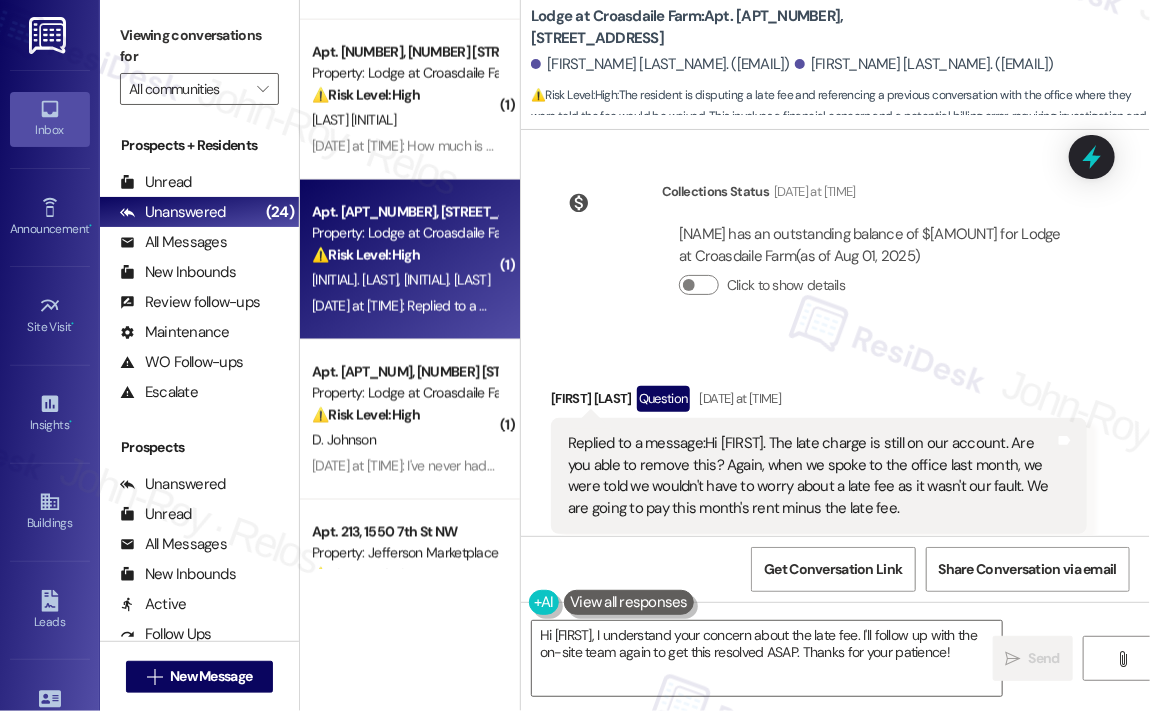 scroll, scrollTop: 4508, scrollLeft: 0, axis: vertical 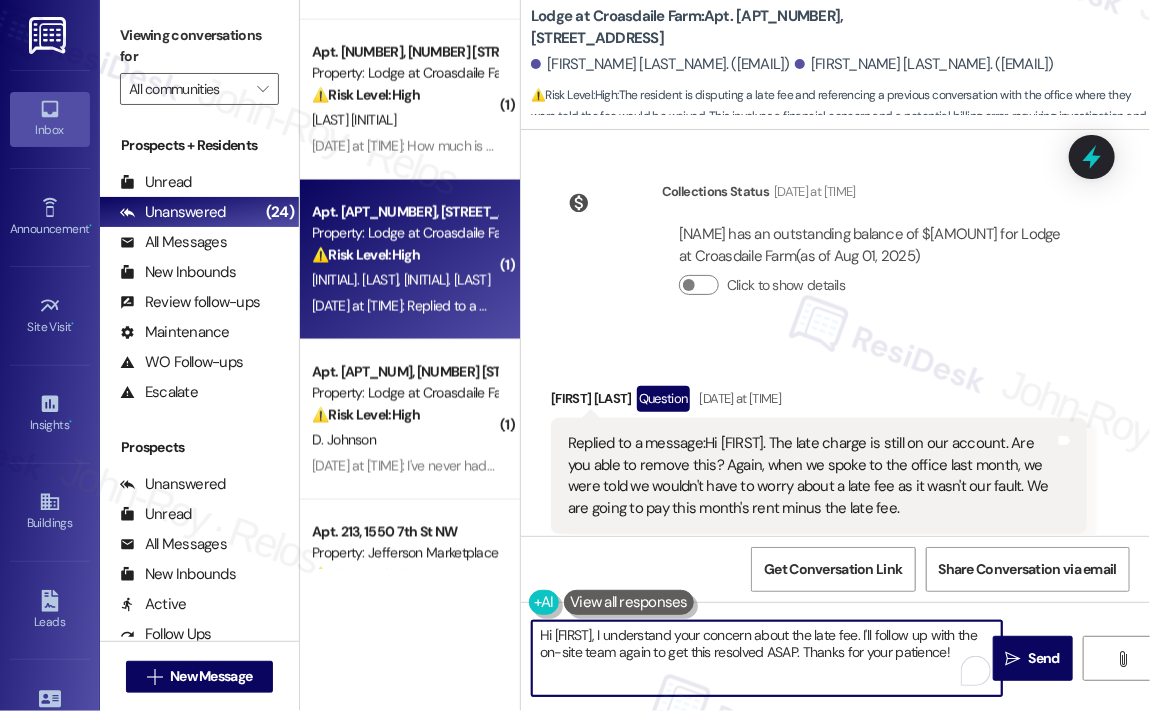 click on "Hi [FIRST], I understand your concern about the late fee. I'll follow up with the on-site team again to get this resolved ASAP. Thanks for your patience!" at bounding box center [767, 658] 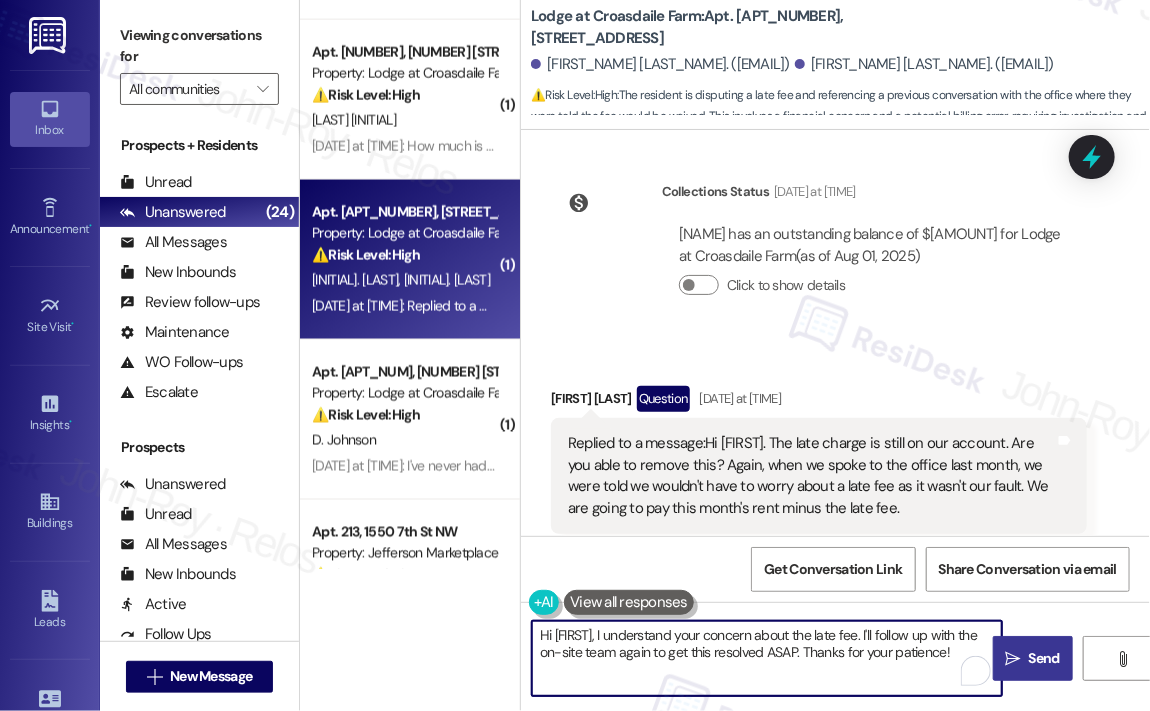 click on "" at bounding box center [1013, 659] 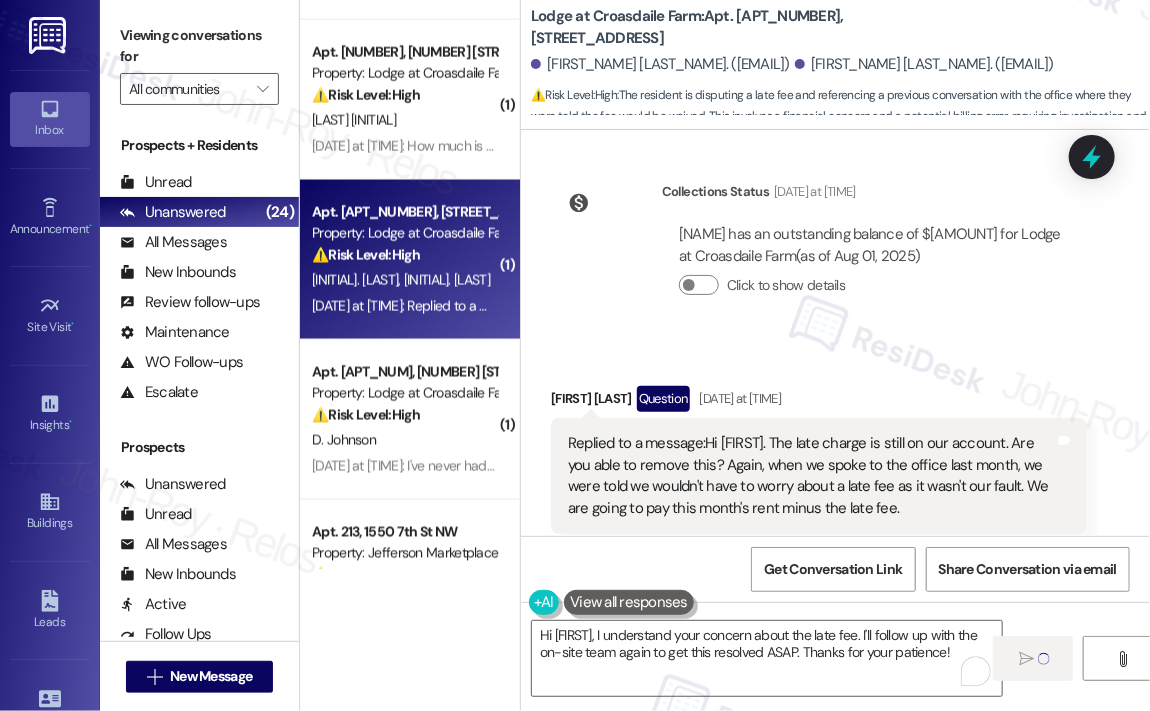 type 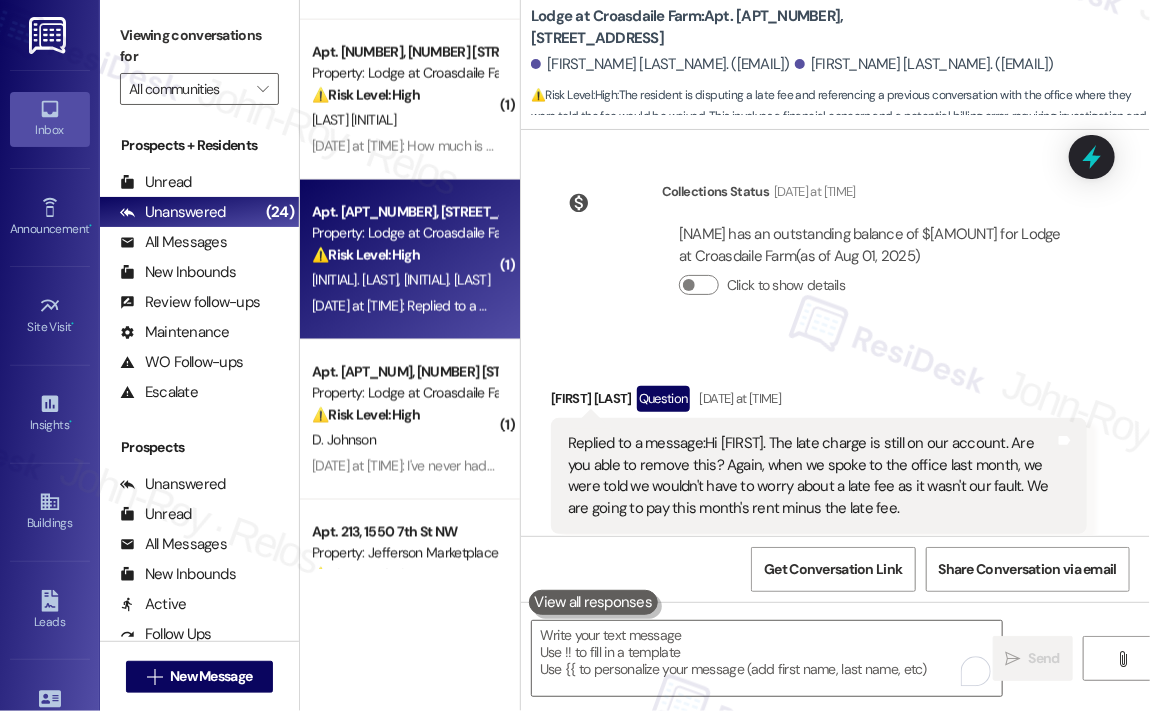 scroll, scrollTop: 4508, scrollLeft: 0, axis: vertical 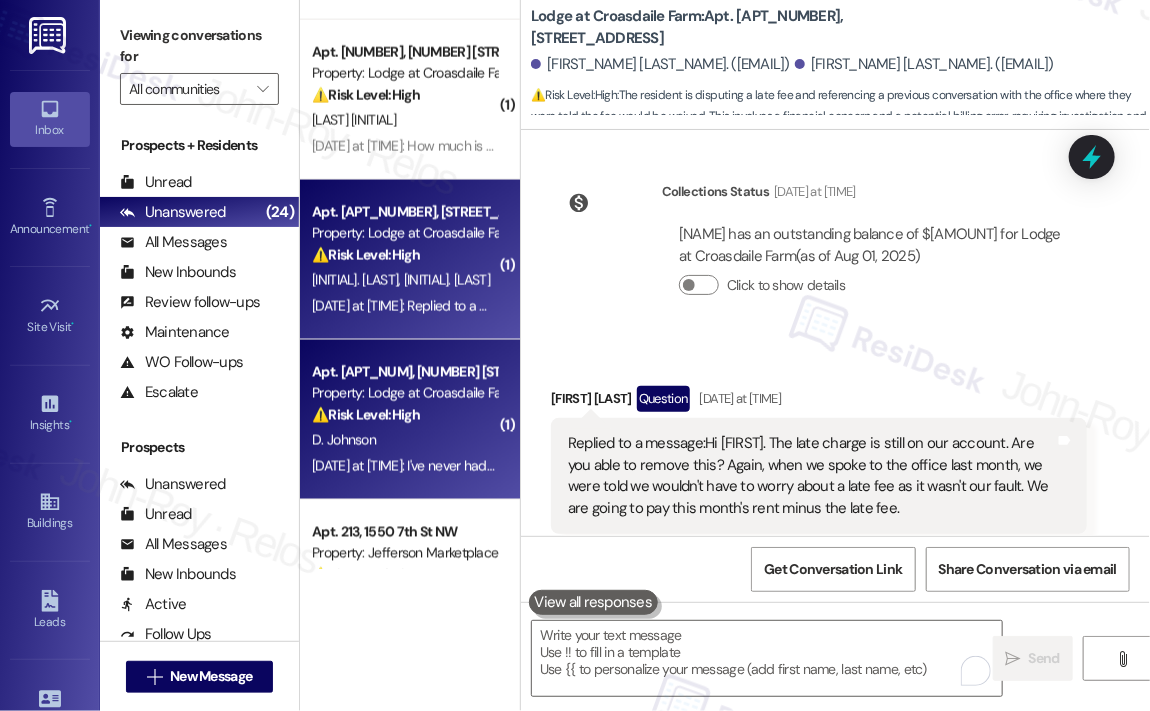 click on "Property: Lodge at Croasdaile Farm" at bounding box center (404, 393) 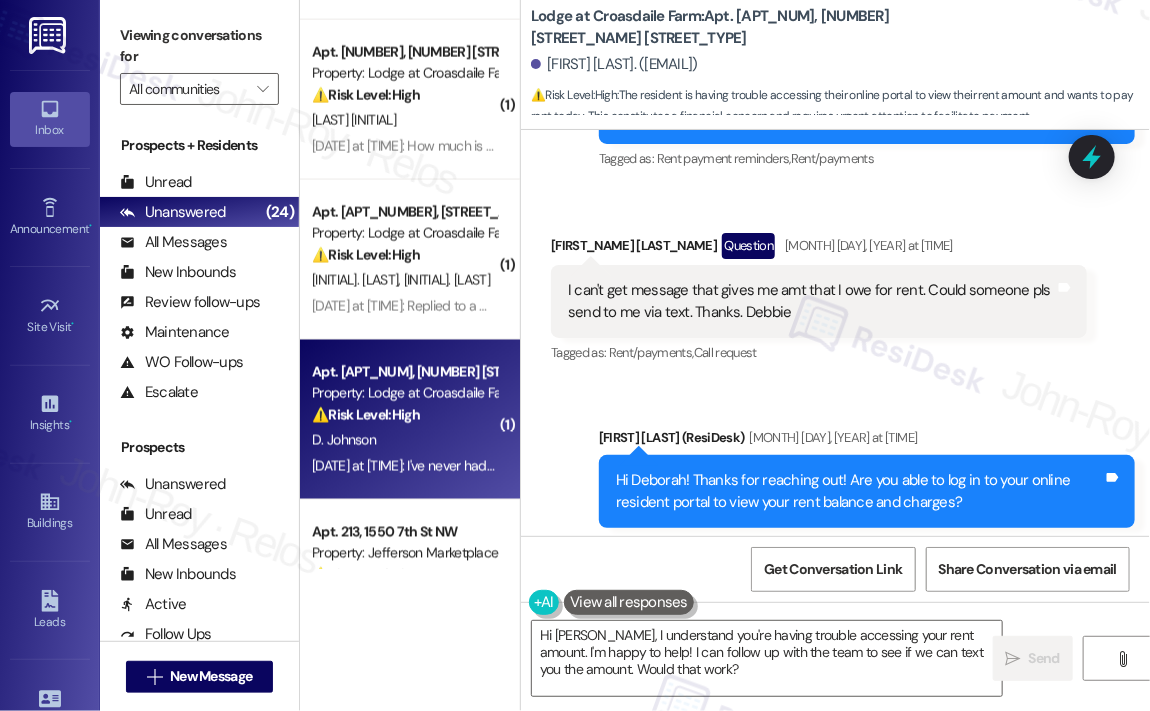 scroll, scrollTop: 7900, scrollLeft: 0, axis: vertical 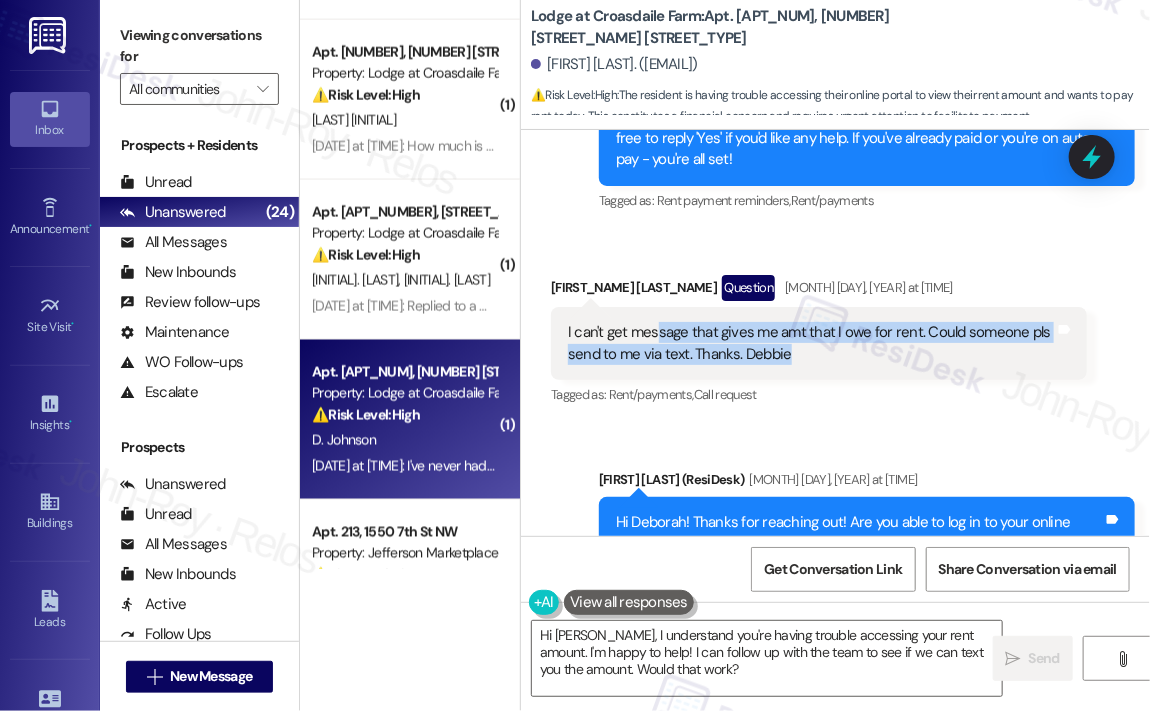drag, startPoint x: 828, startPoint y: 357, endPoint x: 655, endPoint y: 315, distance: 178.02528 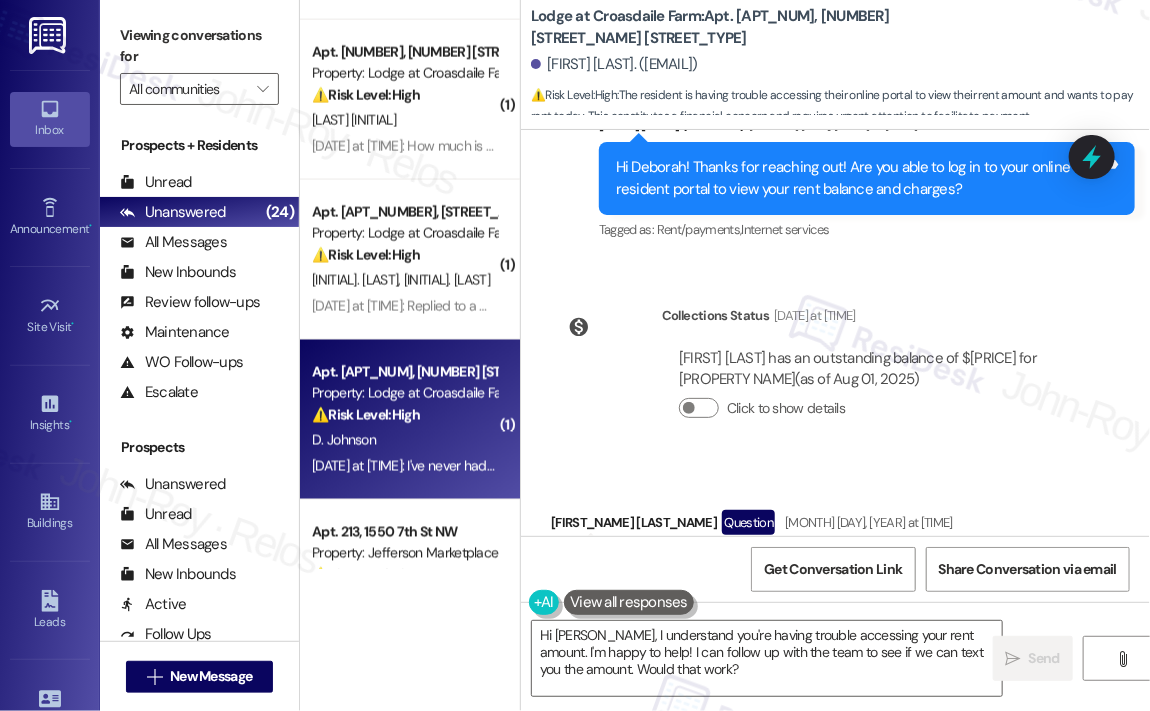 scroll, scrollTop: 8400, scrollLeft: 0, axis: vertical 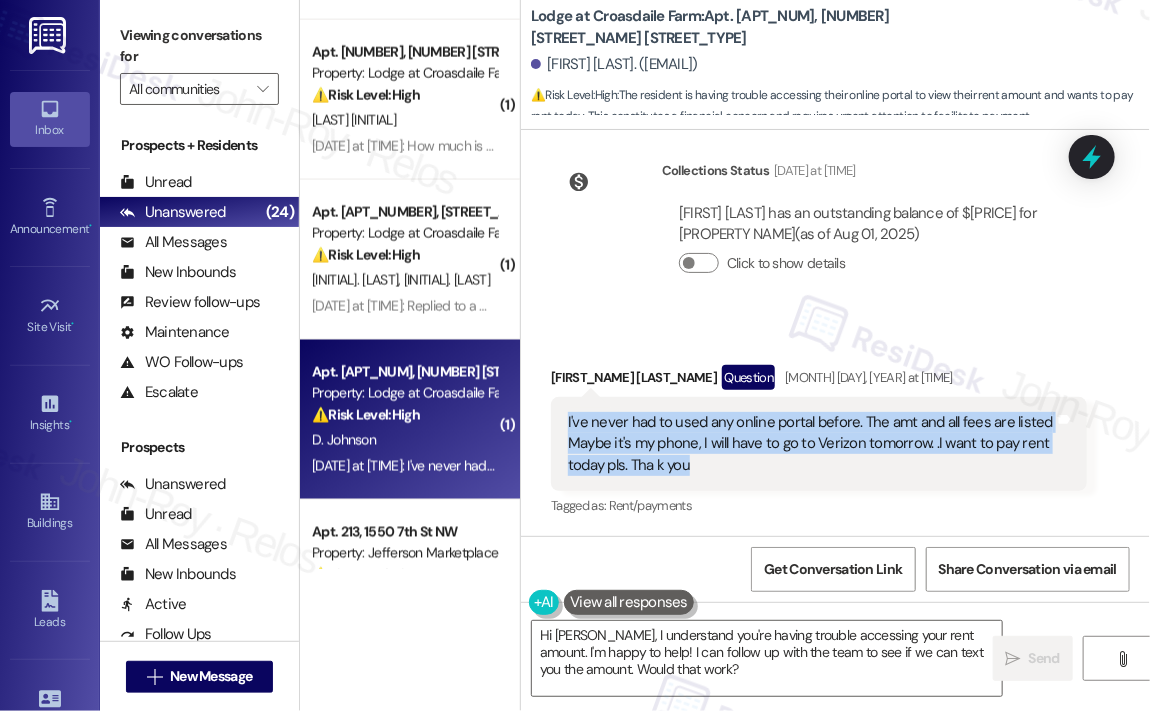 drag, startPoint x: 712, startPoint y: 467, endPoint x: 596, endPoint y: 427, distance: 122.702896 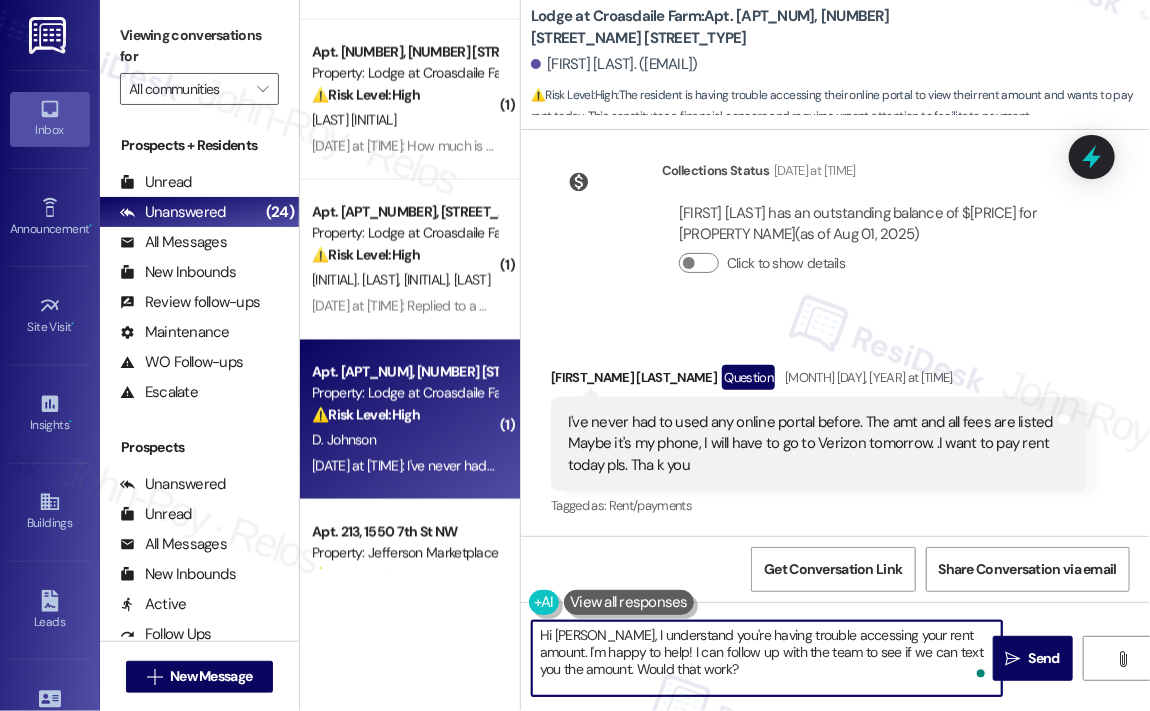 drag, startPoint x: 820, startPoint y: 669, endPoint x: 640, endPoint y: 639, distance: 182.48288 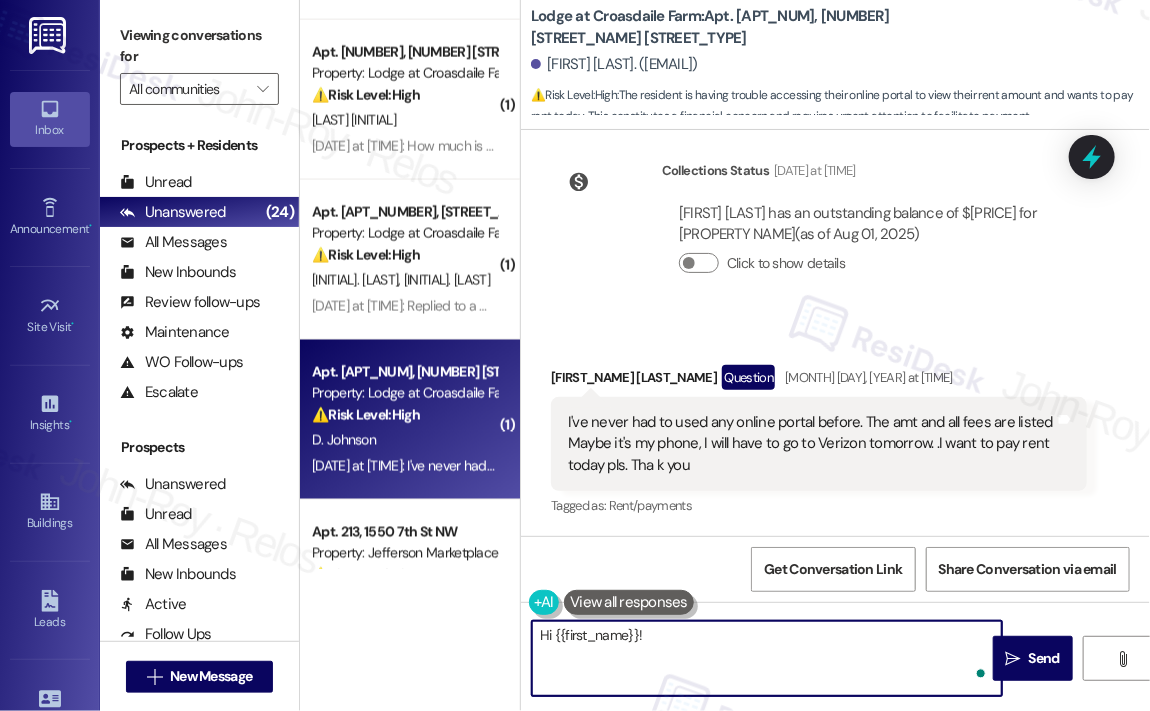 paste on "Requesting Rent Amount and Fees via Text – Unable to Access Message" 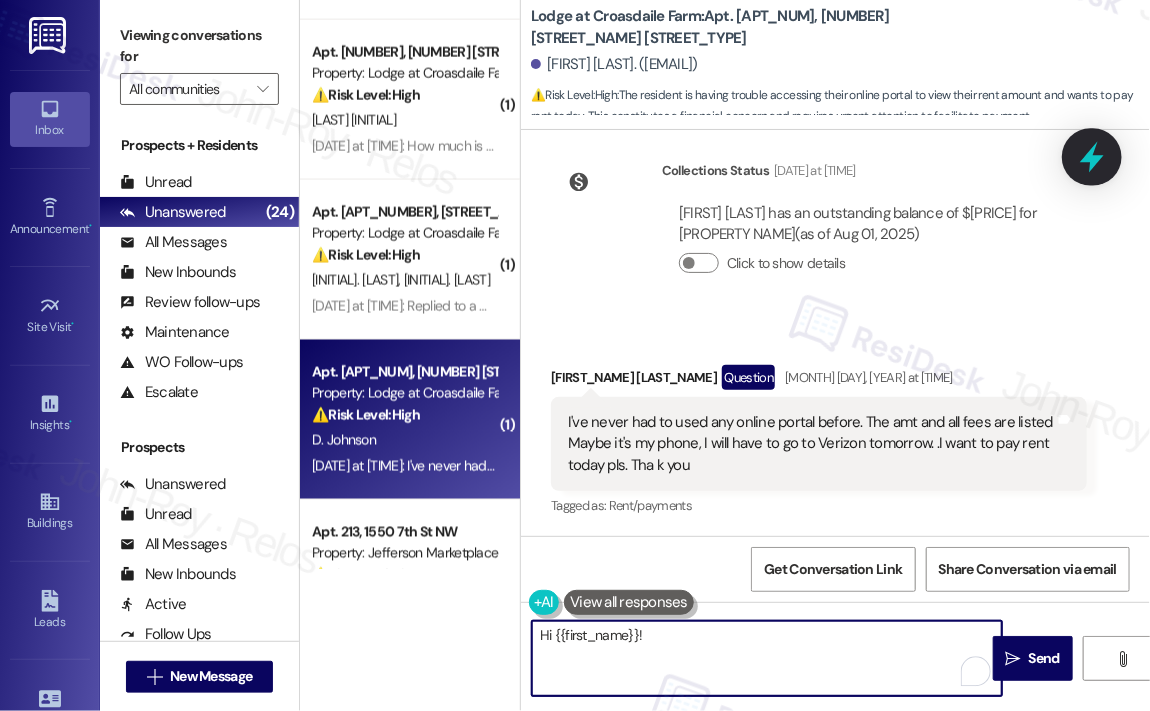 type on "Hi {{first_name}}!" 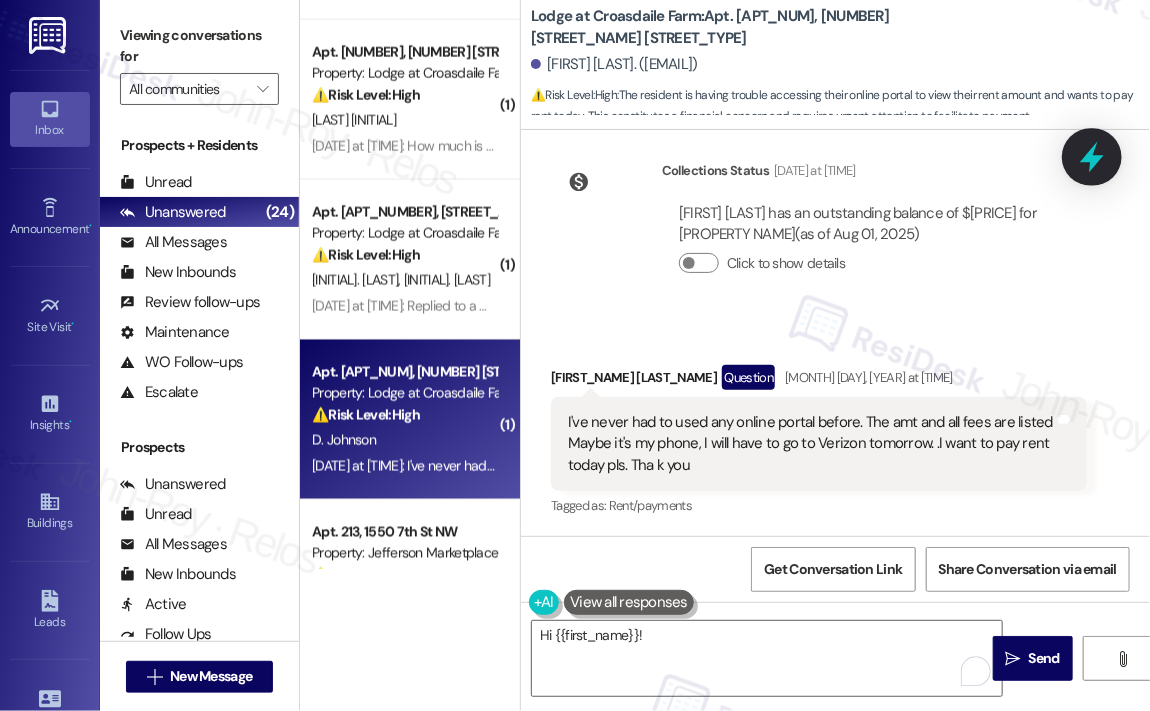 click 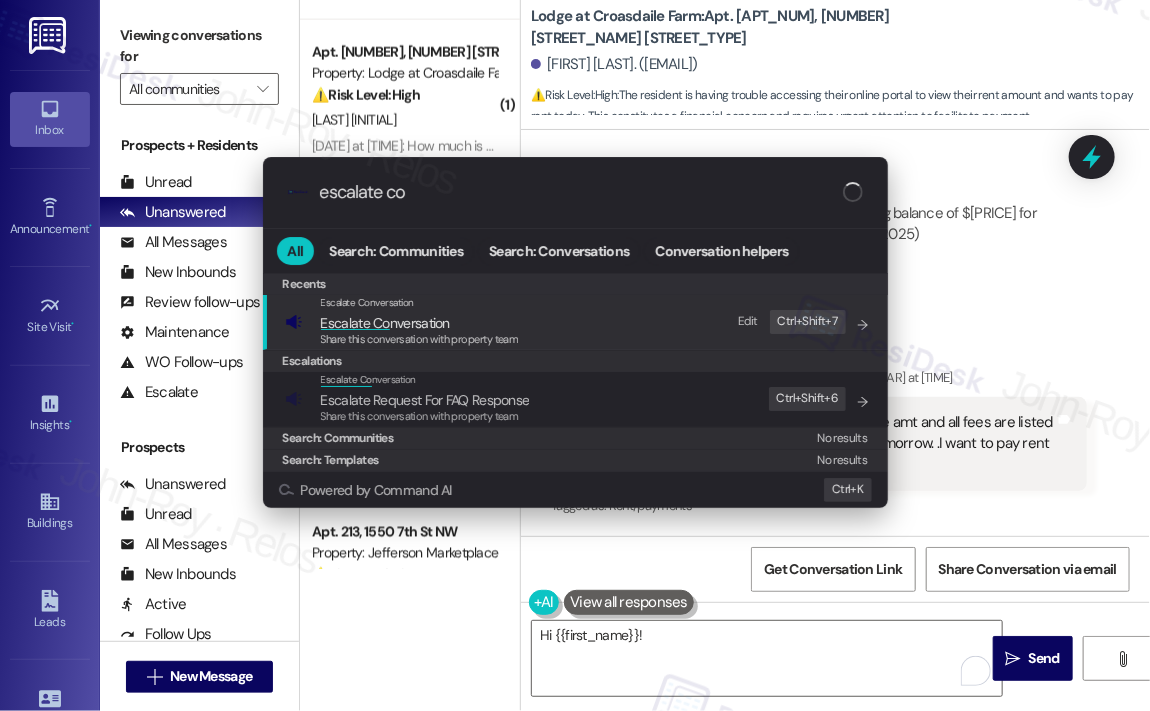 type on "escalate con" 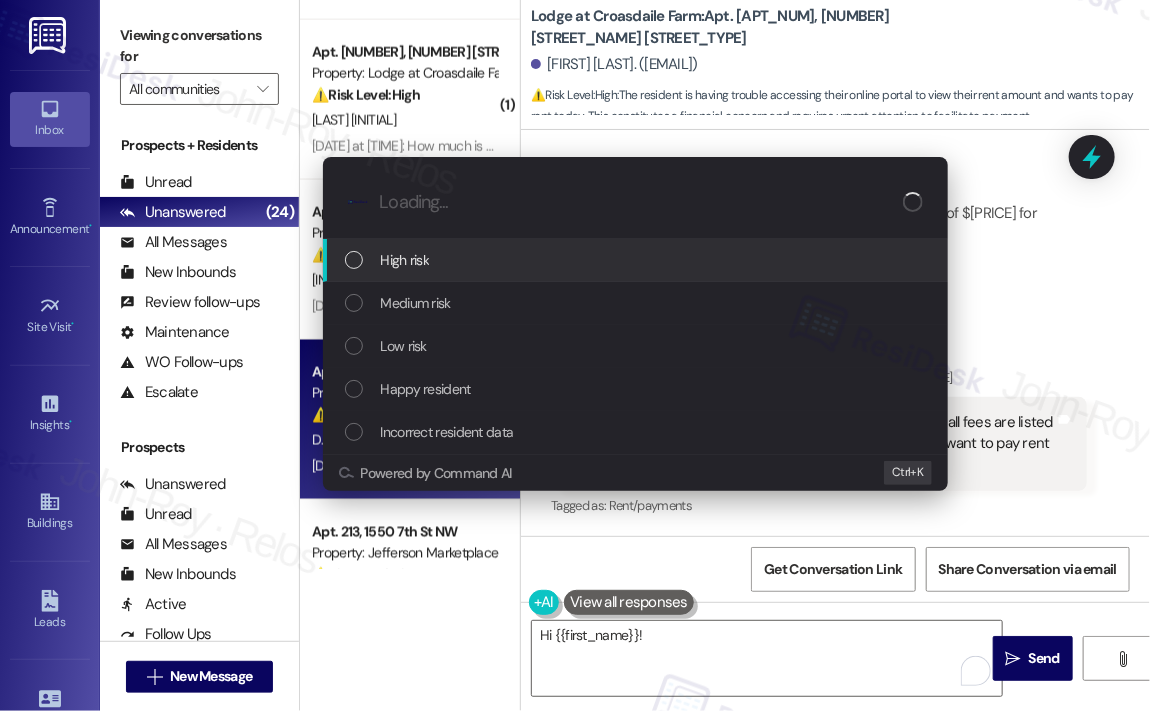 type on "\" 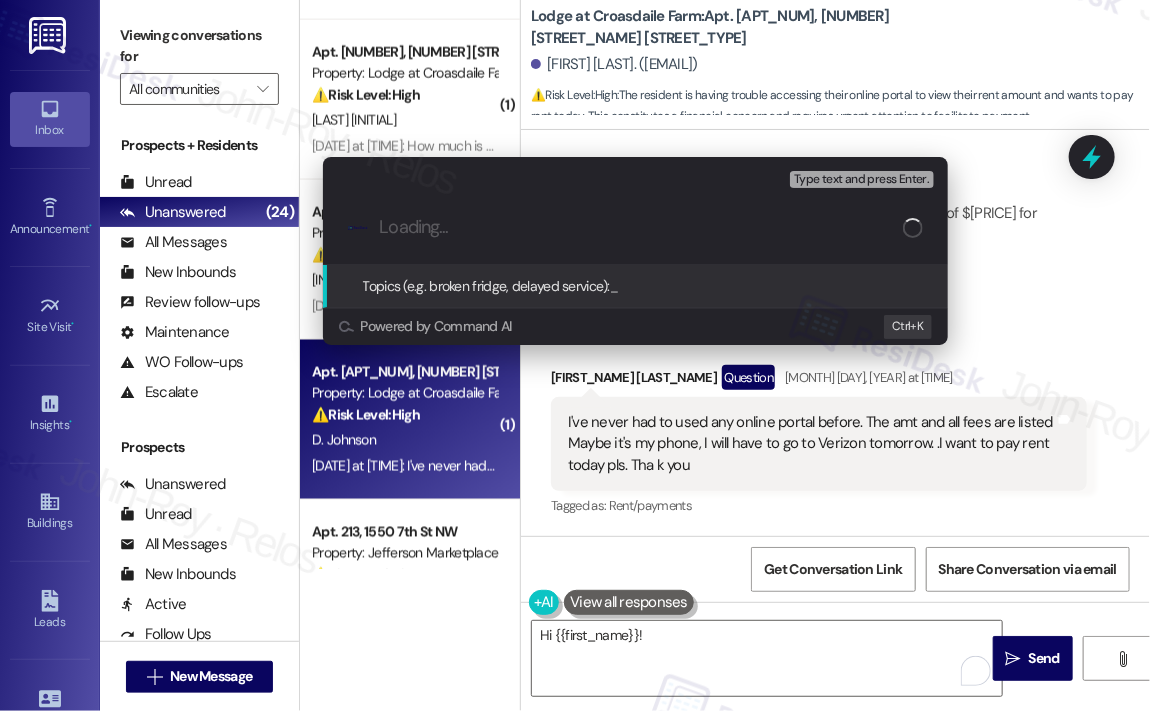 paste on "Requesting Rent Amount and Fees via Text – Unable to Access Message" 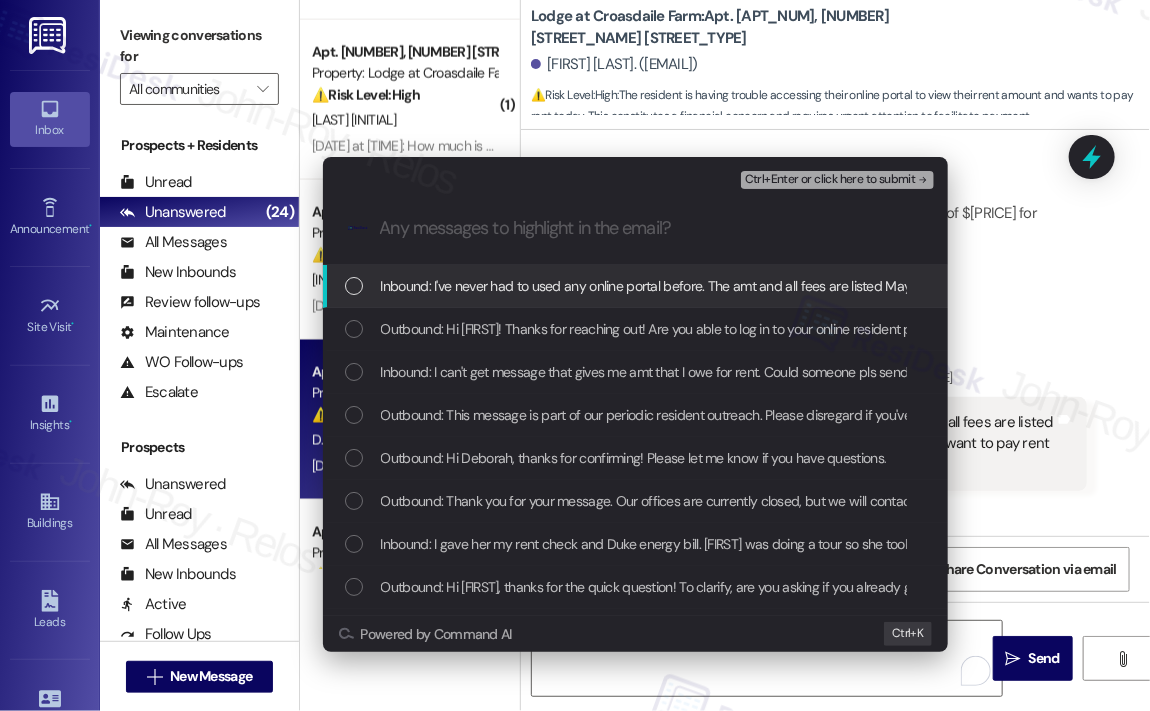 scroll, scrollTop: 0, scrollLeft: 0, axis: both 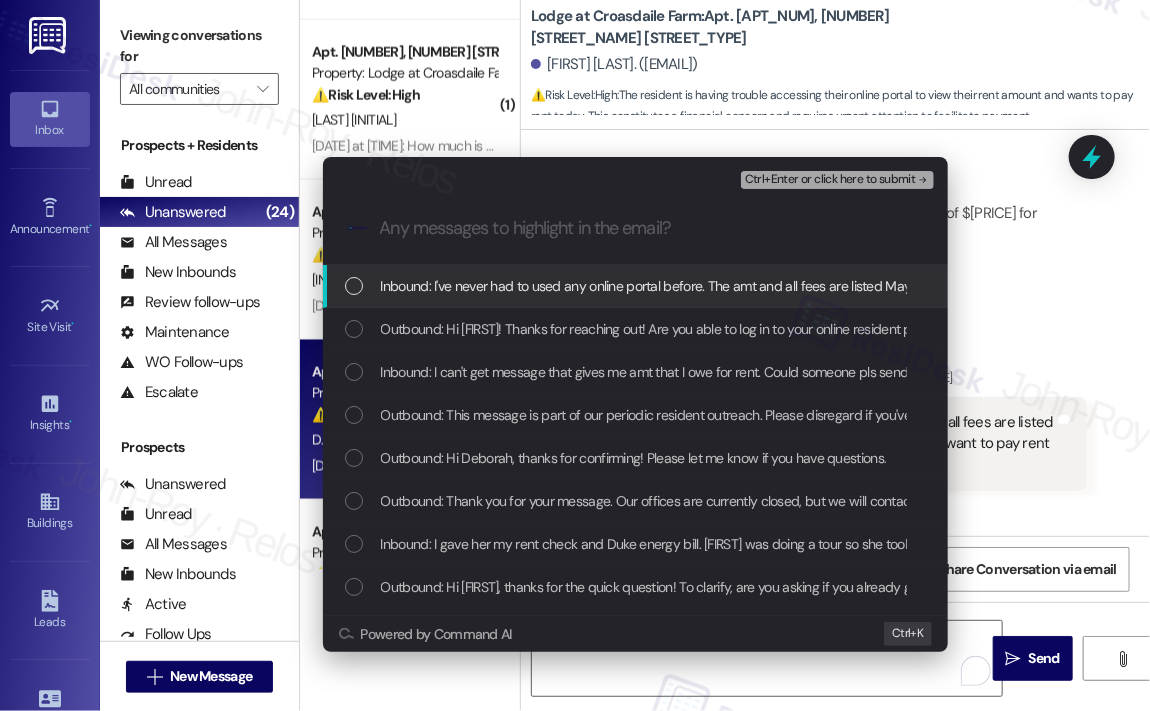 click on "Inbound: I've never  had to used any online portal before.  The amt and all fees are listed
Maybe it's my phone, I will have to go to Verizon tomorrow. .I want to pay rent today pls.  Tha k you" at bounding box center (915, 286) 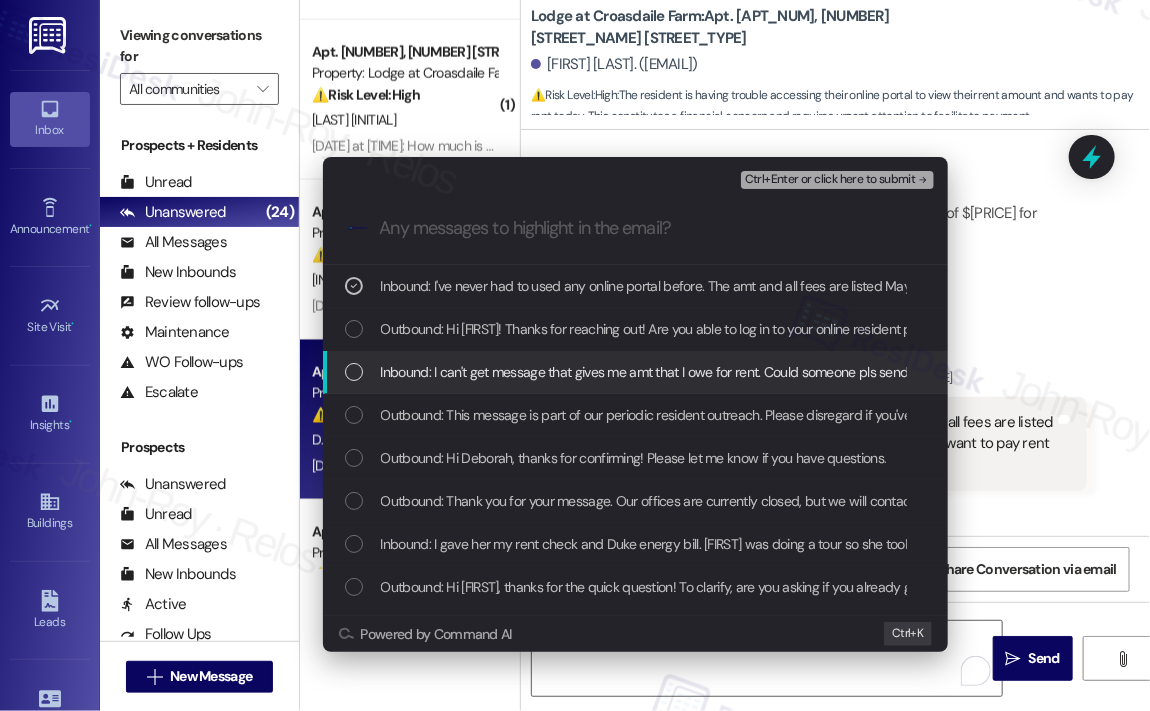 click on "Inbound: I can't get message that gives me amt that I  owe for rent.  Could someone pls send to me via text.  Thanks. Debbie" at bounding box center [733, 372] 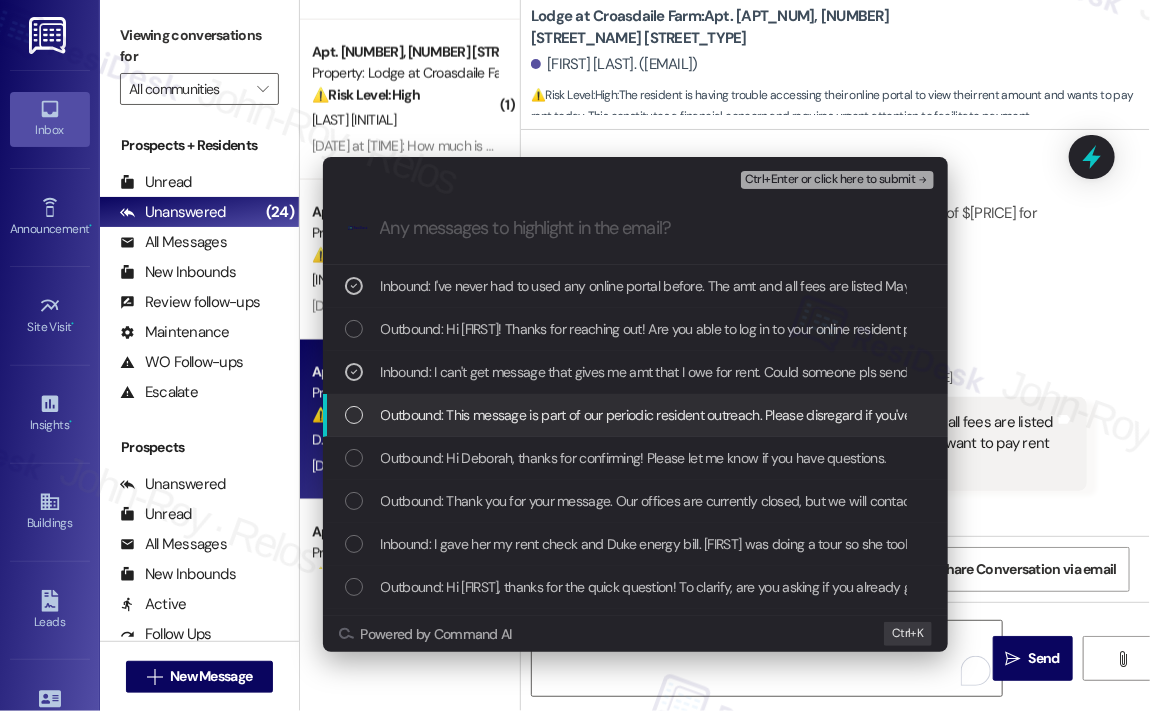 click on "Outbound: This message is part of our periodic resident outreach. Please disregard if you've already paid or you're on auto-pay!            Hi [FIRST_NAME]! Friendly reminder that we're here if you have any questions or concerns about paying rent. Feel free to reply 'Yes' if you'd like any help. If you've already paid or you're on auto-pay - you're all set!" at bounding box center (1359, 415) 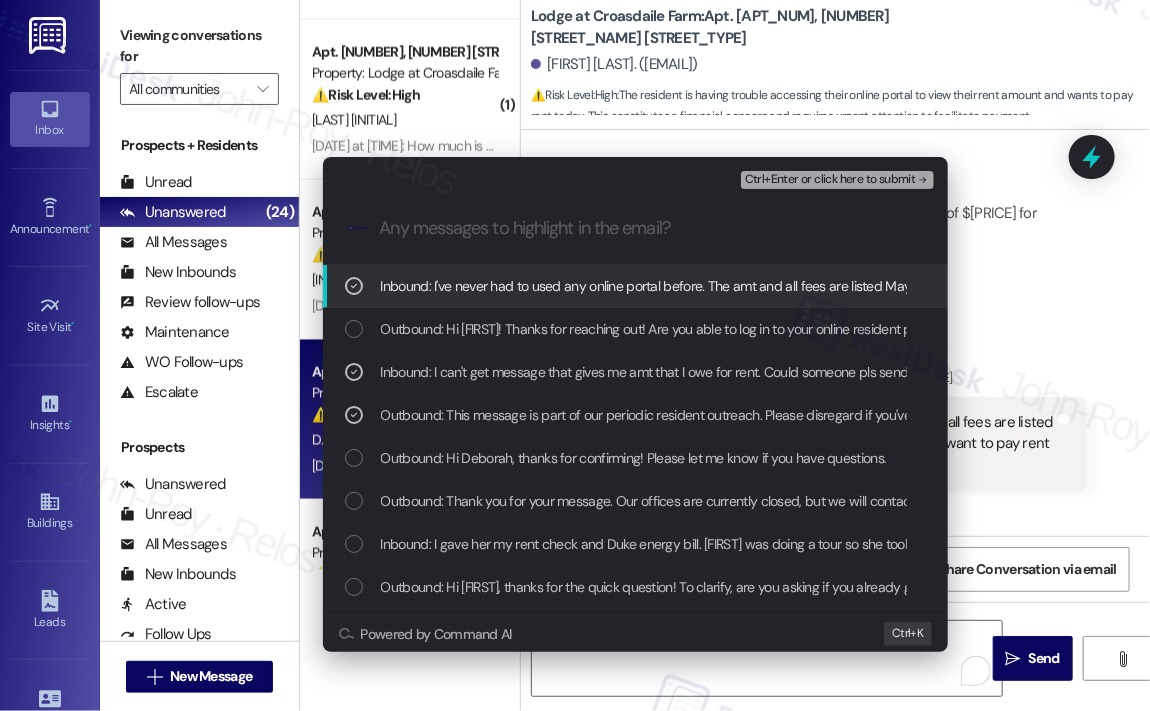 click on "Ctrl+Enter or click here to submit" at bounding box center (830, 180) 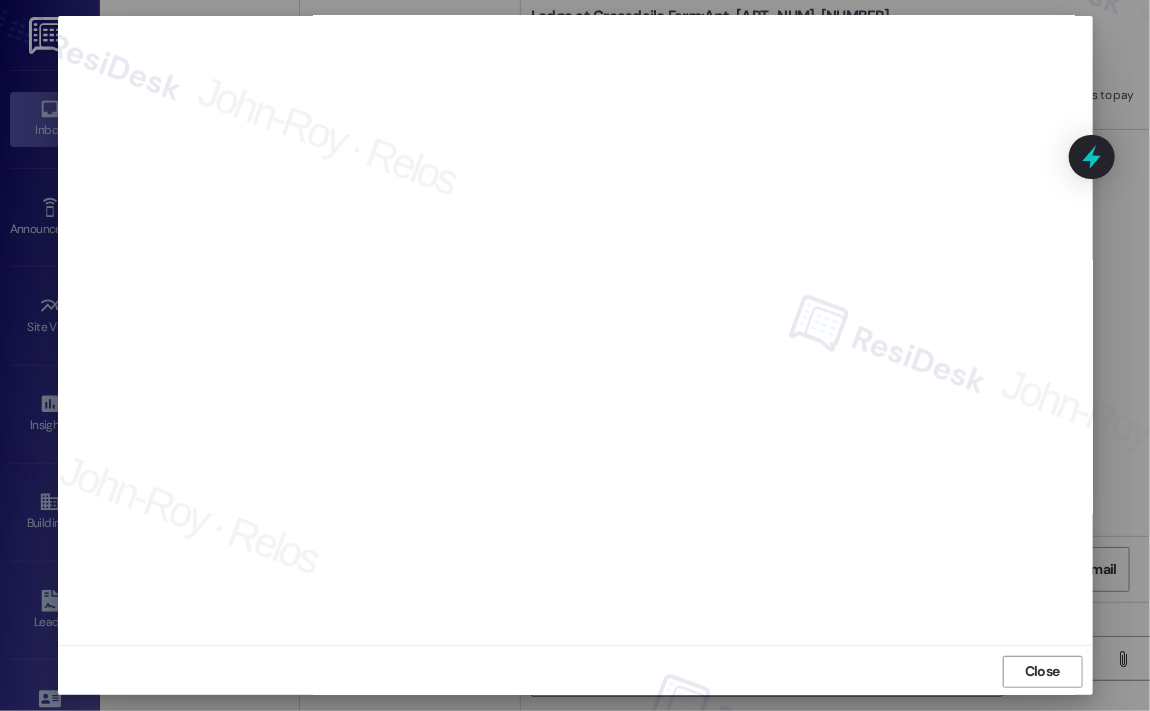 scroll, scrollTop: 13, scrollLeft: 0, axis: vertical 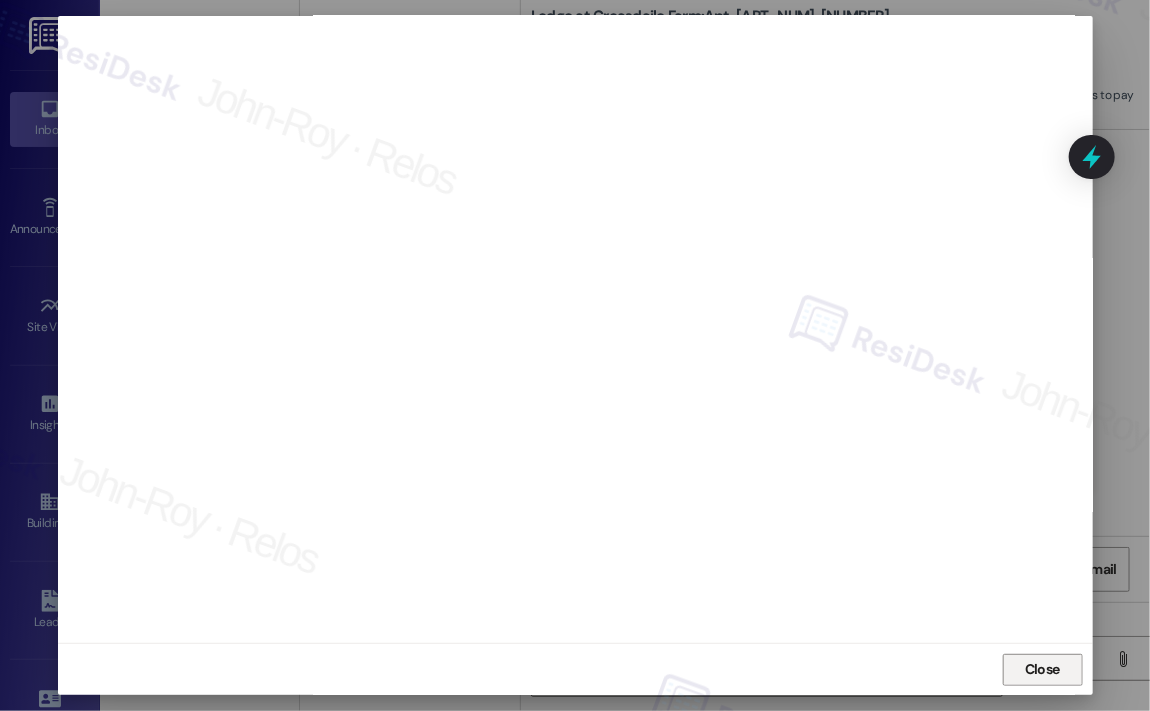 click on "Close" at bounding box center [1042, 669] 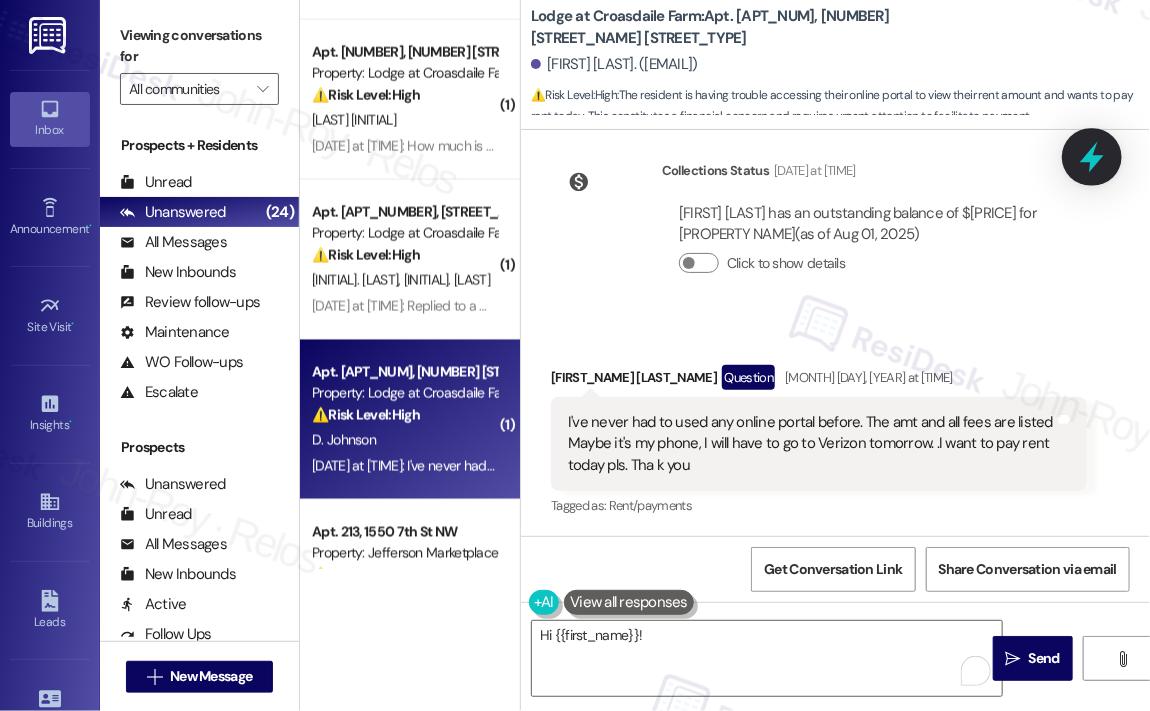 click 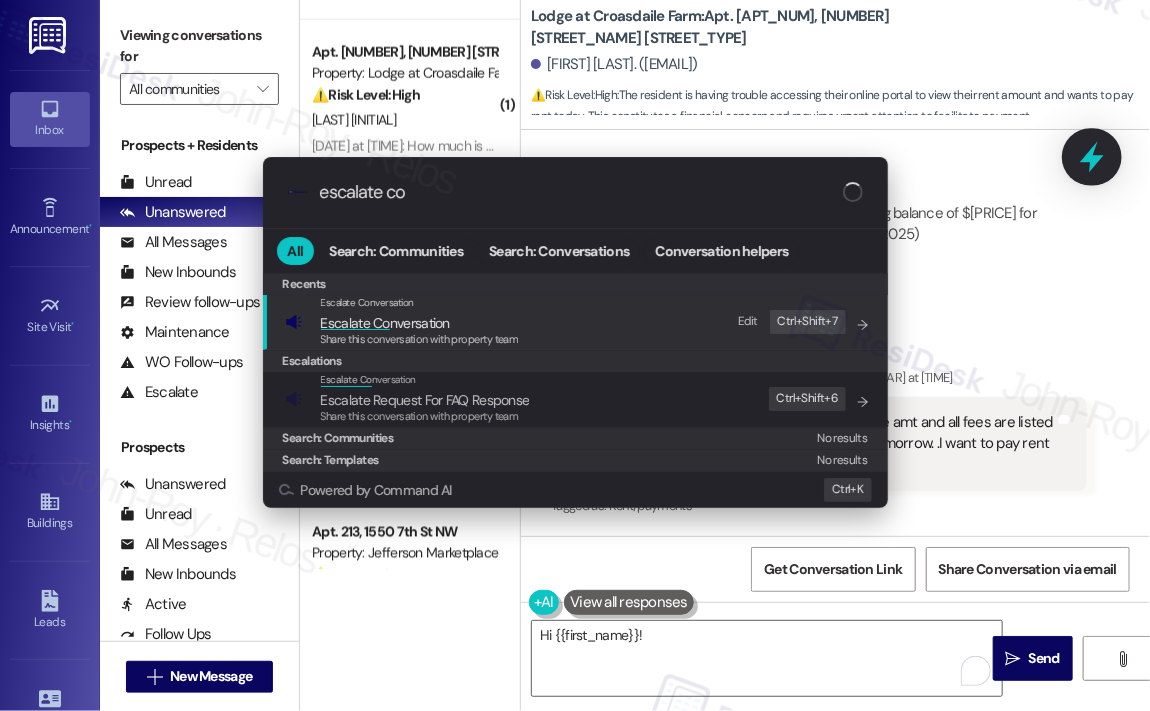 type on "escalate con" 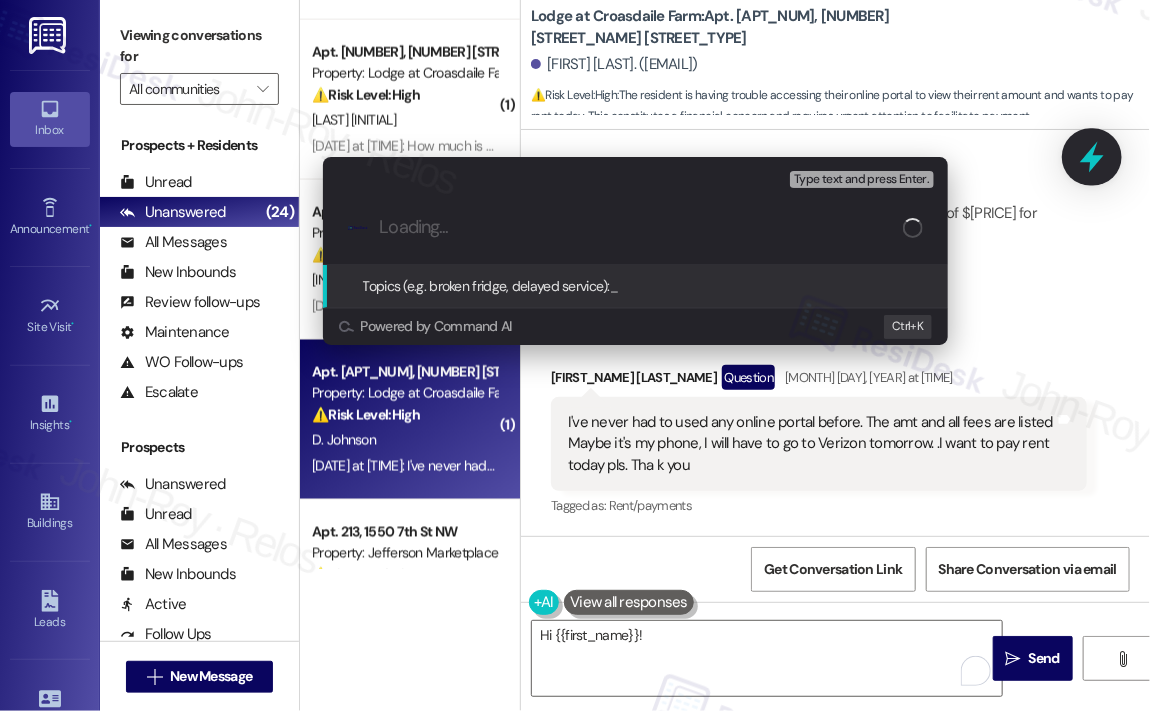 paste on "Requesting Rent Amount and Fees via Text – Unable to Access Message" 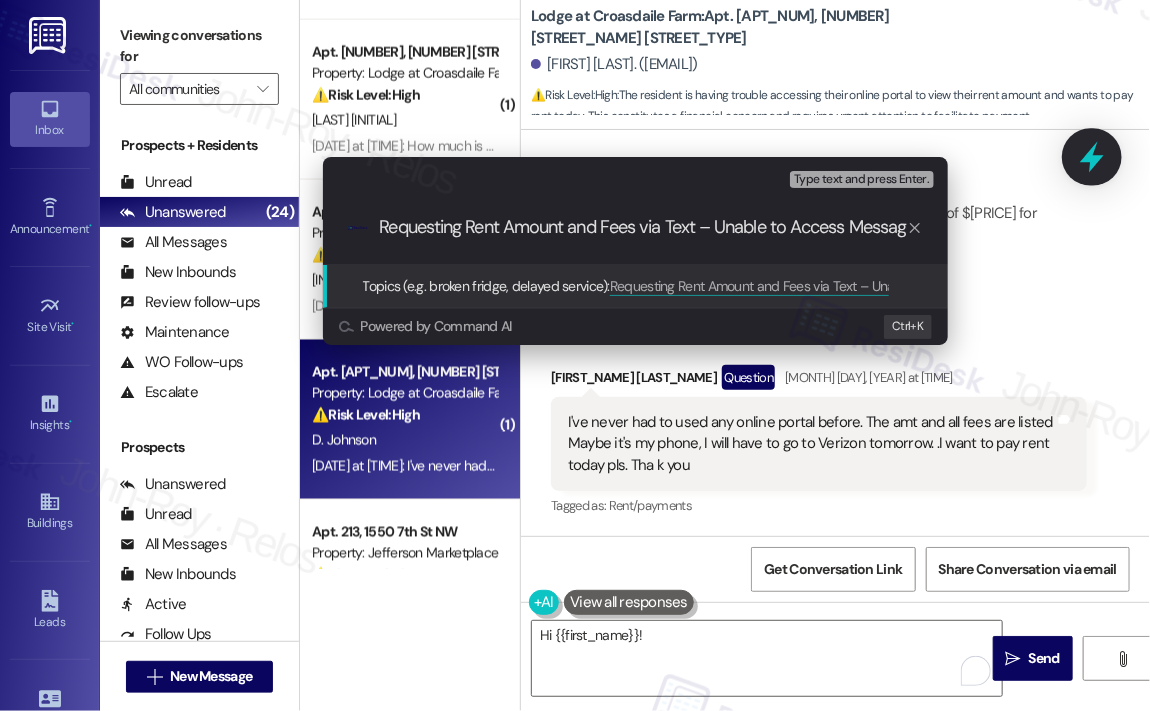 scroll, scrollTop: 0, scrollLeft: 16, axis: horizontal 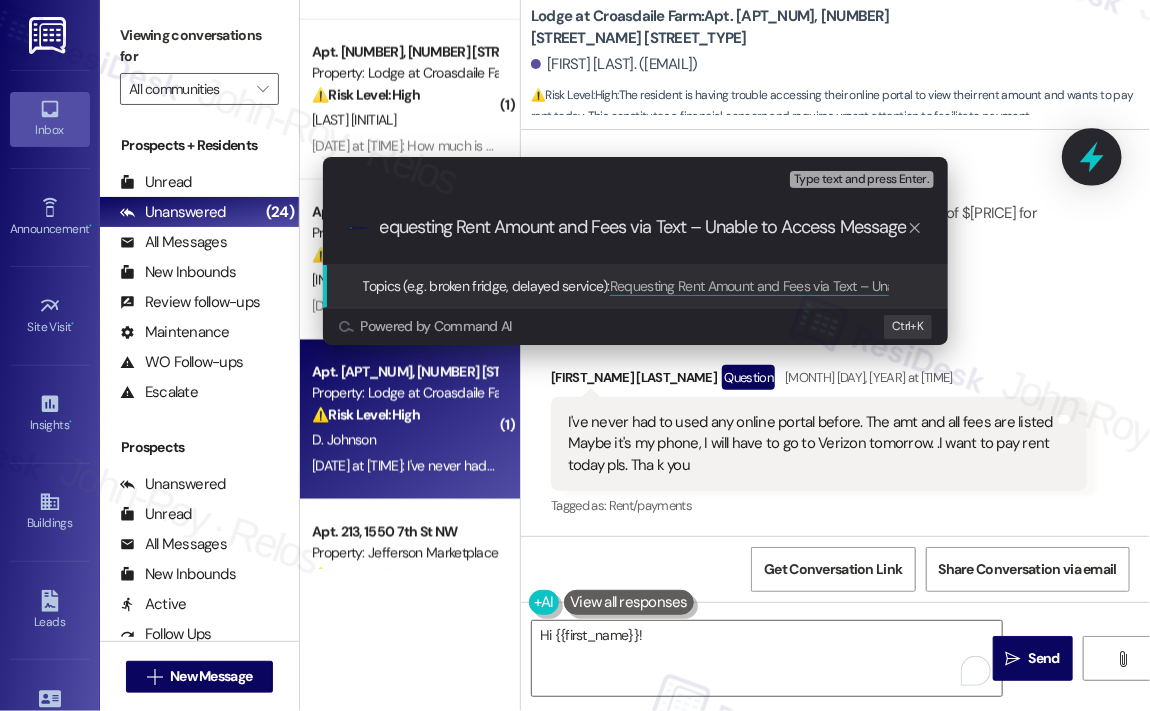 type 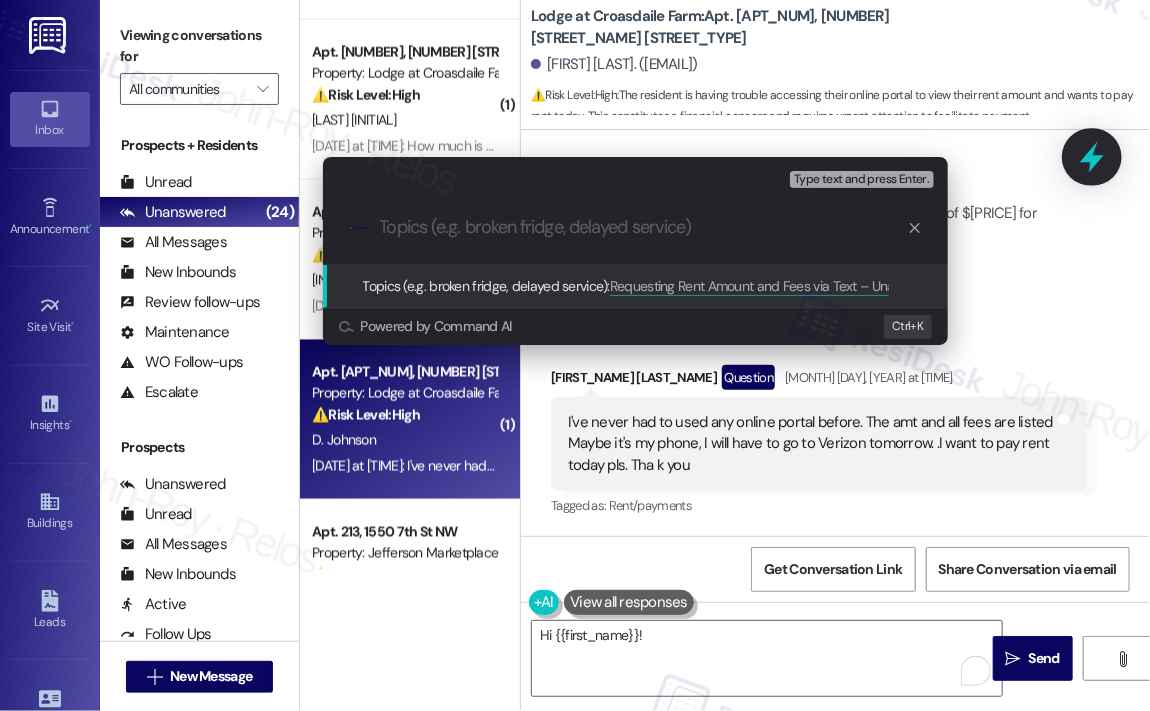 scroll, scrollTop: 0, scrollLeft: 0, axis: both 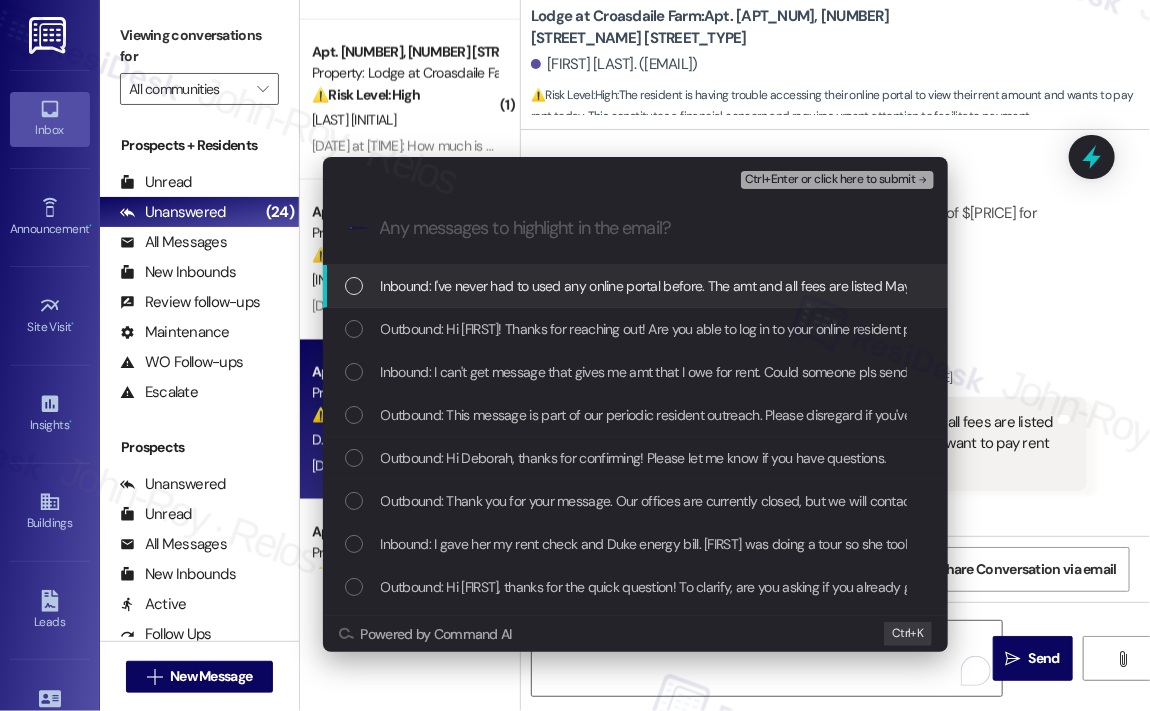 click on "Inbound: I've never  had to used any online portal before.  The amt and all fees are listed
Maybe it's my phone, I will have to go to Verizon tomorrow. .I want to pay rent today pls.  Tha k you" at bounding box center [915, 286] 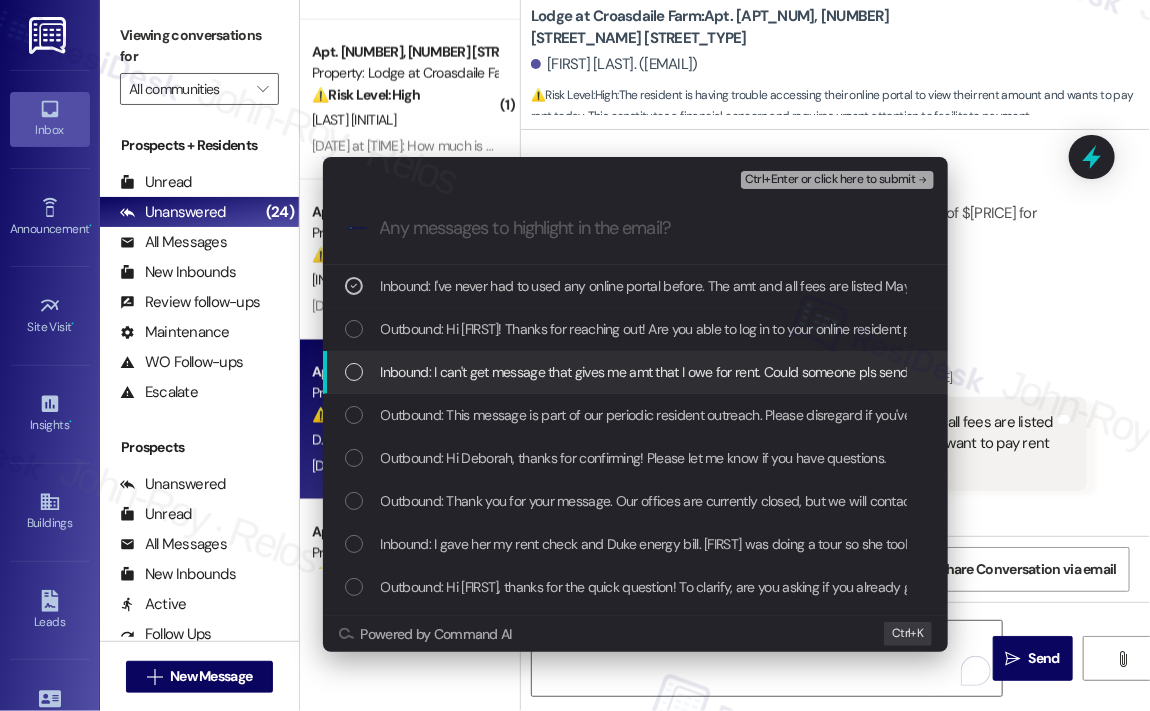 click on "Inbound: I can't get message that gives me amt that I  owe for rent.  Could someone pls send to me via text.  Thanks. Debbie" at bounding box center [733, 372] 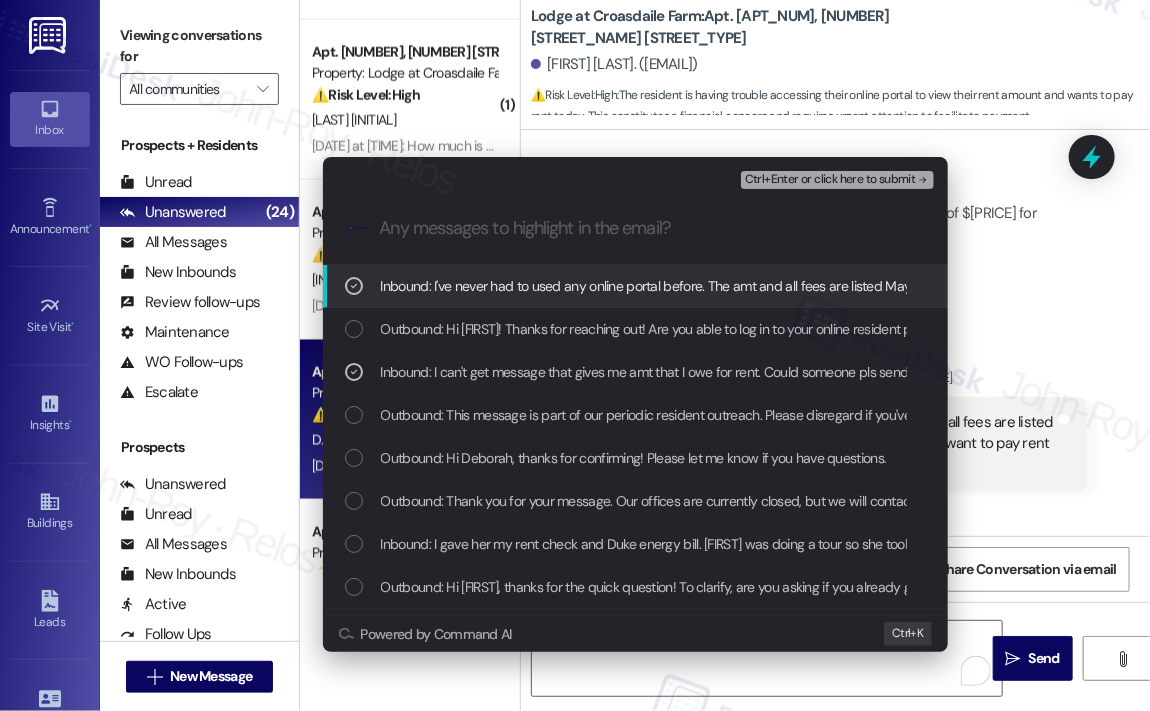 click on "Ctrl+Enter or click here to submit" at bounding box center (830, 180) 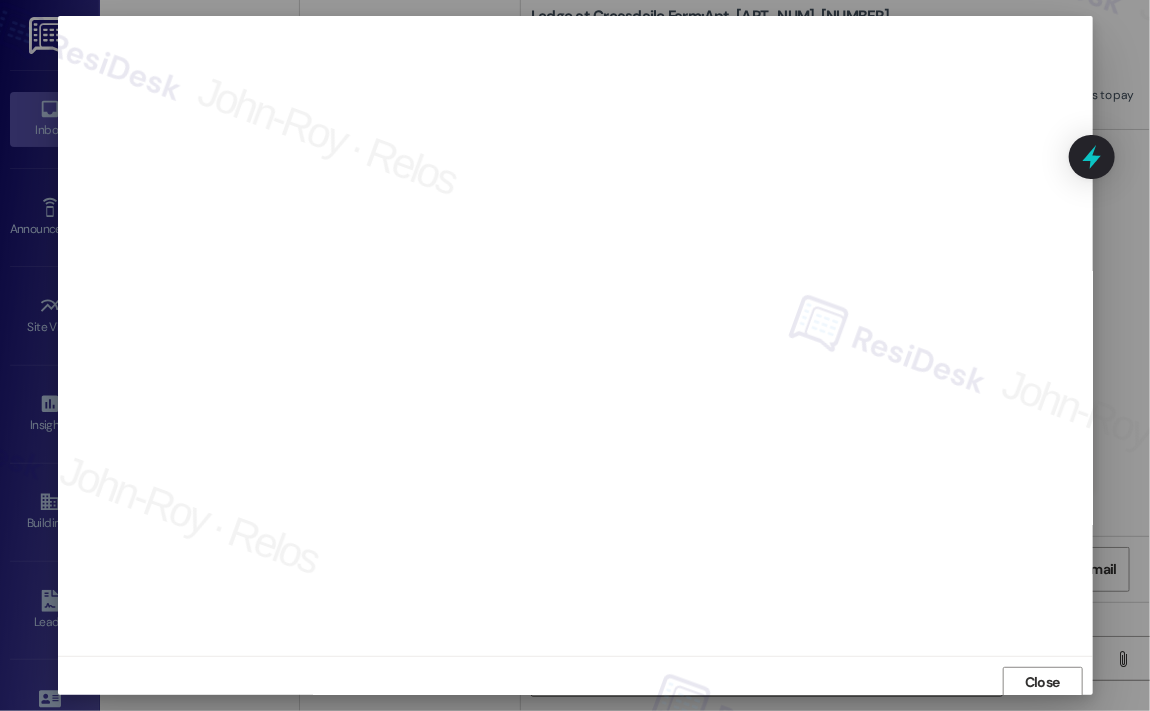 scroll, scrollTop: 4, scrollLeft: 0, axis: vertical 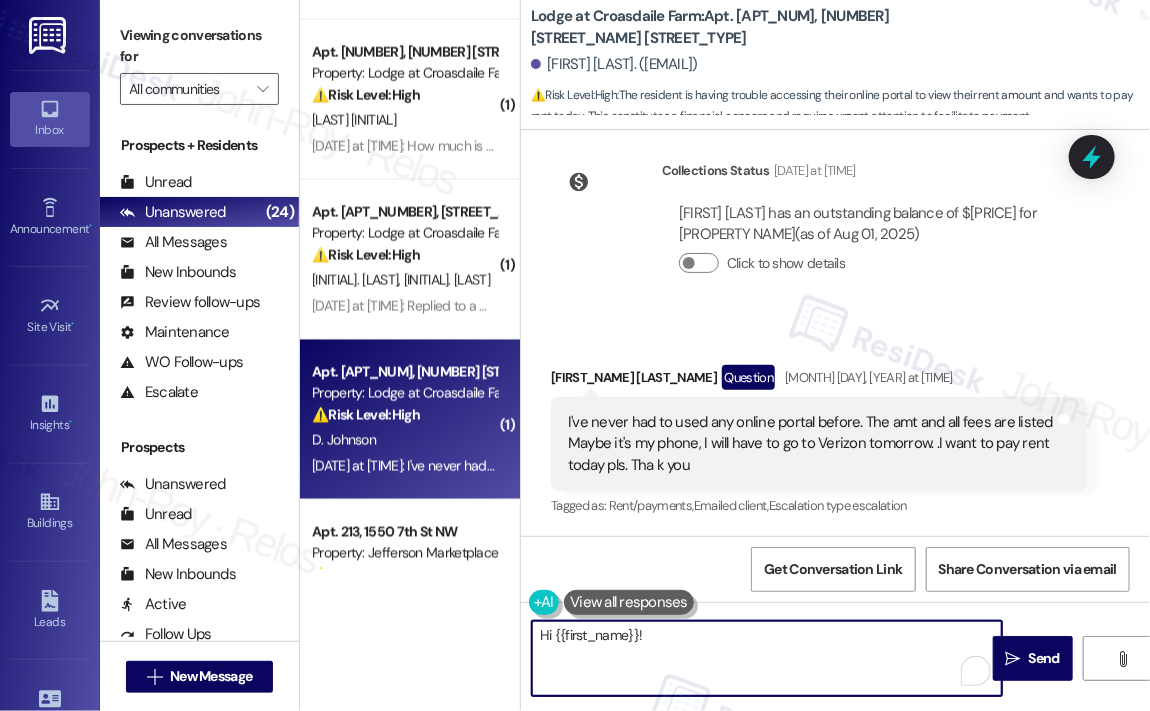 drag, startPoint x: 689, startPoint y: 639, endPoint x: 521, endPoint y: 633, distance: 168.1071 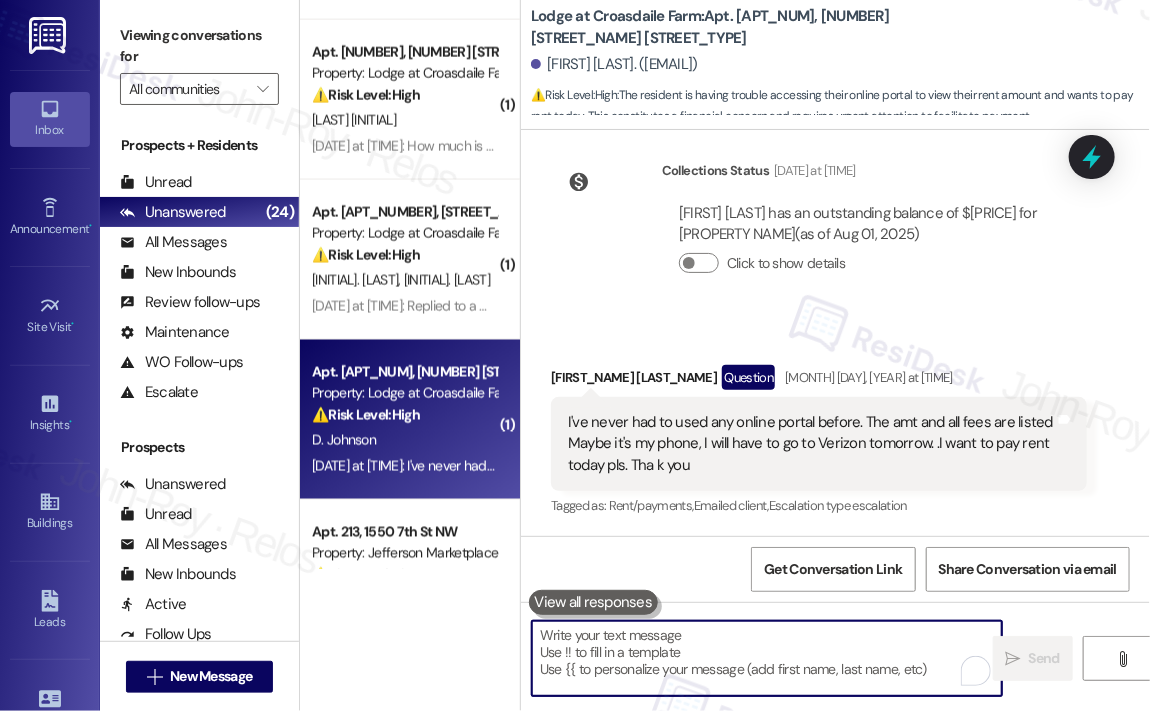 click at bounding box center (767, 658) 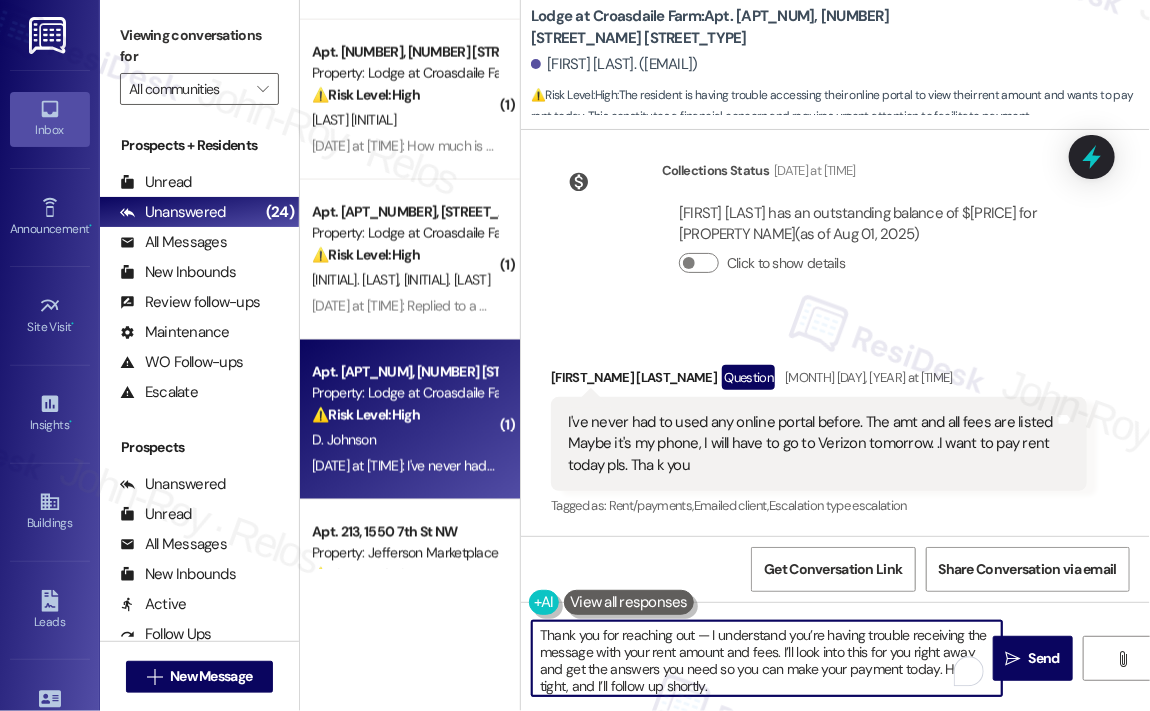 scroll, scrollTop: 4, scrollLeft: 0, axis: vertical 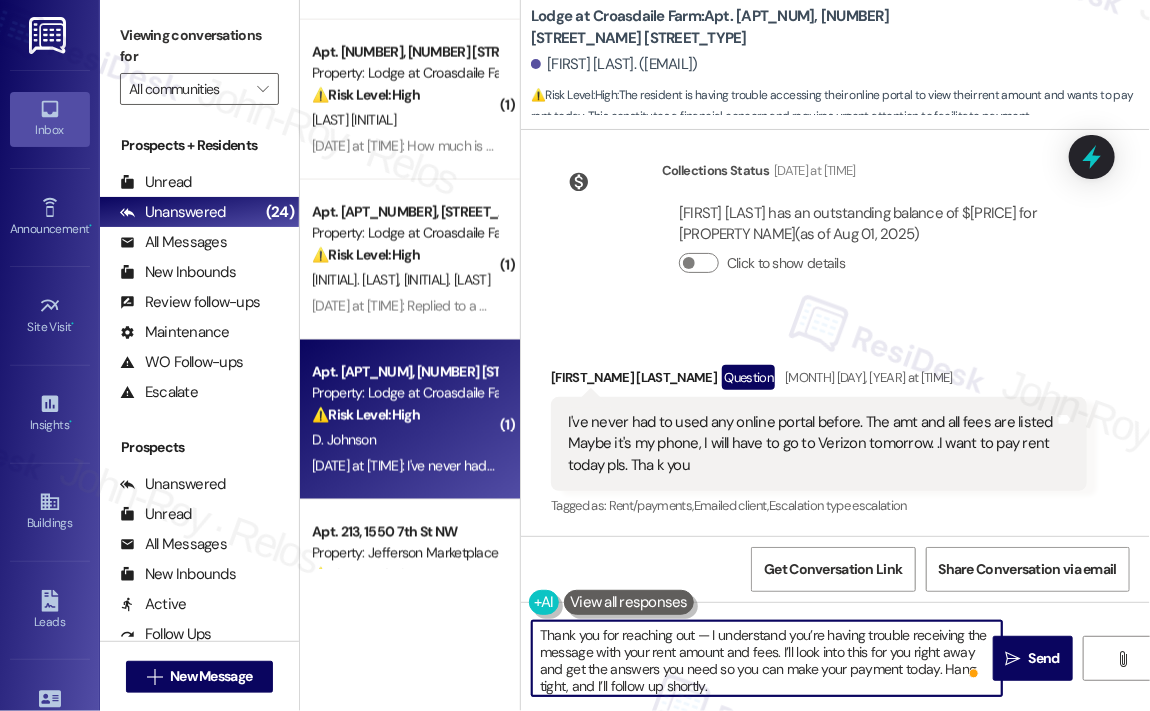 click on "Thank you for reaching out — I understand you’re having trouble receiving the message with your rent amount and fees. I’ll look into this for you right away and get the answers you need so you can make your payment today. Hang tight, and I’ll follow up shortly." at bounding box center [767, 658] 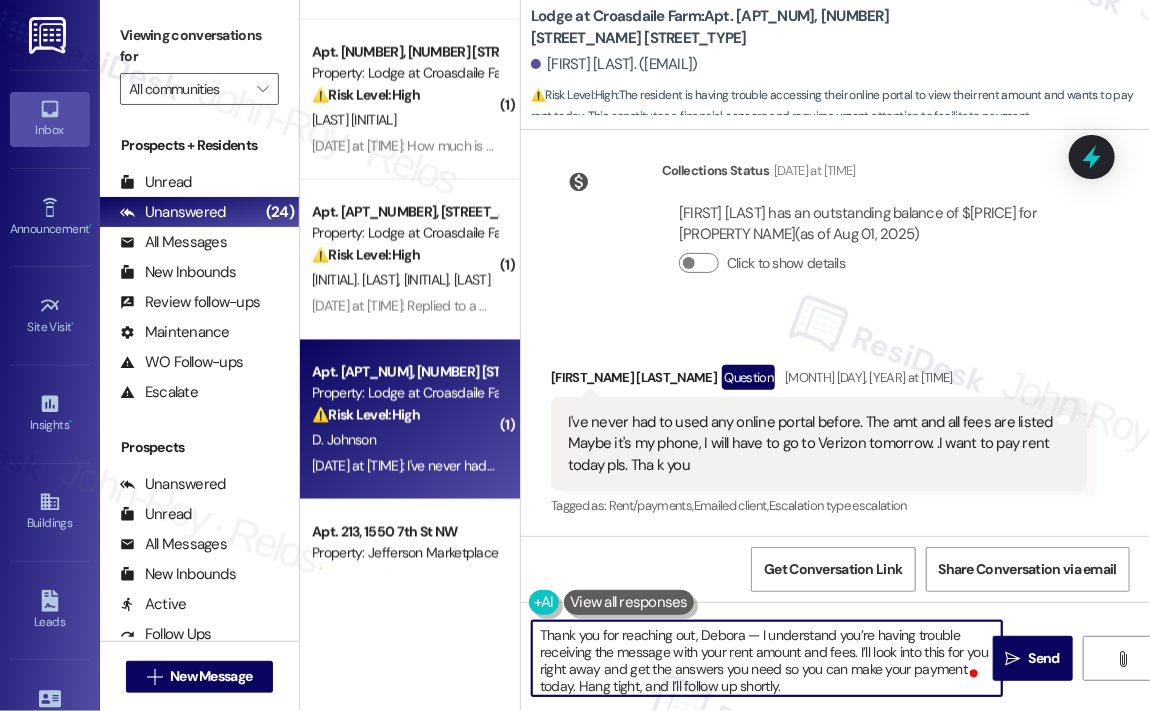 type on "Thank you for reaching out, Deborah — I understand you’re having trouble receiving the message with your rent amount and fees. I’ll look into this for you right away and get the answers you need so you can make your payment today. Hang tight, and I’ll follow up shortly." 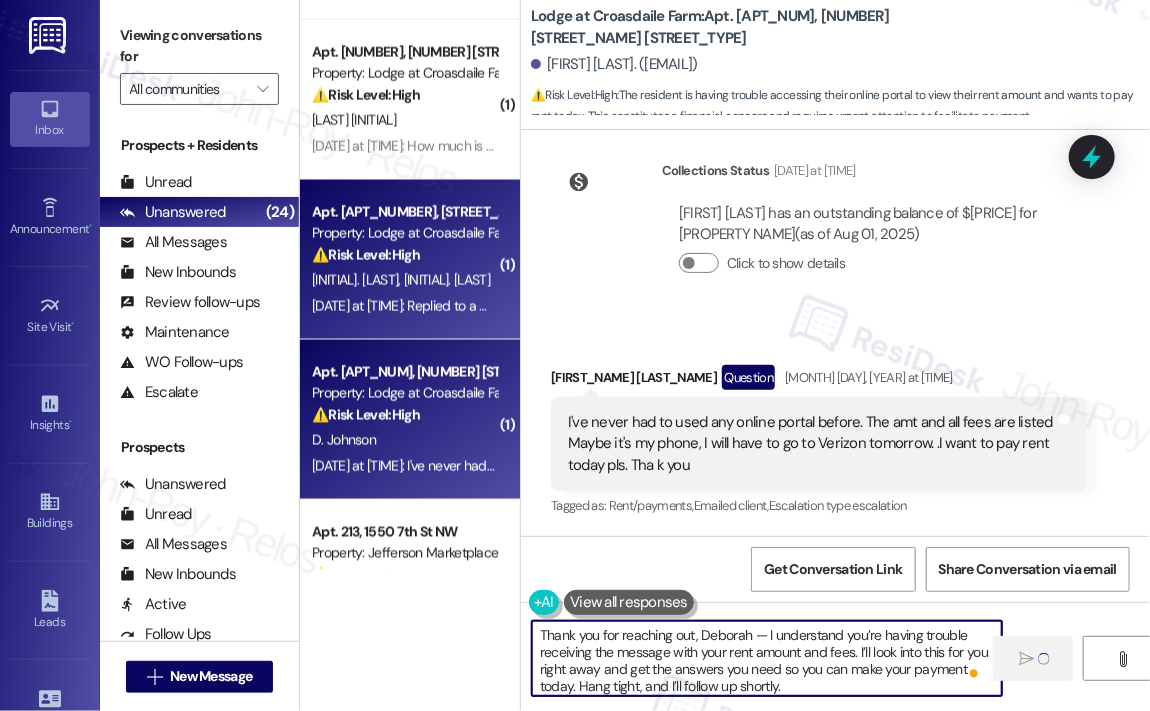 type 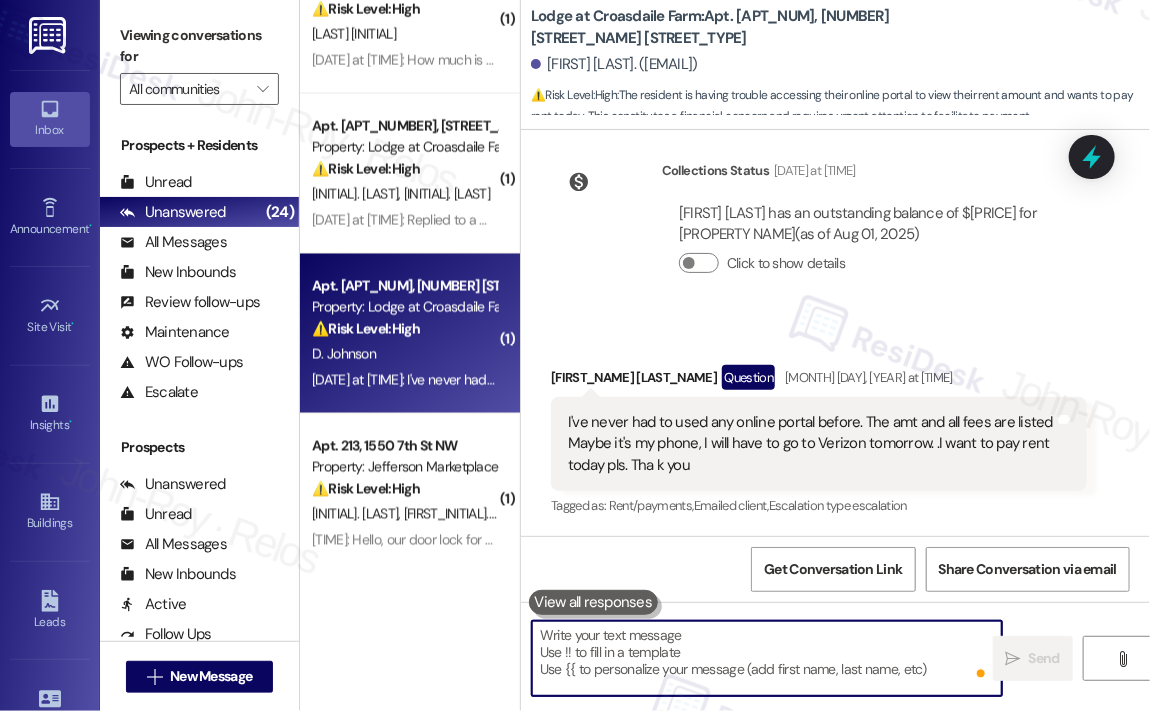 scroll, scrollTop: 1200, scrollLeft: 0, axis: vertical 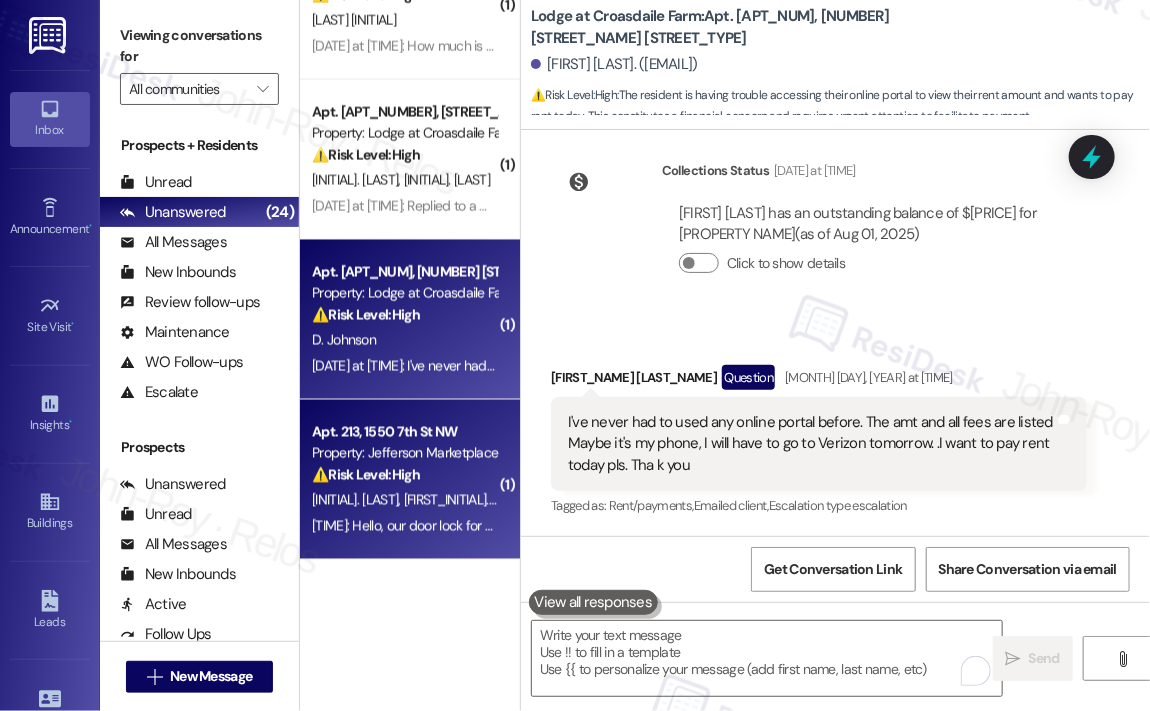 click on "Apt. 213, 1550 7th St NW" at bounding box center (404, 432) 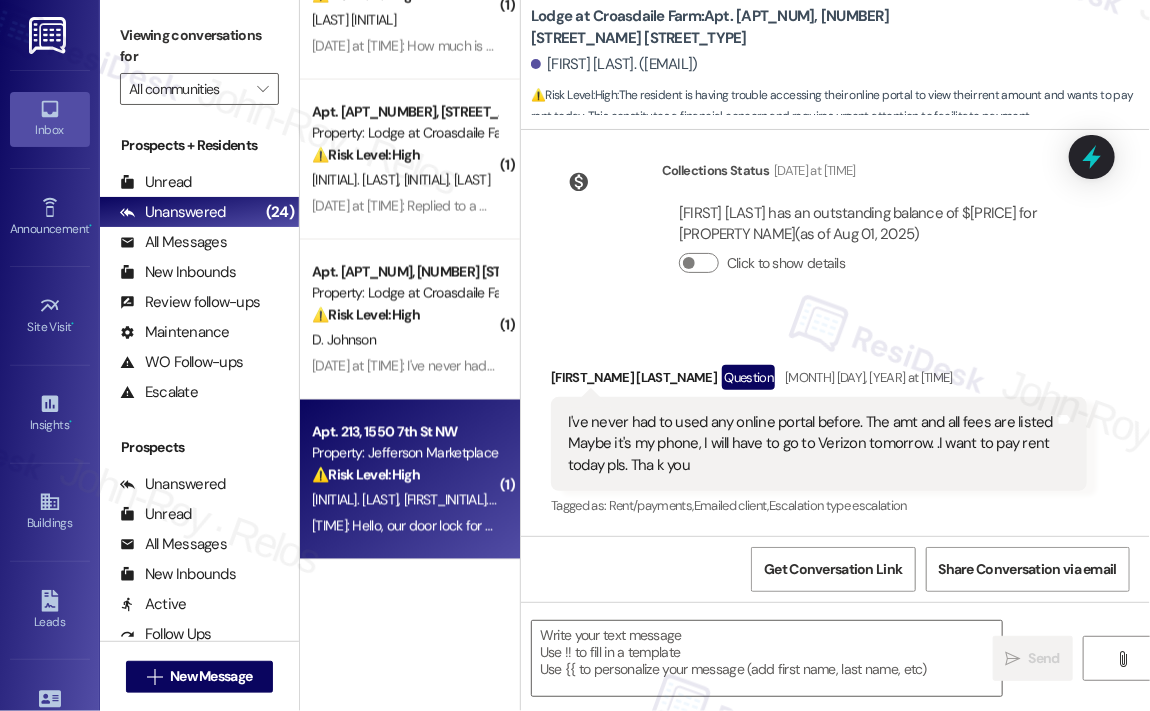 type on "Fetching suggested responses. Please feel free to read through the conversation in the meantime." 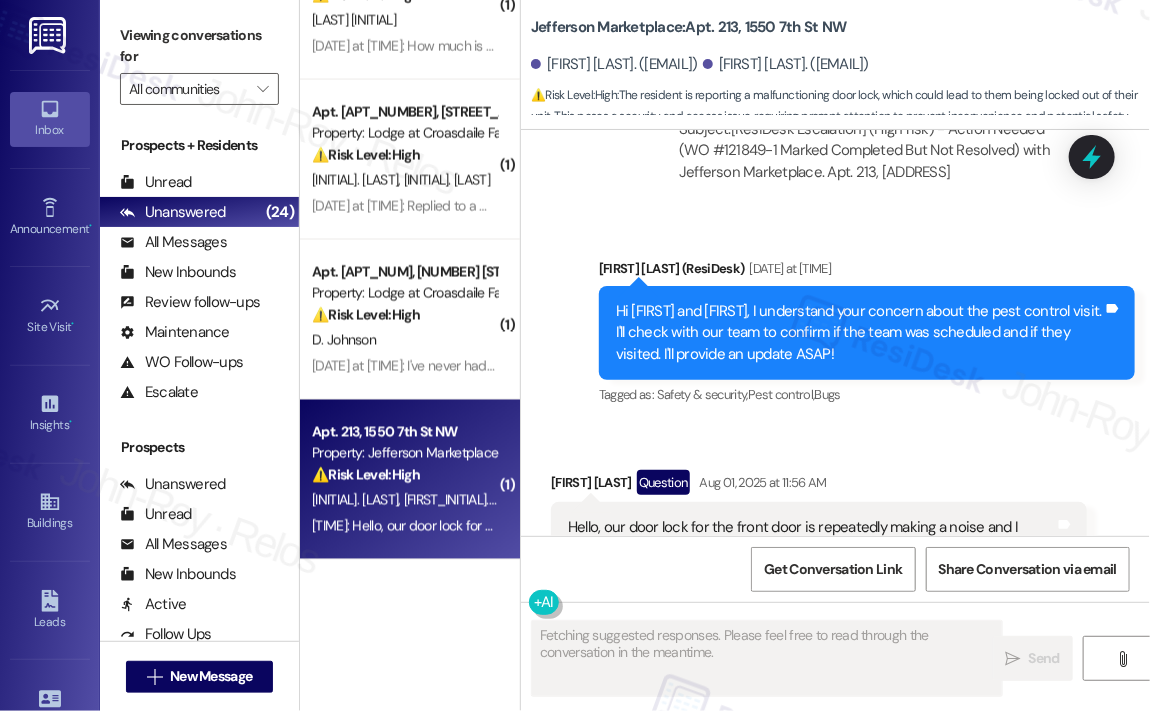 scroll, scrollTop: 5786, scrollLeft: 0, axis: vertical 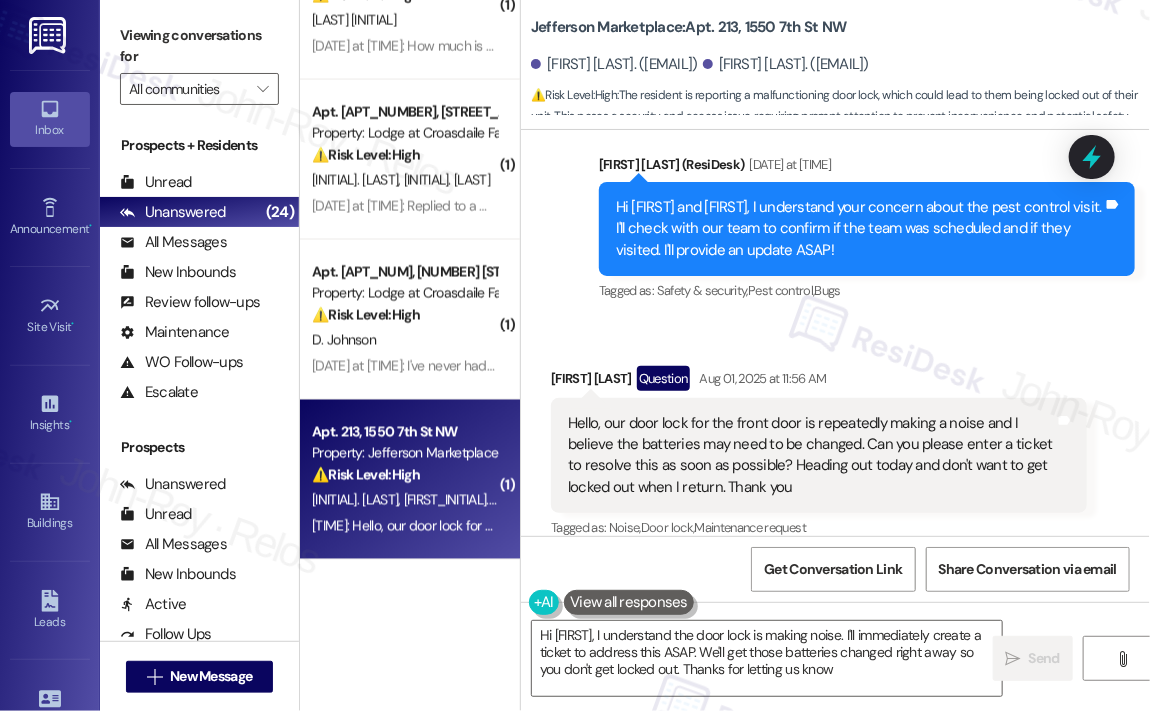 type on "Hi [FIRST], I understand the door lock is making noise. I'll immediately create a ticket to address this ASAP. We'll get those batteries changed right away so you don't get locked out. Thanks for letting us know!" 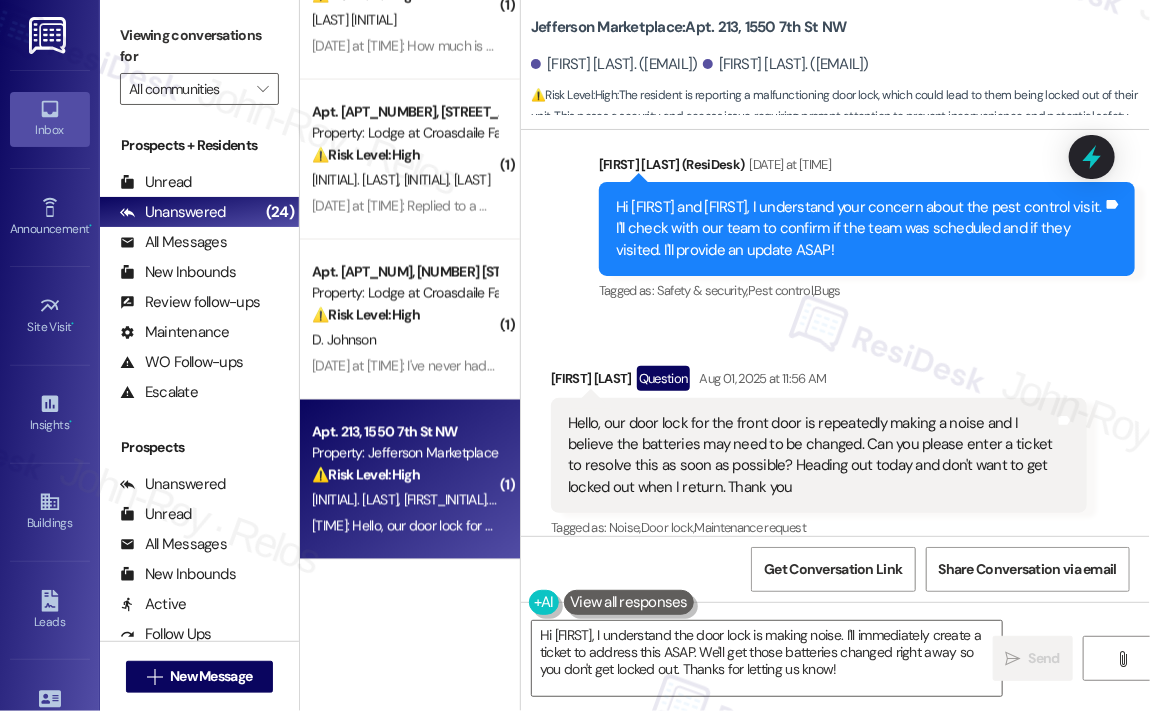 scroll, scrollTop: 5886, scrollLeft: 0, axis: vertical 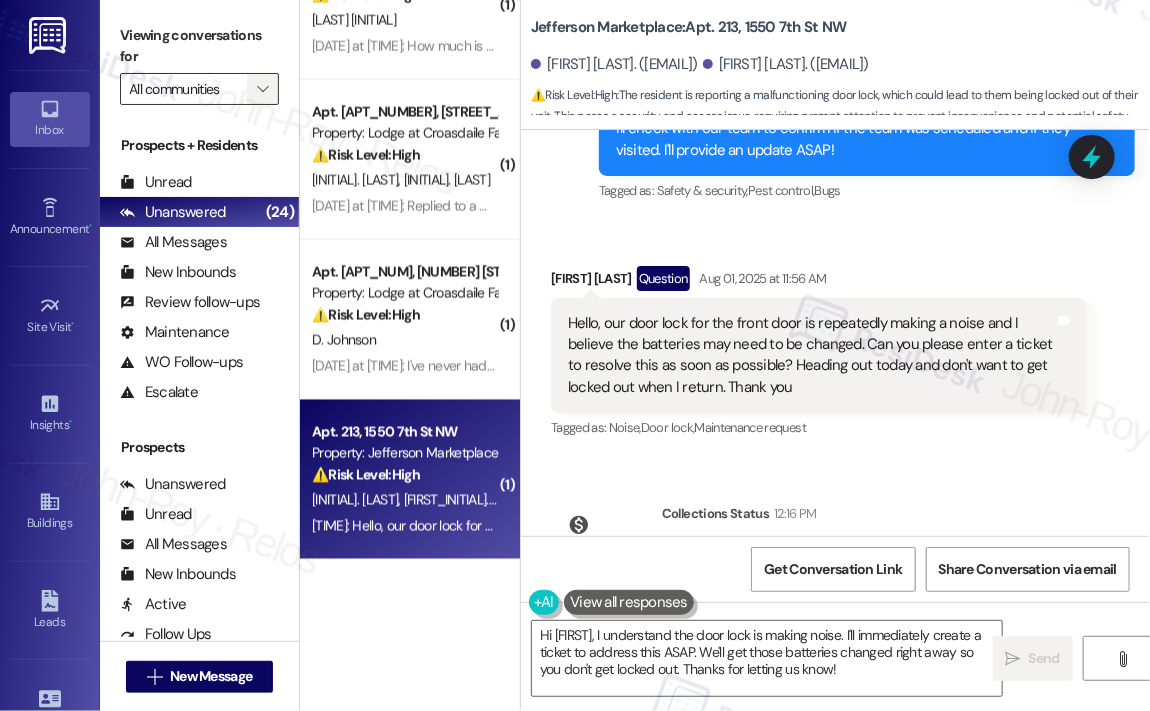 click on "" at bounding box center (262, 89) 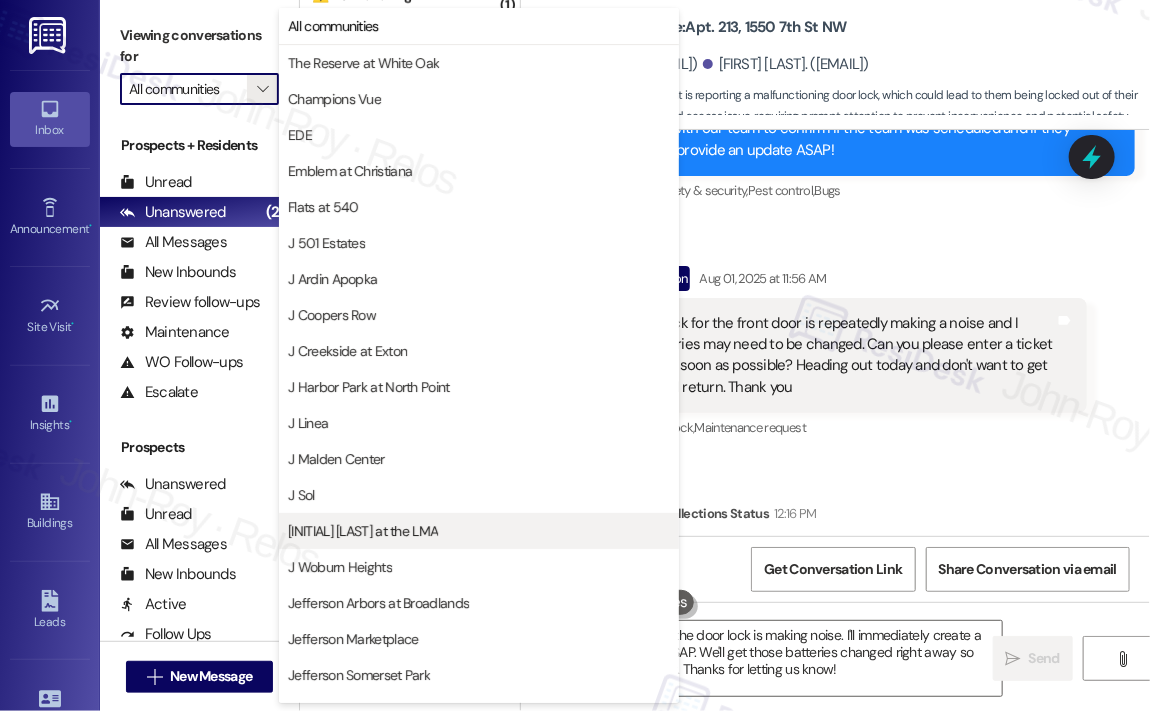 click on "[INITIAL] [LAST] at the LMA" at bounding box center (363, 531) 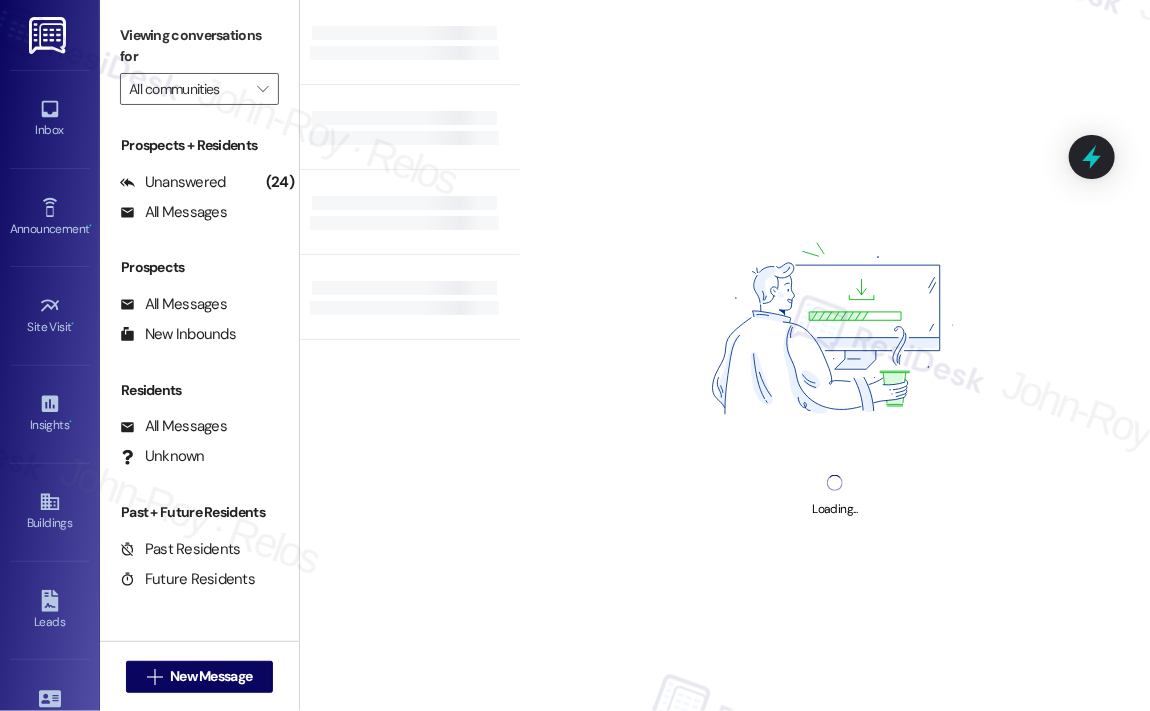 type on "[INITIAL] [LAST] at the LMA" 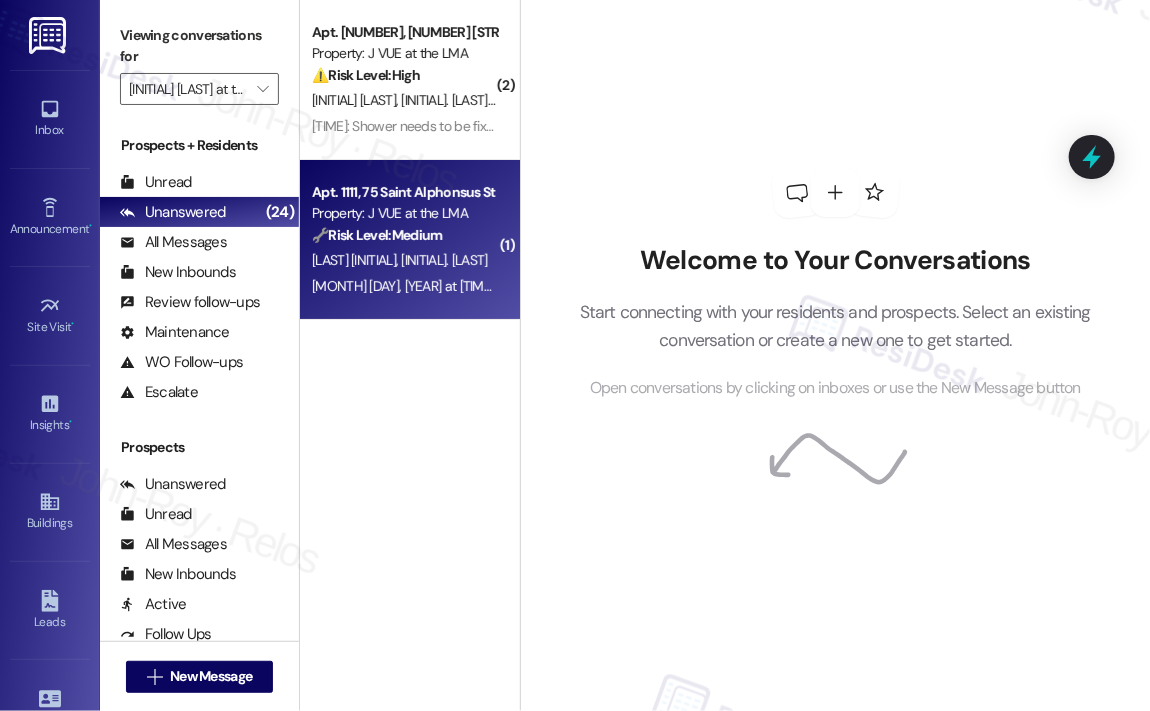 click on "Property: J VUE at the LMA" at bounding box center (404, 213) 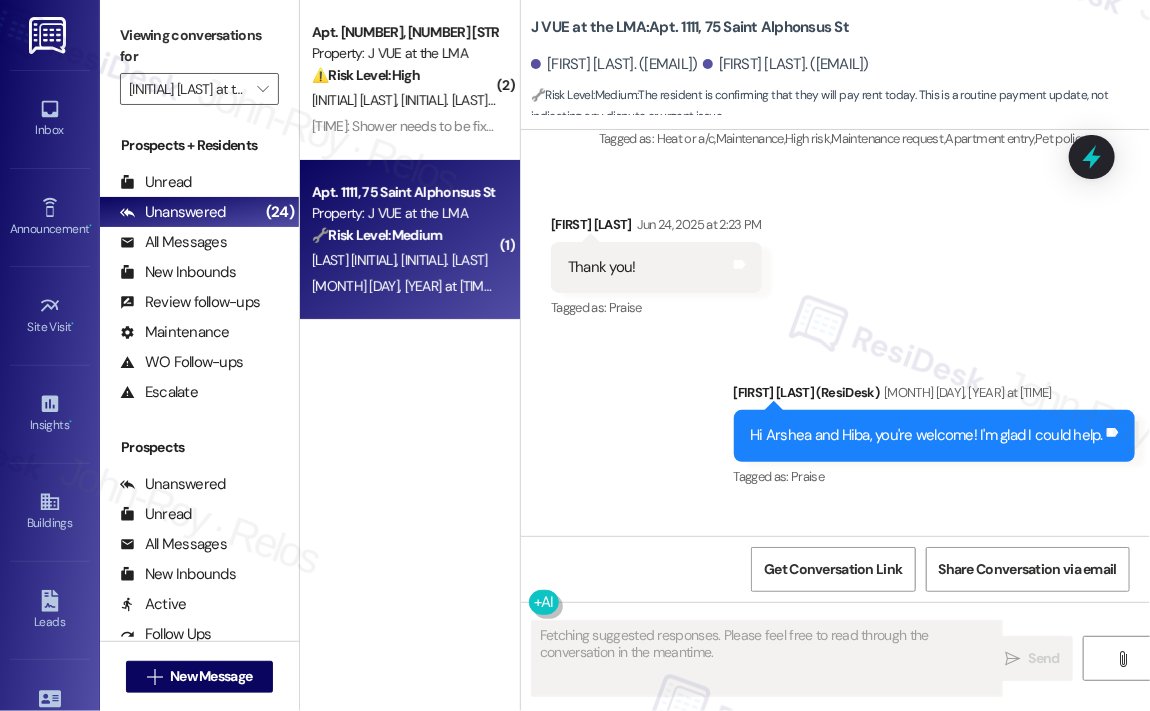 scroll, scrollTop: 9320, scrollLeft: 0, axis: vertical 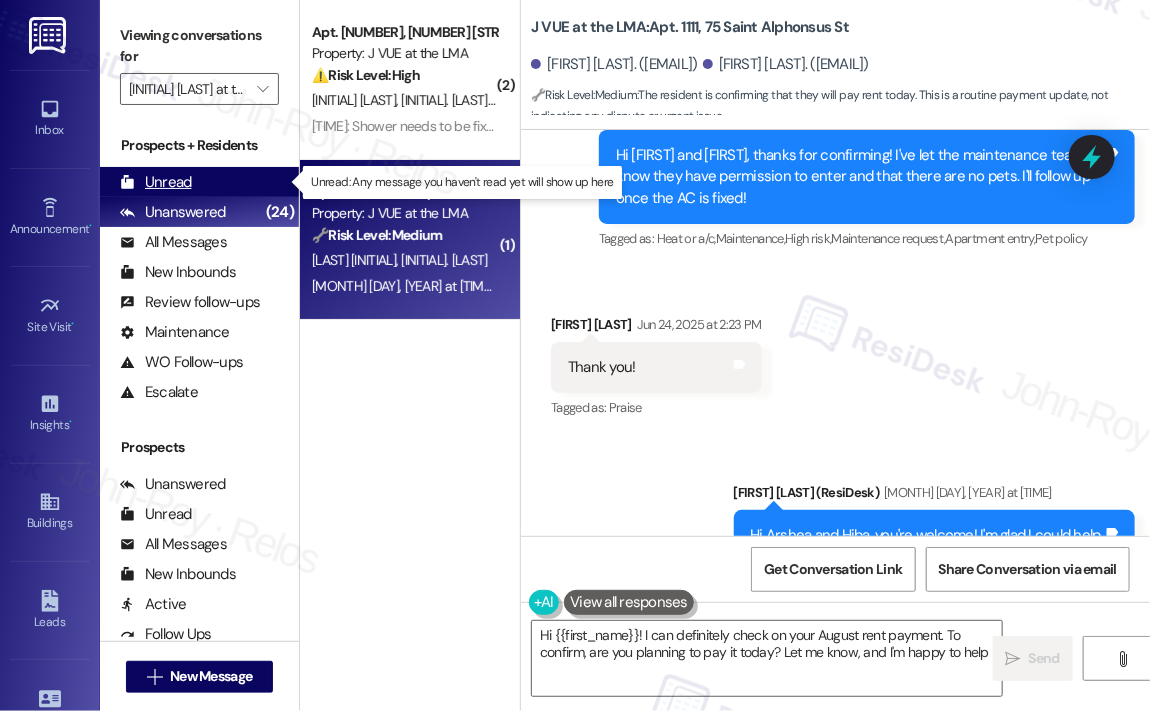 type on "Hi [FIRST]! I'm happy to check on your August rent payment. To confirm, are you planning to pay it today? Let me know, and I'm happy to help!" 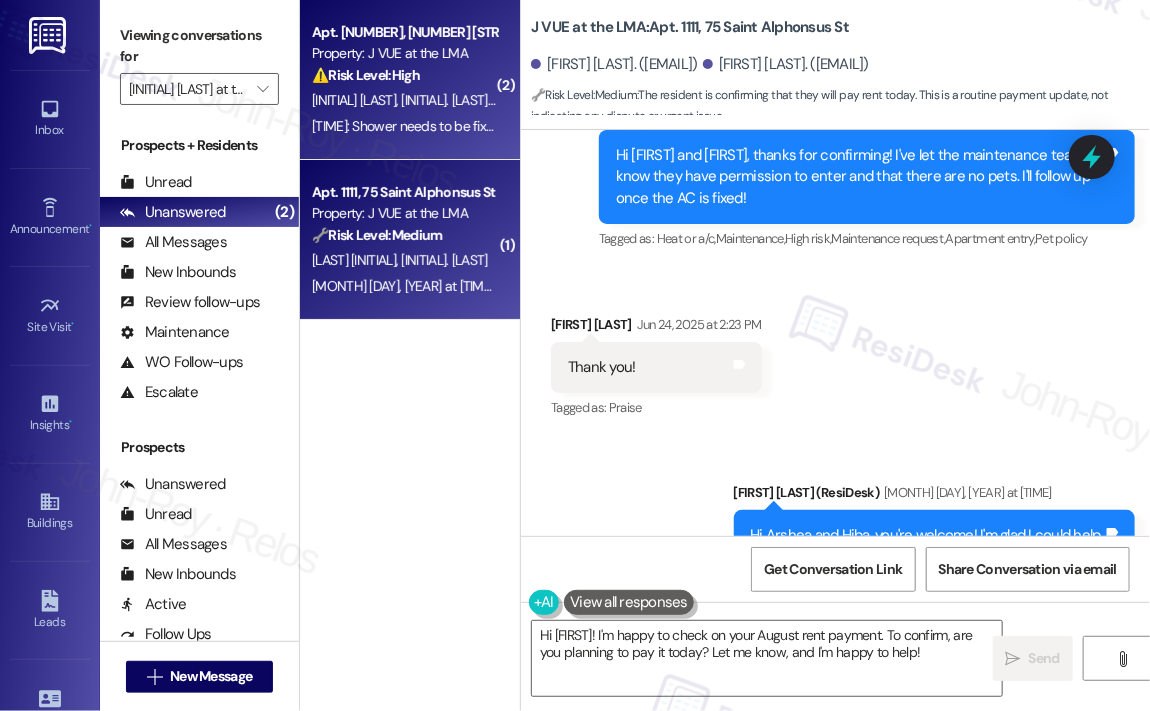 click on "⚠️  Risk Level:  High The resident reports a recurring issue with cold water in the shower. While not an immediate emergency, the lack of hot water impacts habitability and comfort, and the repeated nature of the issue elevates the urgency. This requires prompt attention to prevent further inconvenience and potential escalation." at bounding box center [404, 75] 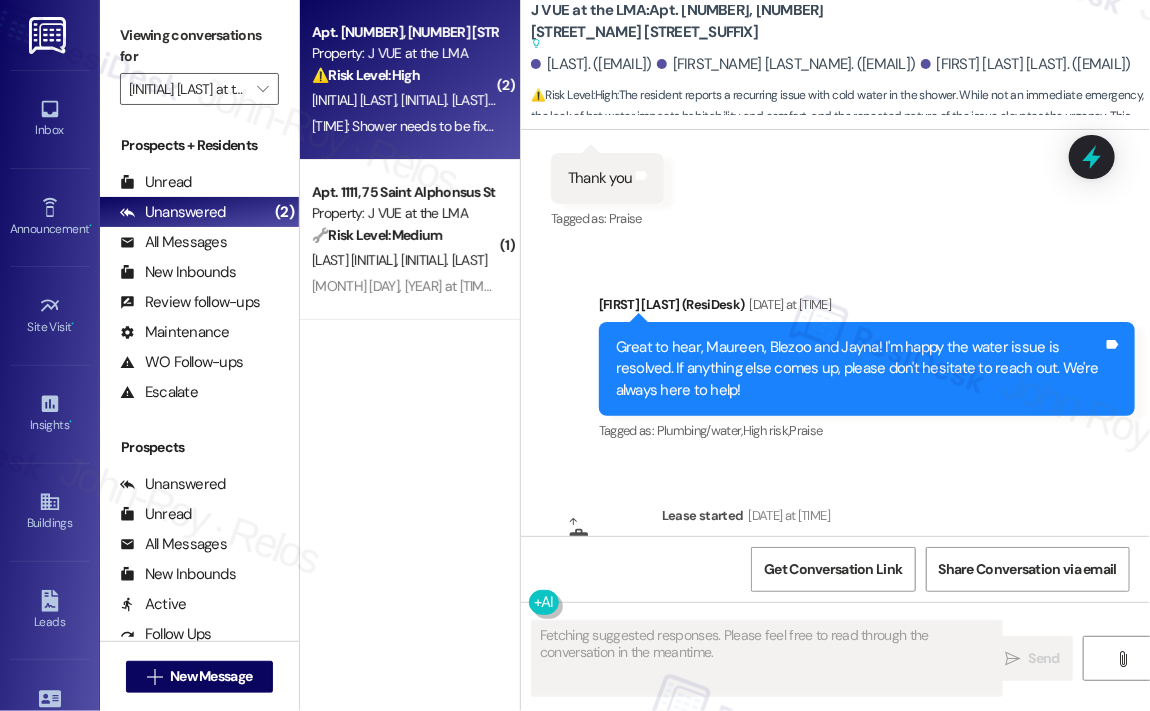 scroll, scrollTop: 9024, scrollLeft: 0, axis: vertical 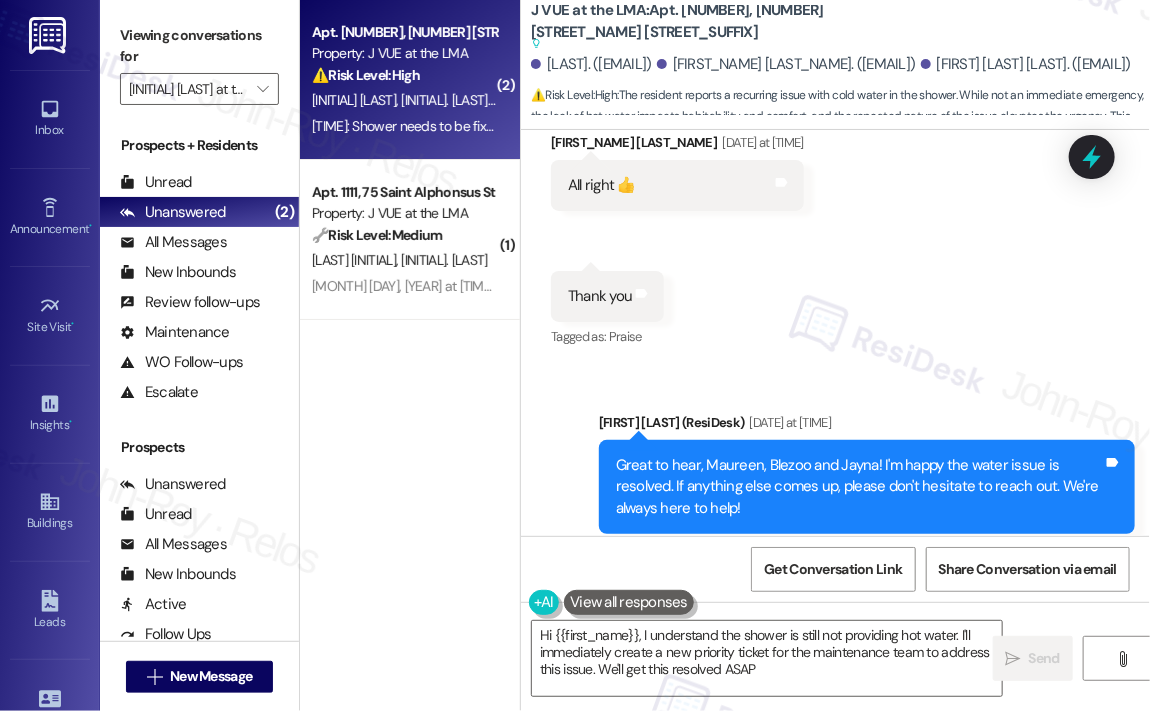 type on "Hi [FIRST], I understand the shower is still not providing hot water. I'll immediately create a new priority ticket for the maintenance team to address this issue. We'll get this resolved ASAP!" 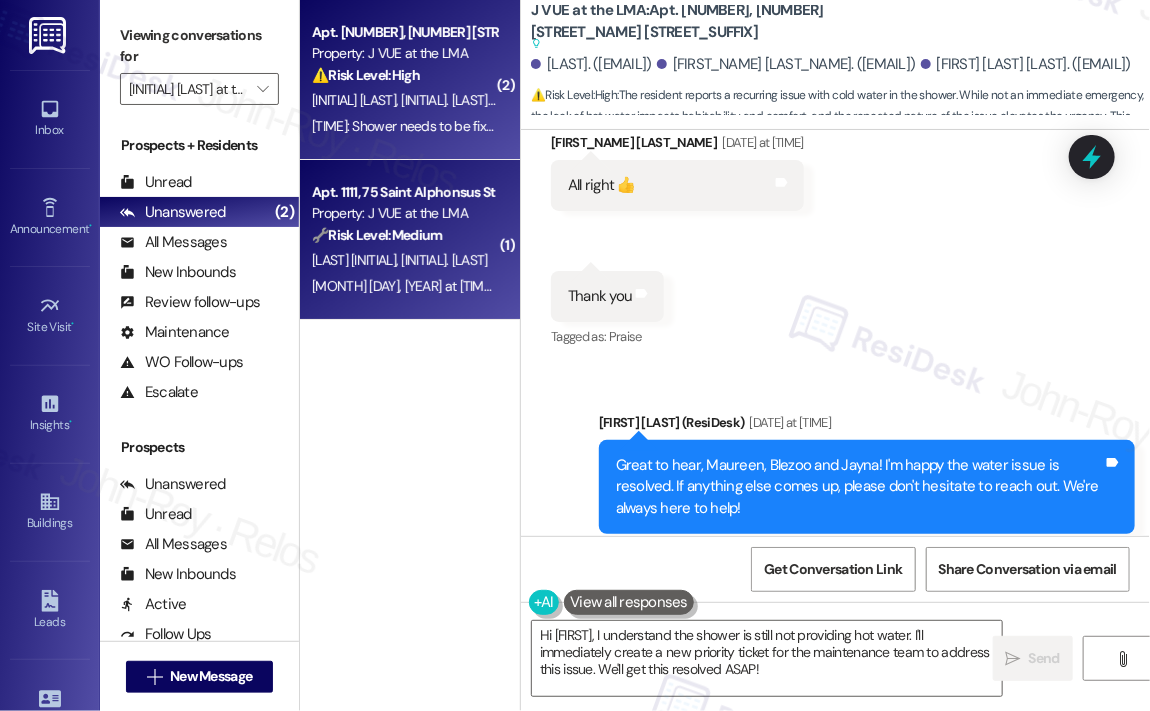 click on "Apt. 1111, 75 Saint Alphonsus St" at bounding box center [404, 192] 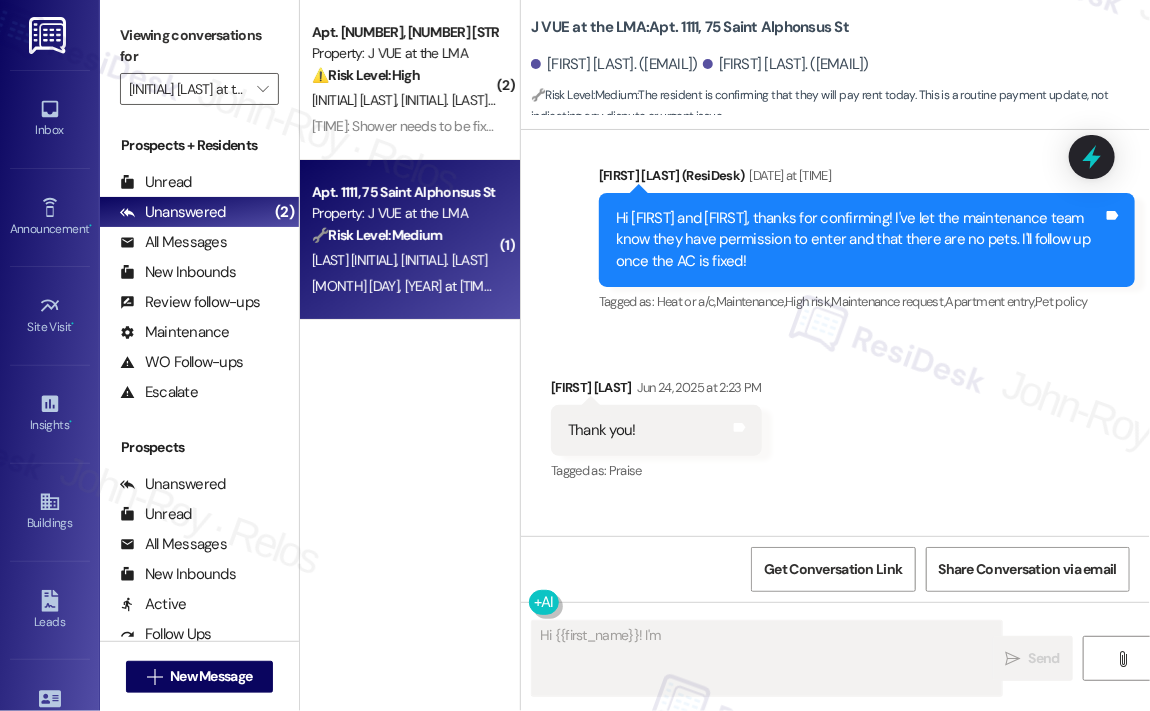 scroll, scrollTop: 9220, scrollLeft: 0, axis: vertical 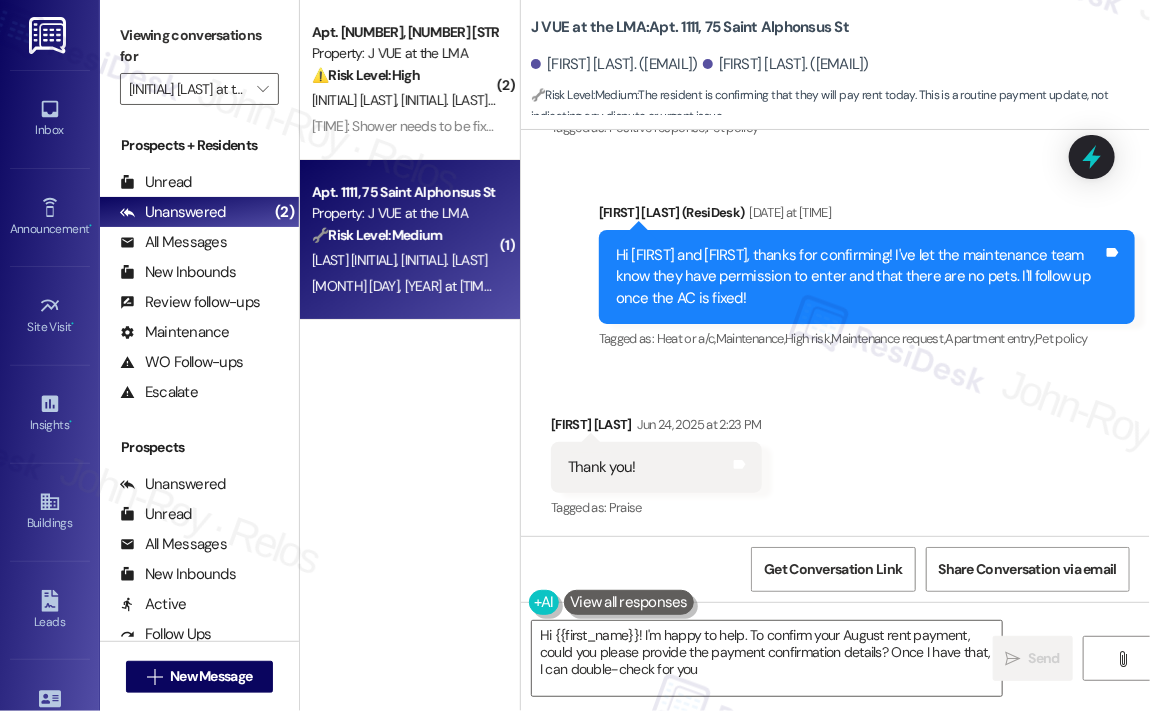 type on "Hi {{first_name}}! I'm happy to help. To confirm your August rent payment, could you please provide the payment confirmation details? Once I have that, I can double-check for you!" 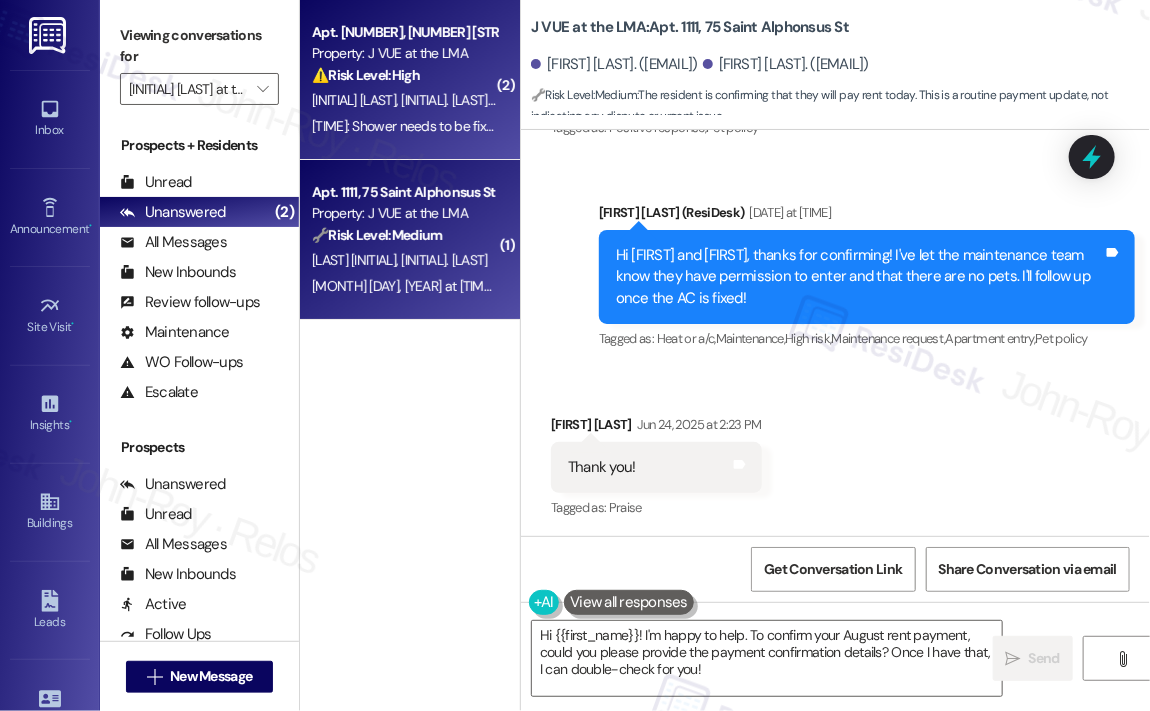 click on "Property: J VUE at the LMA" at bounding box center (404, 53) 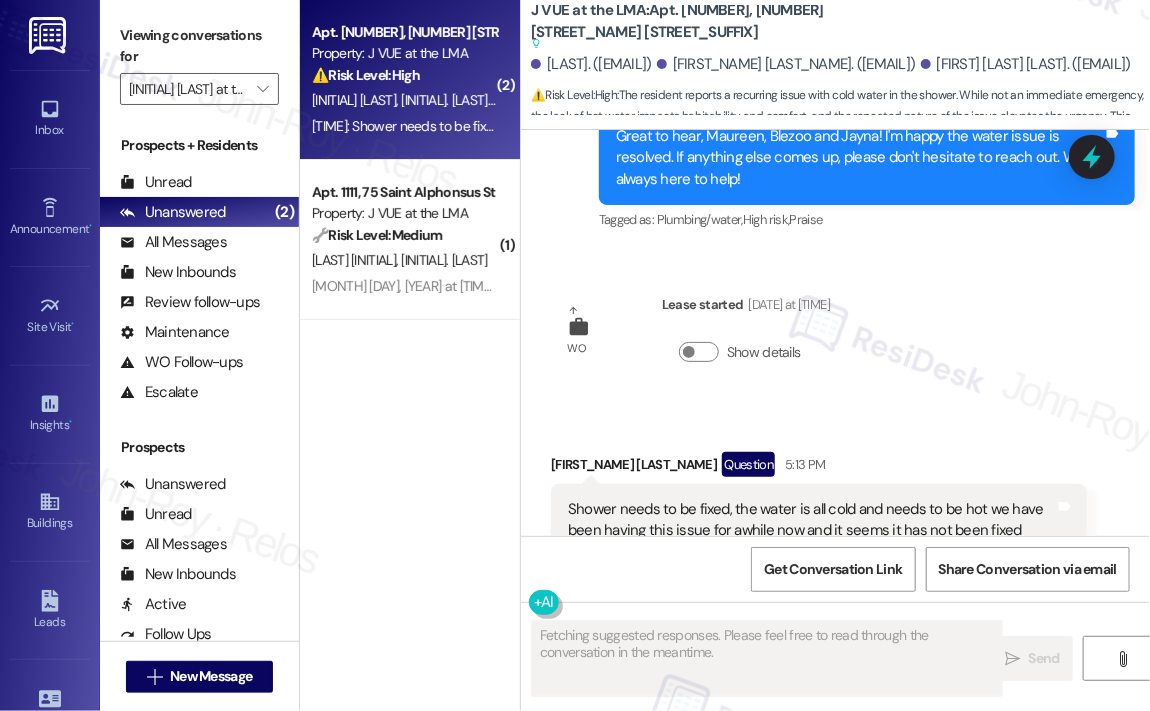 scroll, scrollTop: 9124, scrollLeft: 0, axis: vertical 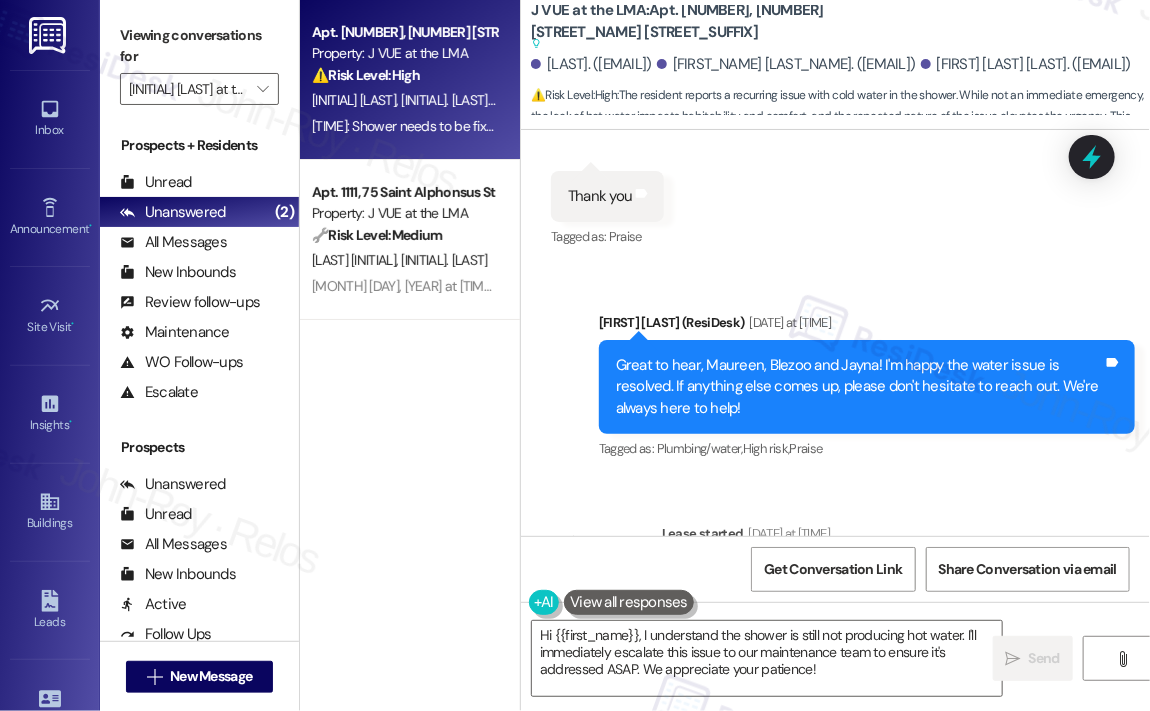 click on "[TIME]: Shower needs to be fixed, the water is all cold and needs to be hot we have been having this issue for awhile now and it seems it has not been fixed [TIME]: Shower needs to be fixed, the water is all cold and needs to be hot we have been having this issue for awhile now and it seems it has not been fixed" at bounding box center (761, 126) 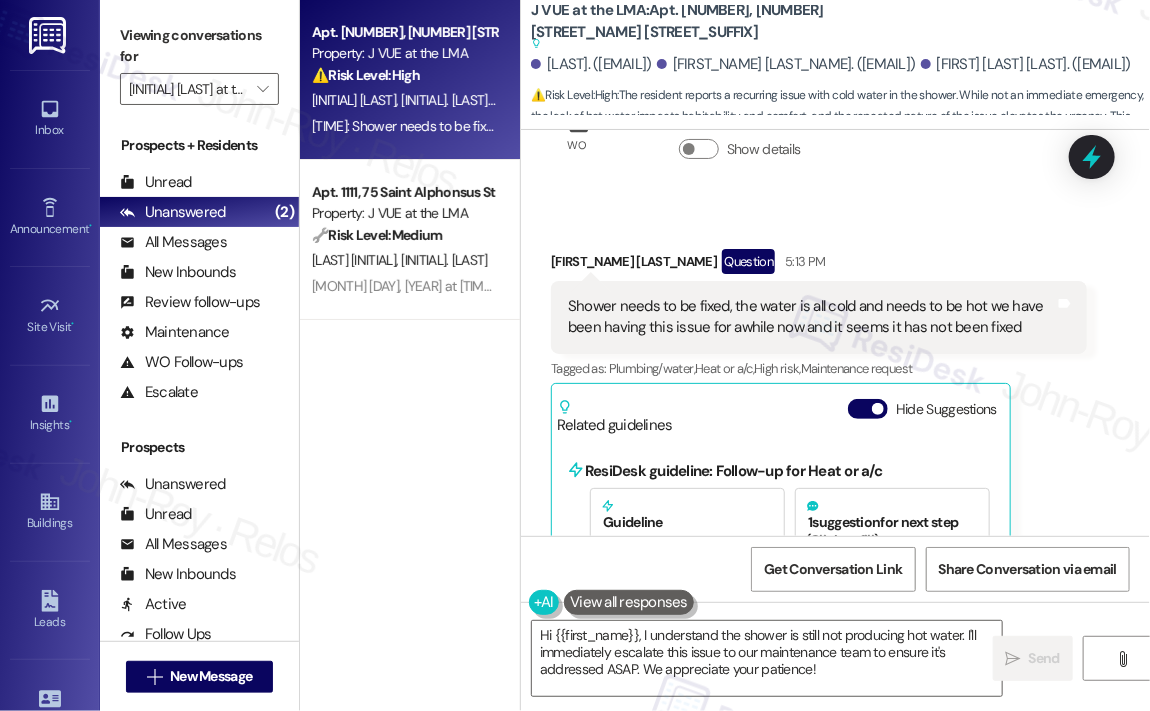scroll, scrollTop: 9525, scrollLeft: 0, axis: vertical 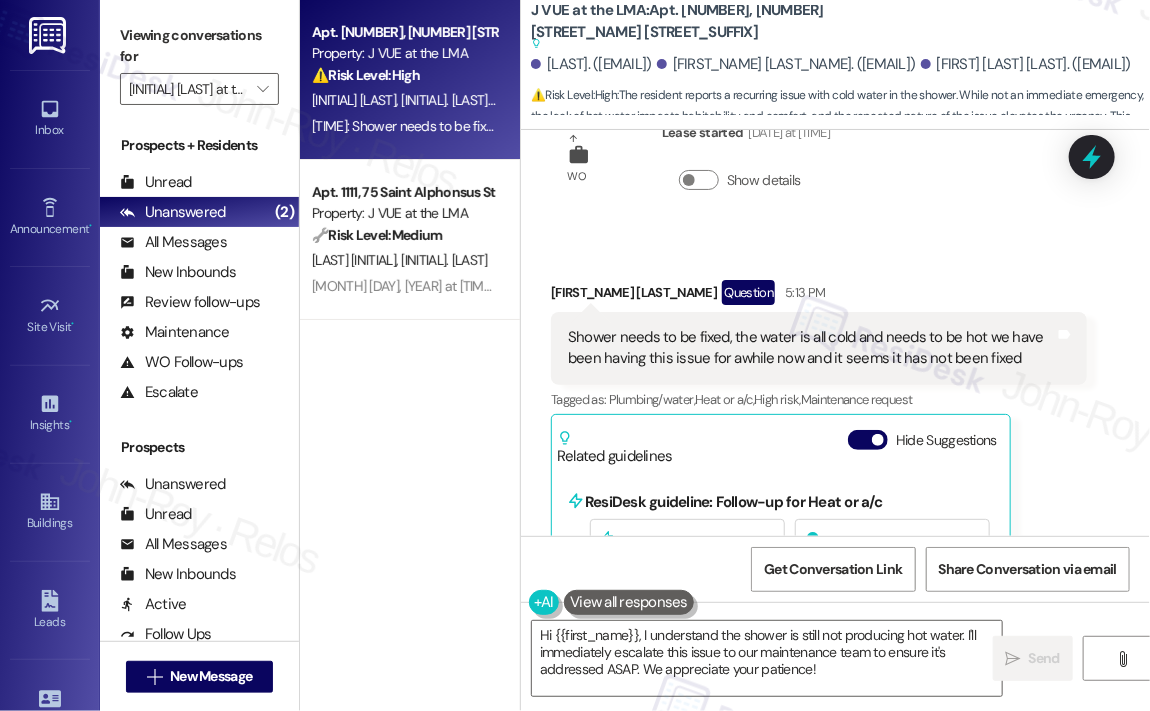 click on "Shower needs to be fixed, the water is all cold and needs to be hot we have been having this issue for awhile now and it seems it has not been fixed" at bounding box center [811, 348] 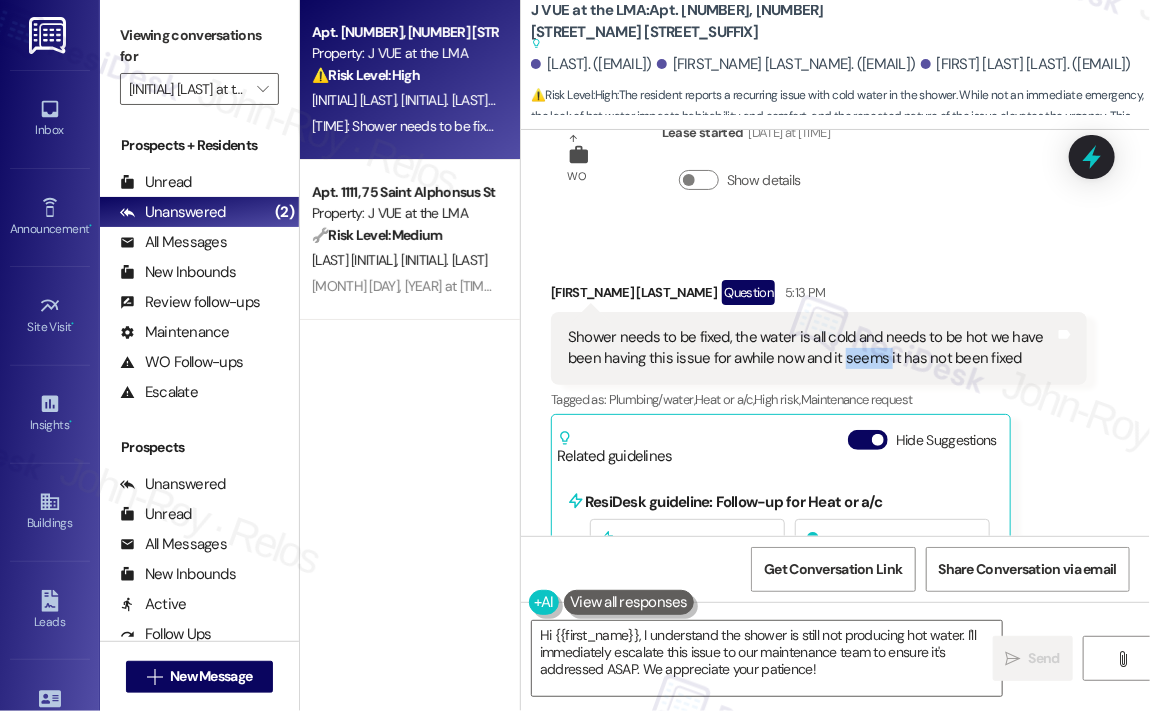 click on "Shower needs to be fixed, the water is all cold and needs to be hot we have been having this issue for awhile now and it seems it has not been fixed" at bounding box center (811, 348) 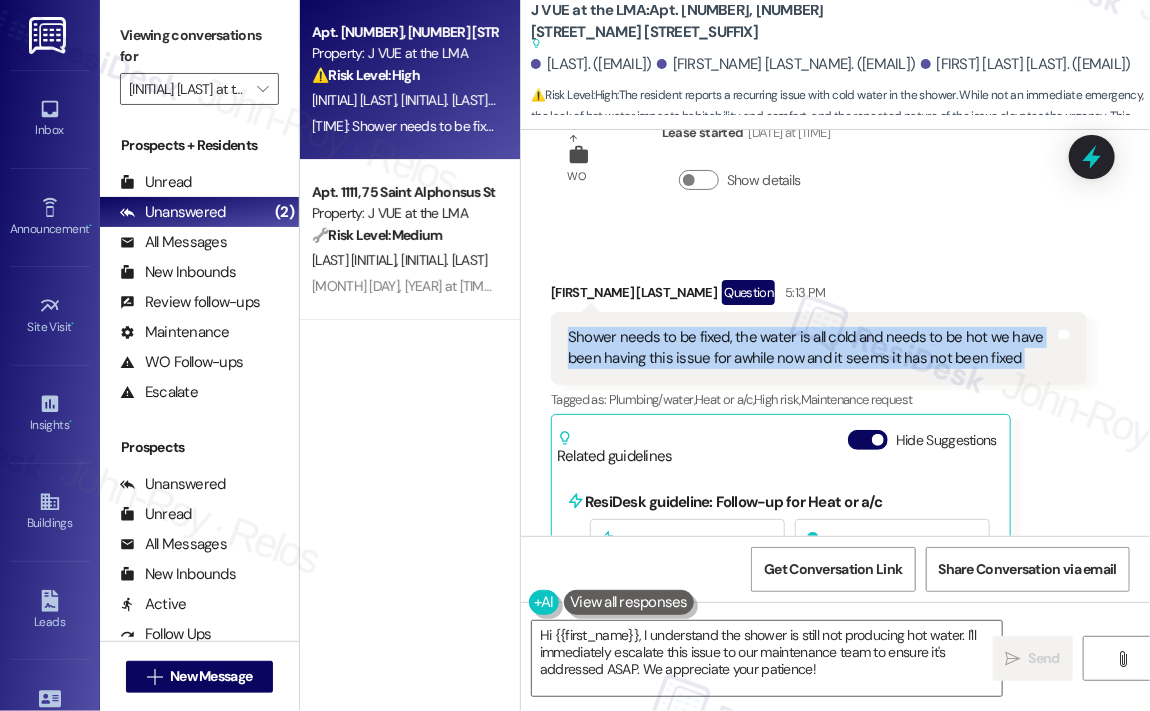 click on "Shower needs to be fixed, the water is all cold and needs to be hot we have been having this issue for awhile now and it seems it has not been fixed" at bounding box center [811, 348] 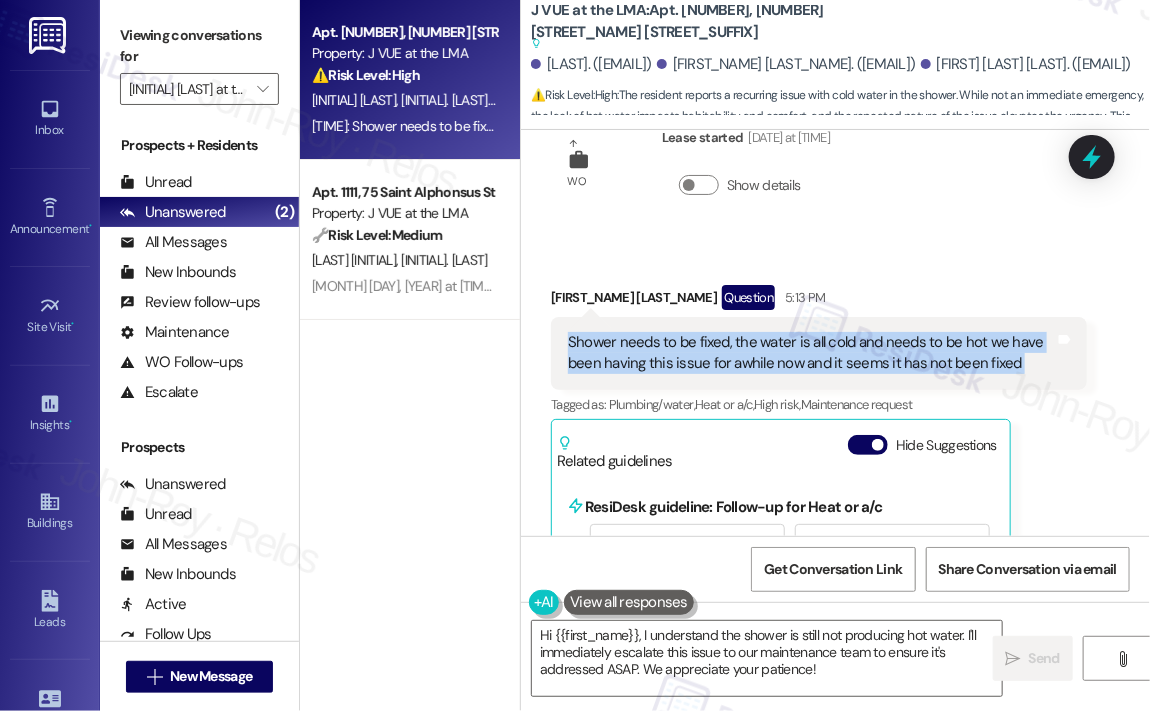 scroll, scrollTop: 9525, scrollLeft: 0, axis: vertical 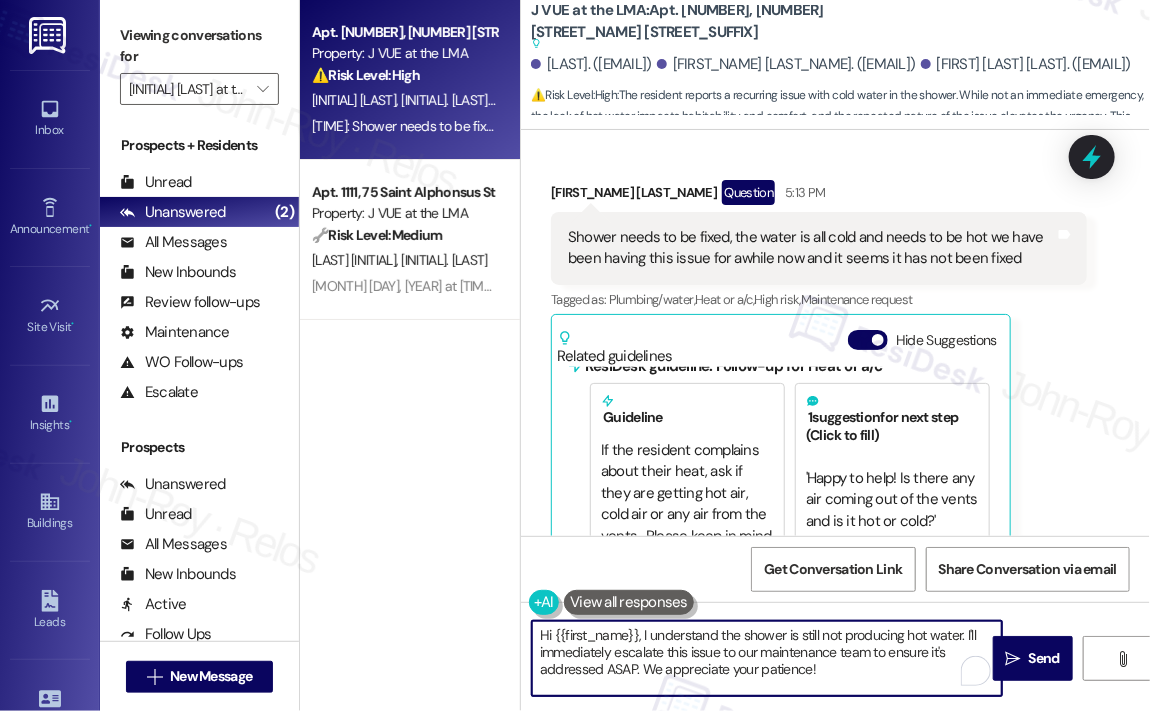 drag, startPoint x: 850, startPoint y: 672, endPoint x: 640, endPoint y: 634, distance: 213.4104 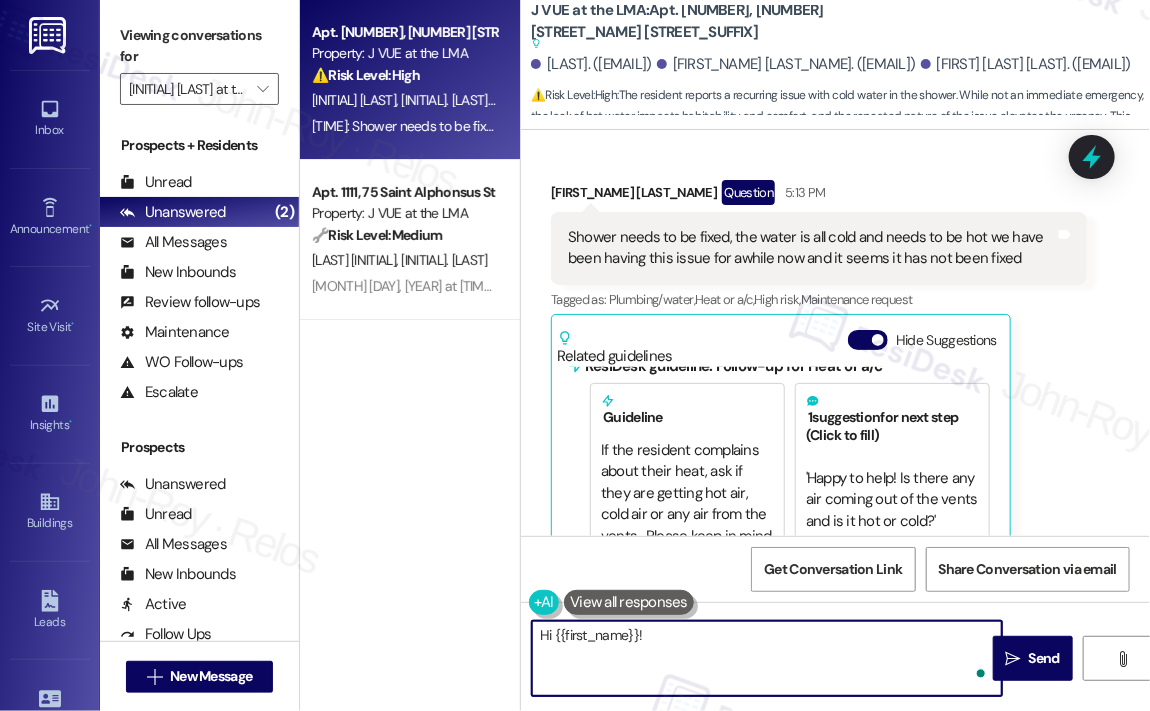 paste on "Thank you for reaching out — I’m really sorry to hear that you’ve been dealing with ongoing issues with your shower not producing hot water. That’s definitely not okay, especially if it’s been happening for a while without resolution.
Has any maintenance been done on it recently, or has it been the same issue since the beginning? And is it just the shower that’s affected, or are other fixtures having the same problem? I’ll help make sure this gets the attention it needs." 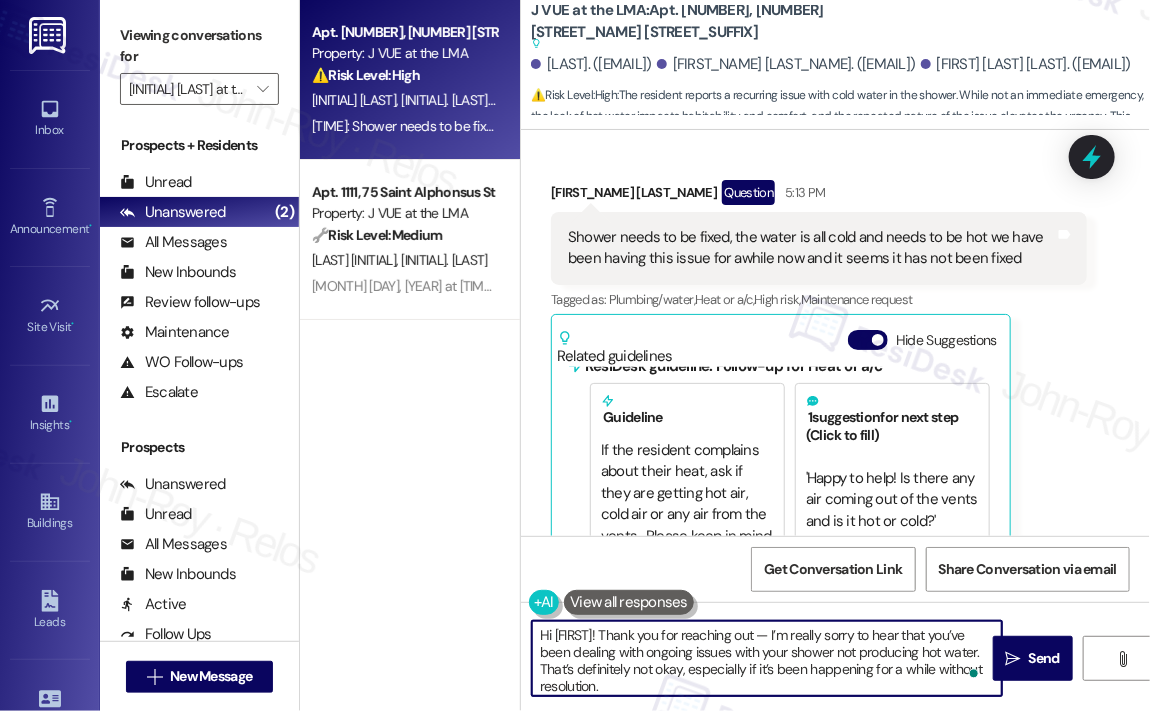 scroll, scrollTop: 84, scrollLeft: 0, axis: vertical 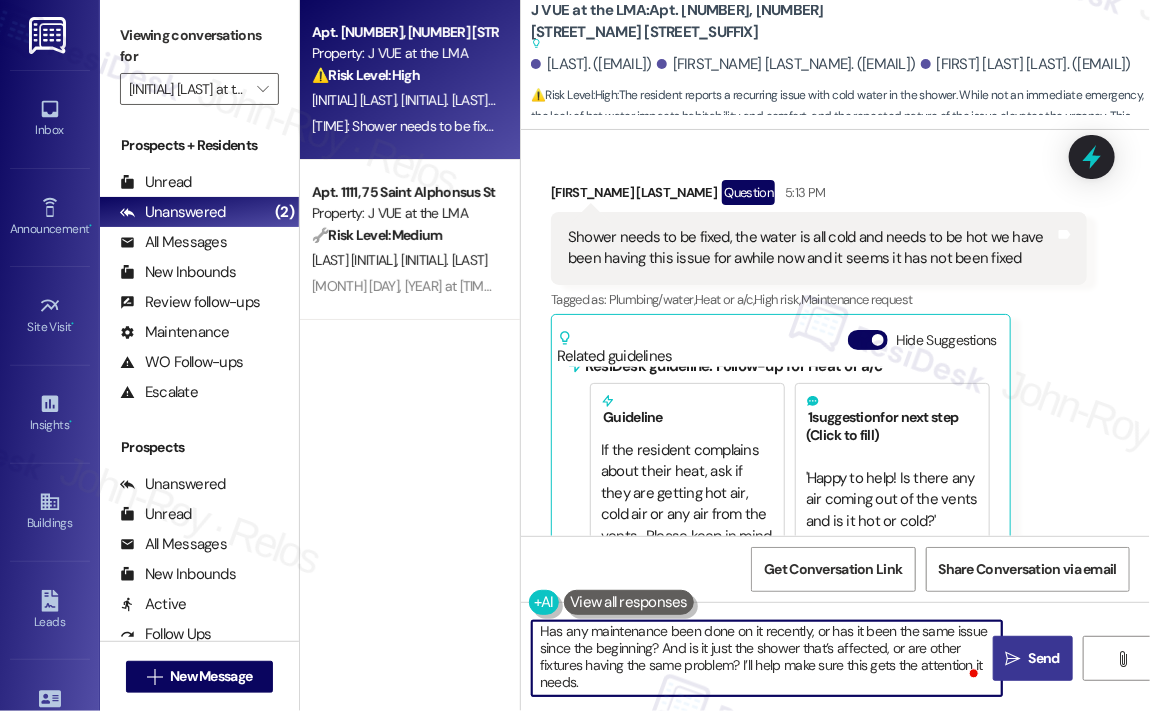 type on "Hi [FIRST]! Thank you for reaching out — I’m really sorry to hear that you’ve been dealing with ongoing issues with your shower not producing hot water. That’s definitely not okay, especially if it’s been happening for a while without resolution.
Has any maintenance been done on it recently, or has it been the same issue since the beginning? And is it just the shower that’s affected, or are other fixtures having the same problem? I’ll help make sure this gets the attention it needs." 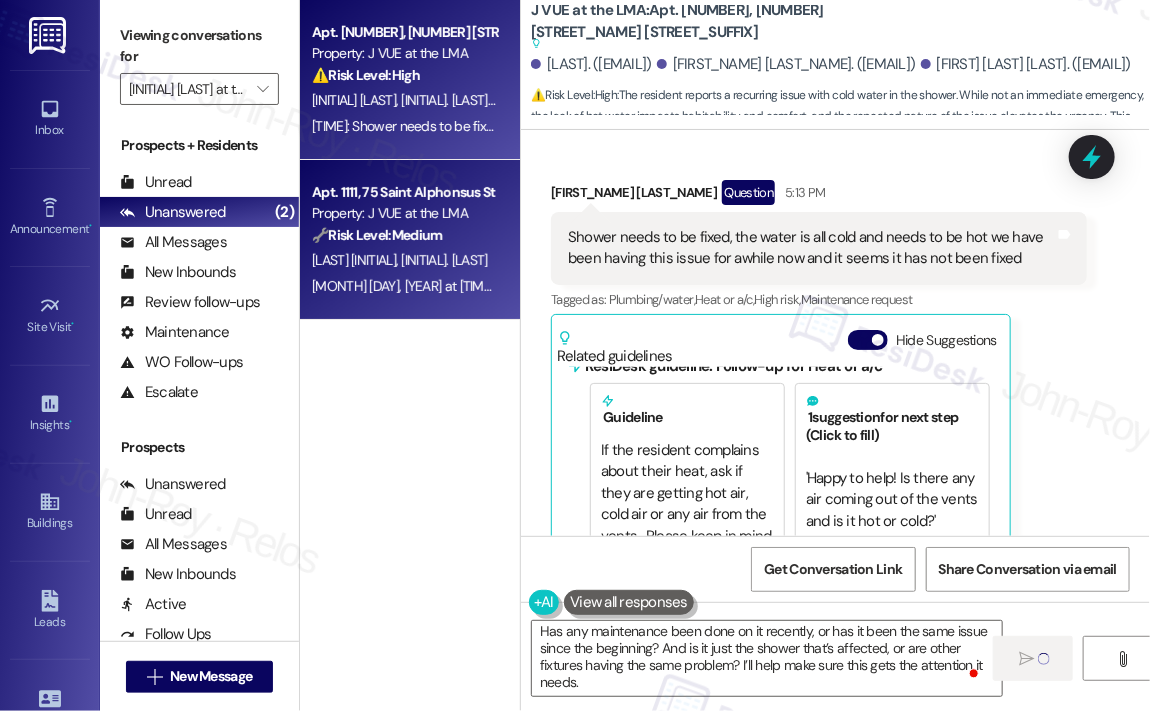 click on "[DATE] at [TIME]: Loved “Ill do today deare ” [DATE] at [TIME]: Loved “Ill do today deare ”" at bounding box center (482, 286) 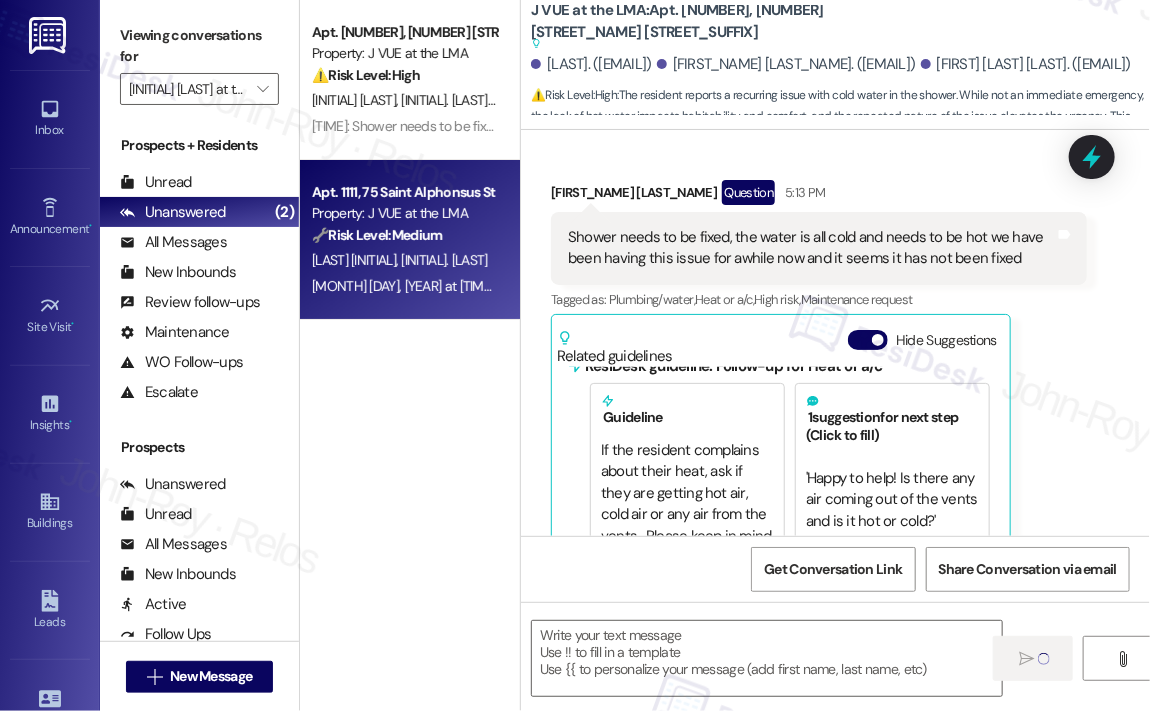 scroll, scrollTop: 9624, scrollLeft: 0, axis: vertical 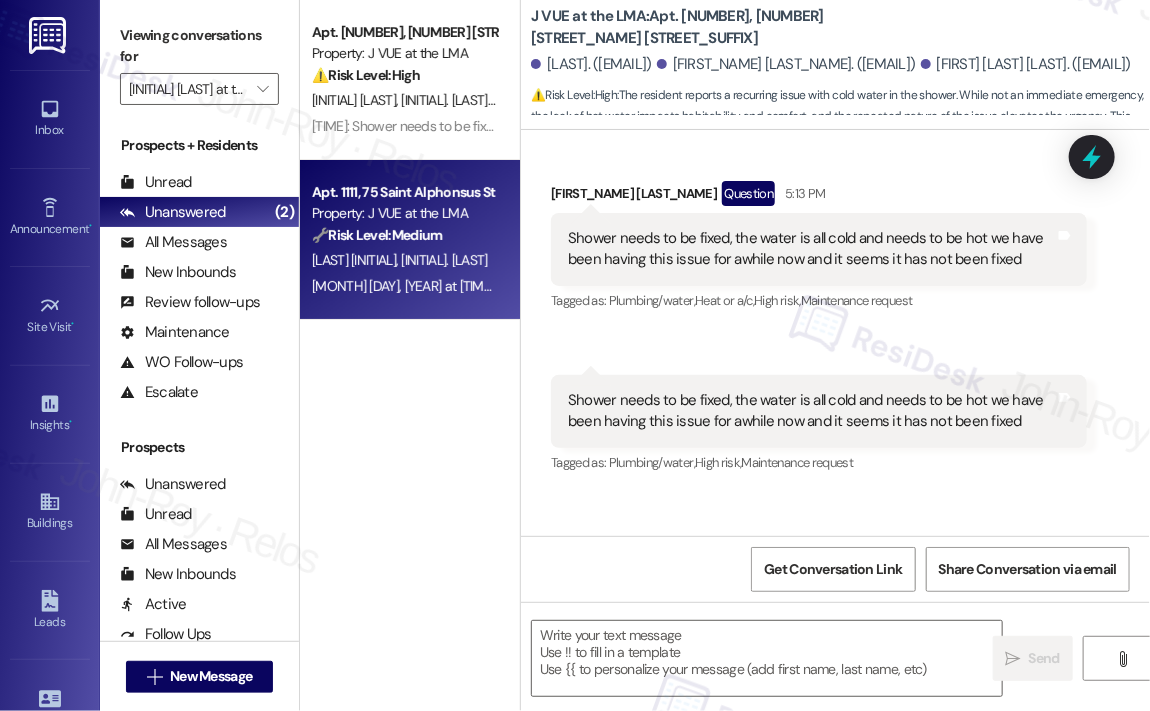 type on "Fetching suggested responses. Please feel free to read through the conversation in the meantime." 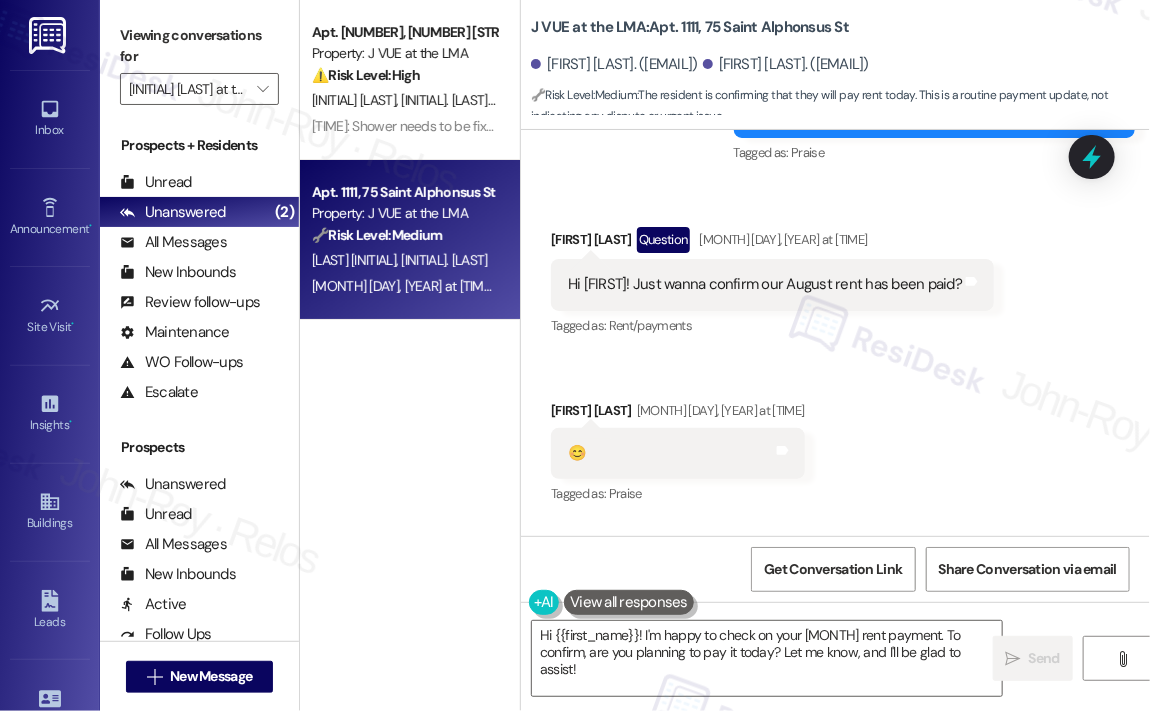 scroll, scrollTop: 9720, scrollLeft: 0, axis: vertical 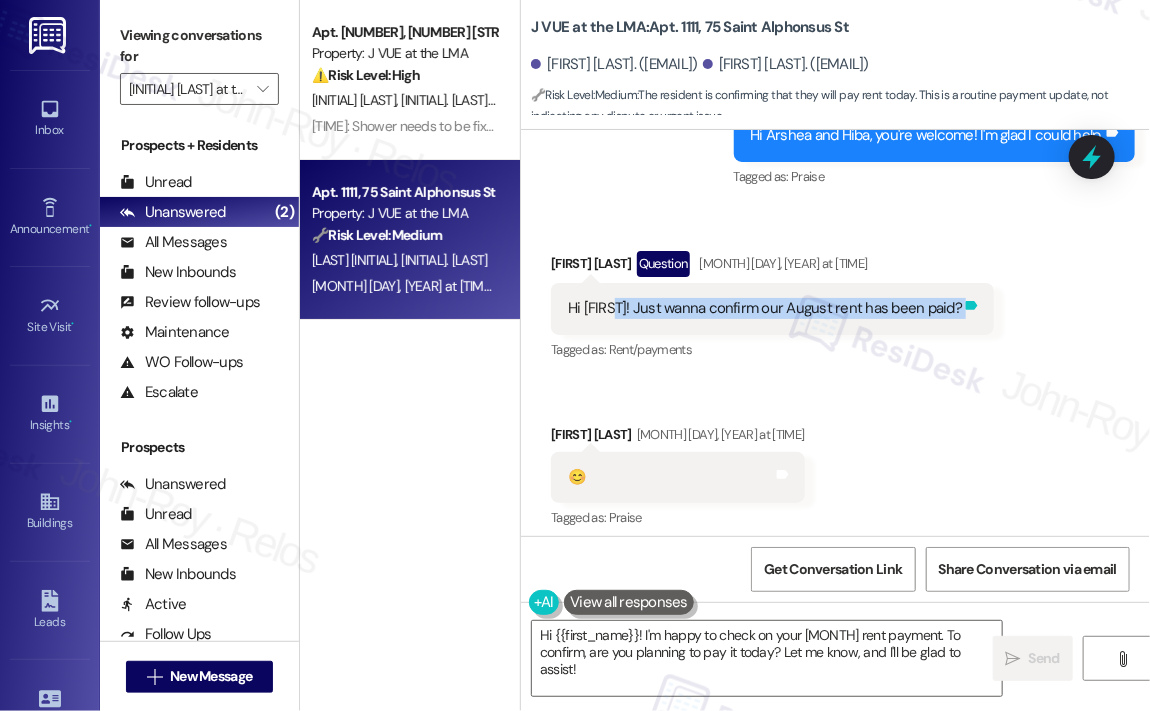 drag, startPoint x: 612, startPoint y: 290, endPoint x: 947, endPoint y: 292, distance: 335.00598 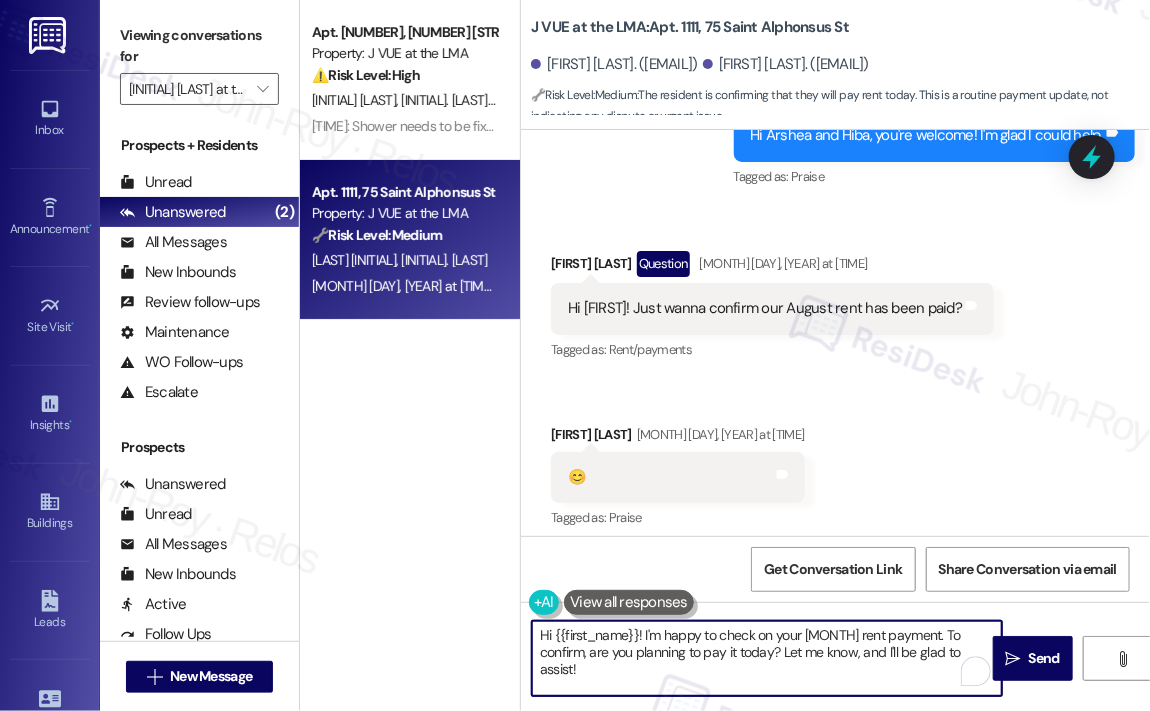 drag, startPoint x: 688, startPoint y: 666, endPoint x: 646, endPoint y: 631, distance: 54.67175 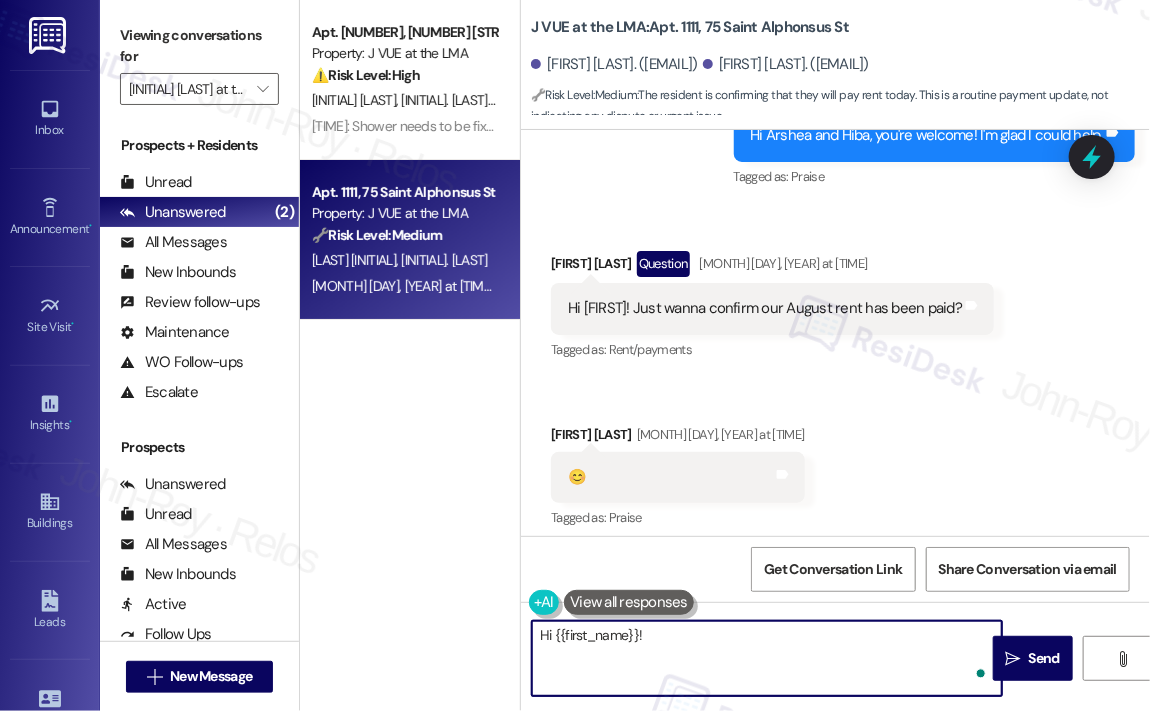 paste on "Just following up to confirm — has our August rent been successfully processed on your end? Let me know when you get a chance!" 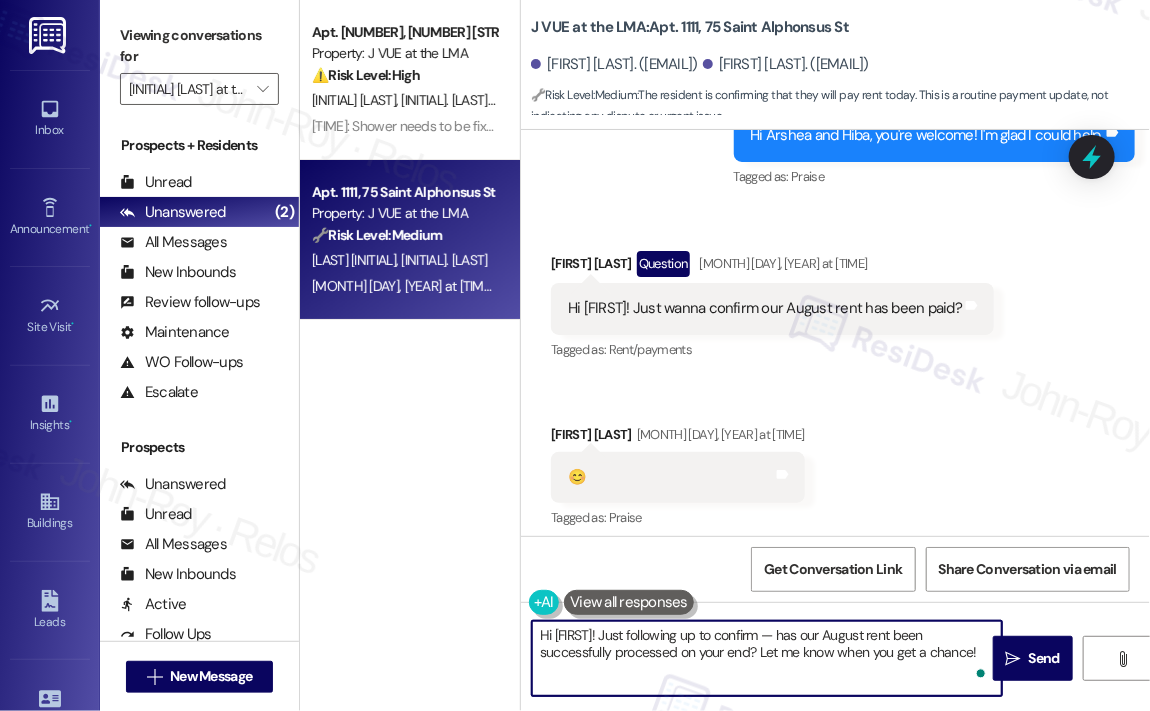 click on "Hi [FIRST]! Just following up to confirm — has our August rent been successfully processed on your end? Let me know when you get a chance!" at bounding box center (767, 658) 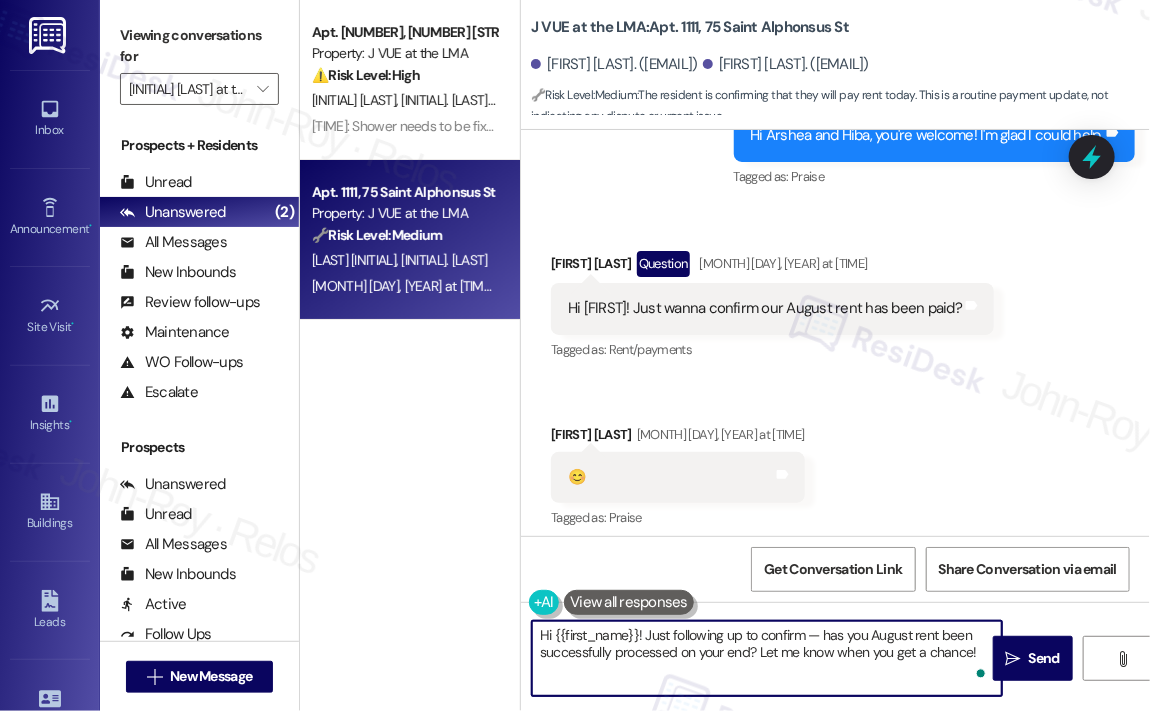 type on "Hi [FIRST]! Just following up to confirm — has your August rent been successfully processed on your end? Let me know when you get a chance!" 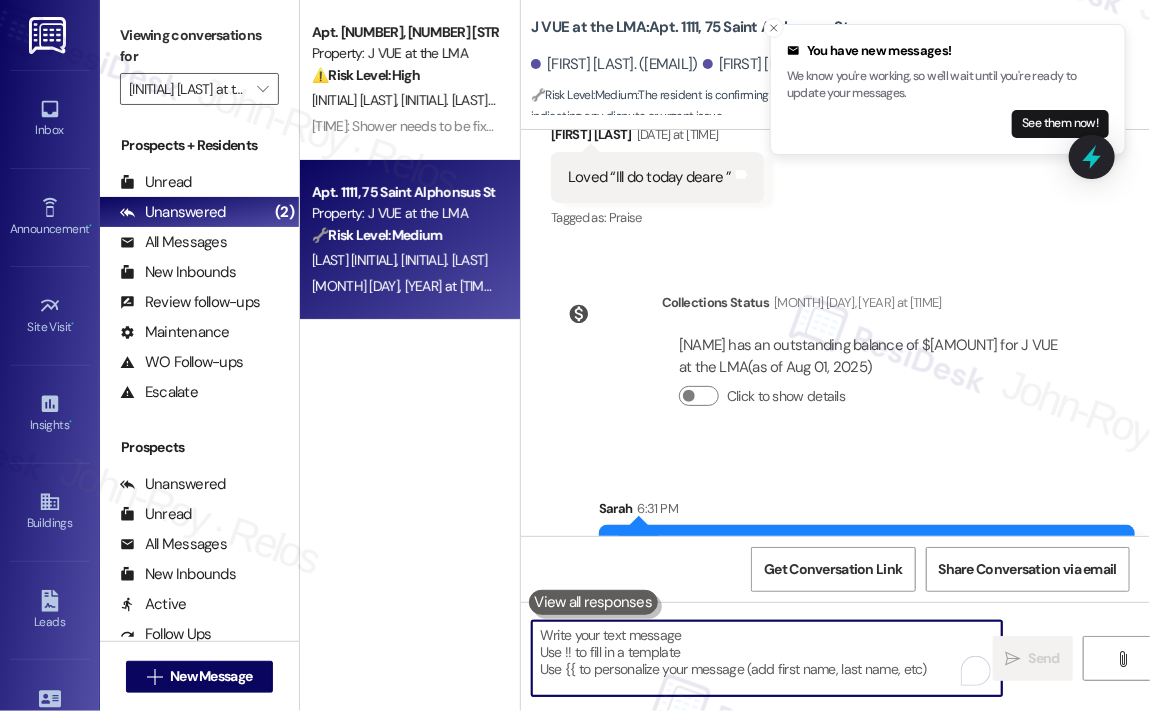 scroll, scrollTop: 10387, scrollLeft: 0, axis: vertical 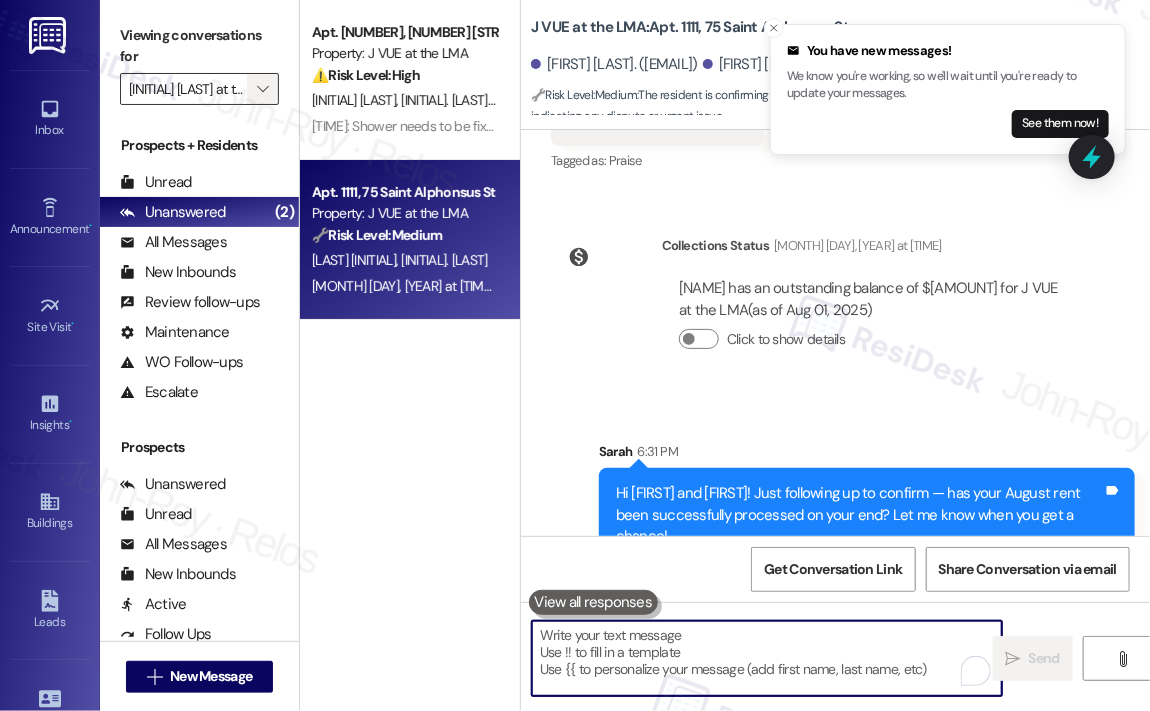 type 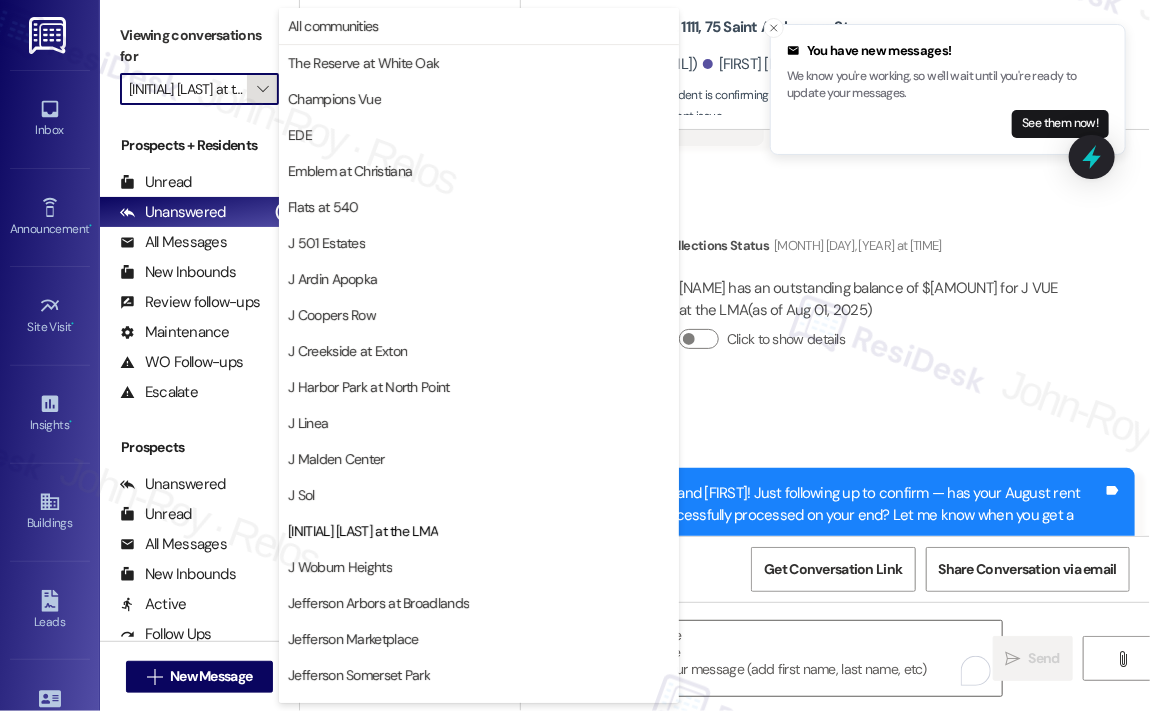 scroll, scrollTop: 313, scrollLeft: 0, axis: vertical 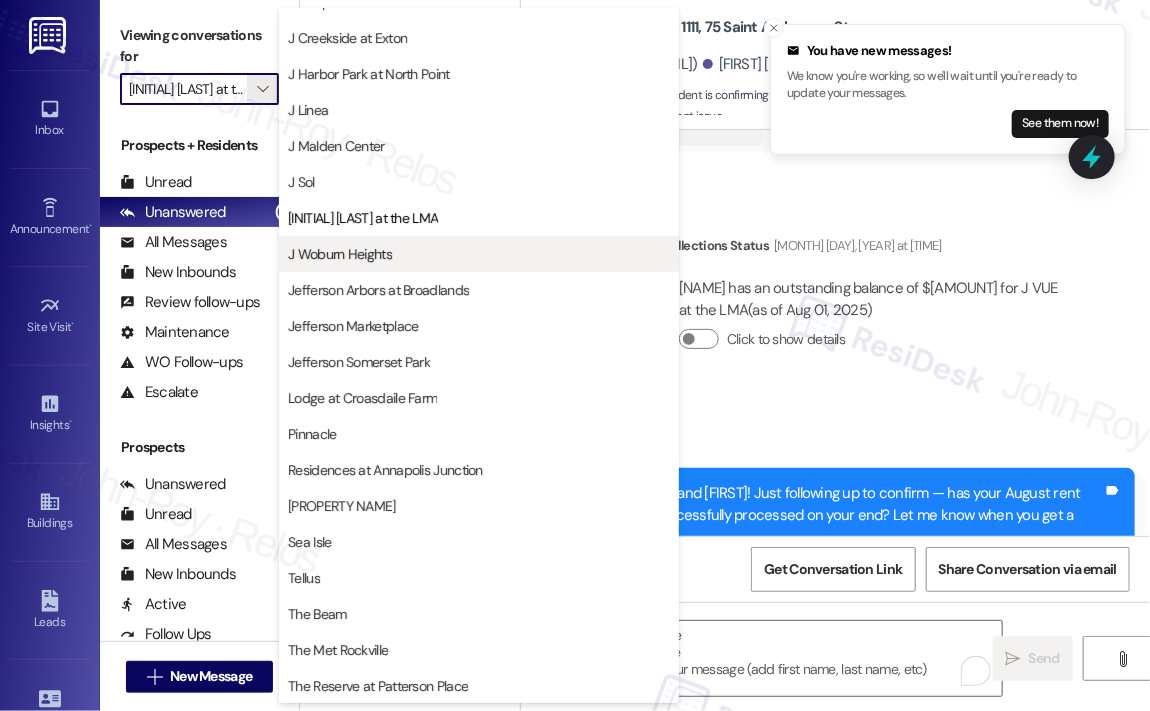 click on "J Woburn Heights" at bounding box center (340, 254) 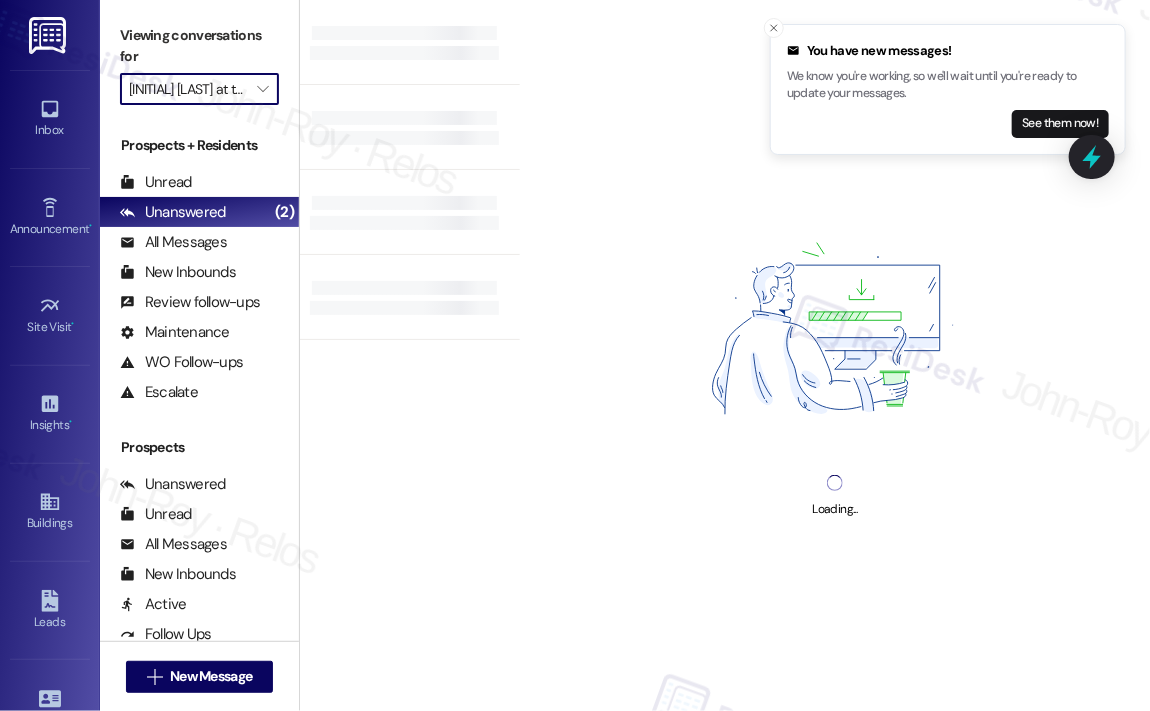 type on "J Woburn Heights" 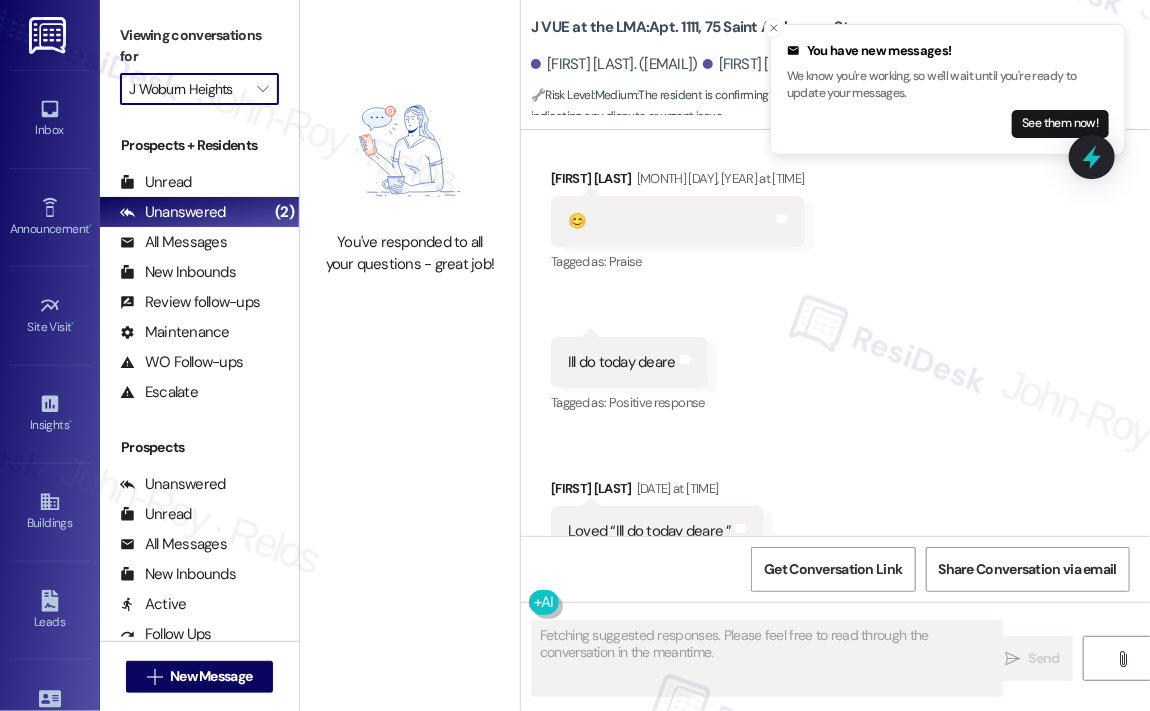 scroll, scrollTop: 10020, scrollLeft: 0, axis: vertical 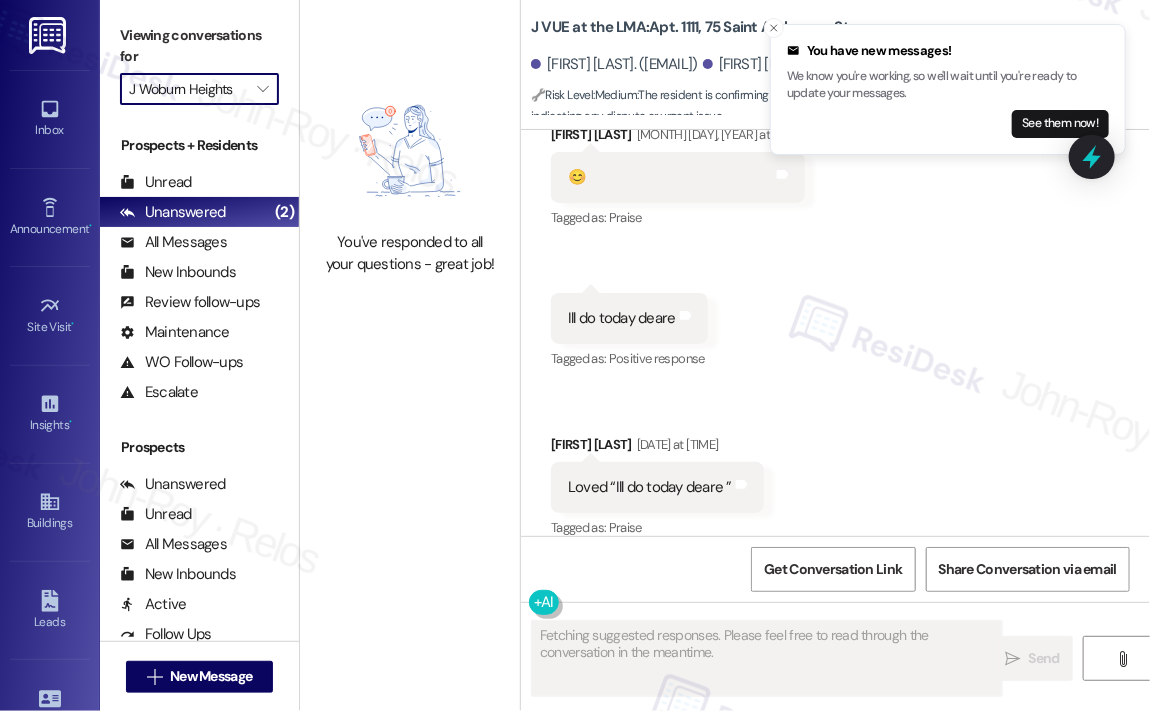 click on "Received via SMS [FIRST] [LAST] Question [MONTH] [DAY], [YEAR] at [TIME] Hi [FIRST]! Just wanna confirm our [MONTH] rent has been paid?  Tags and notes Tagged as:   Rent/payments Click to highlight conversations about Rent/payments Received via SMS [FIRST] [LAST] [MONTH] [DAY], [YEAR] at [TIME] 😊 Tags and notes Tagged as:   Praise Click to highlight conversations about Praise Received via SMS [TIME] [FIRST] [LAST] [MONTH] [DAY], [YEAR] at [TIME] Ill do today deare  Tags and notes Tagged as:   Positive response Click to highlight conversations about Positive response Received via SMS [FIRST] [LAST] [MONTH] [DAY], [YEAR] at [TIME] Loved “Ill do today deare ” Tags and notes Tagged as:   Praise Click to highlight conversations about Praise" at bounding box center (835, 231) 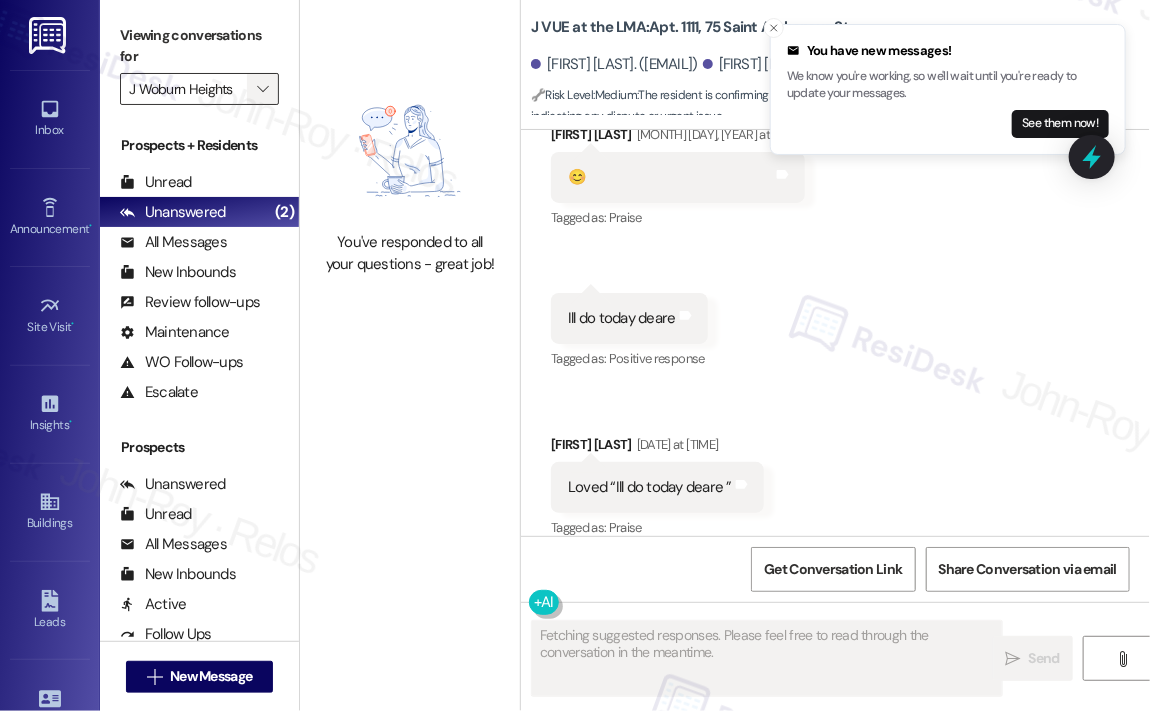 click on "" at bounding box center (262, 89) 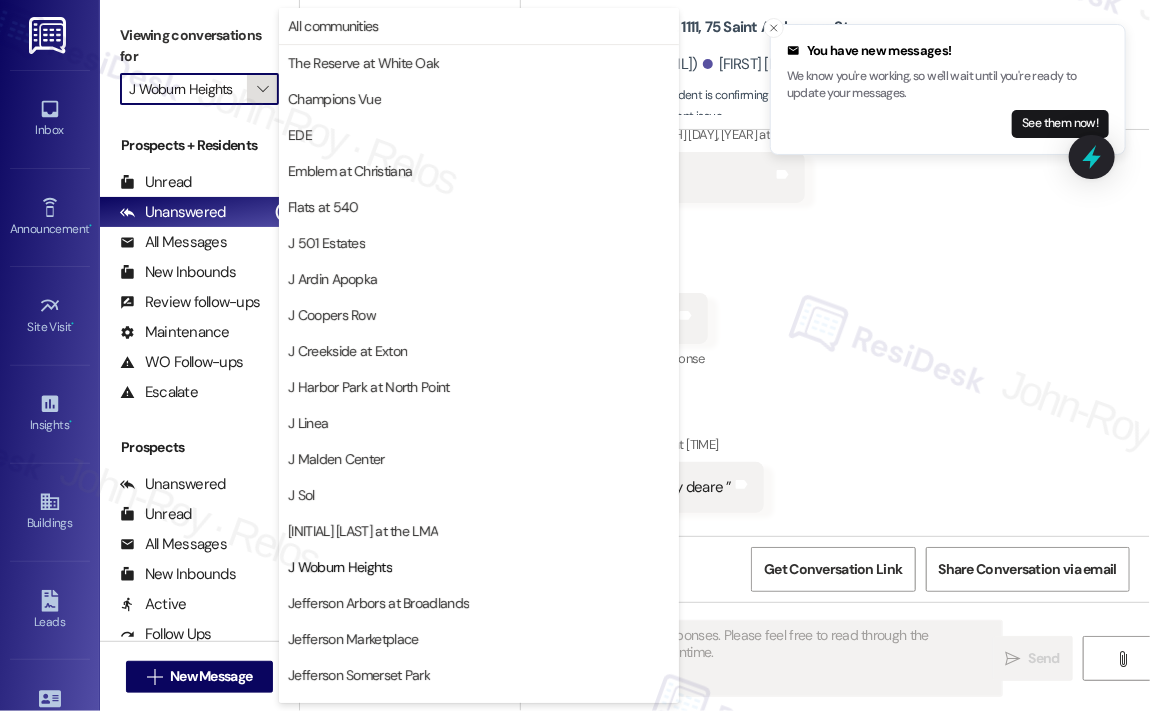 scroll, scrollTop: 313, scrollLeft: 0, axis: vertical 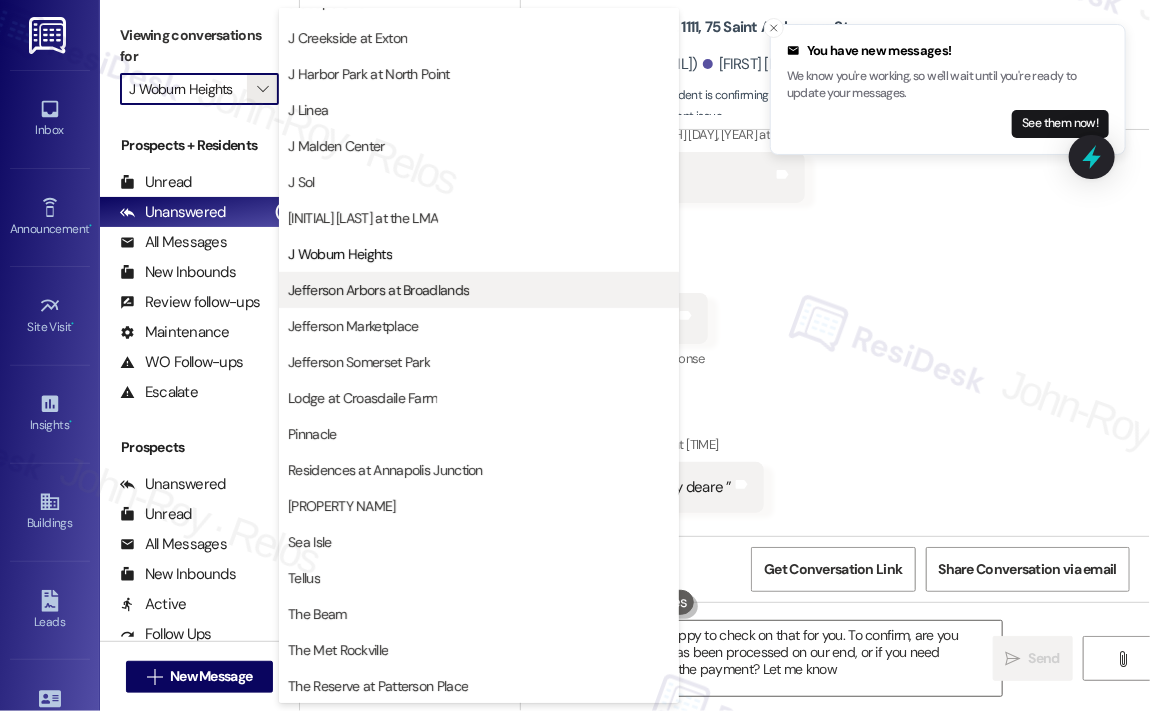 type on "Hi [FIRST_NAME]! I'm happy to help! To confirm, are you asking if the payment has been processed on our end, or if you need assistance with making the payment? Let me know!" 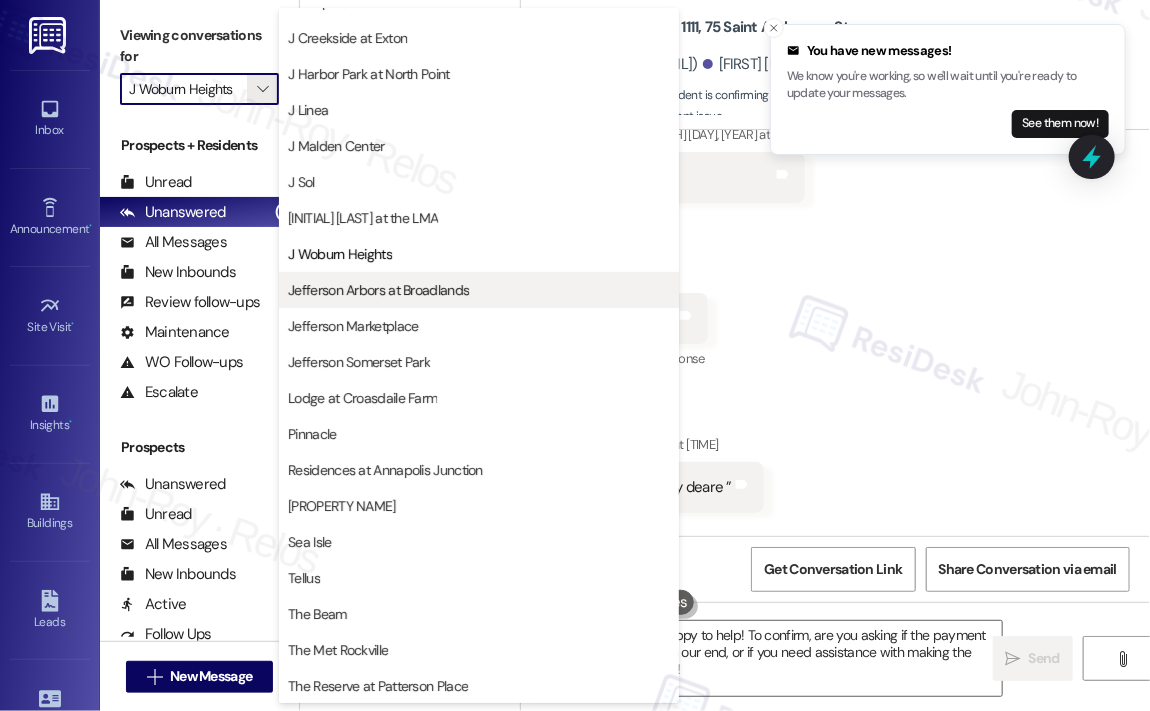 click on "Jefferson Arbors at Broadlands" at bounding box center (378, 290) 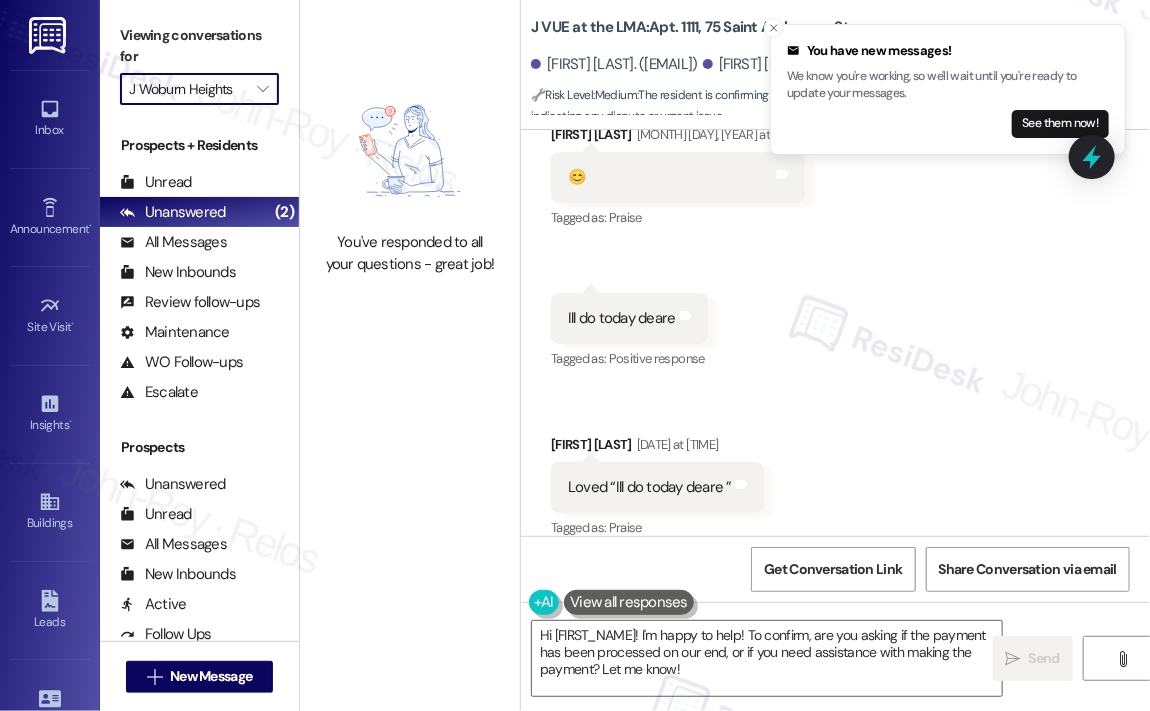 type on "Jefferson Arbors at Broadlands" 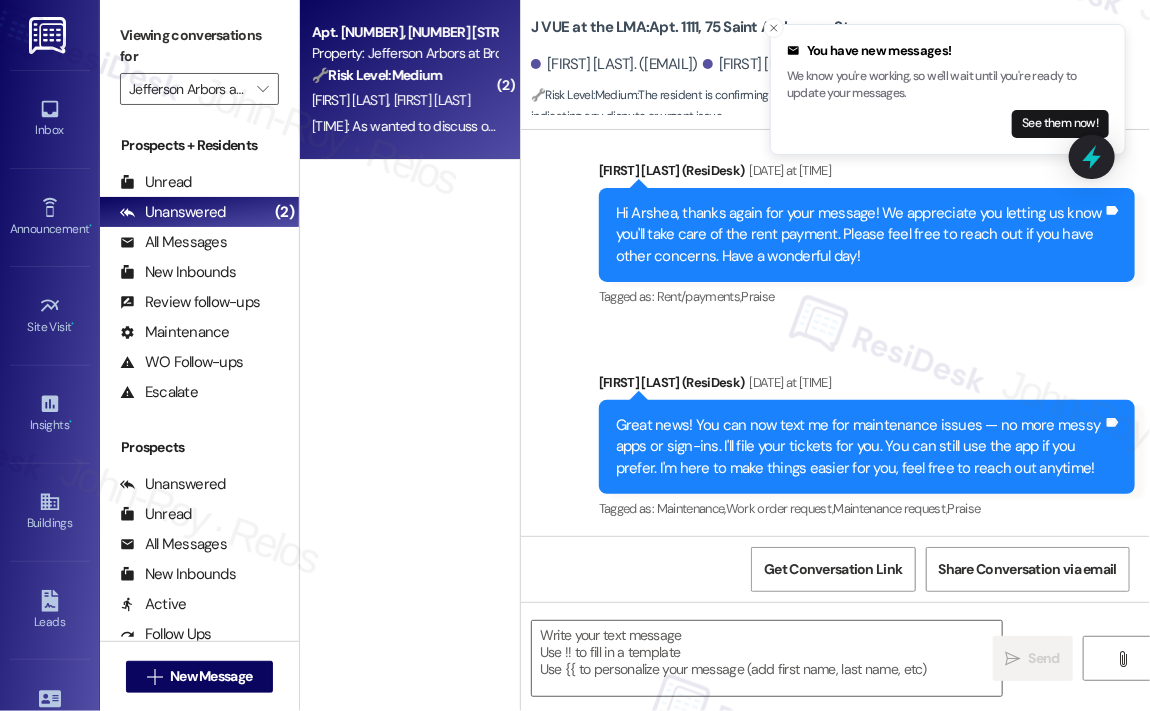 click on "[TIME]: As wanted to discuss on handover [TIME]: As wanted to discuss on handover" at bounding box center [433, 126] 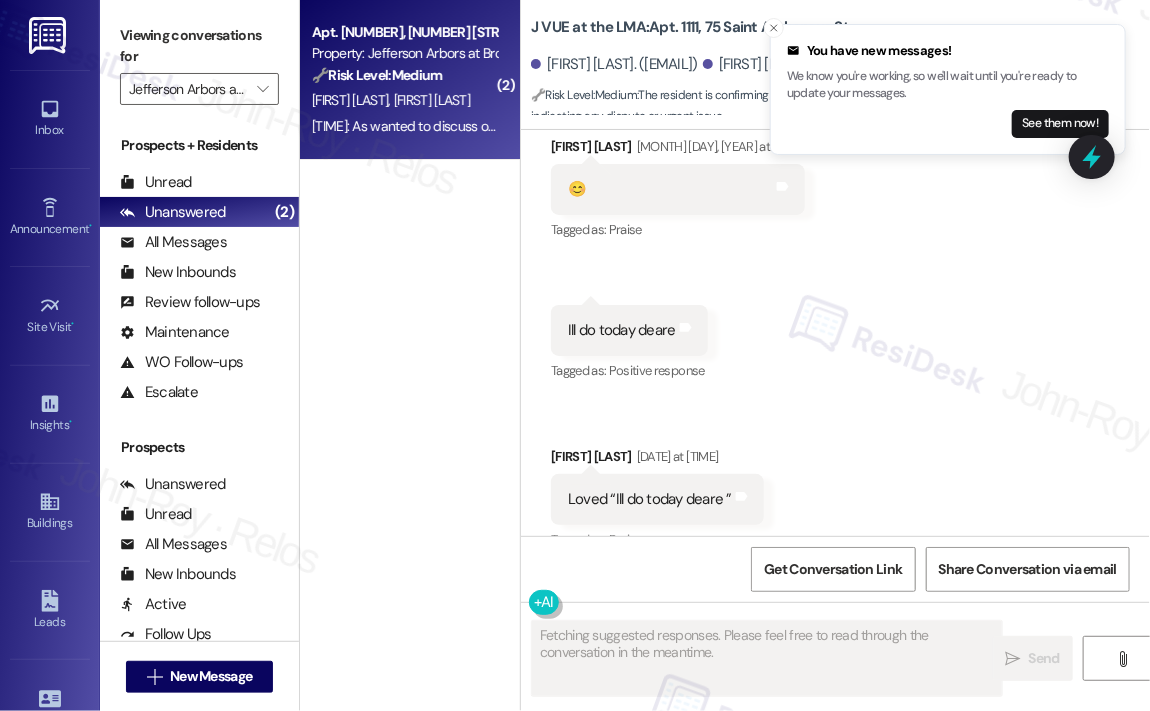 scroll, scrollTop: 0, scrollLeft: 0, axis: both 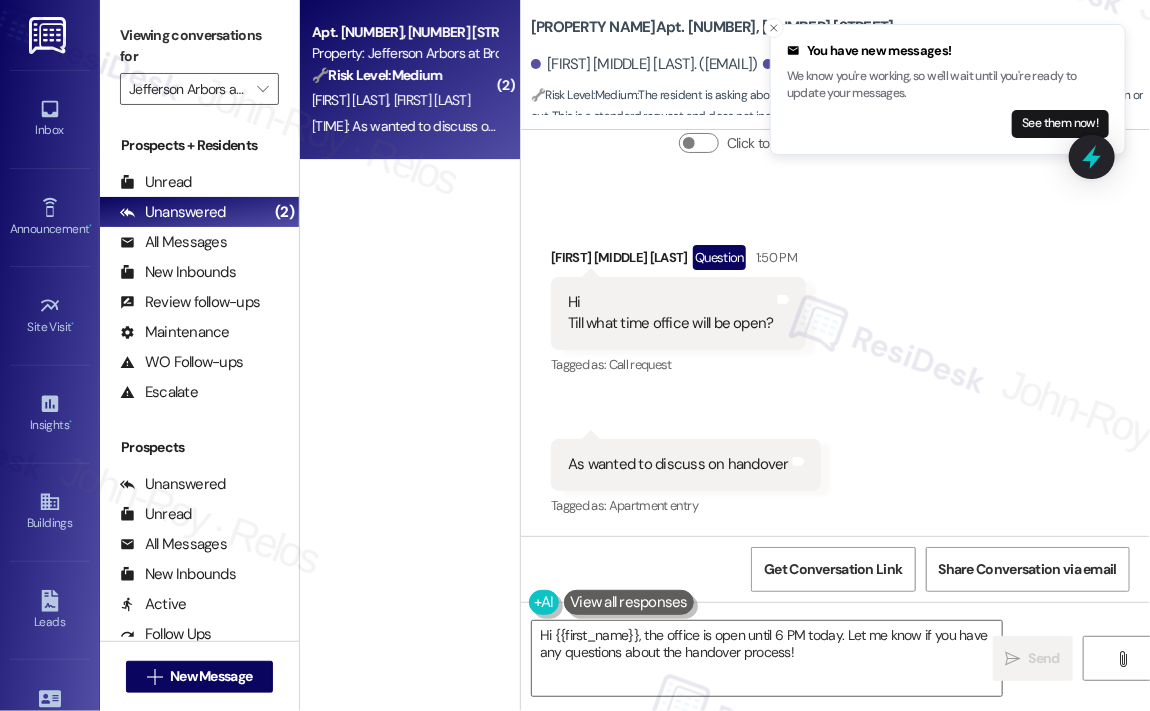 click on "Hi
Till what time office will be open?" at bounding box center [671, 313] 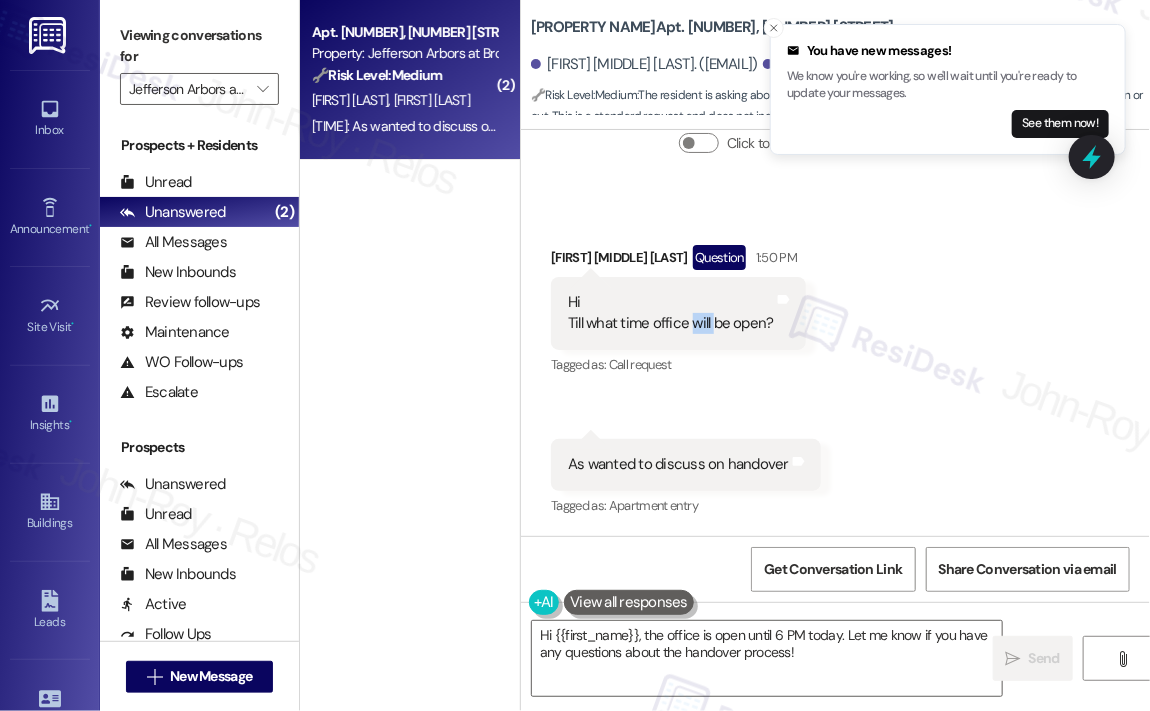 click on "Hi
Till what time office will be open?" at bounding box center [671, 313] 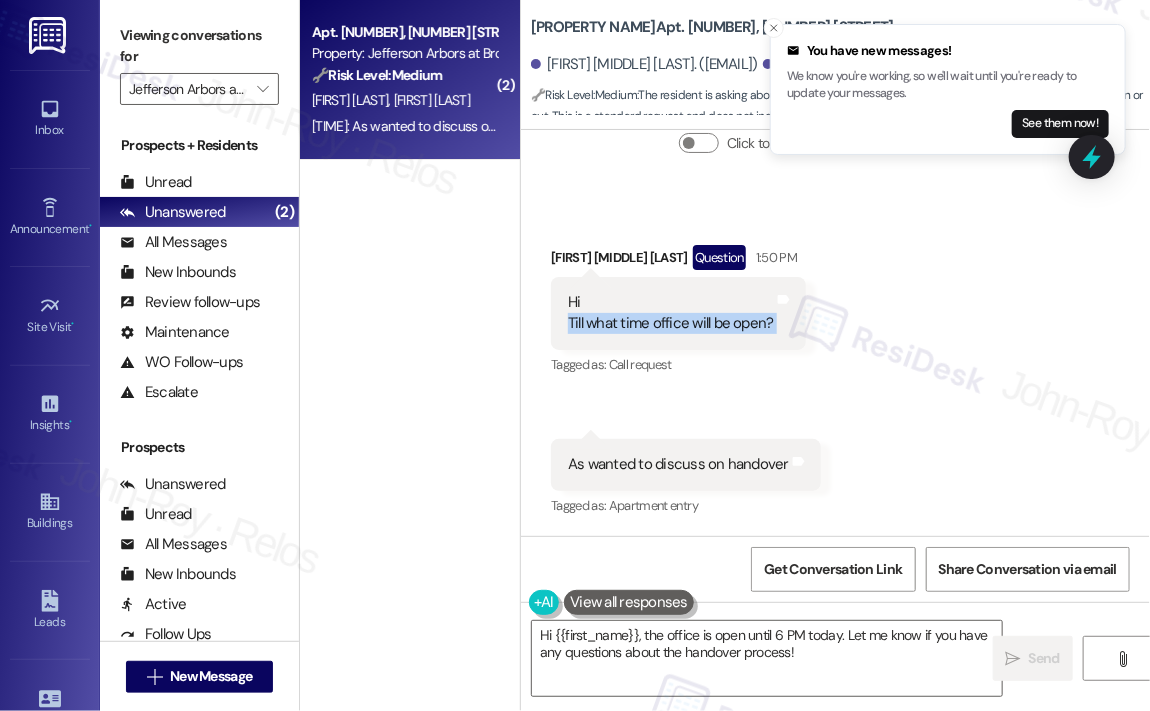 click on "Hi
Till what time office will be open?" at bounding box center (671, 313) 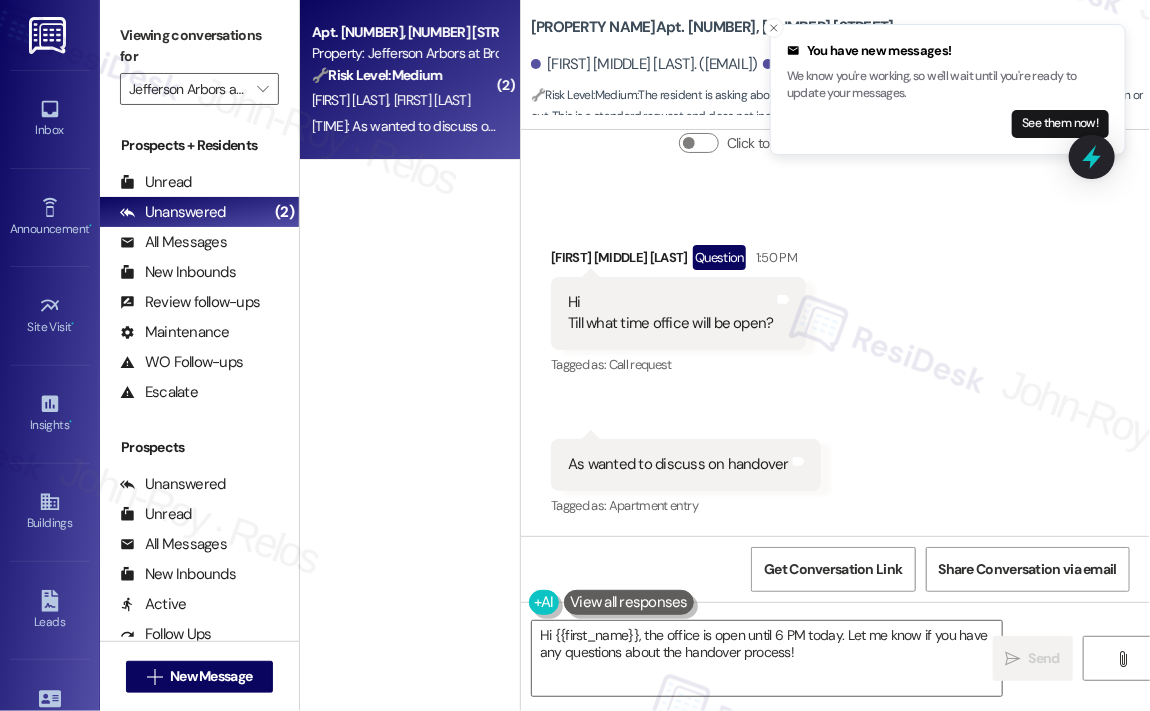 click on "As wanted to discuss on handover" at bounding box center [678, 464] 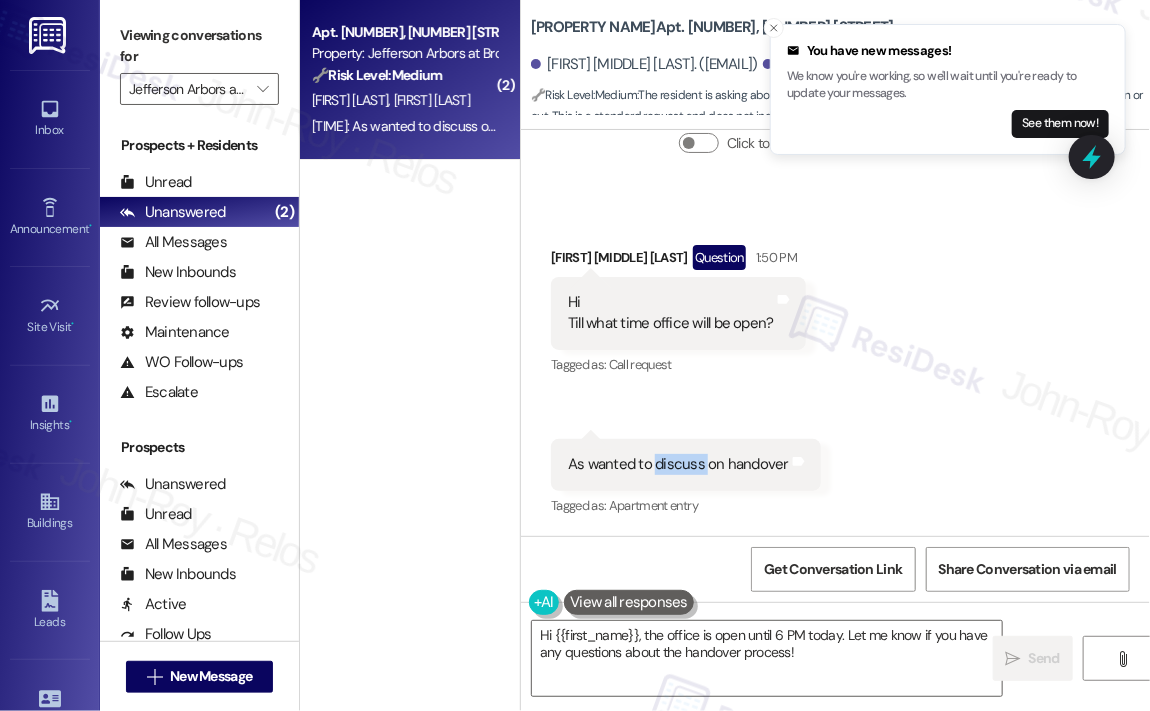click on "As wanted to discuss on handover" at bounding box center (678, 464) 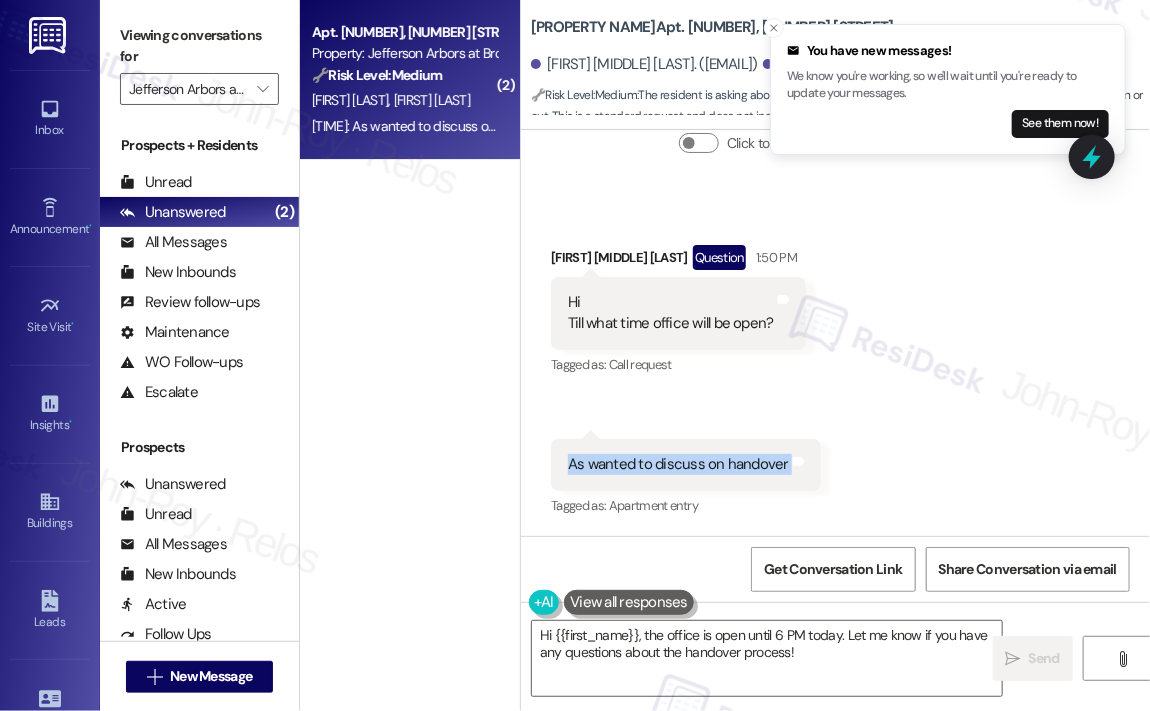click on "As wanted to discuss on handover" at bounding box center [678, 464] 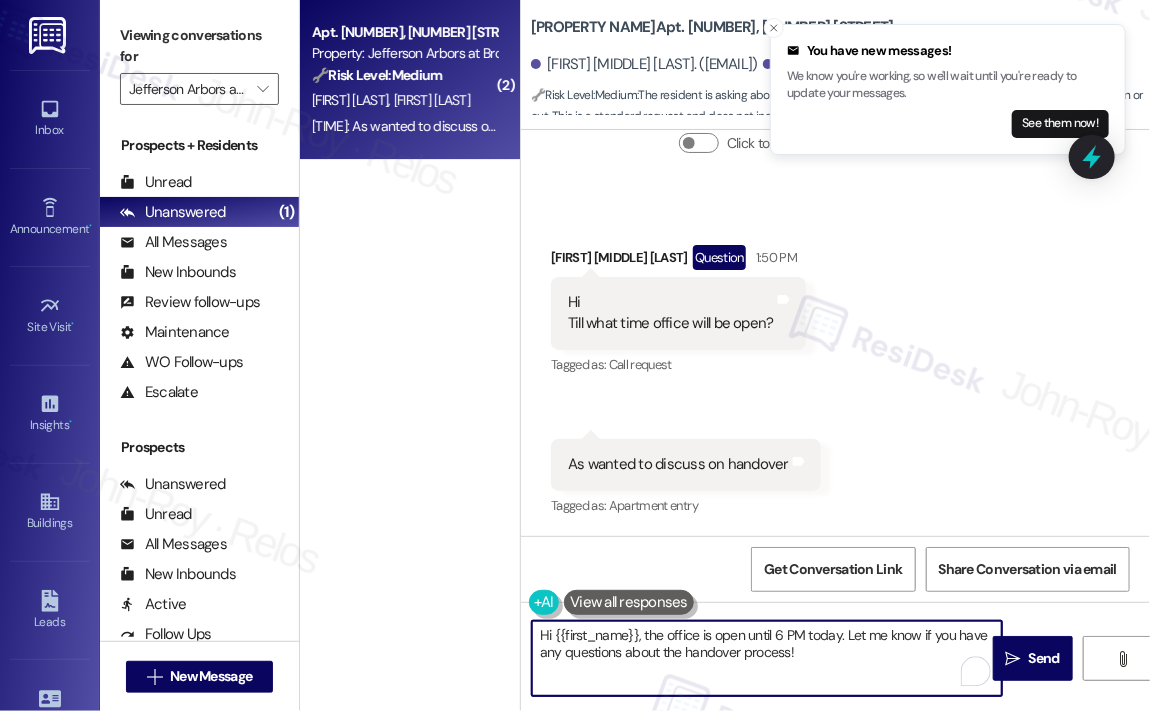 drag, startPoint x: 846, startPoint y: 656, endPoint x: 639, endPoint y: 636, distance: 207.96394 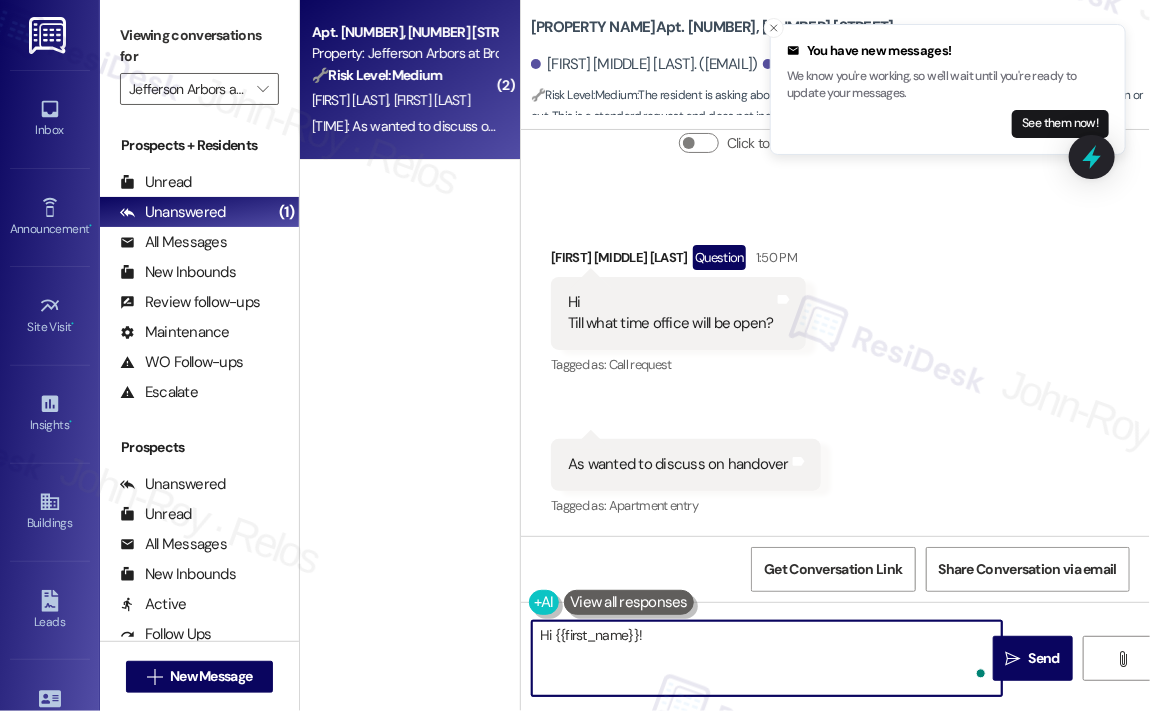 paste on "Thank you for reaching out — I’d be happy to help with your handover question.
Are you asking about the office hours for today specifically, or for a different day? And are you planning to stop by in person to discuss the handover? Let me know so I can give you the most accurate info." 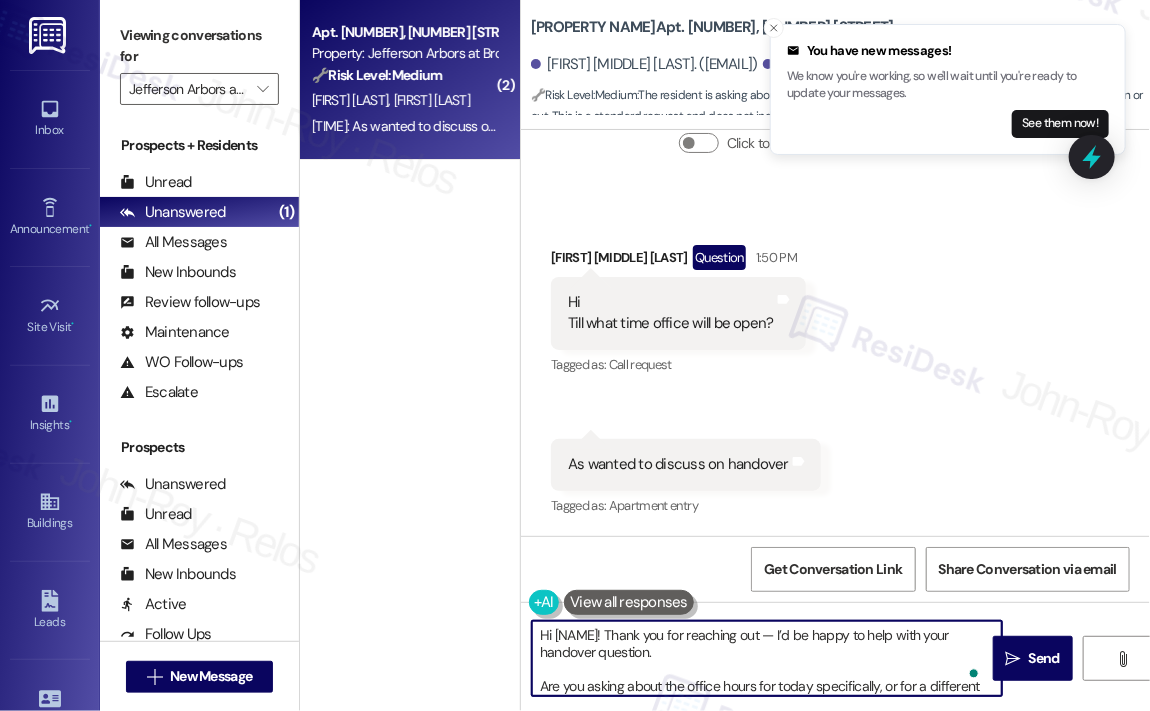 scroll, scrollTop: 33, scrollLeft: 0, axis: vertical 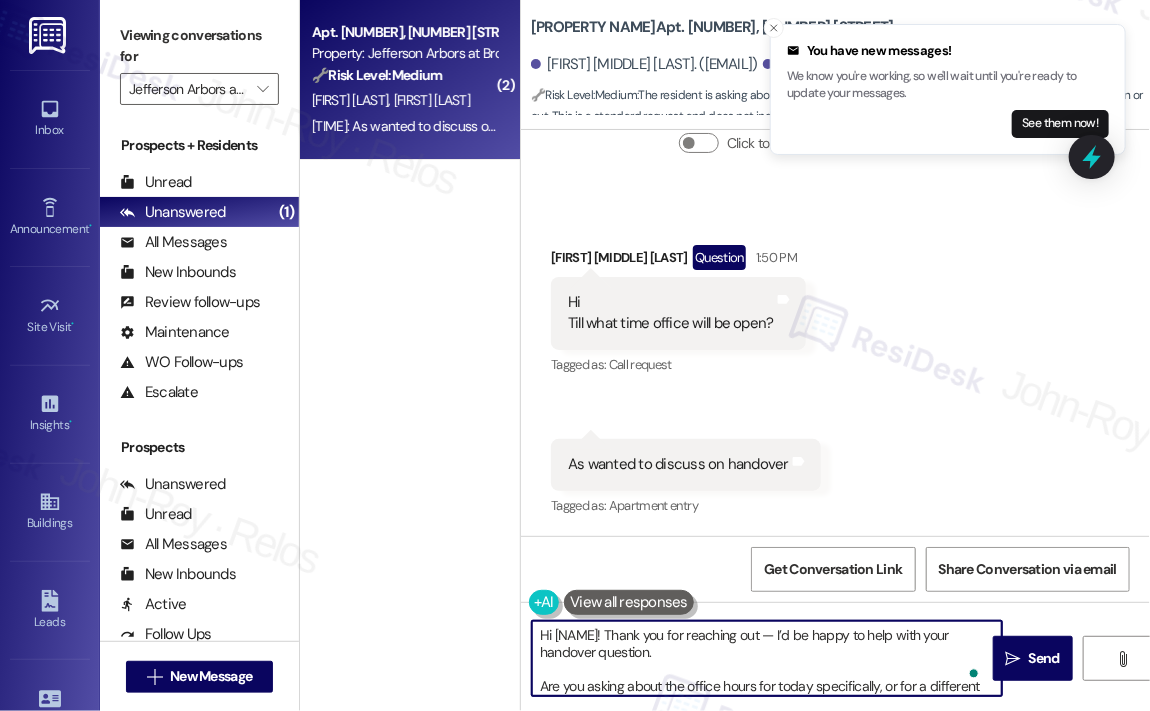 click on "Hi [NAME]! Thank you for reaching out — I’d be happy to help with your handover question.
Are you asking about the office hours for today specifically, or for a different day? And are you planning to stop by in person to discuss the handover? Let me know so I can give you the most accurate info." at bounding box center [767, 658] 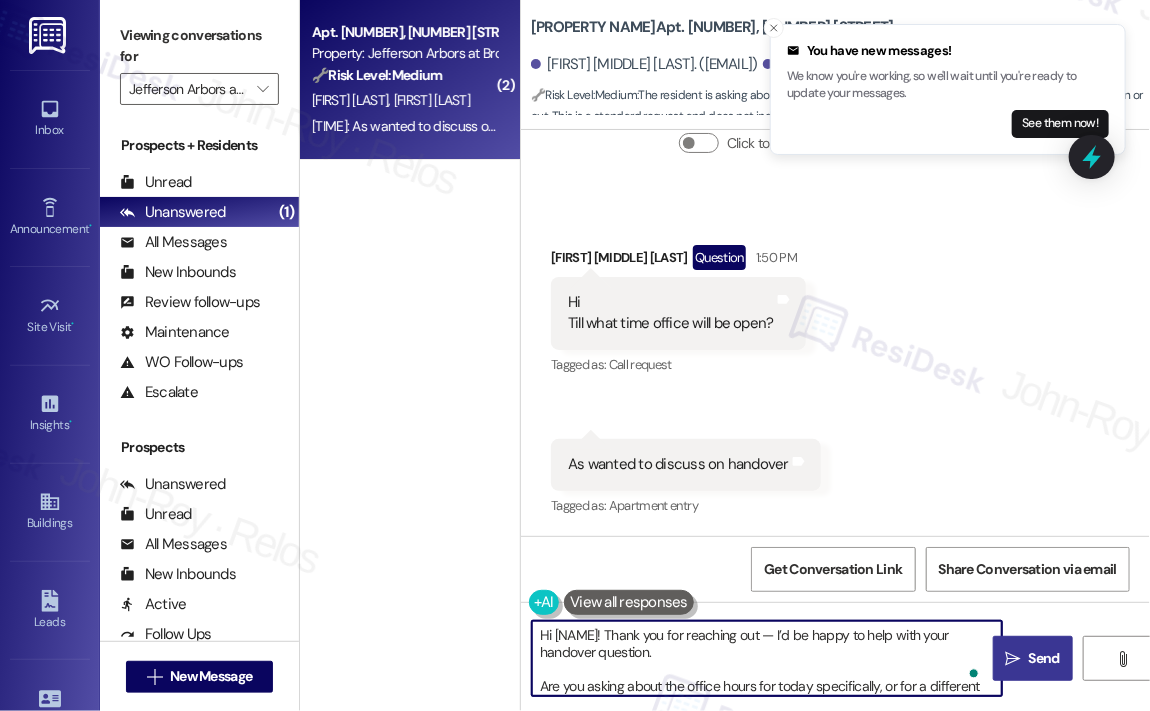 click on "Send" at bounding box center [1044, 658] 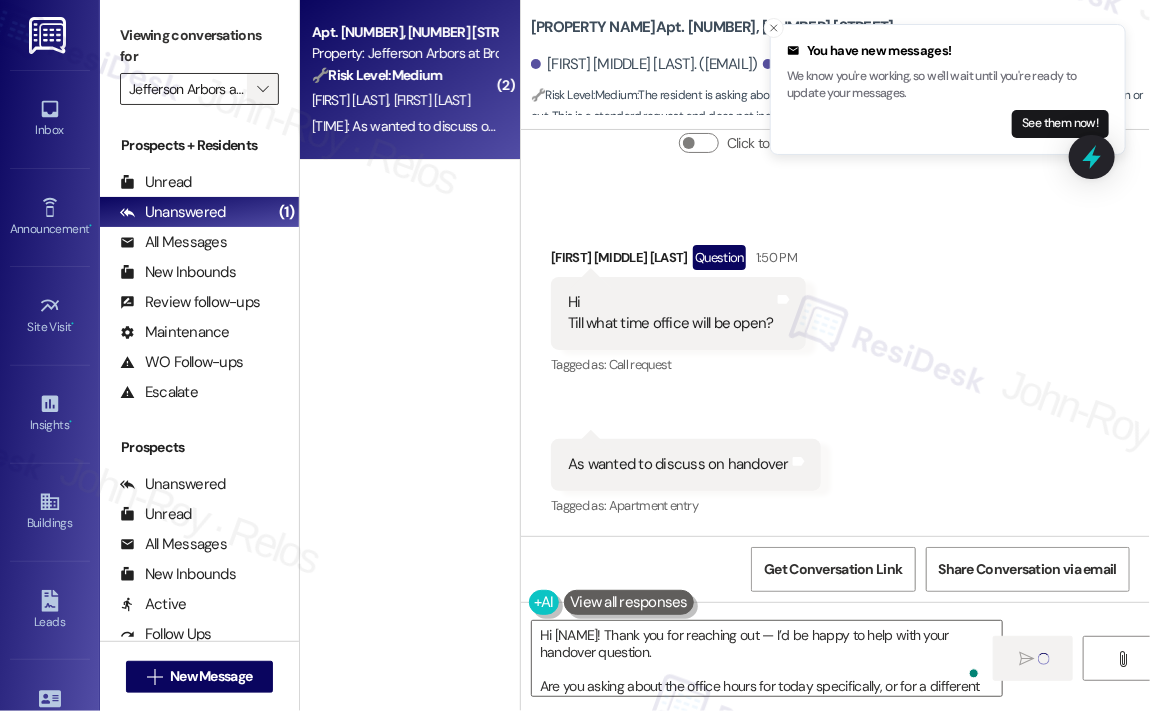 type on "Fetching suggested responses. Please feel free to read through the conversation in the meantime." 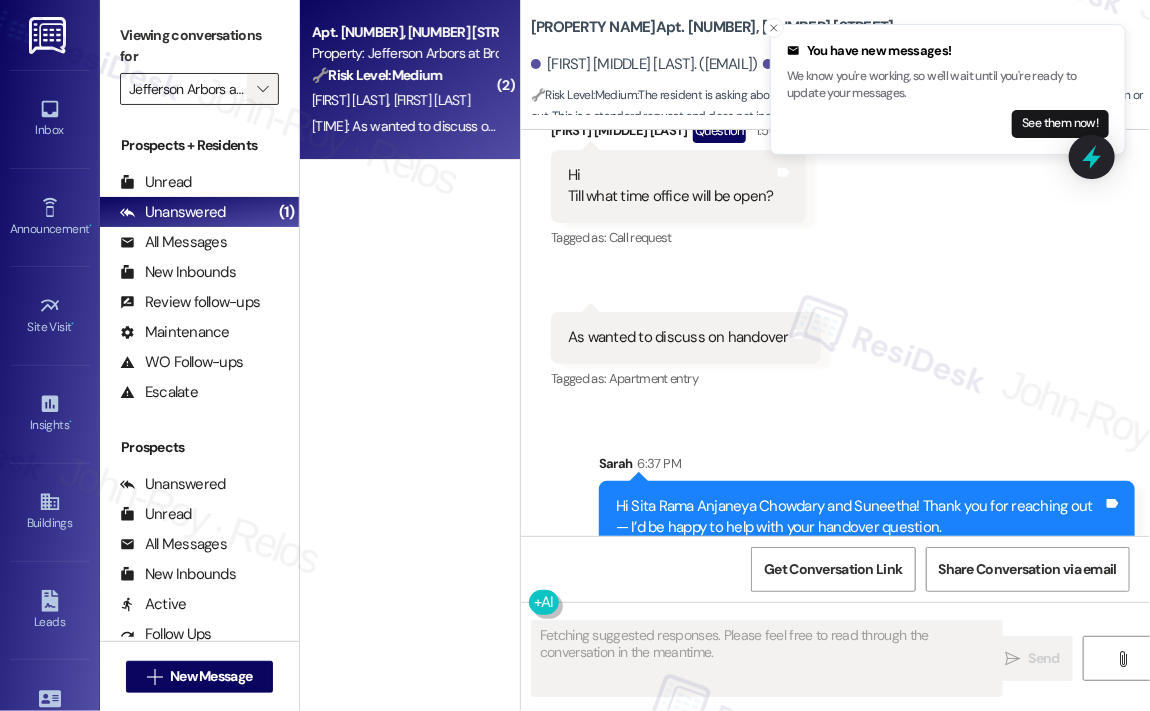 click on "" at bounding box center [262, 89] 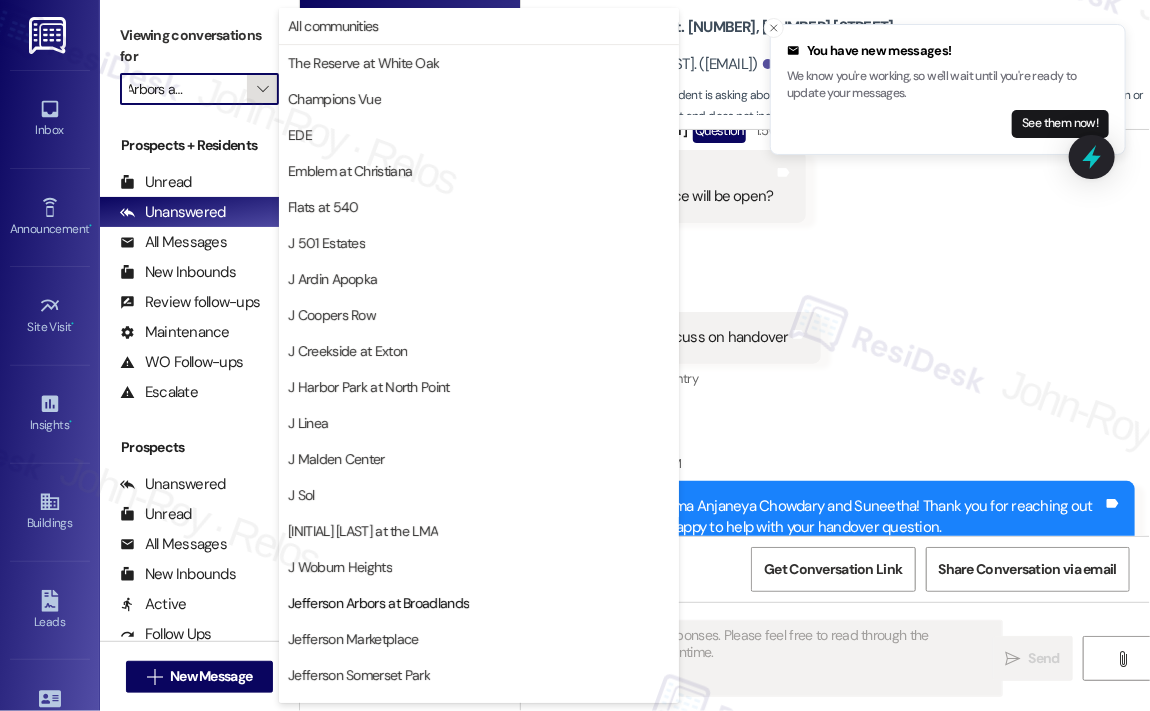 scroll, scrollTop: 313, scrollLeft: 0, axis: vertical 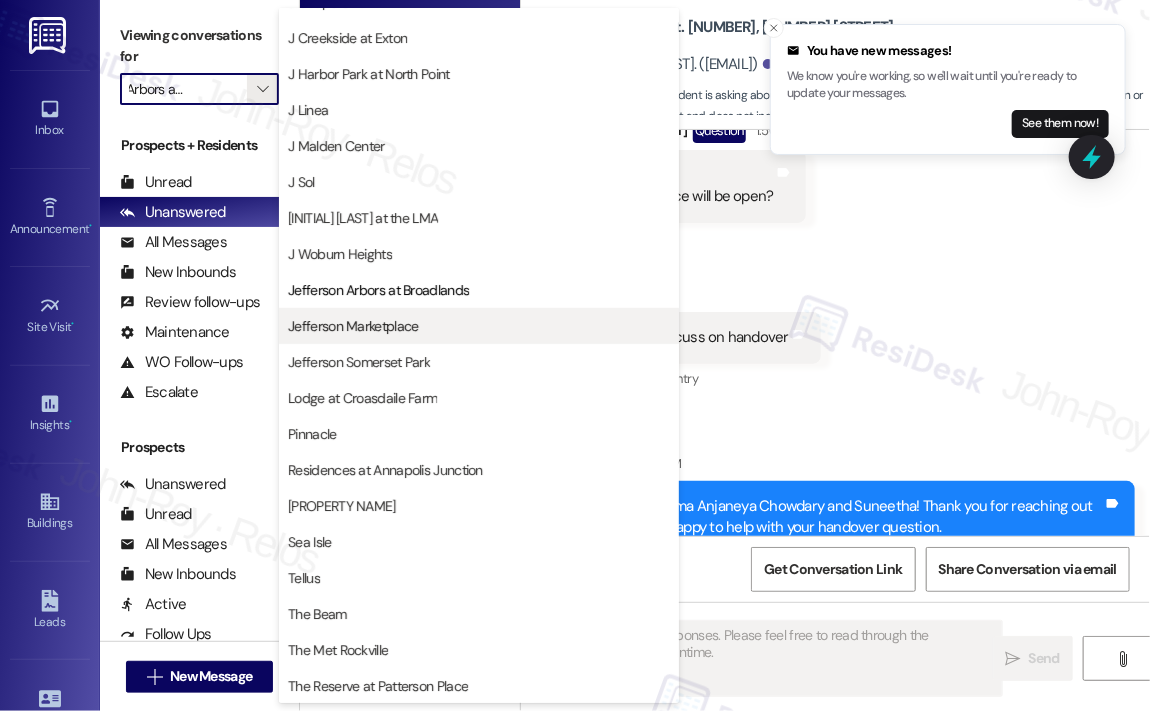 click on "Jefferson Marketplace" at bounding box center (353, 326) 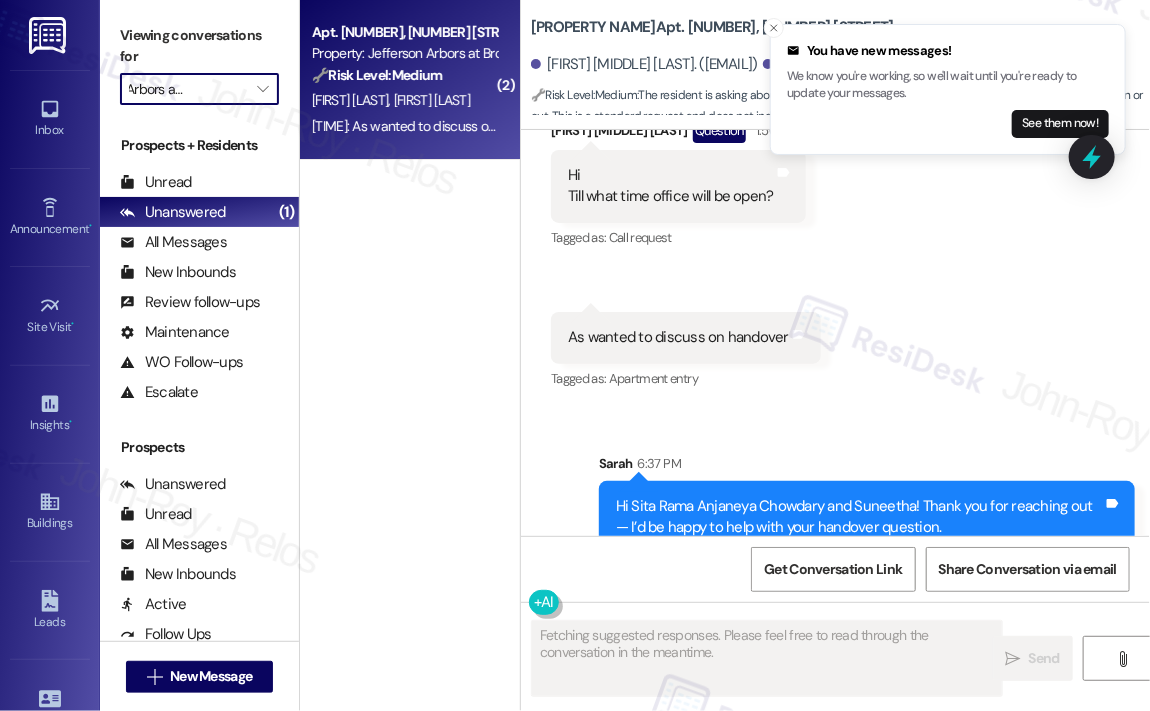 type on "Jefferson Marketplace" 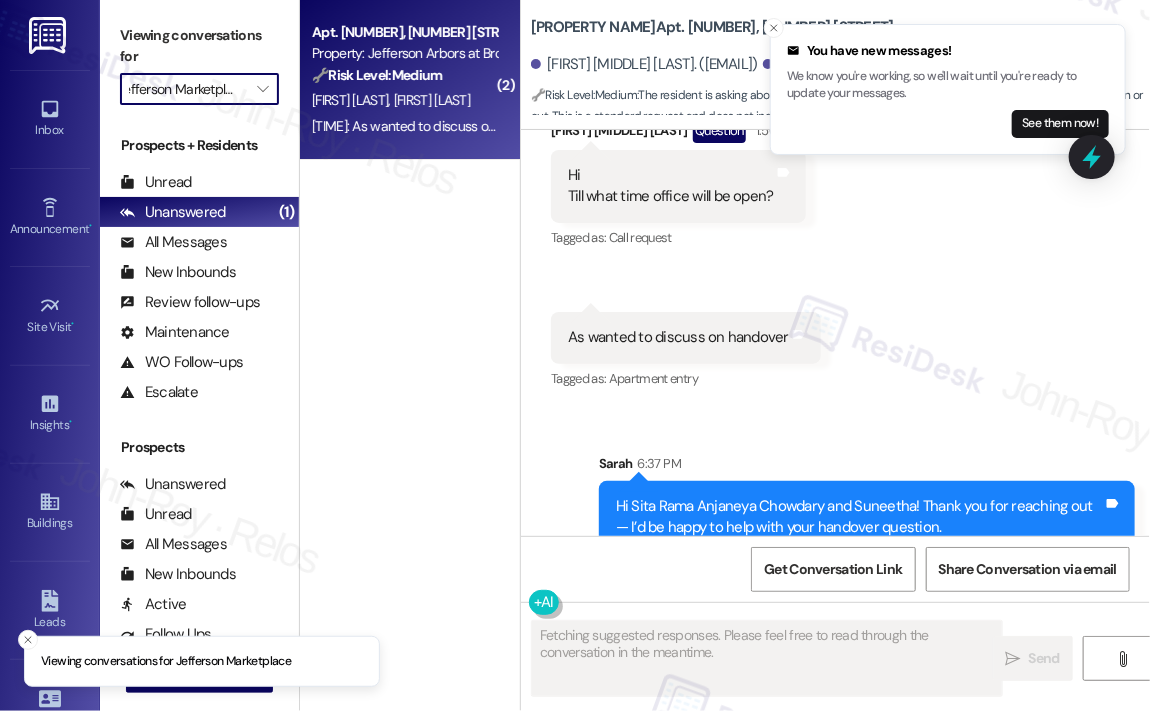 scroll, scrollTop: 0, scrollLeft: 11, axis: horizontal 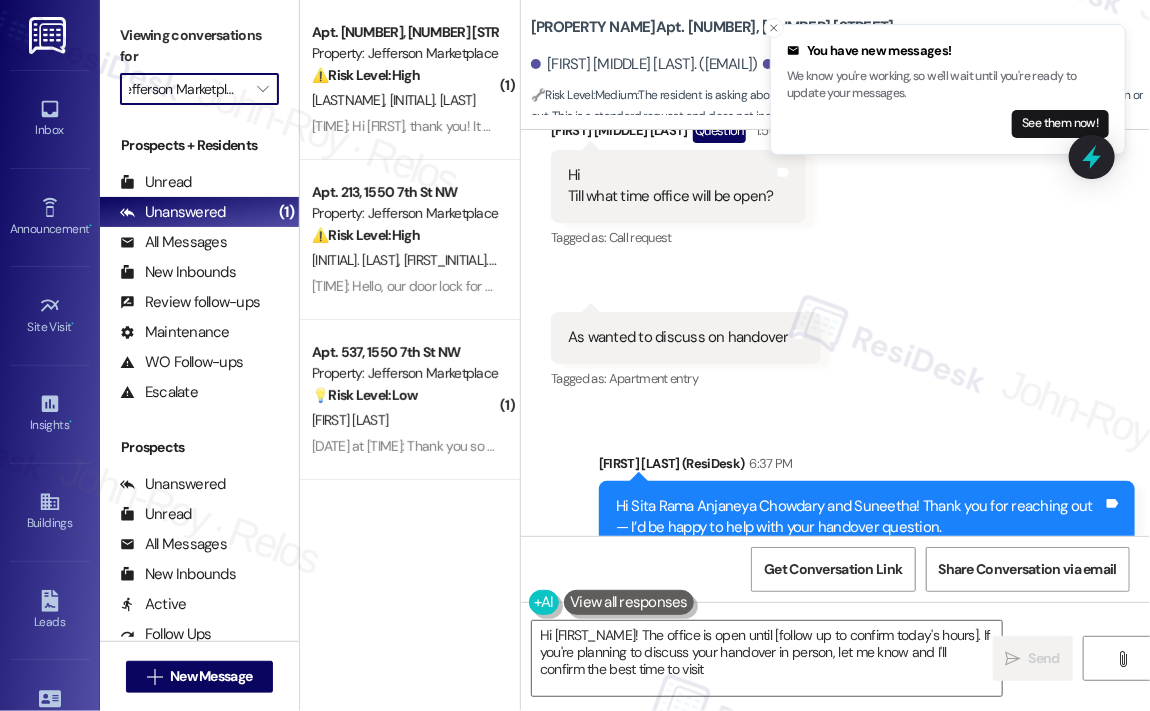 type on "Hi [PERSON_NAME]! The office is open until [follow up to confirm today's hours]. If you're planning to discuss your handover in person, let me know and I'll confirm the best time to visit!" 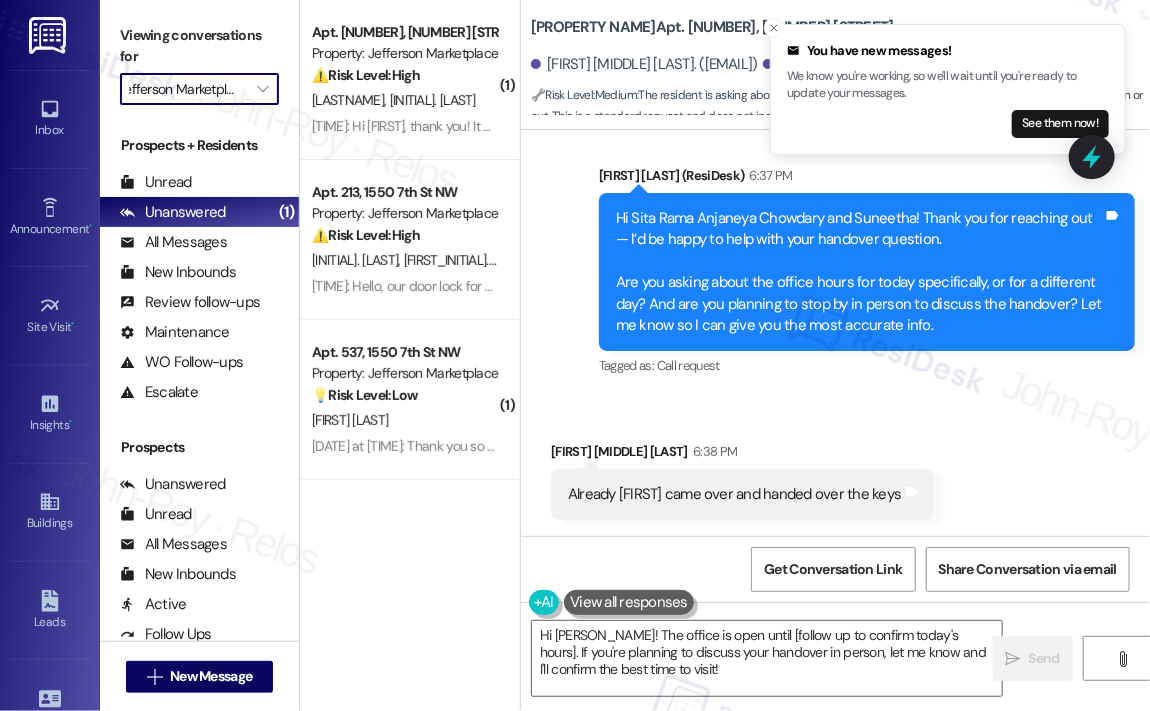 scroll, scrollTop: 17080, scrollLeft: 0, axis: vertical 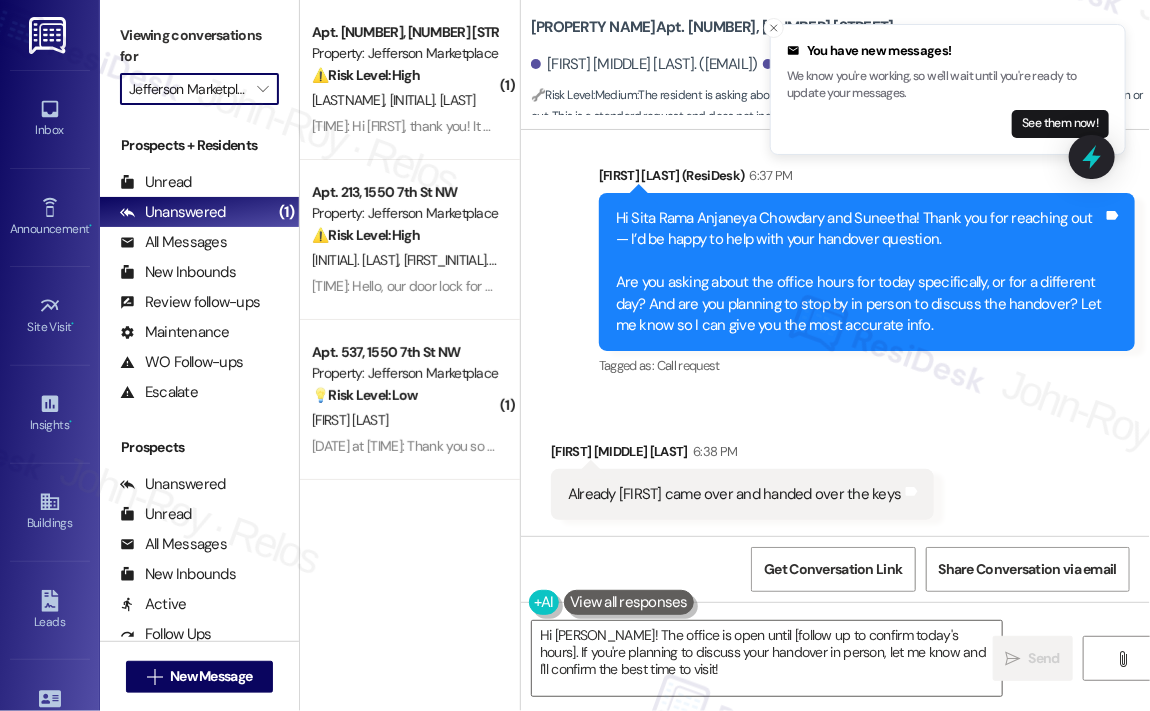 click on "[FIRST]  (ResiDesk) [TIME]" at bounding box center [867, 179] 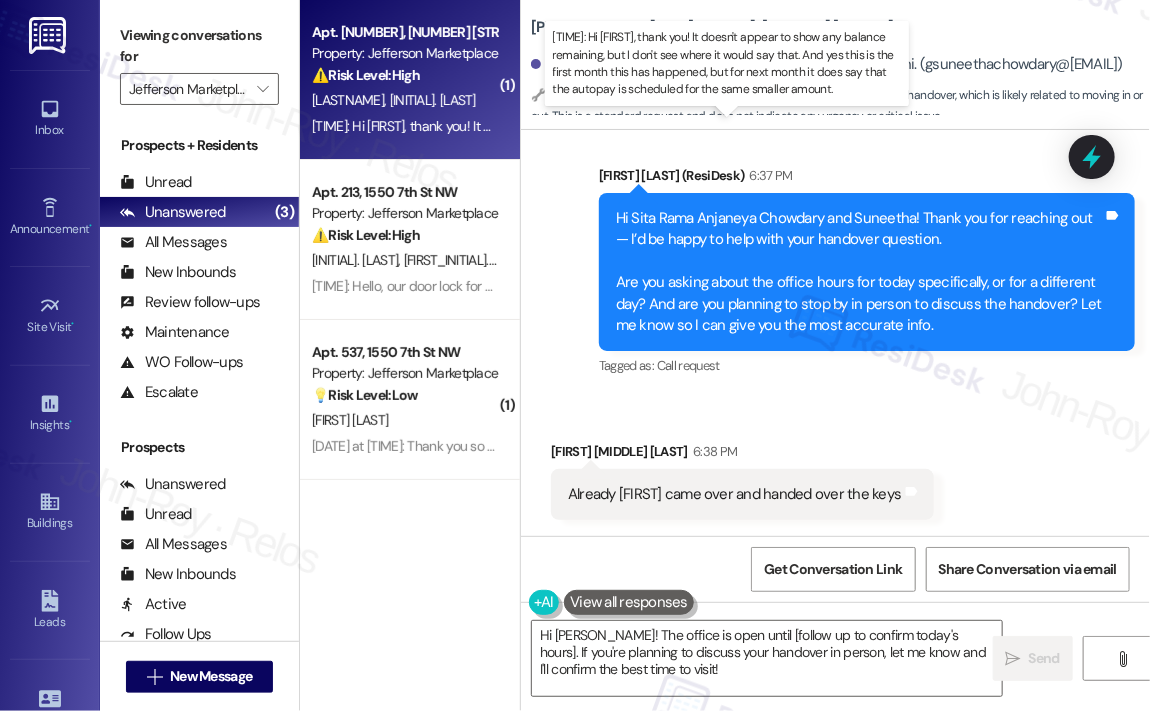 click on "5:34 PM: Hi Jay, thank you! It doesn't appear to show any balance remaining, but I don't see where it would say that. And yes this is the first month this has happened, but for next month it does say that the autopay is scheduled for the same smaller amount.  5:34 PM: Hi Jay, thank you! It doesn't appear to show any balance remaining, but I don't see where it would say that. And yes this is the first month this has happened, but for next month it does say that the autopay is scheduled for the same smaller amount." at bounding box center (1055, 126) 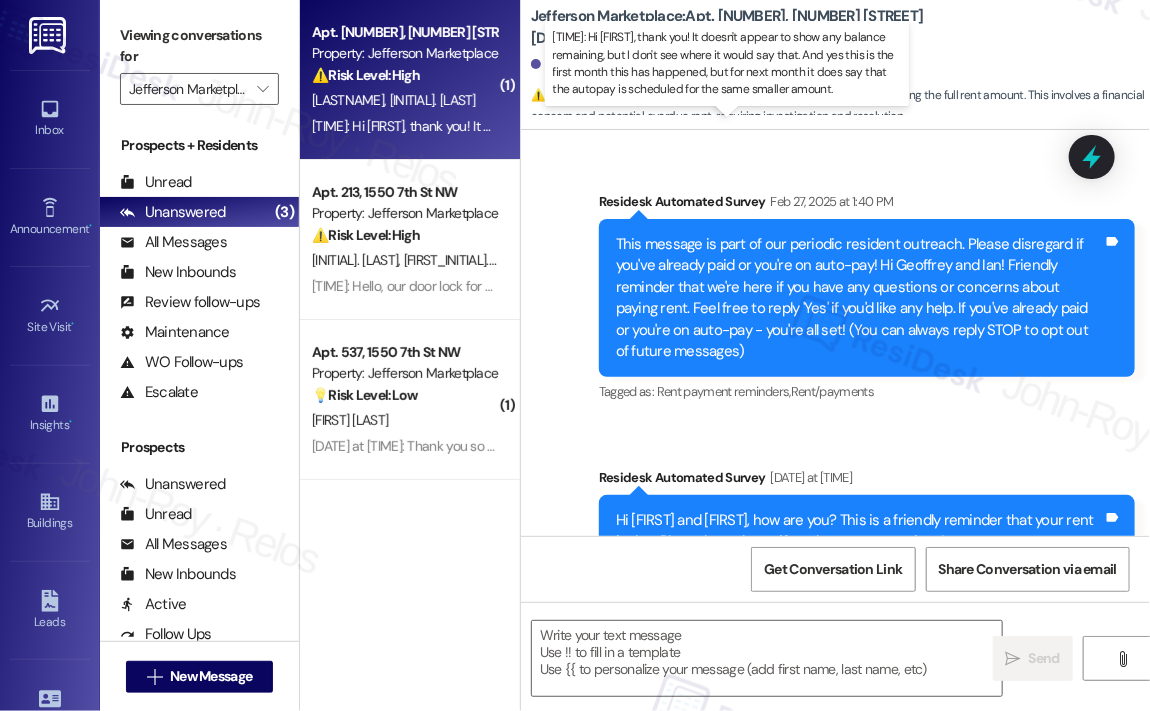 scroll, scrollTop: 3910, scrollLeft: 0, axis: vertical 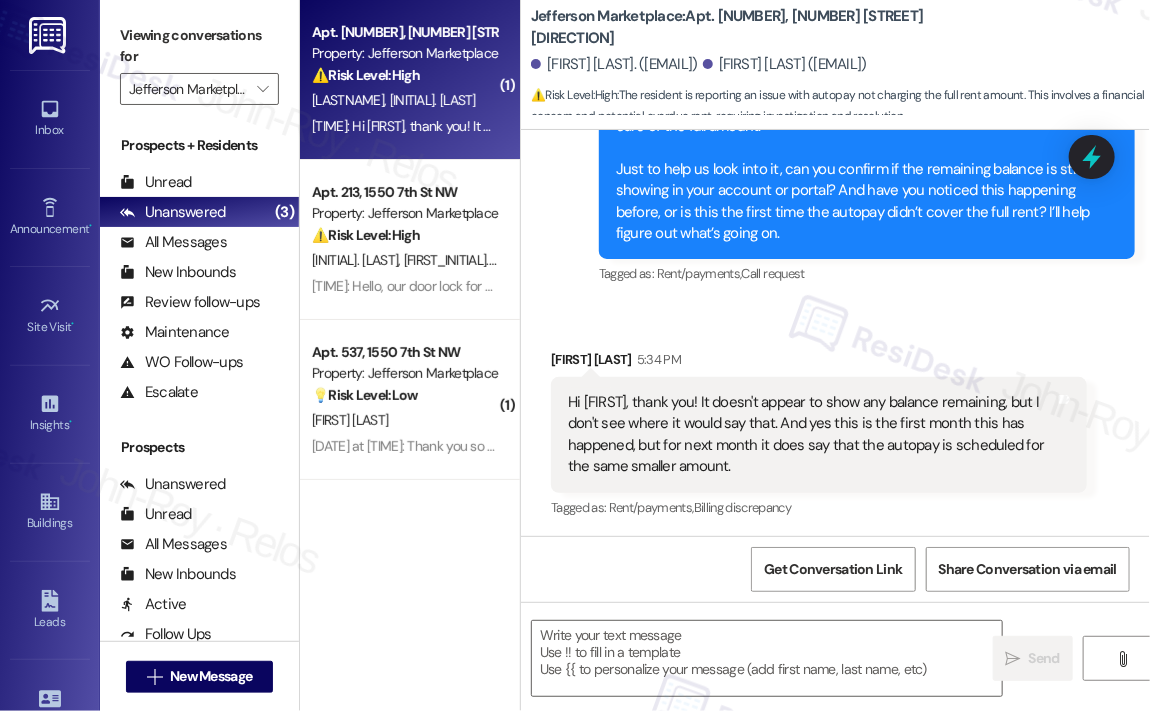 type on "Fetching suggested responses. Please feel free to read through the conversation in the meantime." 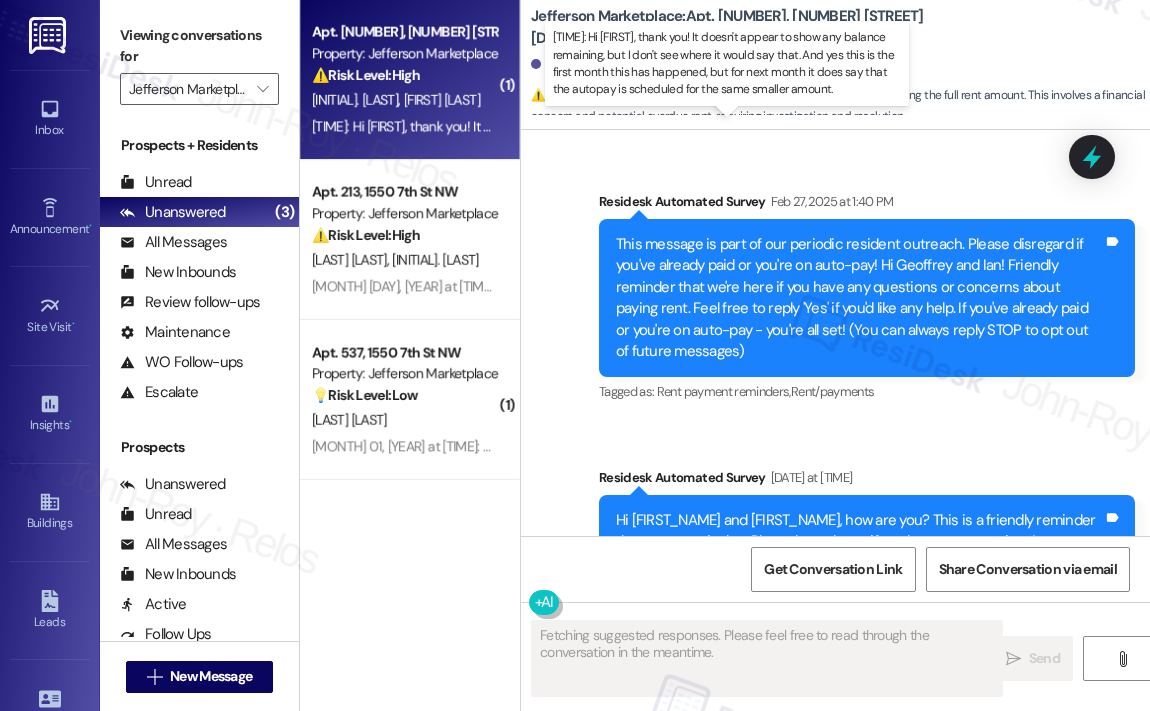 scroll, scrollTop: 0, scrollLeft: 0, axis: both 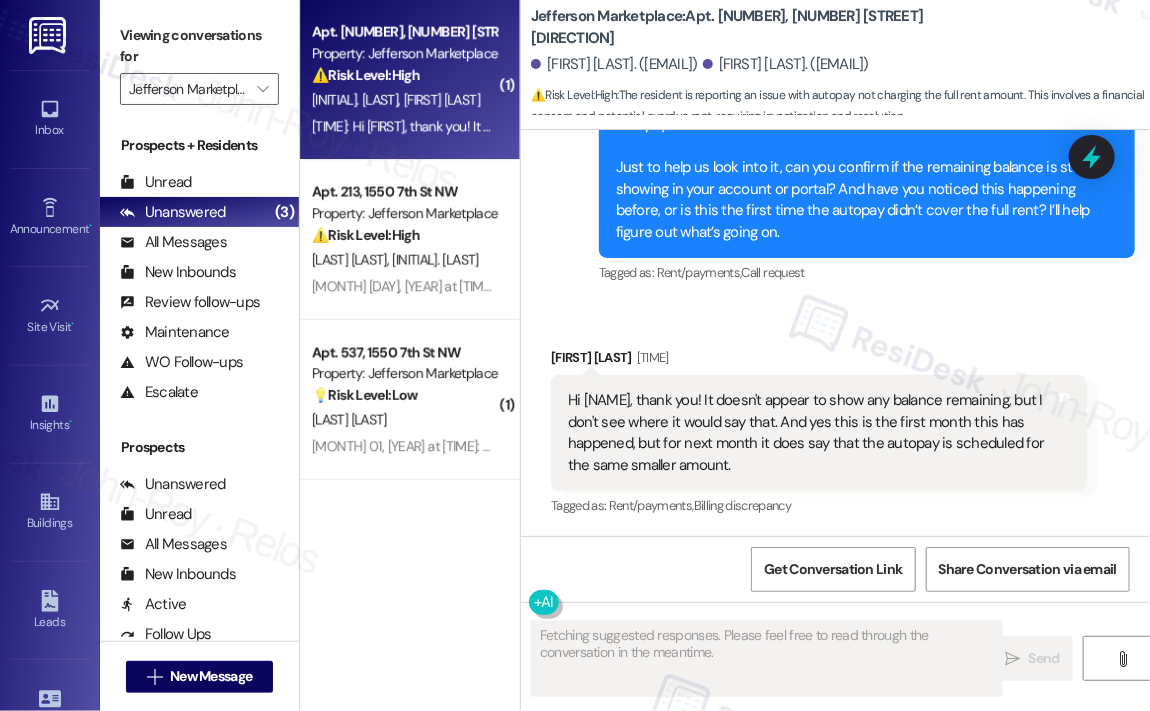click on "Received via SMS Ian Corbet [TIME] Hi Jay, thank you! It doesn't appear to show any balance remaining, but I don't see where it would say that. And yes this is the first month this has happened, but for next month it does say that the autopay is scheduled for the same smaller amount.  Tags and notes Tagged as:   Rent/payments ,  Click to highlight conversations about Rent/payments Billing discrepancy Click to highlight conversations about Billing discrepancy" at bounding box center [835, 418] 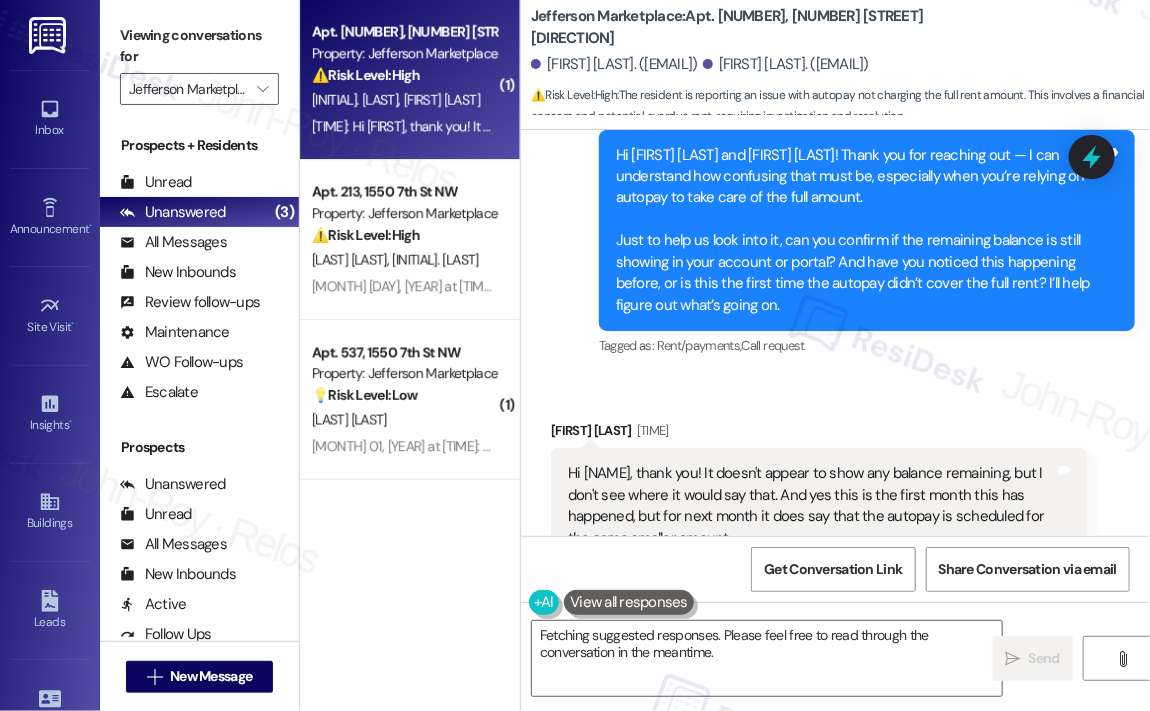 scroll, scrollTop: 3610, scrollLeft: 0, axis: vertical 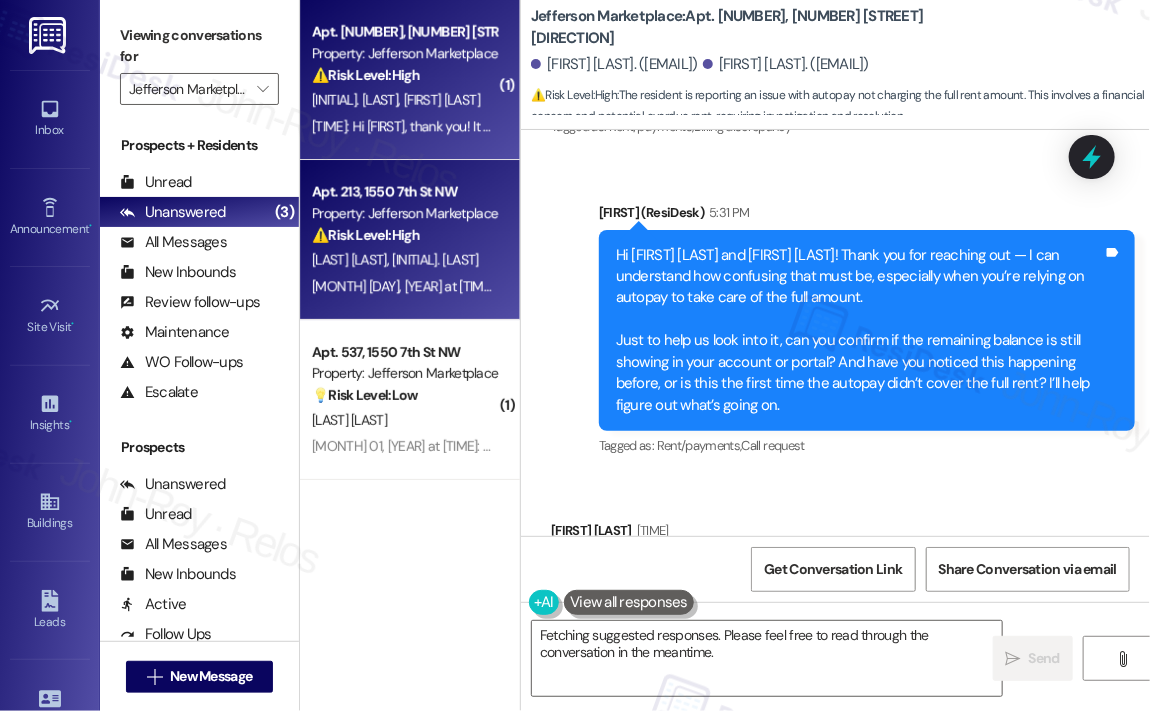 click on "[FIRST] [LAST] [LAST]" at bounding box center (404, 260) 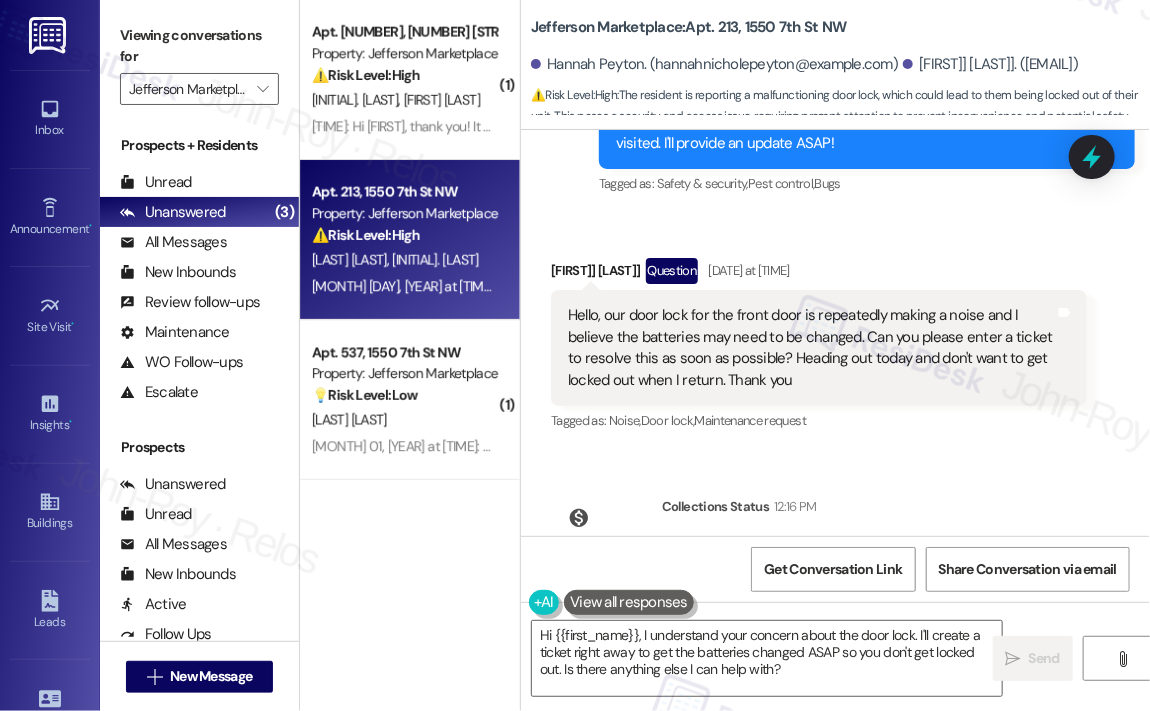 scroll, scrollTop: 5886, scrollLeft: 0, axis: vertical 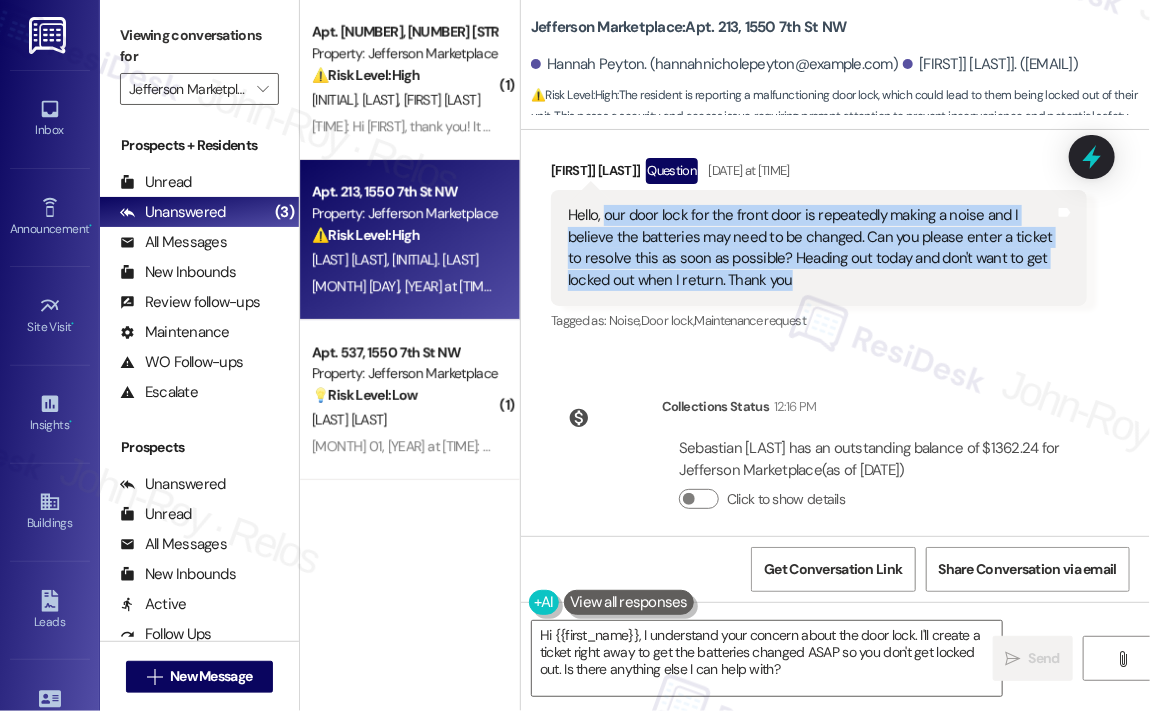 drag, startPoint x: 814, startPoint y: 361, endPoint x: 600, endPoint y: 306, distance: 220.95474 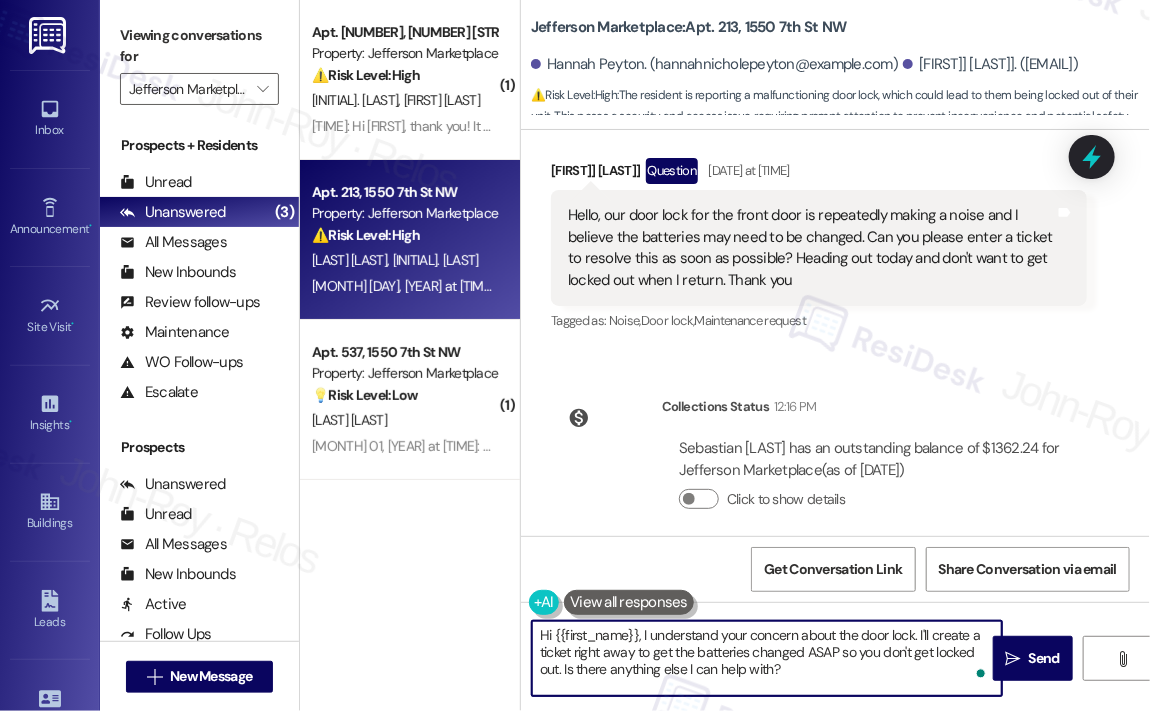 drag, startPoint x: 832, startPoint y: 675, endPoint x: 640, endPoint y: 639, distance: 195.34584 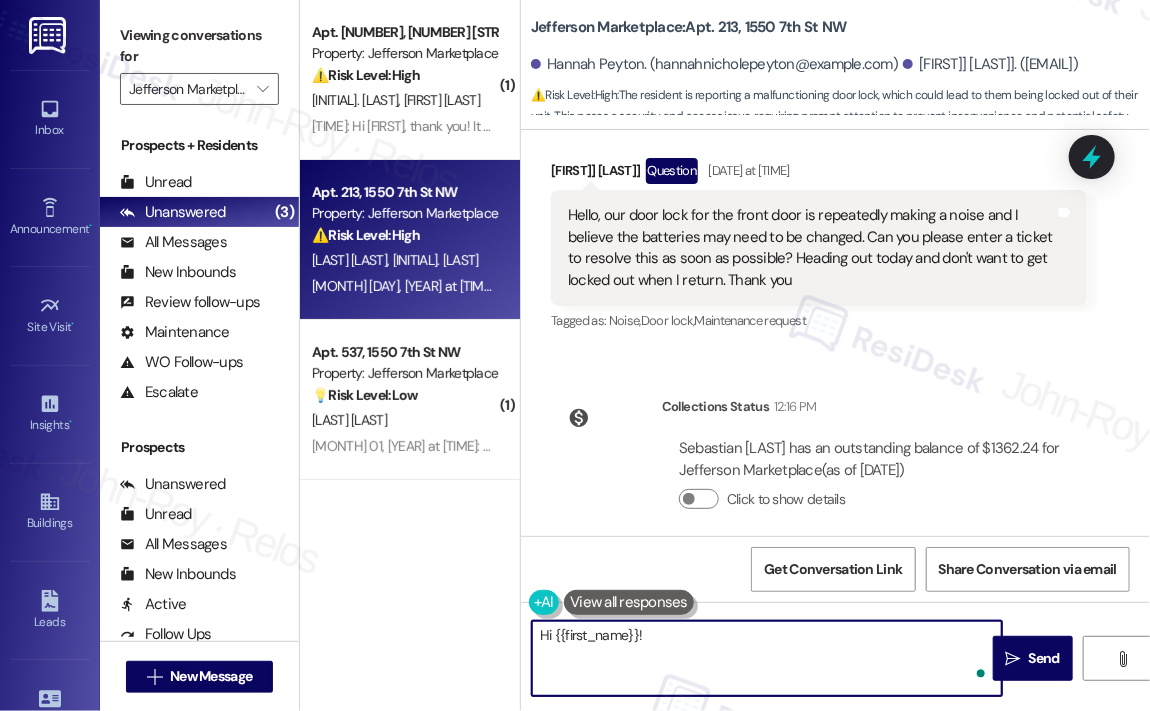 paste on "Apologies for the delayed response, and thank you for reaching out — I’m sorry to hear your front door lock has been acting up. That definitely sounds stressful, especially if you’re heading out today and worried about getting locked out.
Just to confirm, is the noise happening when you try to lock or unlock the door, or is it continuous? I’ll go ahead and submit a ticket for you, but any extra details will help the maintenance team troubleshoot more efficiently." 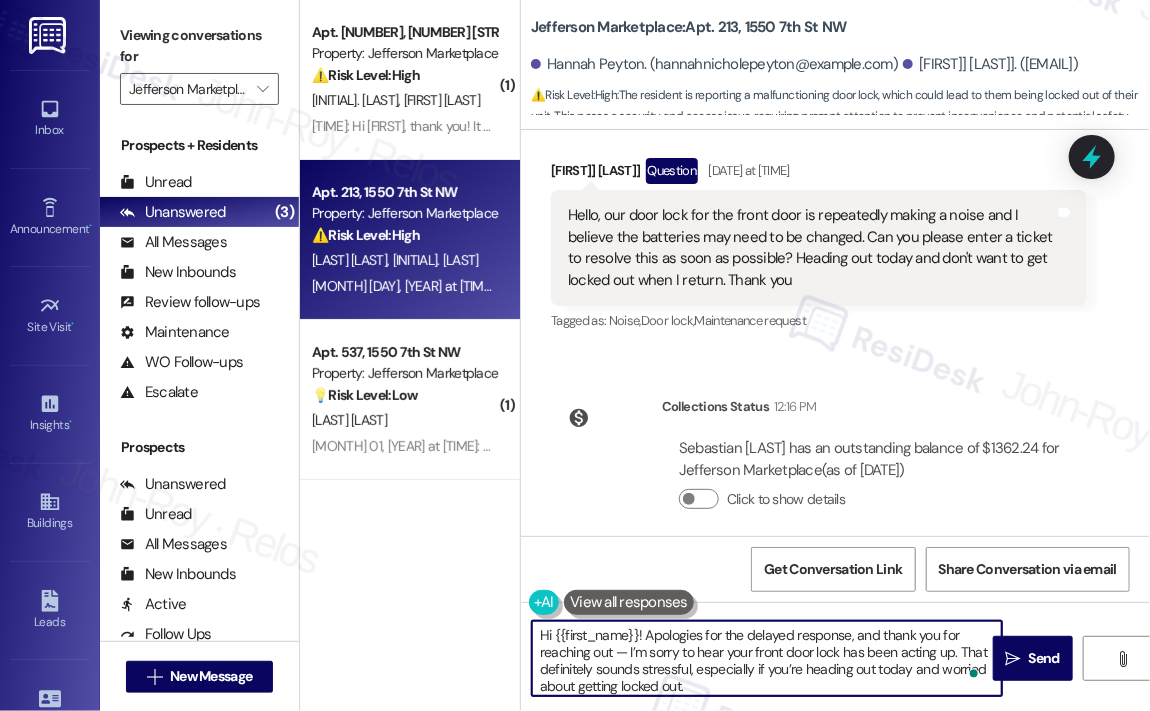scroll, scrollTop: 67, scrollLeft: 0, axis: vertical 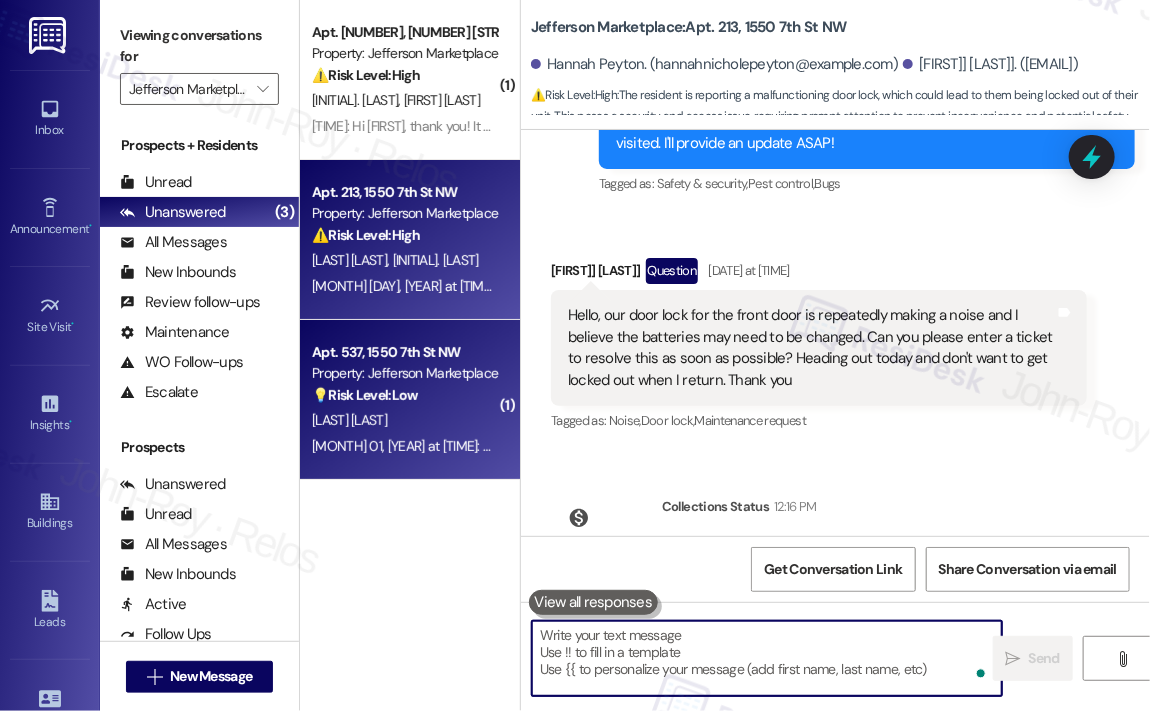 type 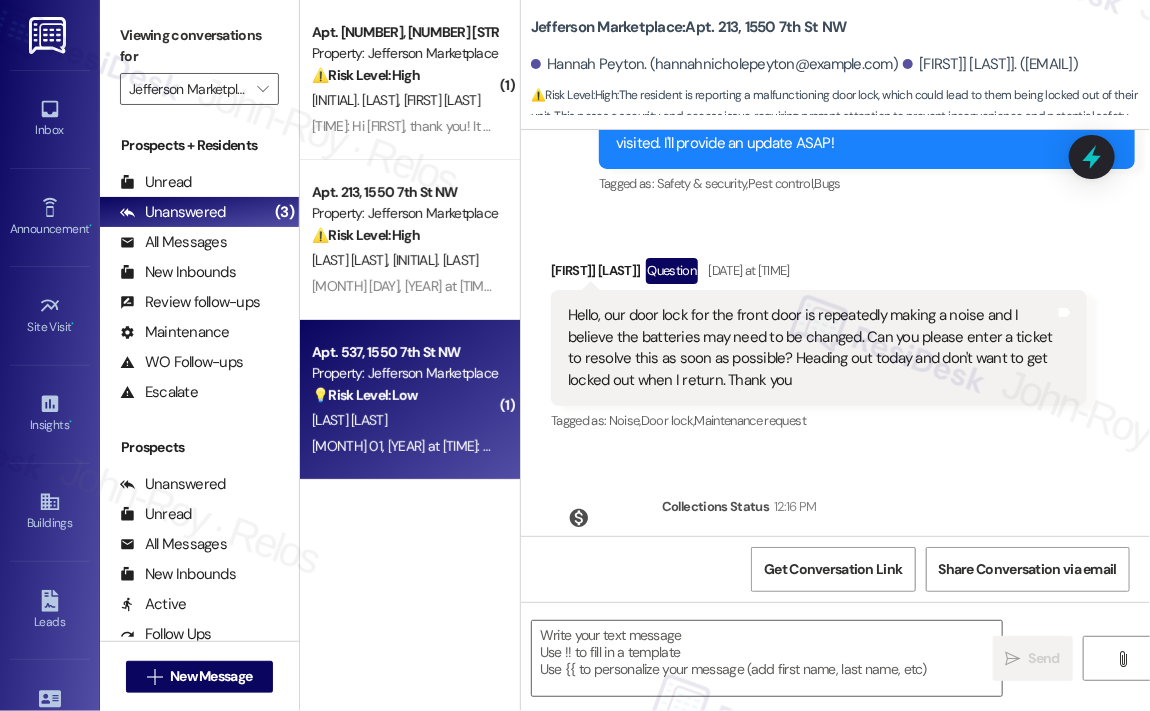 type on "Fetching suggested responses. Please feel free to read through the conversation in the meantime." 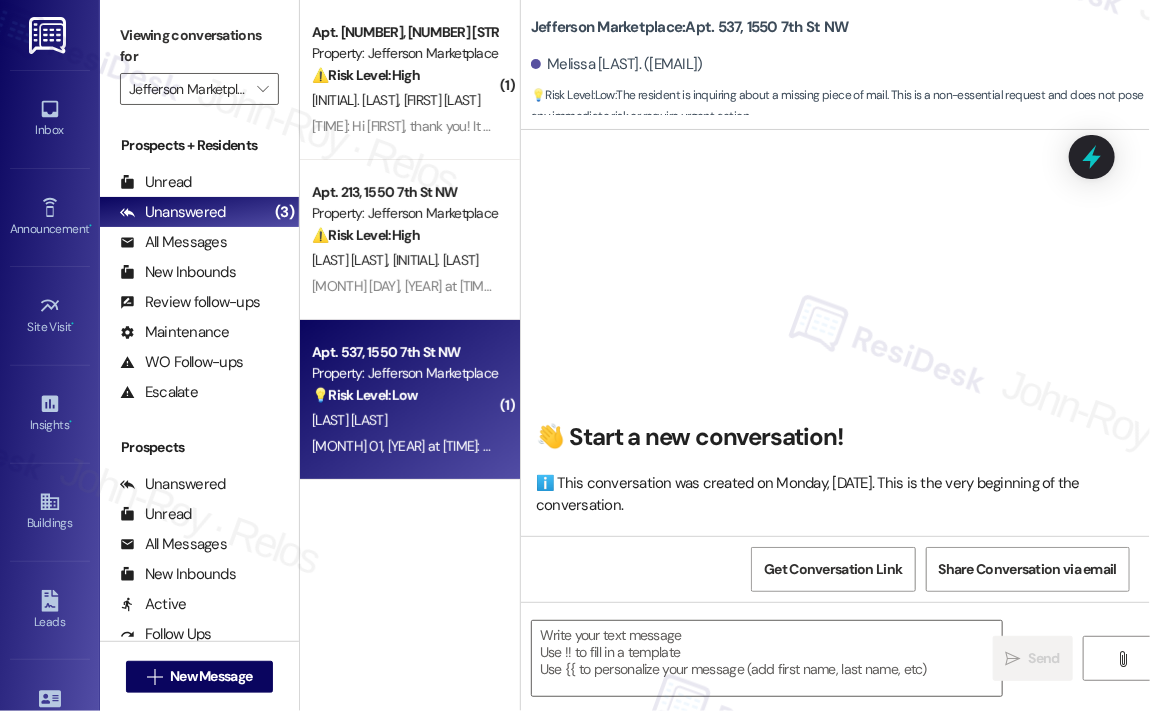 scroll, scrollTop: 9140, scrollLeft: 0, axis: vertical 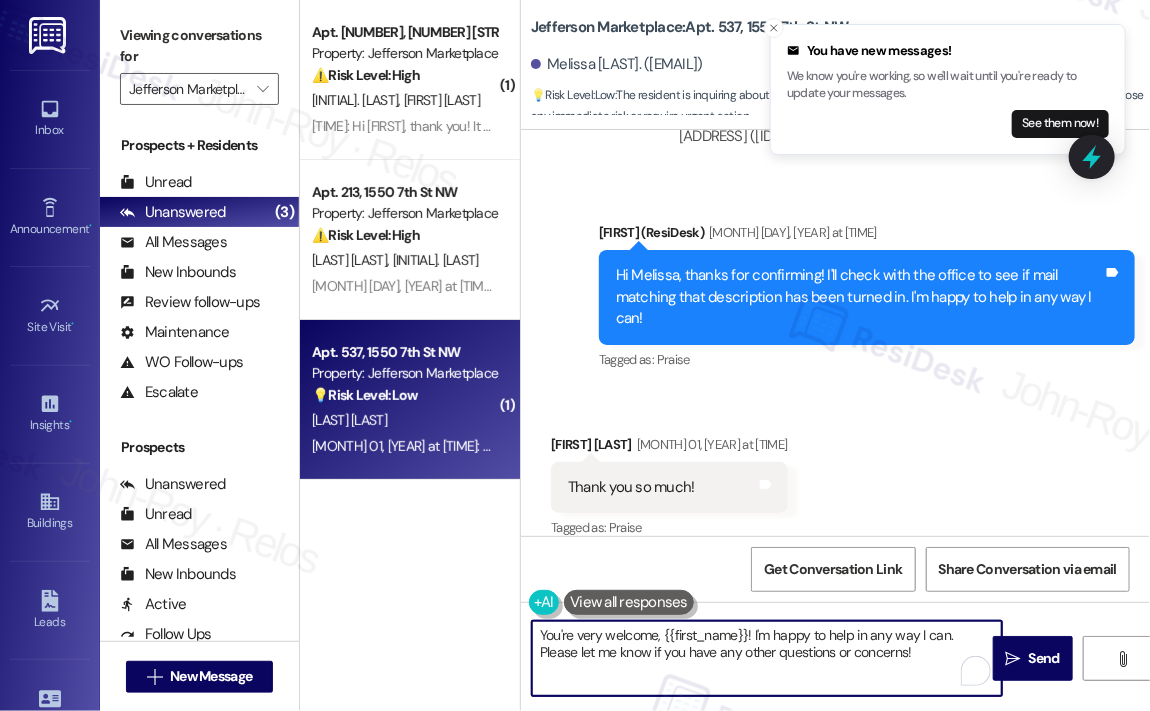 drag, startPoint x: 755, startPoint y: 634, endPoint x: 935, endPoint y: 664, distance: 182.48288 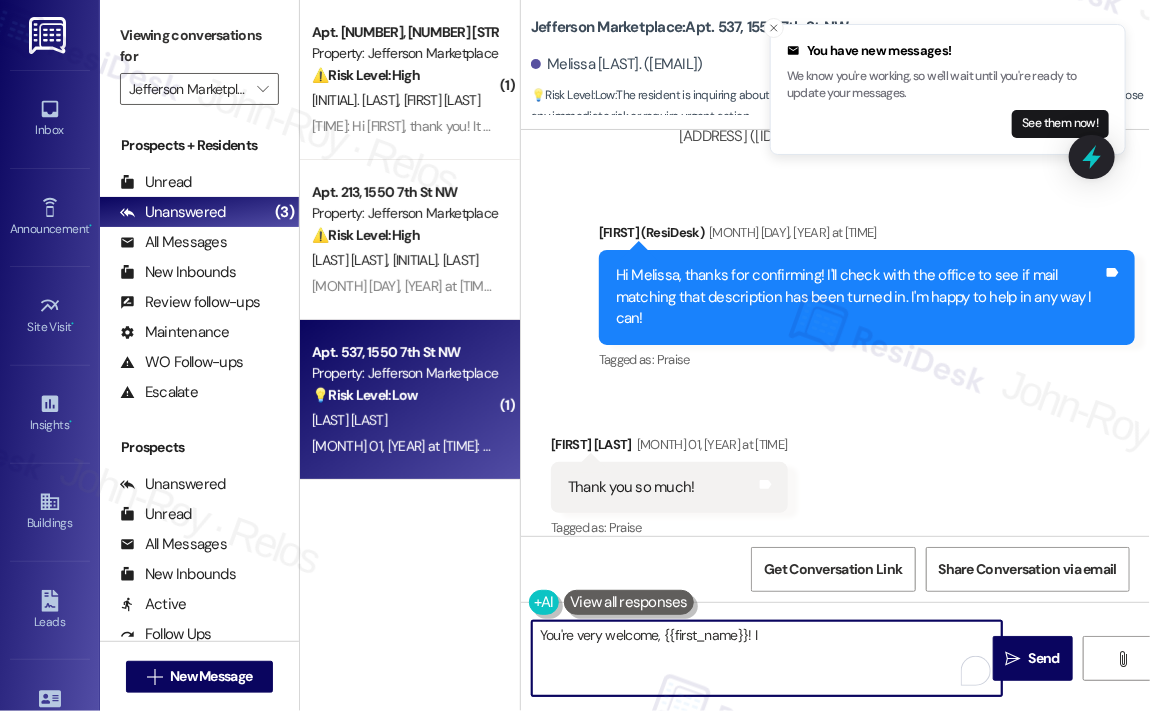type on "You're very welcome, {{first_name}}!" 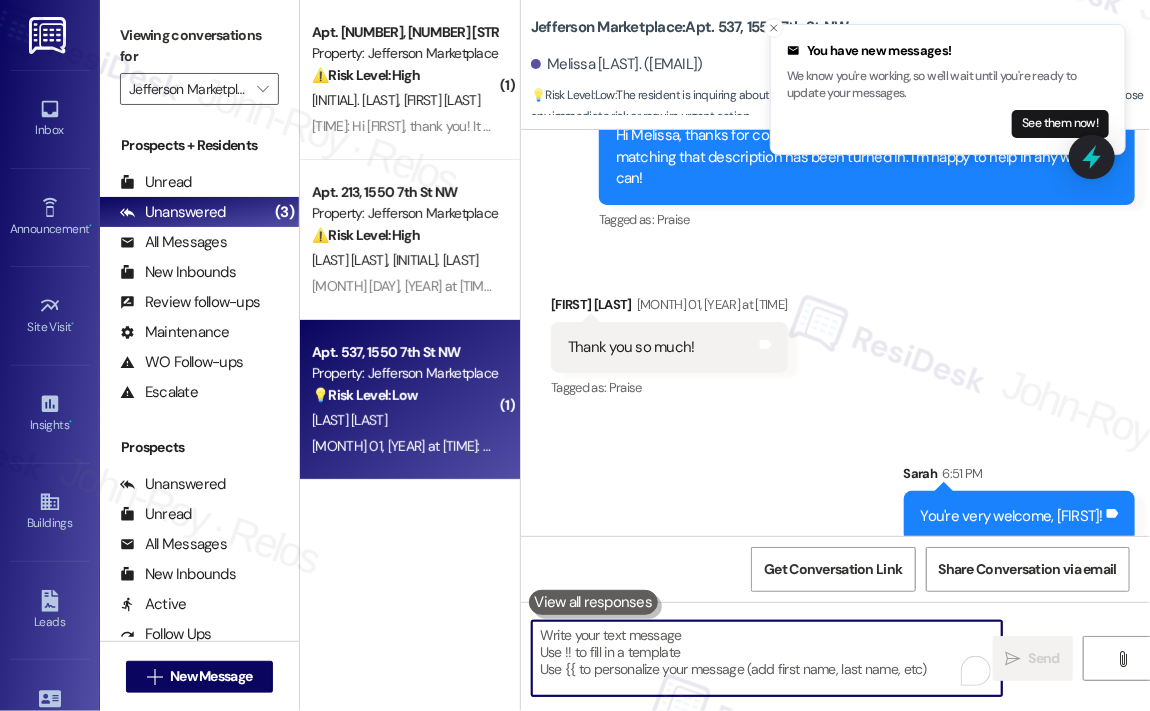 scroll, scrollTop: 9280, scrollLeft: 0, axis: vertical 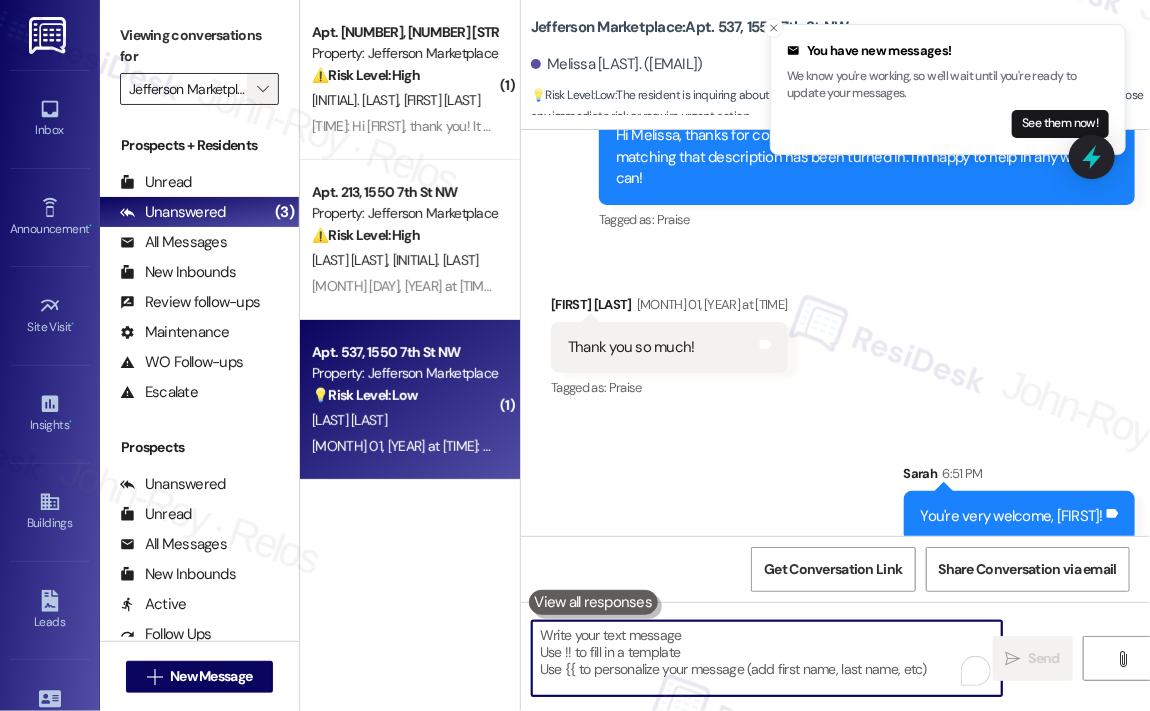 type 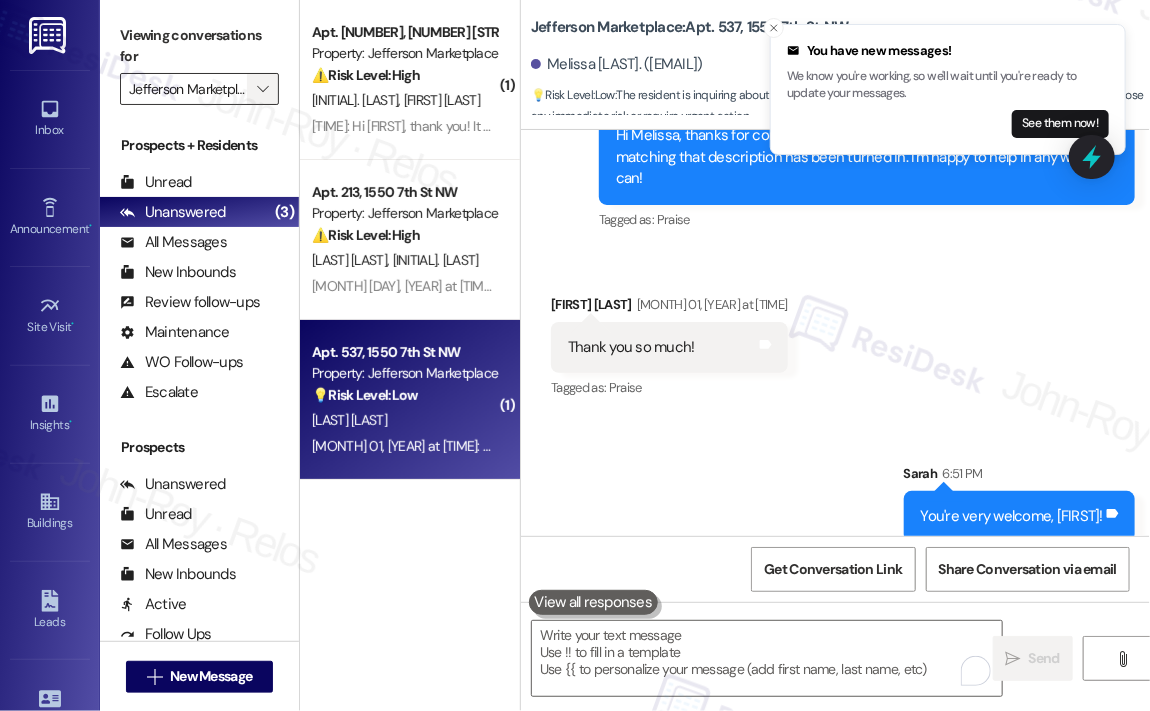 click on "" at bounding box center [262, 89] 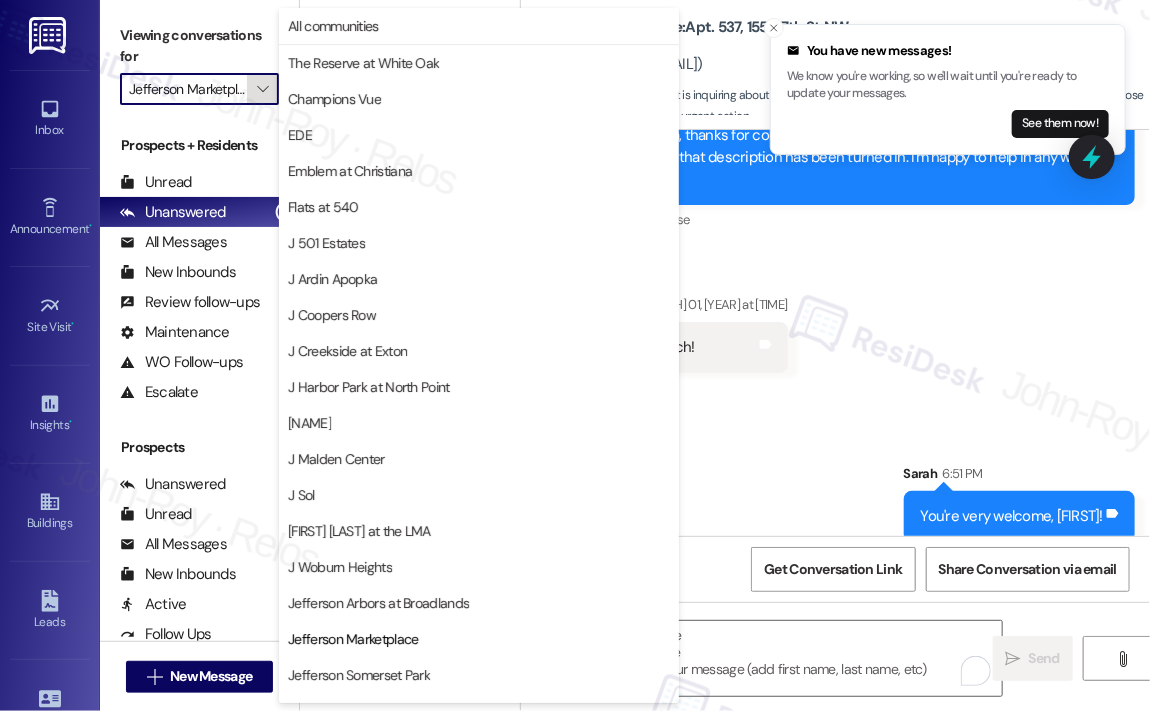 scroll, scrollTop: 313, scrollLeft: 0, axis: vertical 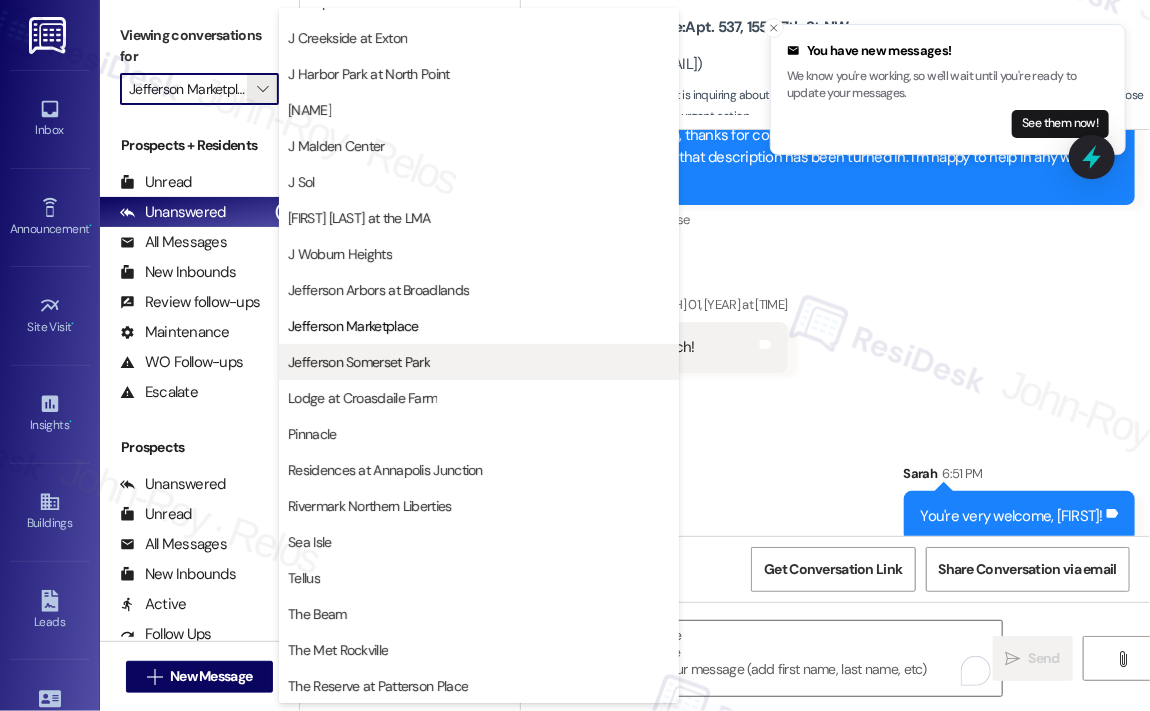 click on "Jefferson Somerset Park" at bounding box center [359, 362] 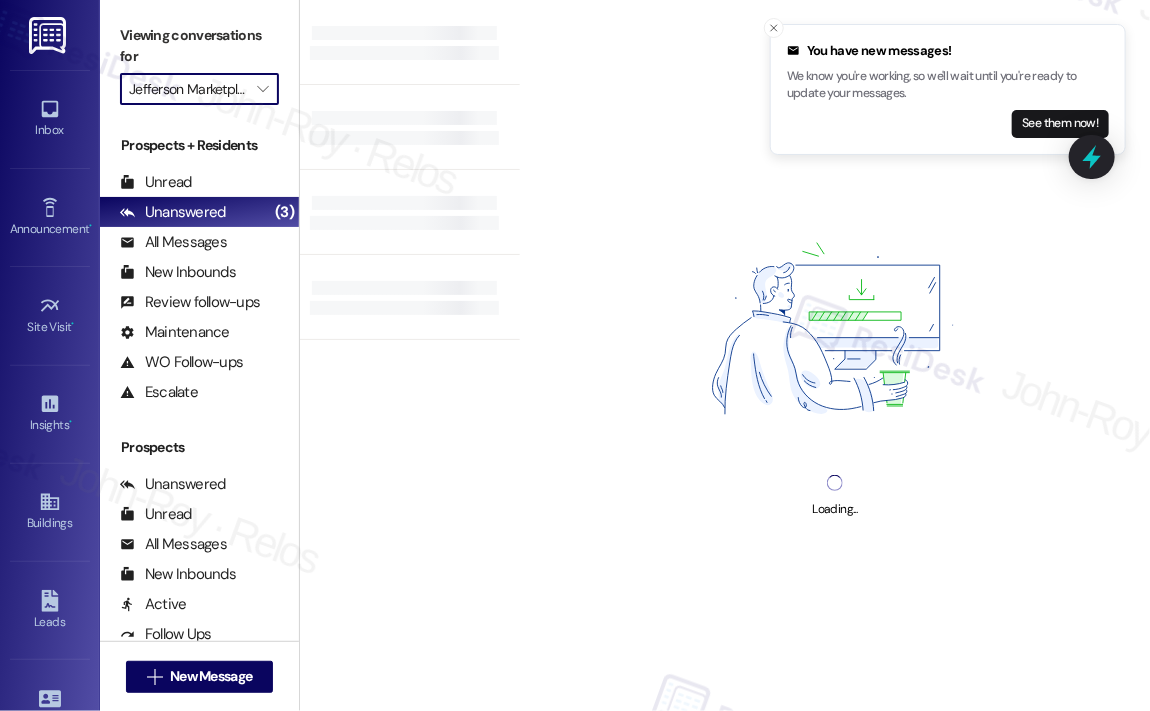 type on "Jefferson Somerset Park" 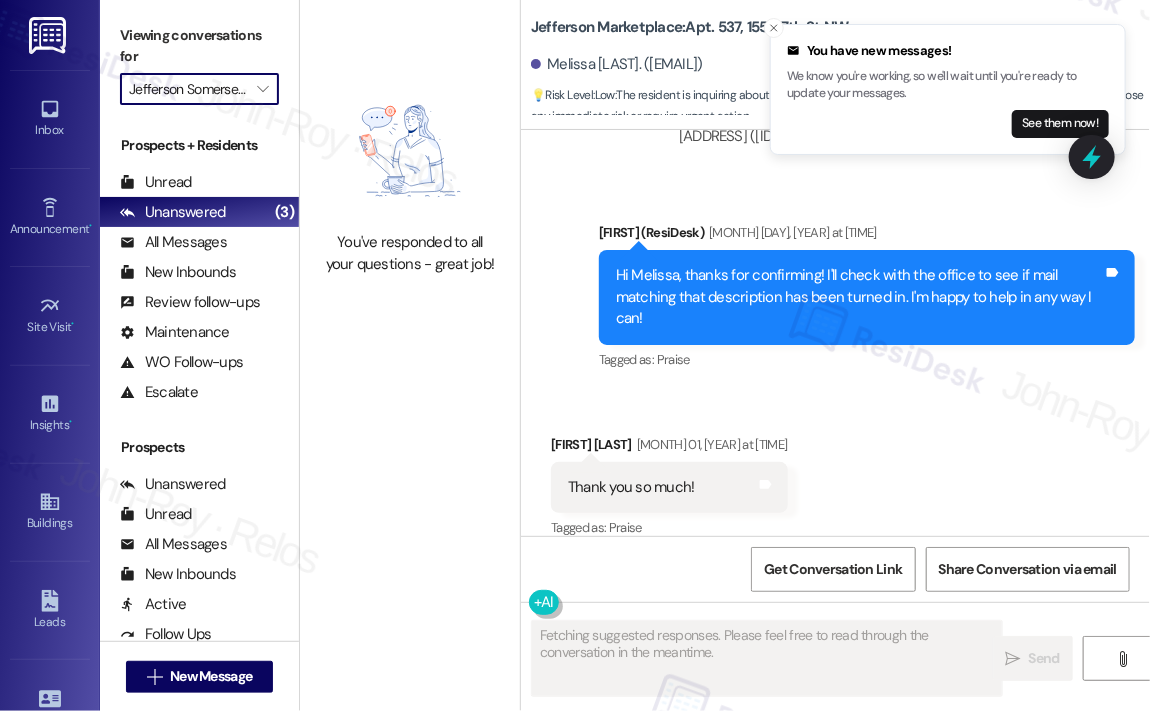 scroll, scrollTop: 9140, scrollLeft: 0, axis: vertical 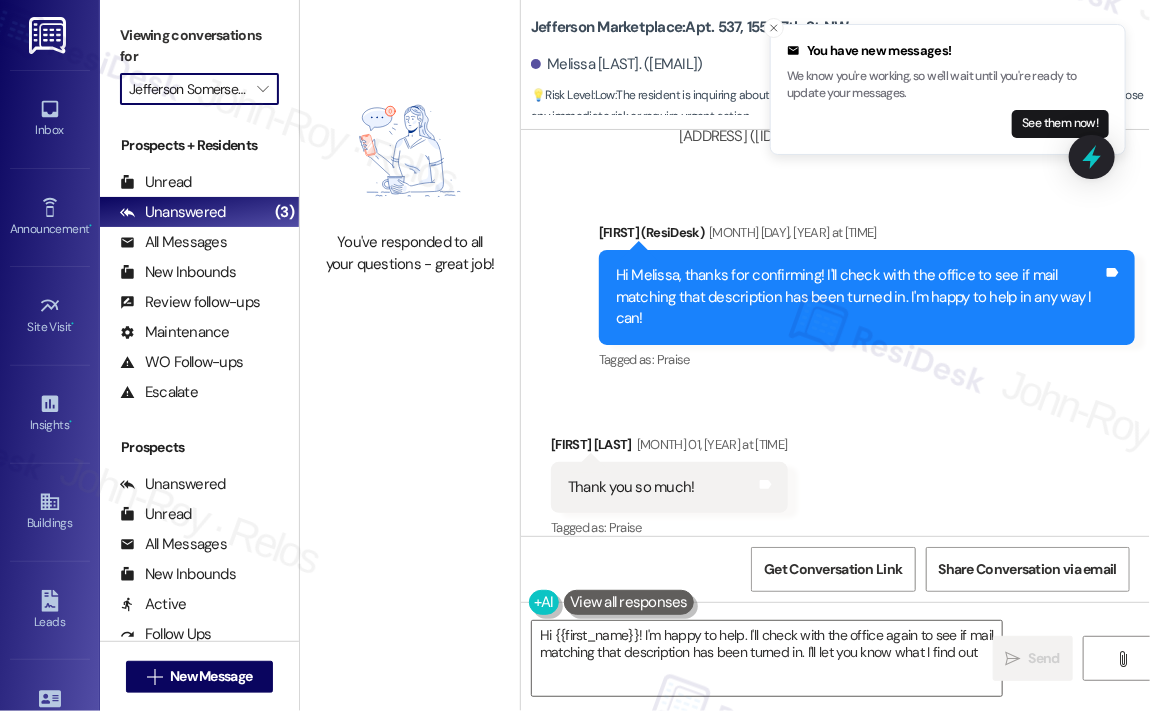 type on "Hi {{first_name}}! I'm happy to help. I'll check with the office again to see if mail matching that description has been turned in. I'll let you know what I find out!" 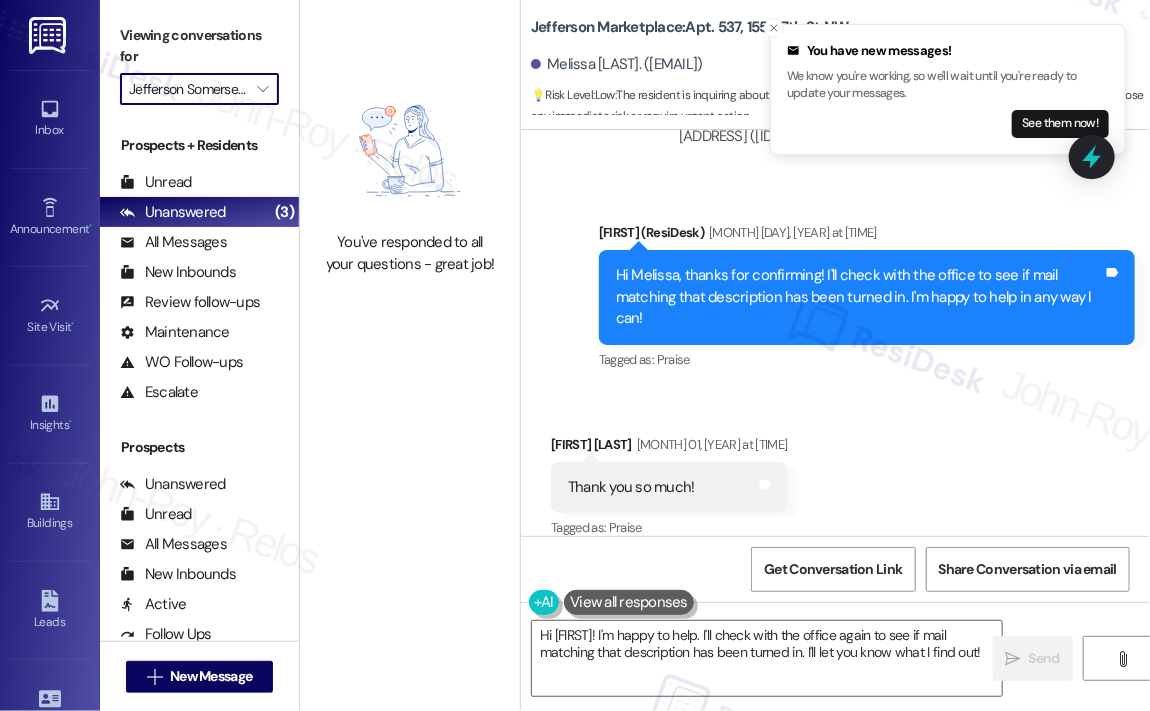 scroll, scrollTop: 9309, scrollLeft: 0, axis: vertical 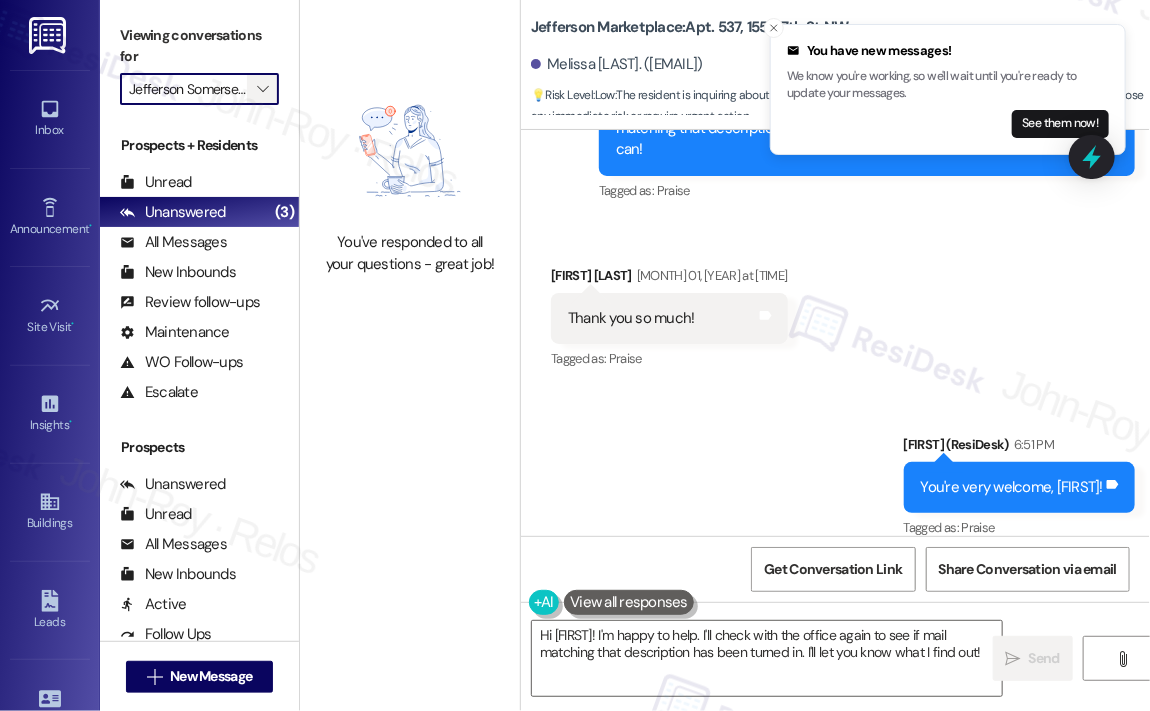 click on "" at bounding box center (262, 89) 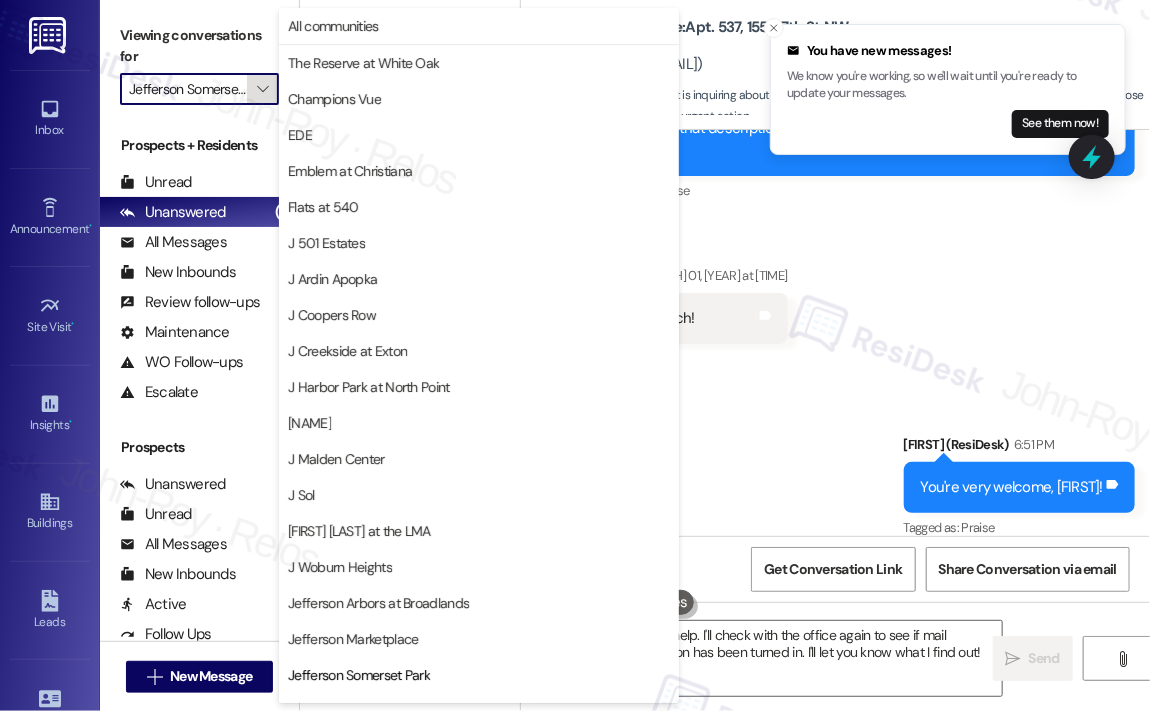 scroll, scrollTop: 0, scrollLeft: 23, axis: horizontal 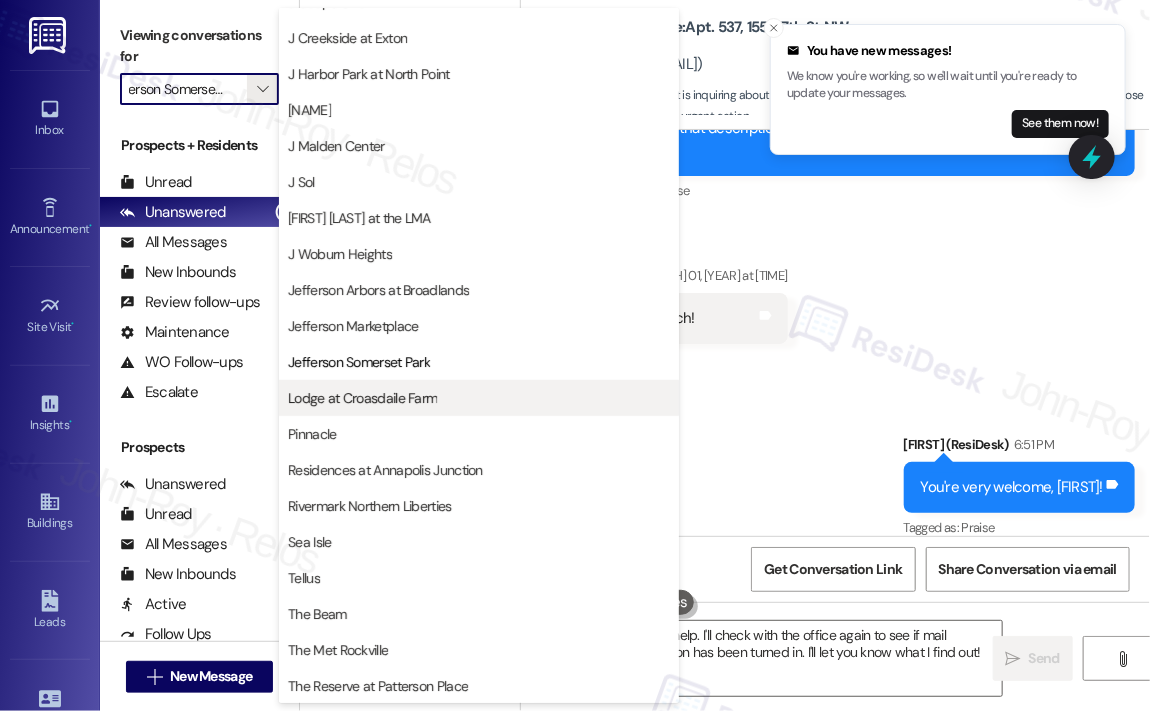 click on "Lodge at Croasdaile Farm" at bounding box center (362, 398) 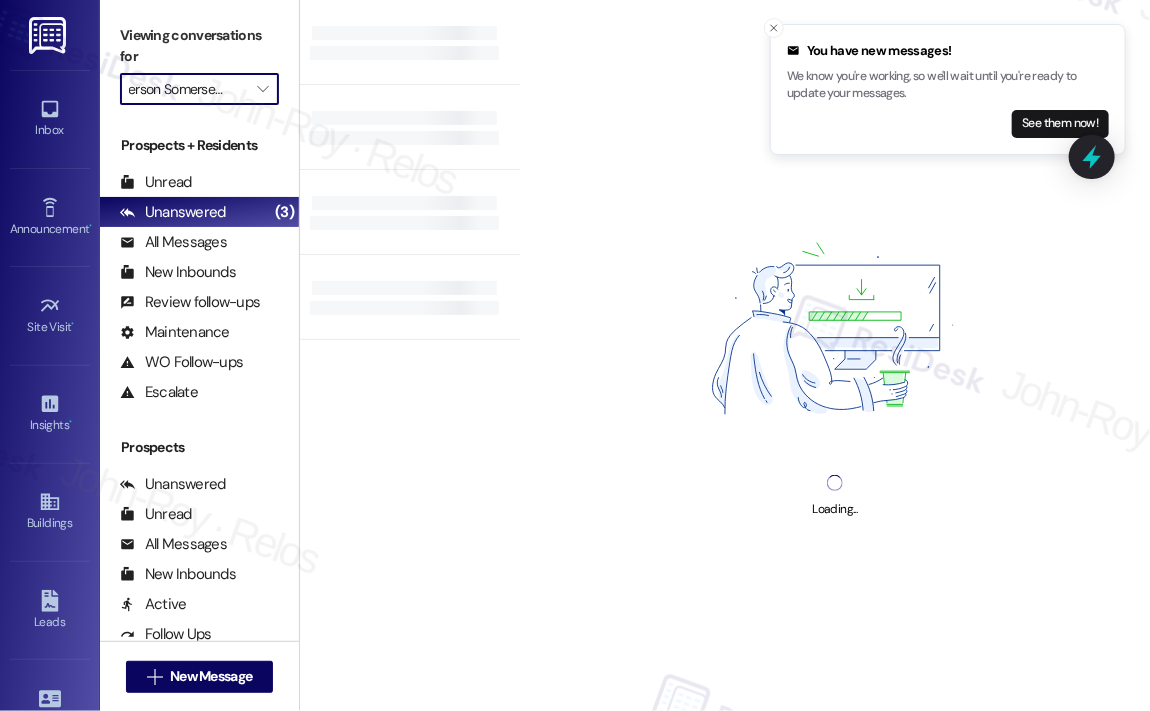 type on "Lodge at Croasdaile Farm" 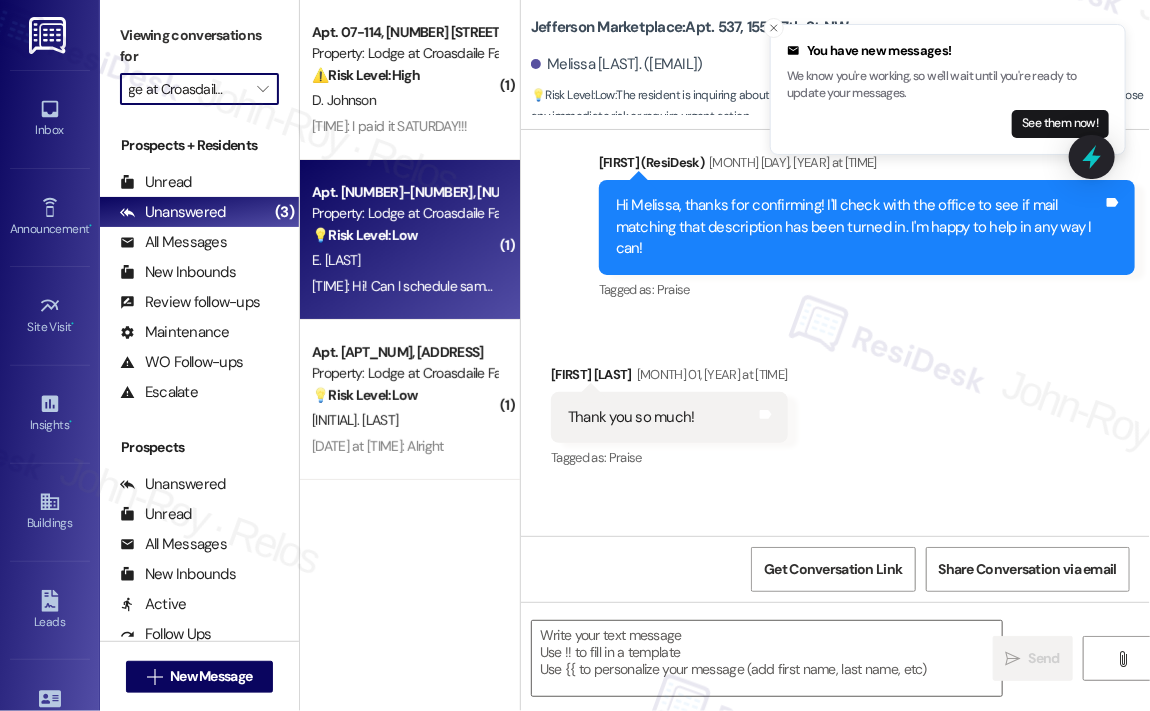 type on "Fetching suggested responses. Please feel free to read through the conversation in the meantime." 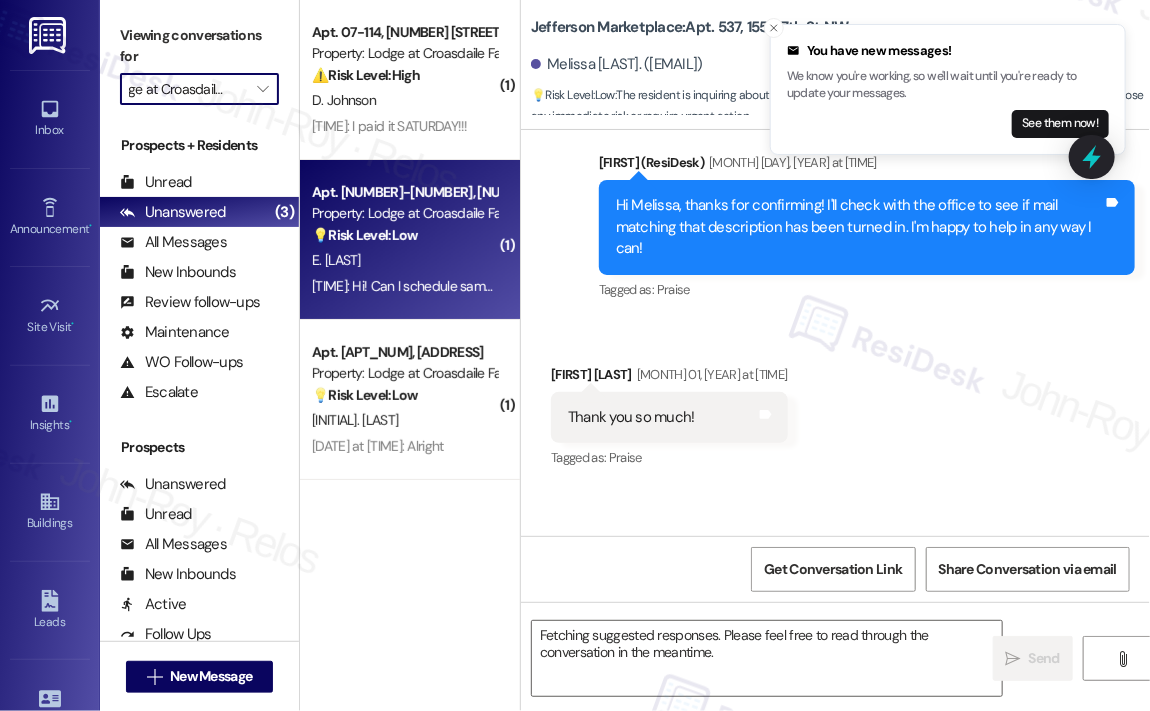 scroll, scrollTop: 9140, scrollLeft: 0, axis: vertical 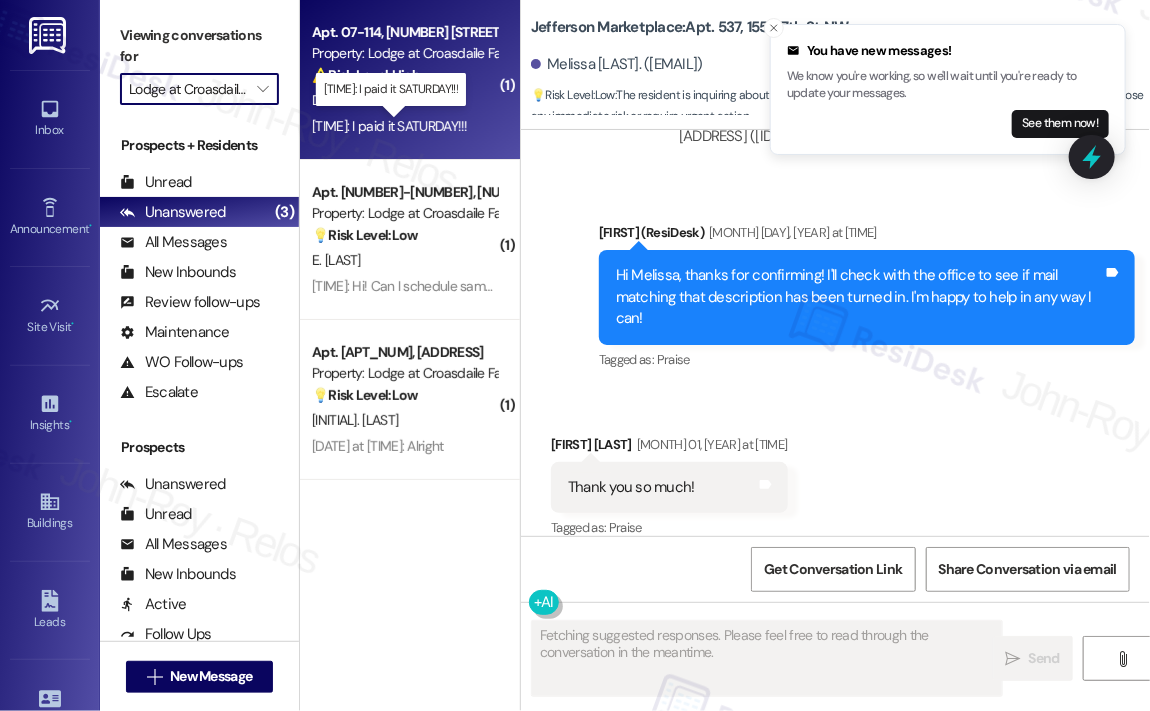 click on "6:10 PM: I paid it SATURDAY!!! 6:10 PM: I paid it SATURDAY!!!" at bounding box center [390, 126] 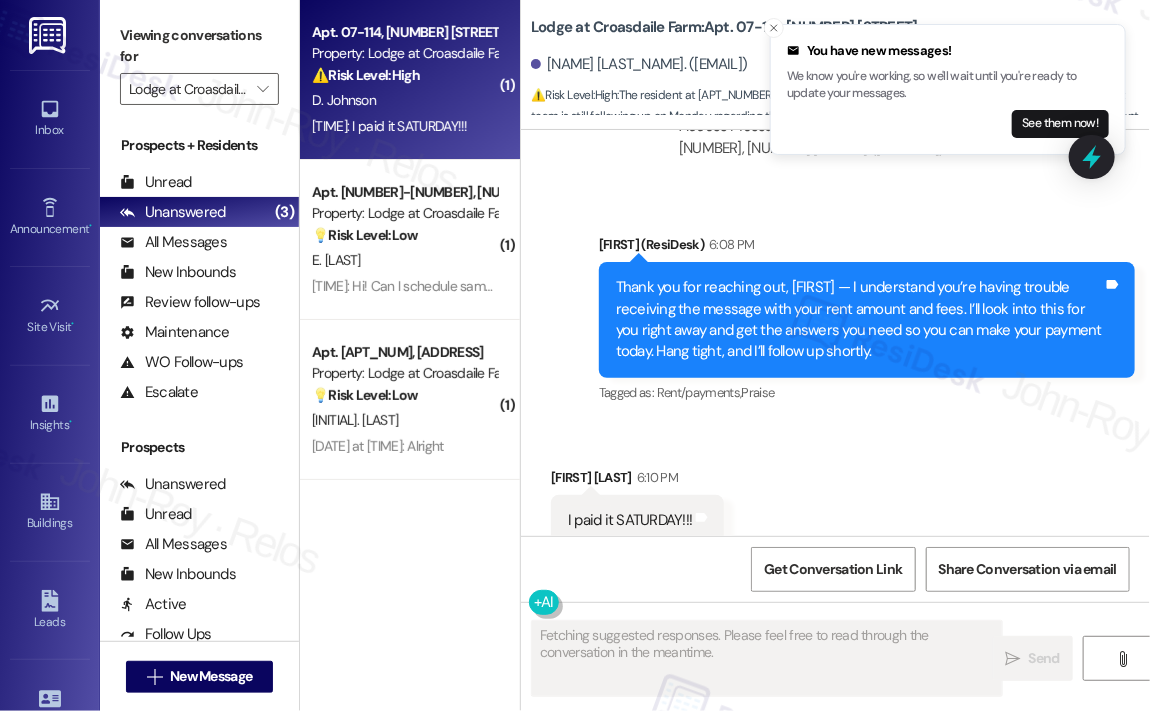 scroll, scrollTop: 9112, scrollLeft: 0, axis: vertical 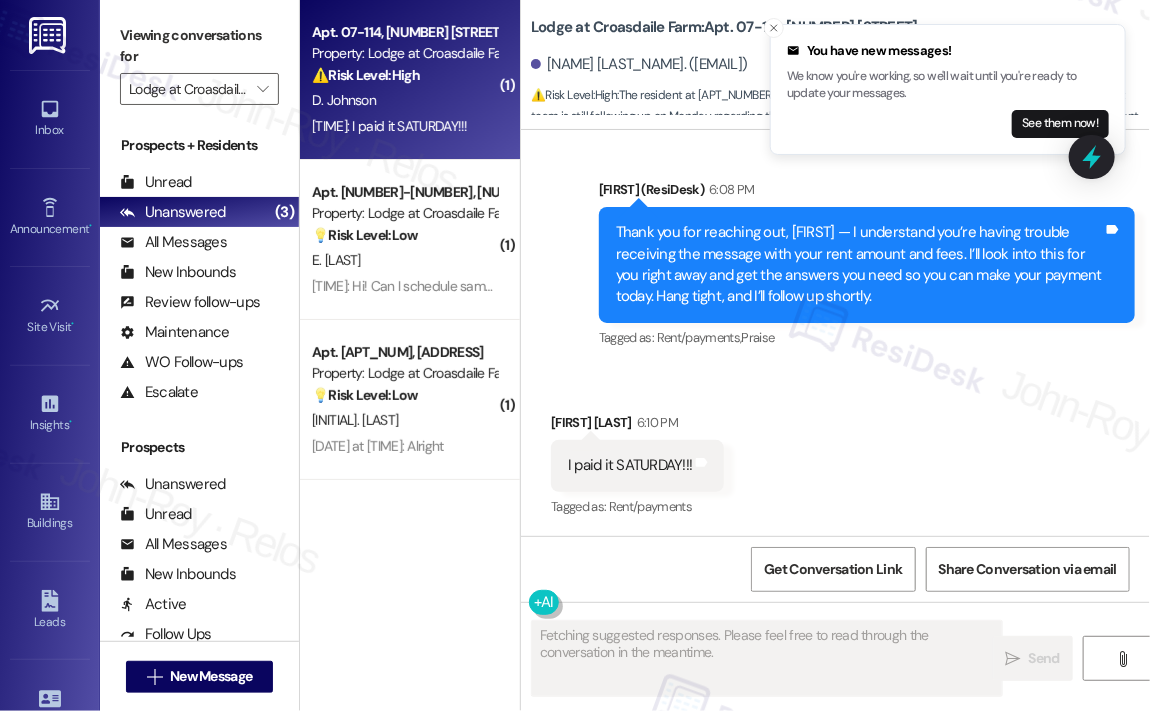 click on "Received via SMS Deborah Johnson 6:10 PM I paid it SATURDAY!!! Tags and notes Tagged as:   Rent/payments Click to highlight conversations about Rent/payments" at bounding box center [835, 451] 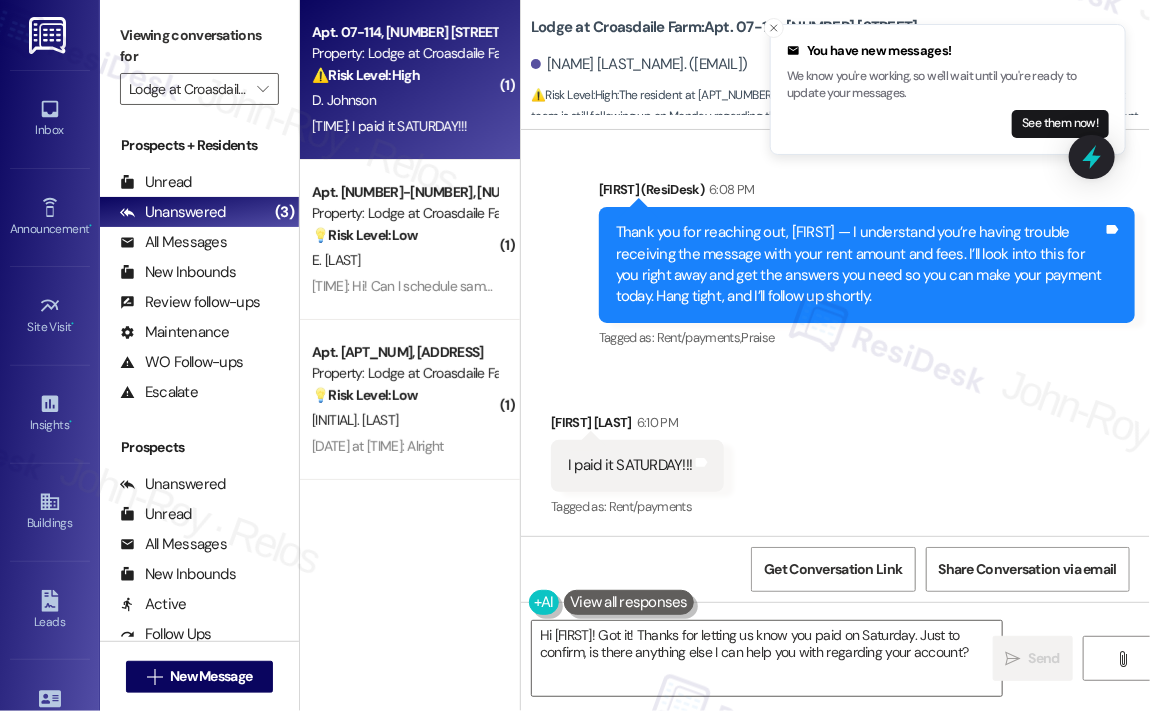scroll, scrollTop: 9113, scrollLeft: 0, axis: vertical 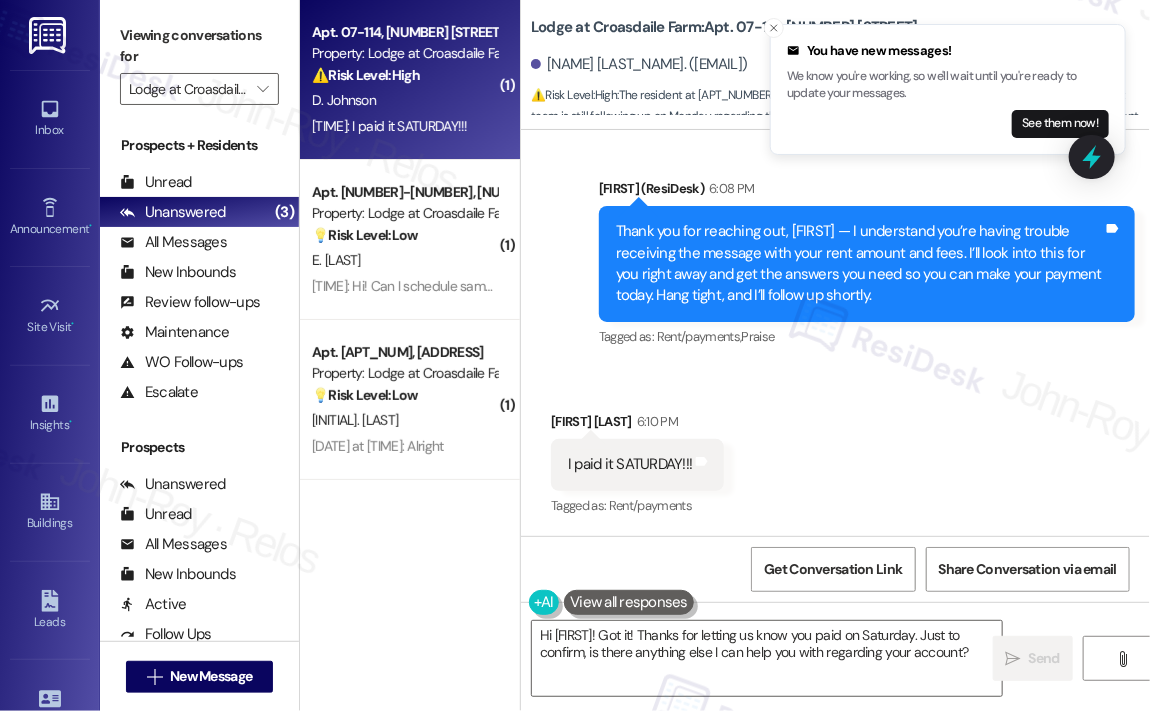 click on "Received via SMS Deborah Johnson 6:10 PM I paid it SATURDAY!!! Tags and notes Tagged as:   Rent/payments Click to highlight conversations about Rent/payments" at bounding box center (835, 450) 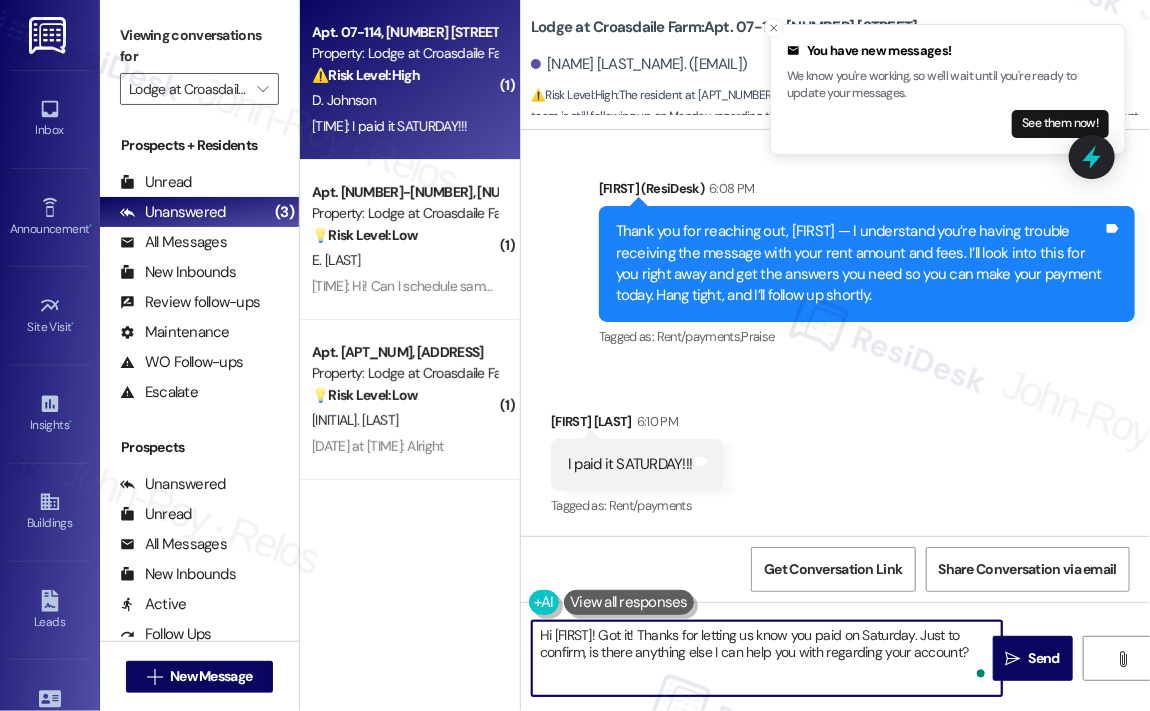 drag, startPoint x: 982, startPoint y: 652, endPoint x: 961, endPoint y: 638, distance: 25.23886 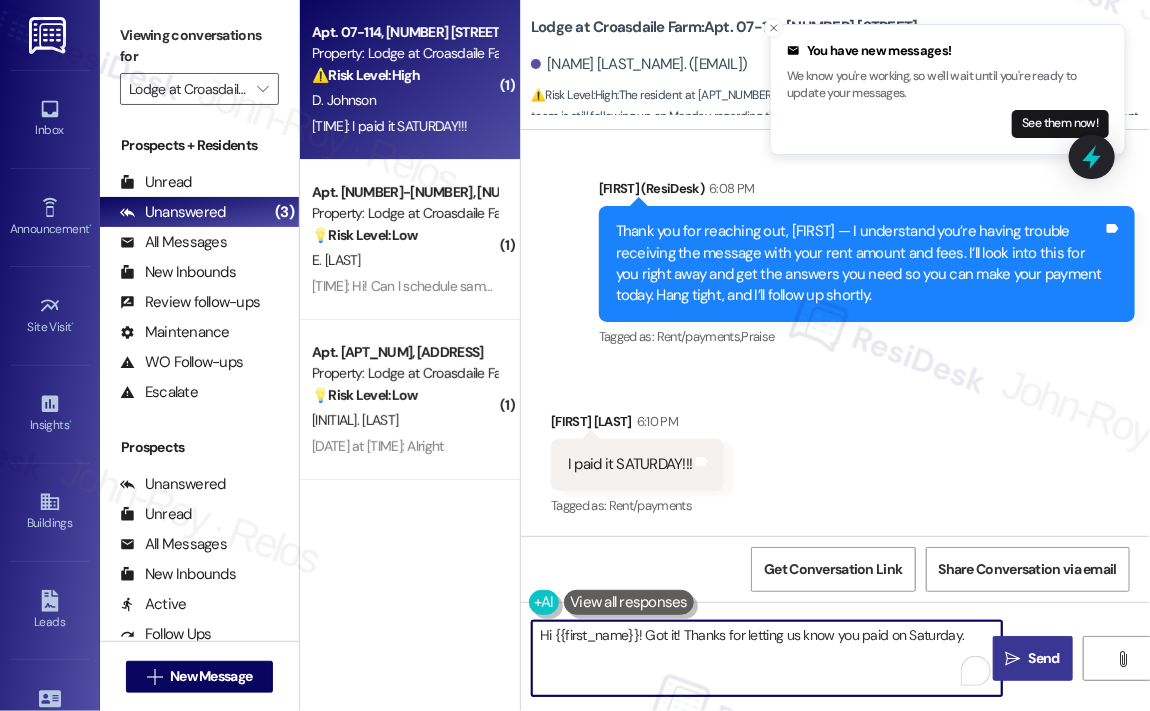 type on "Hi {{first_name}}! Got it! Thanks for letting us know you paid on Saturday." 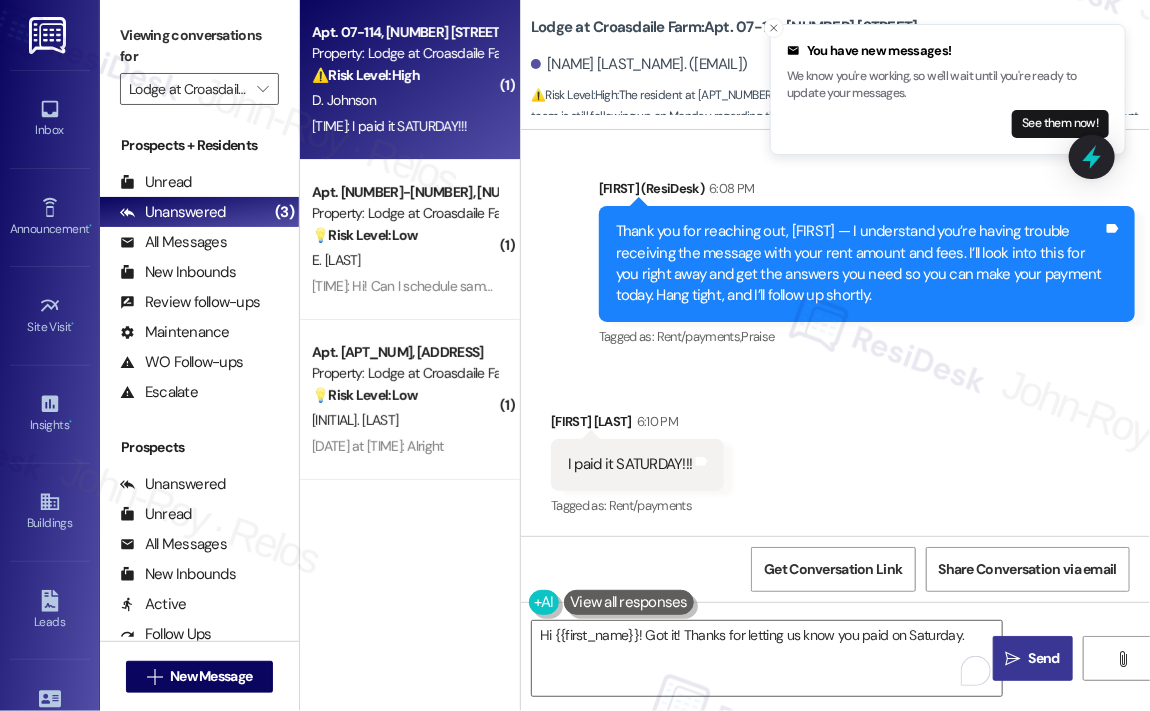 click on "Send" at bounding box center [1044, 658] 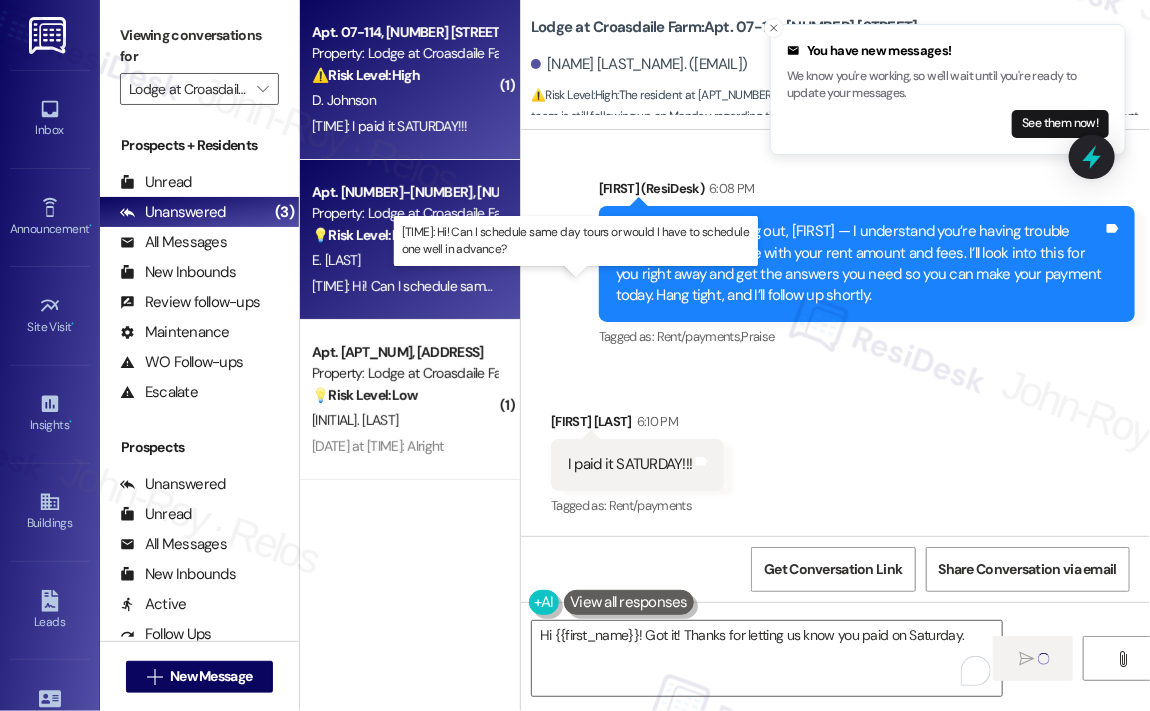 type 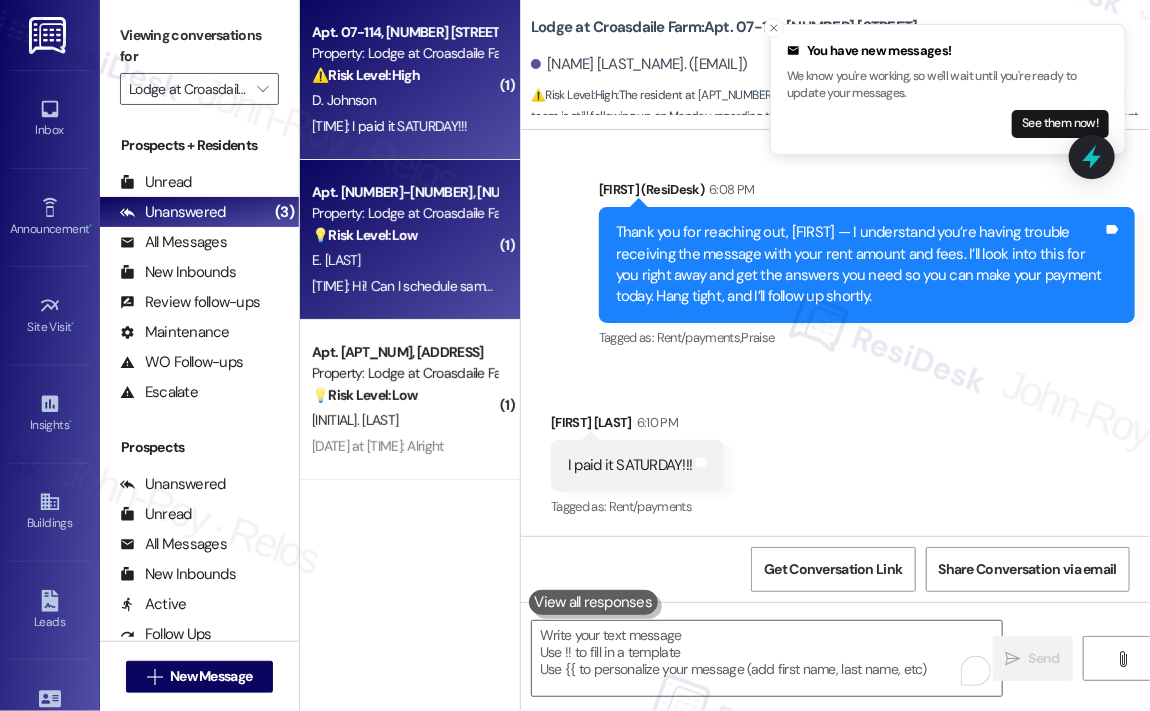 click on "5:14 PM: Hi! Can I schedule same day tours or would I have to schedule one well in advance?  5:14 PM: Hi! Can I schedule same day tours or would I have to schedule one well in advance?" at bounding box center (575, 286) 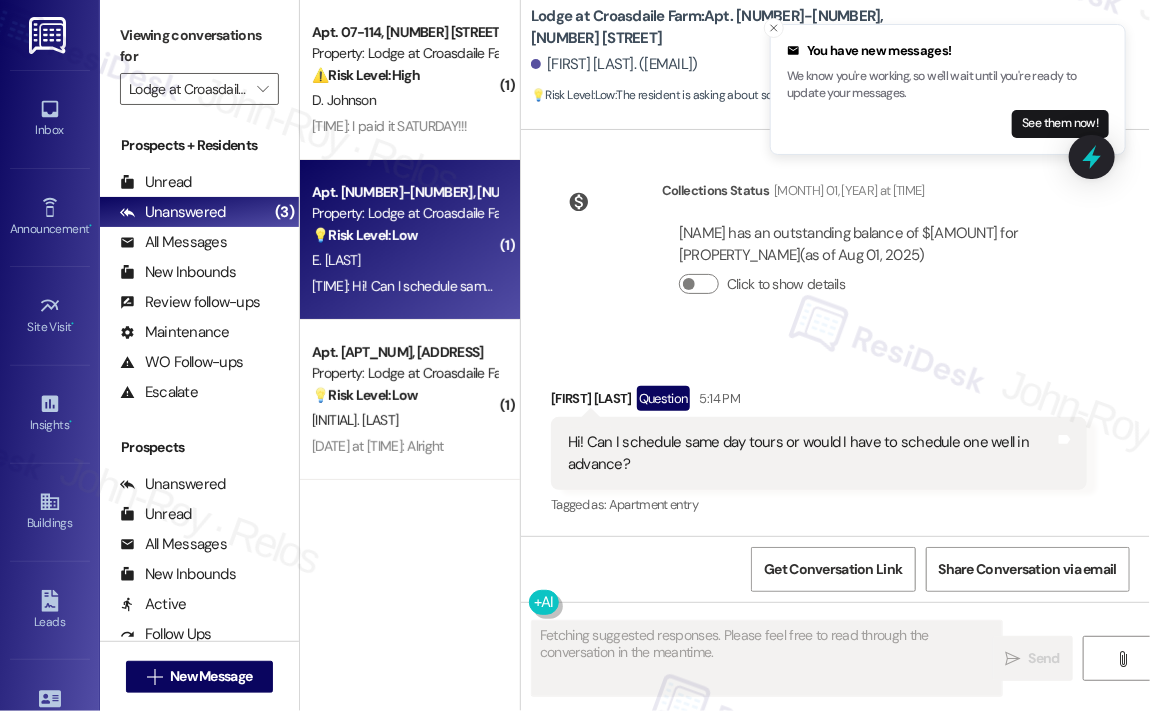 scroll, scrollTop: 1124, scrollLeft: 0, axis: vertical 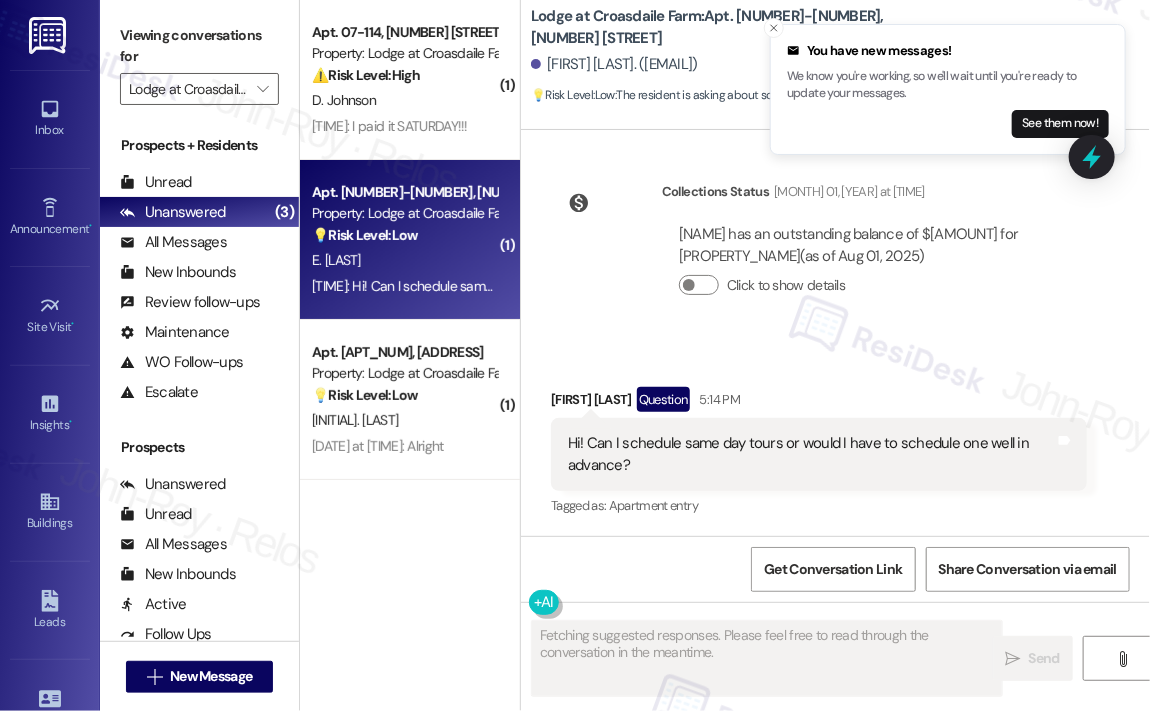 click on "Received via SMS Elena Delvalle Question 5:14 PM Hi! Can I schedule same day tours or would I have to schedule one well in advance?  Tags and notes Tagged as:   Apartment entry Click to highlight conversations about Apartment entry" at bounding box center [835, 439] 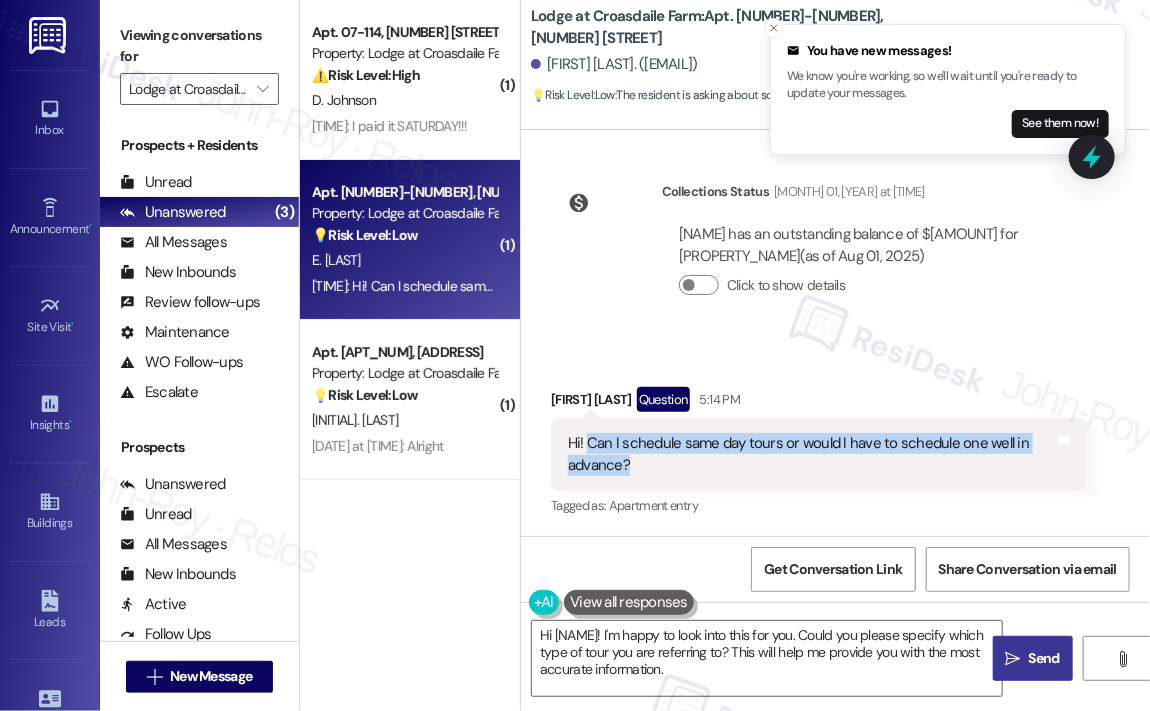 drag, startPoint x: 668, startPoint y: 469, endPoint x: 591, endPoint y: 439, distance: 82.637764 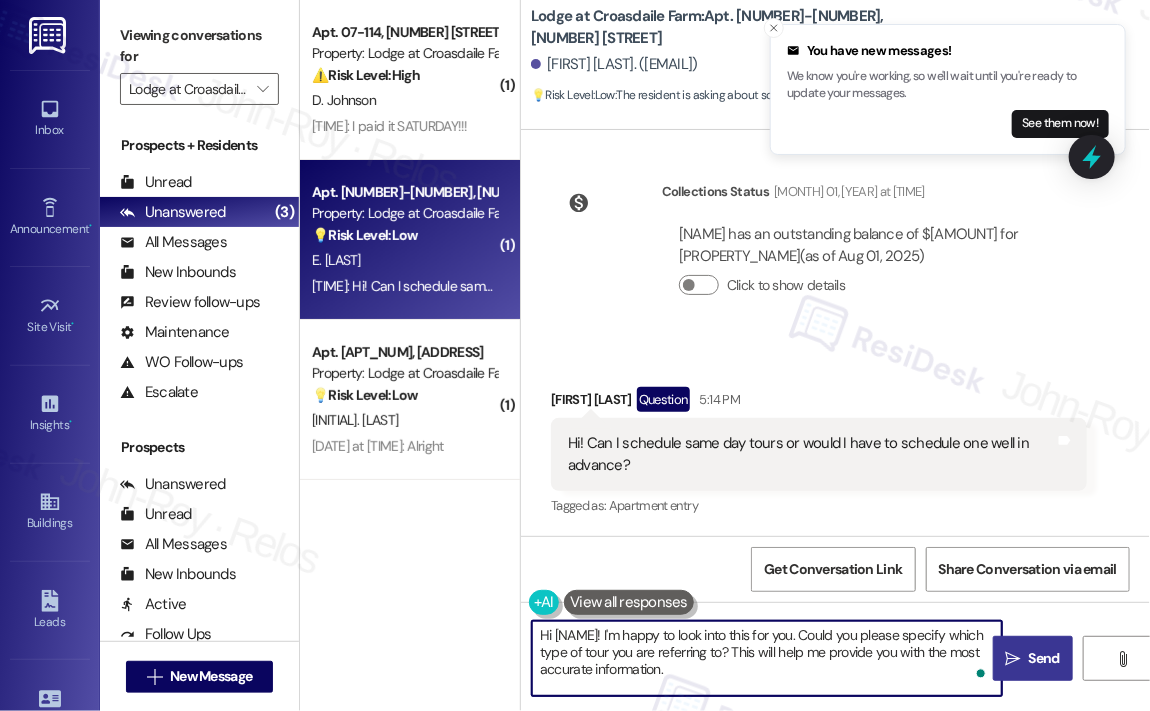 drag, startPoint x: 725, startPoint y: 676, endPoint x: 644, endPoint y: 635, distance: 90.78546 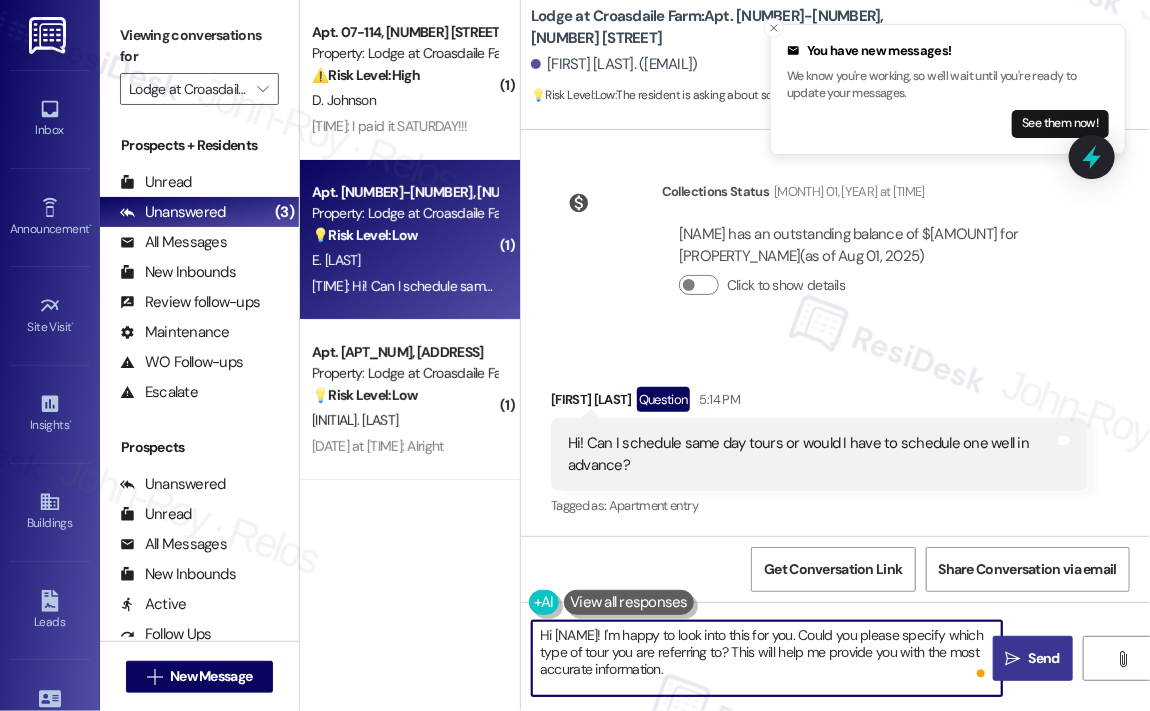 paste on "Thank you for reaching out — I’d be happy to help with scheduling a tour.
Are you hoping to schedule a tour for today, or just checking in general? I can confirm with the team whether same-day tours are available or if advance notice is required, depending on availability. Let me know what time works best for you!" 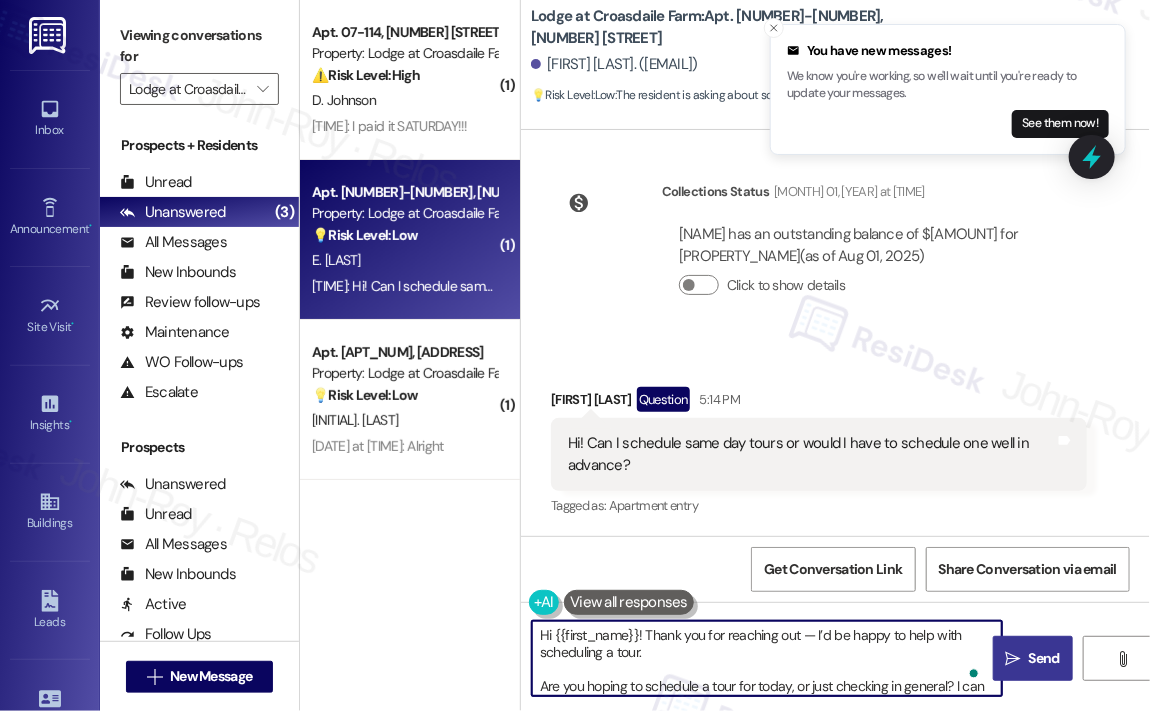 scroll, scrollTop: 50, scrollLeft: 0, axis: vertical 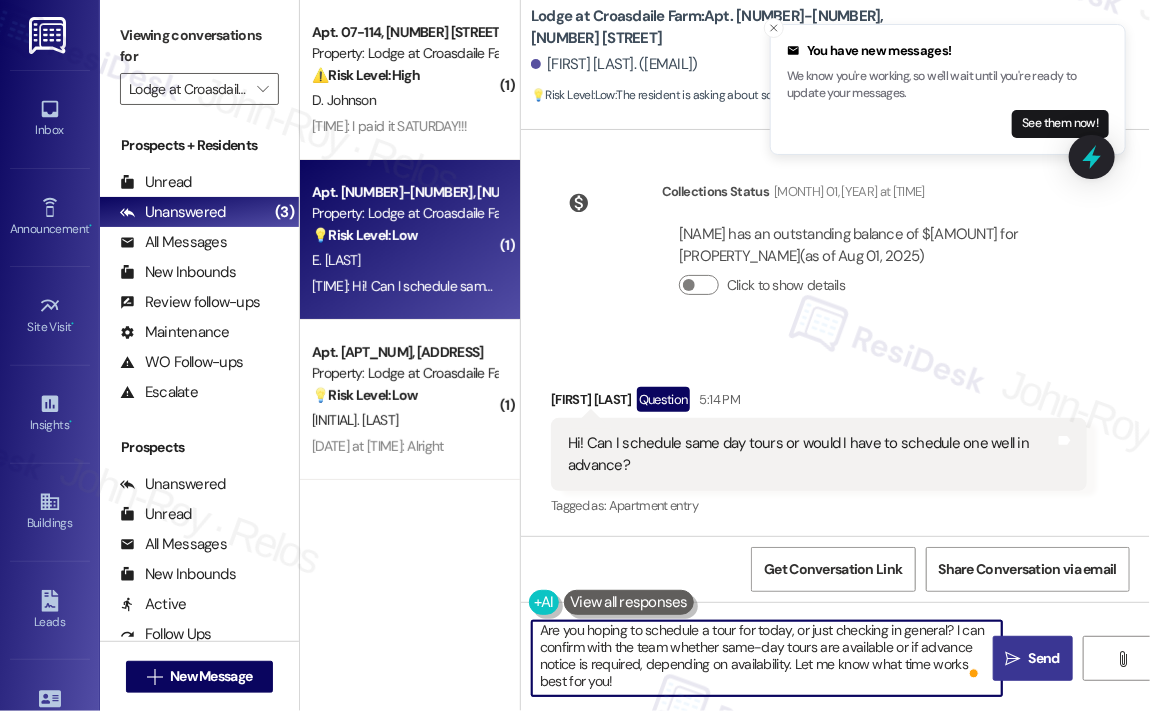type on "Hi {{first_name}}! Thank you for reaching out — I’d be happy to help with scheduling a tour.
Are you hoping to schedule a tour for today, or just checking in general? I can confirm with the team whether same-day tours are available or if advance notice is required, depending on availability. Let me know what time works best for you!" 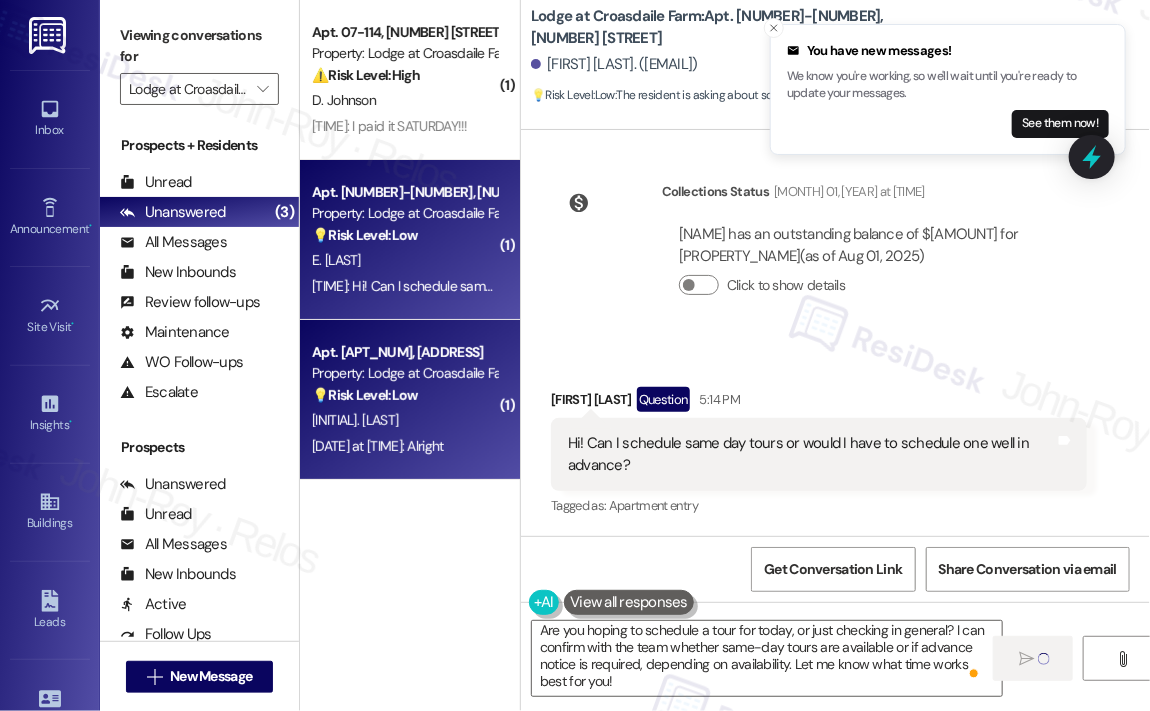 click on "Aug 01, 2025 at 12:55 PM: Alright  Aug 01, 2025 at 12:55 PM: Alright" at bounding box center [378, 446] 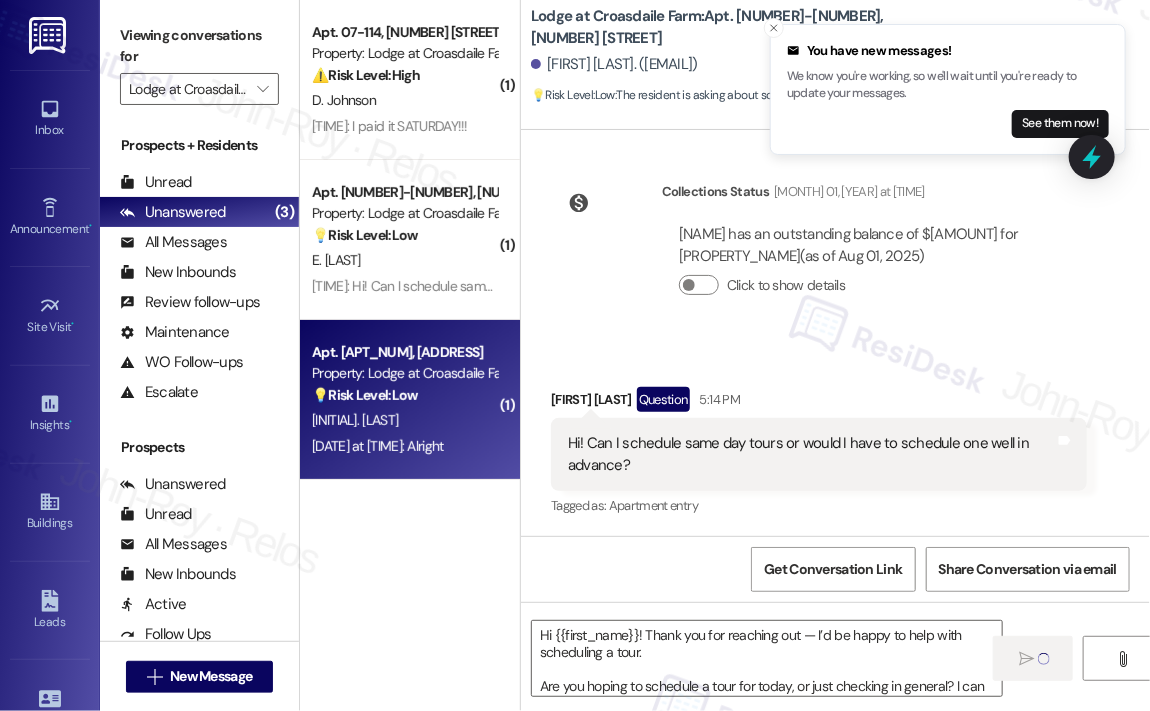 type on "Fetching suggested responses. Please feel free to read through the conversation in the meantime." 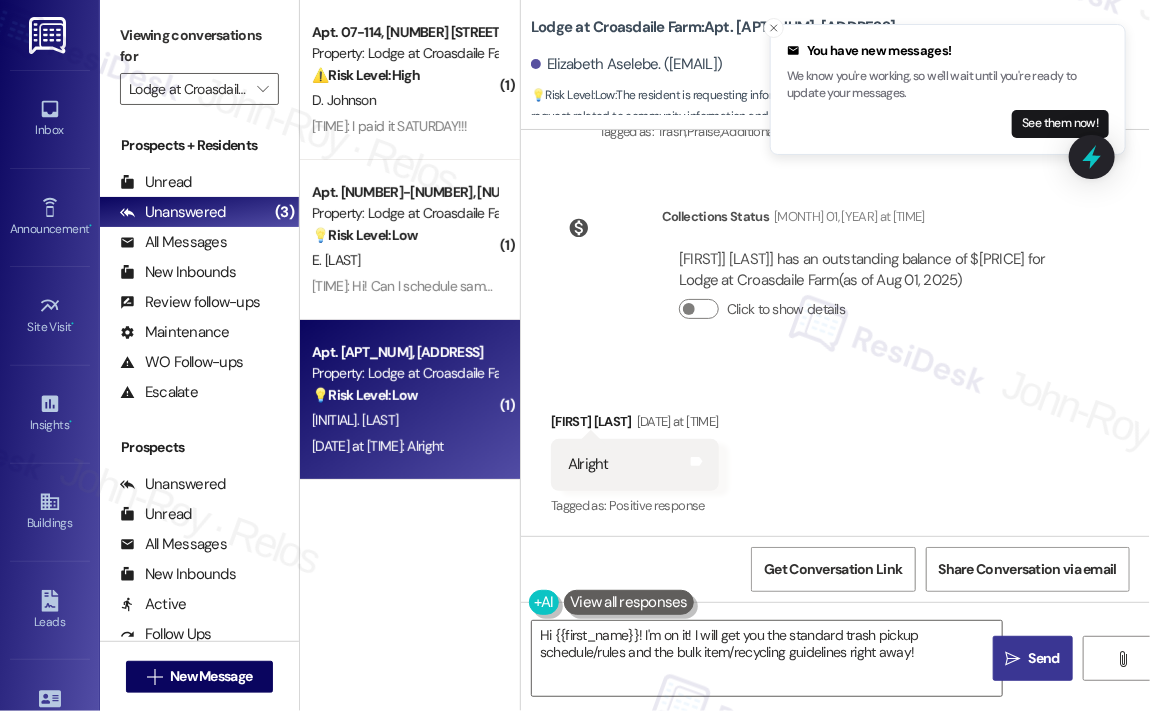 scroll, scrollTop: 6036, scrollLeft: 0, axis: vertical 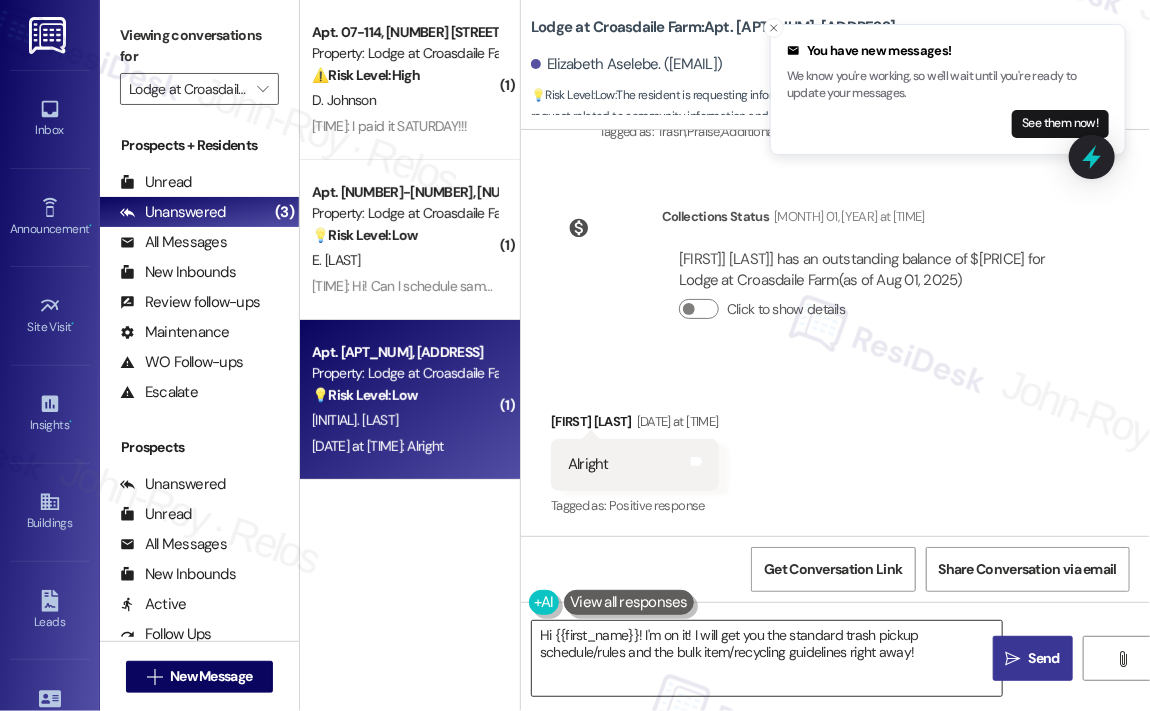 click on "Hi {{first_name}}! I'm on it! I will get you the standard trash pickup schedule/rules and the bulk item/recycling guidelines right away!" at bounding box center [767, 658] 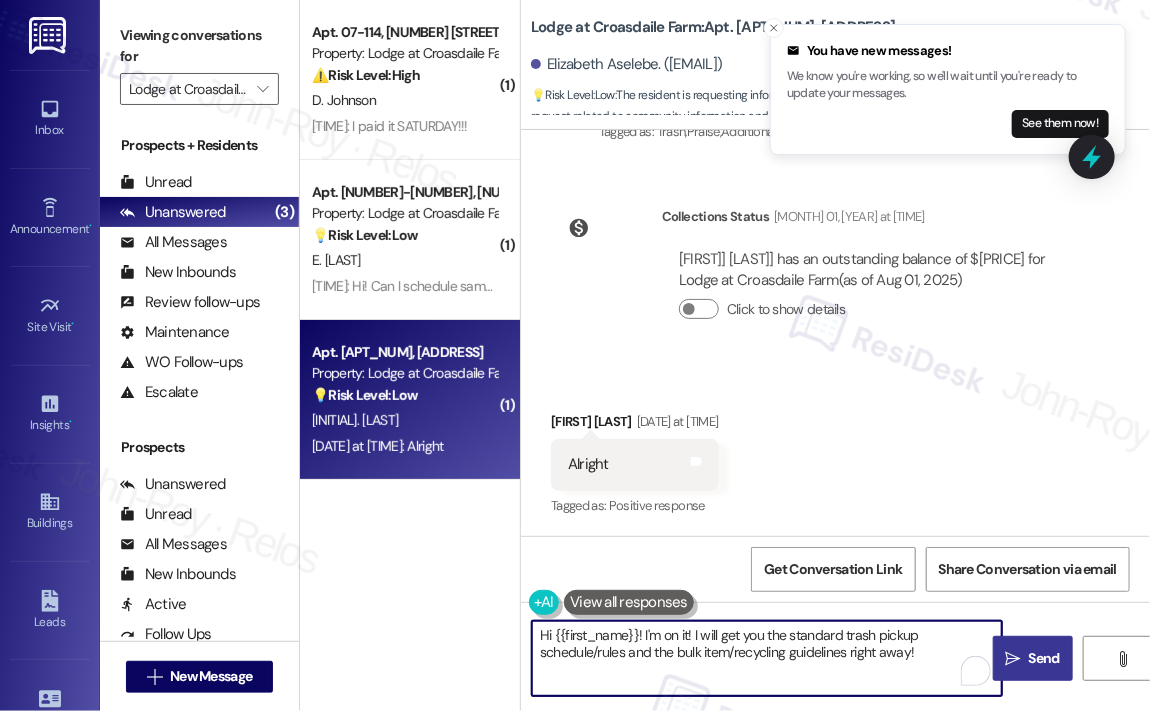 click on "Hi {{first_name}}! I'm on it! I will get you the standard trash pickup schedule/rules and the bulk item/recycling guidelines right away!" at bounding box center (767, 658) 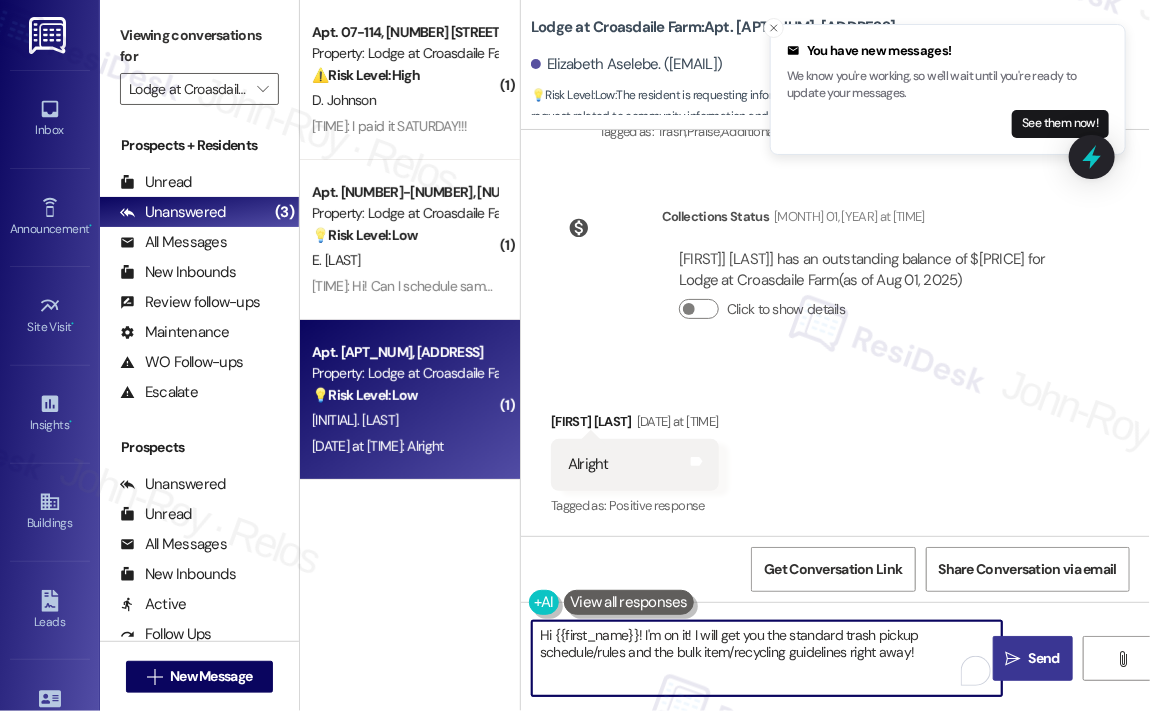 click on "Hi {{first_name}}! I'm on it! I will get you the standard trash pickup schedule/rules and the bulk item/recycling guidelines right away!" at bounding box center [767, 658] 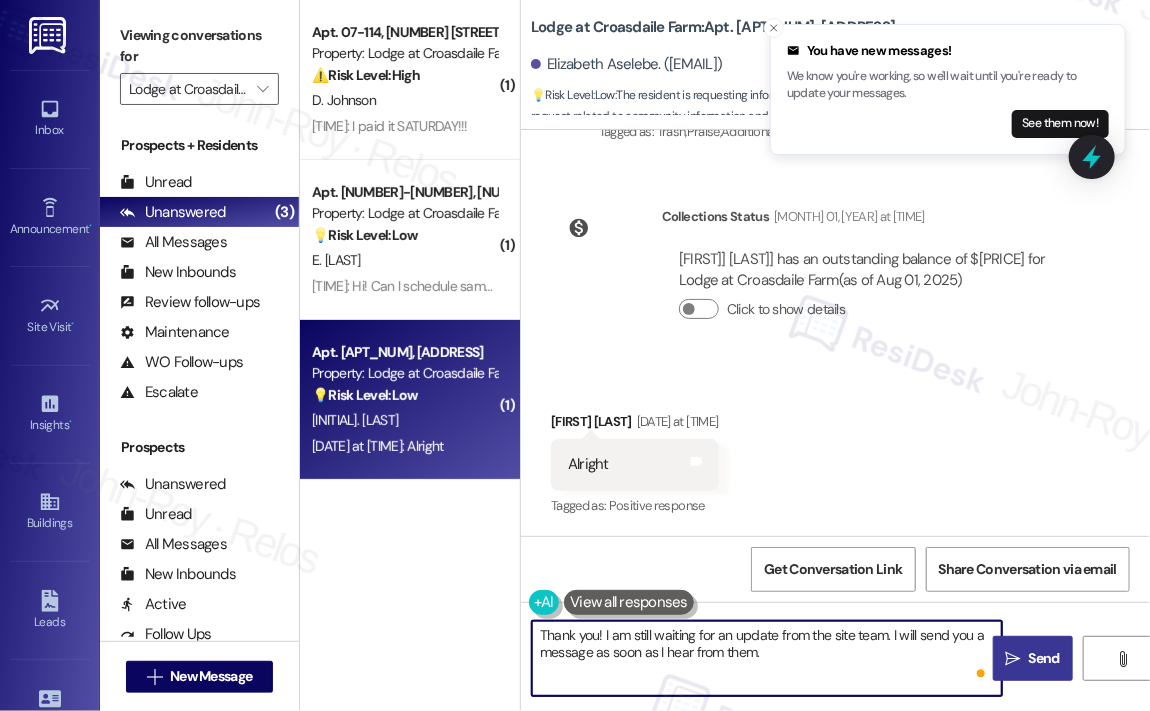 type on "Thank you! I am still waiting for an update from the site team. I will send you a message as soon as I hear from them." 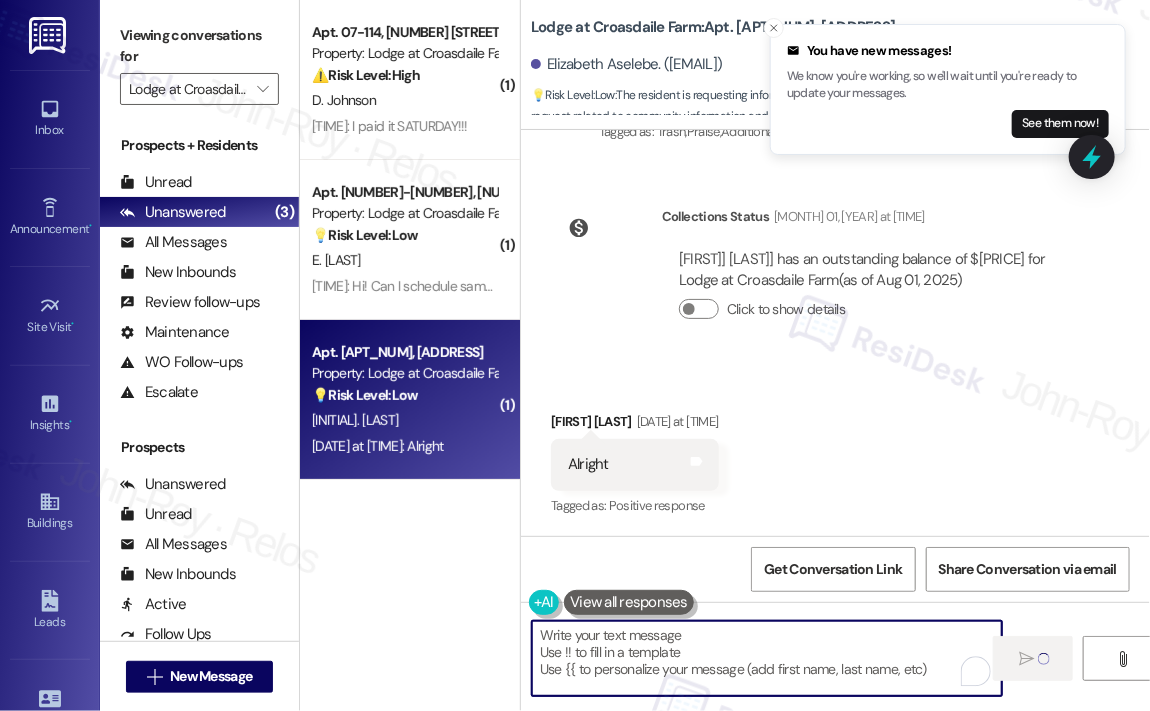 scroll, scrollTop: 6035, scrollLeft: 0, axis: vertical 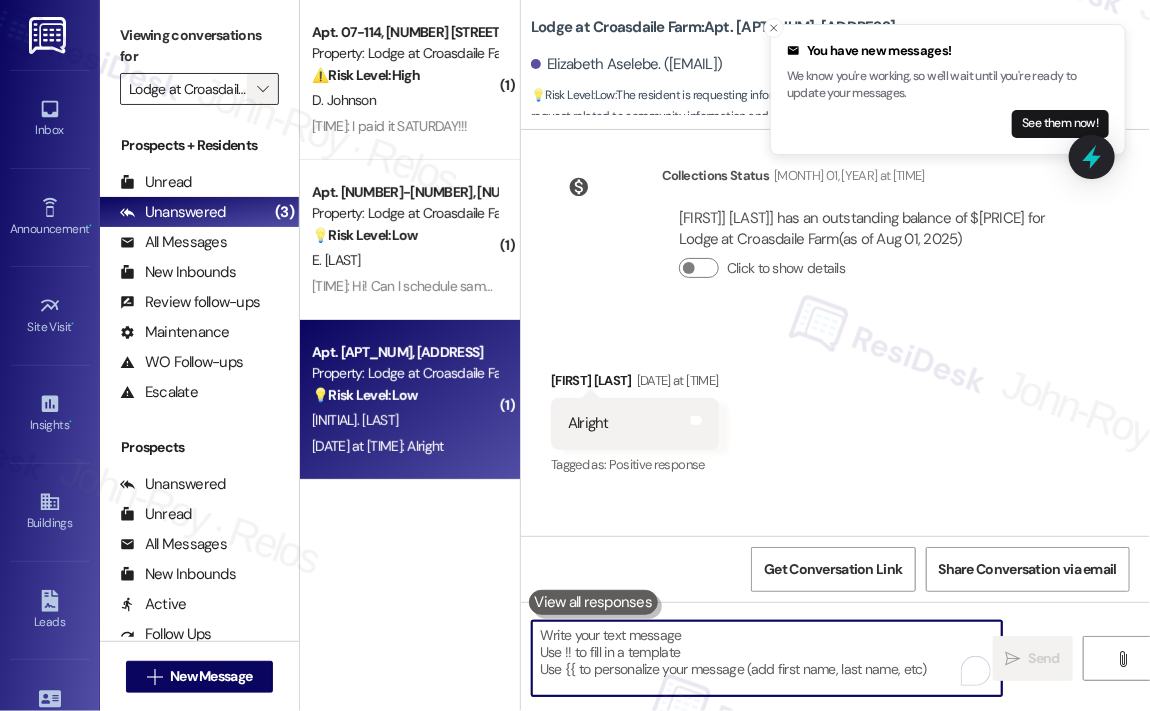 type 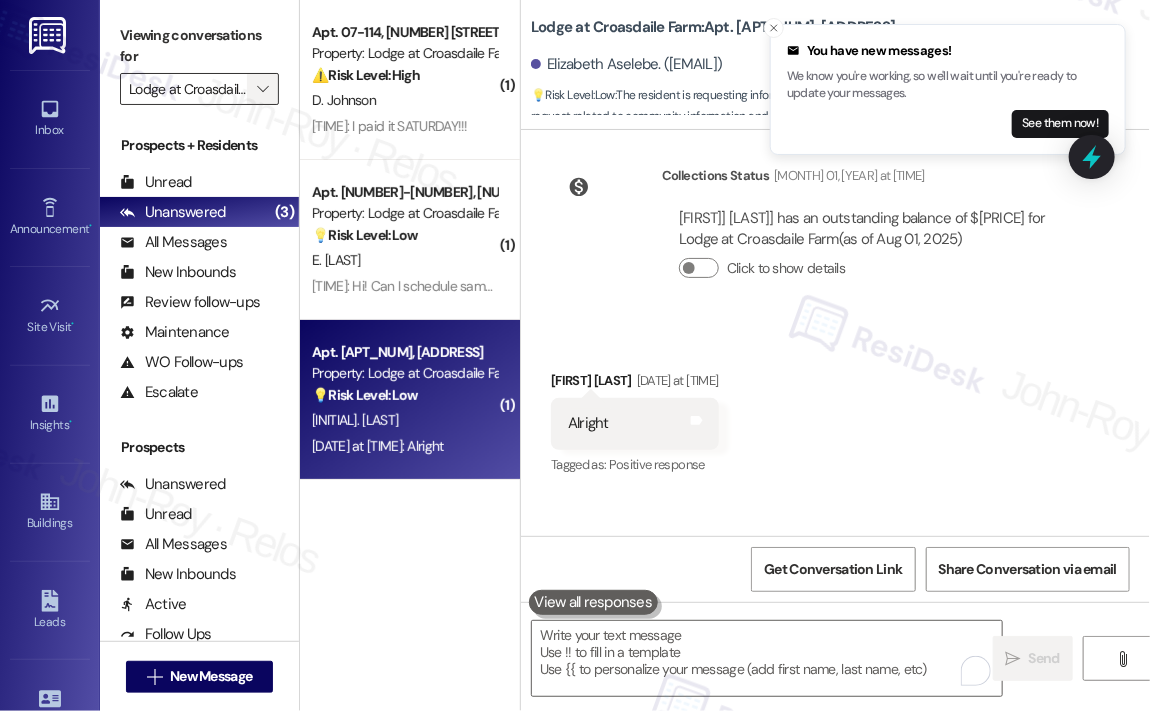 click on "" at bounding box center (262, 89) 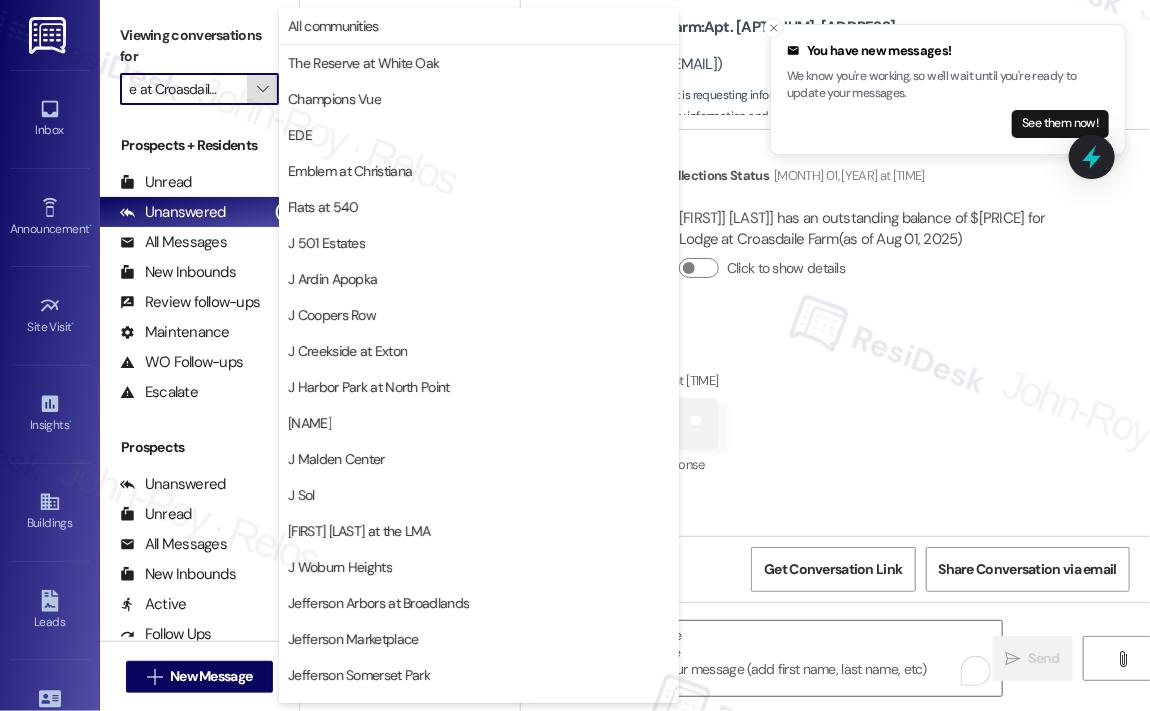 scroll, scrollTop: 313, scrollLeft: 0, axis: vertical 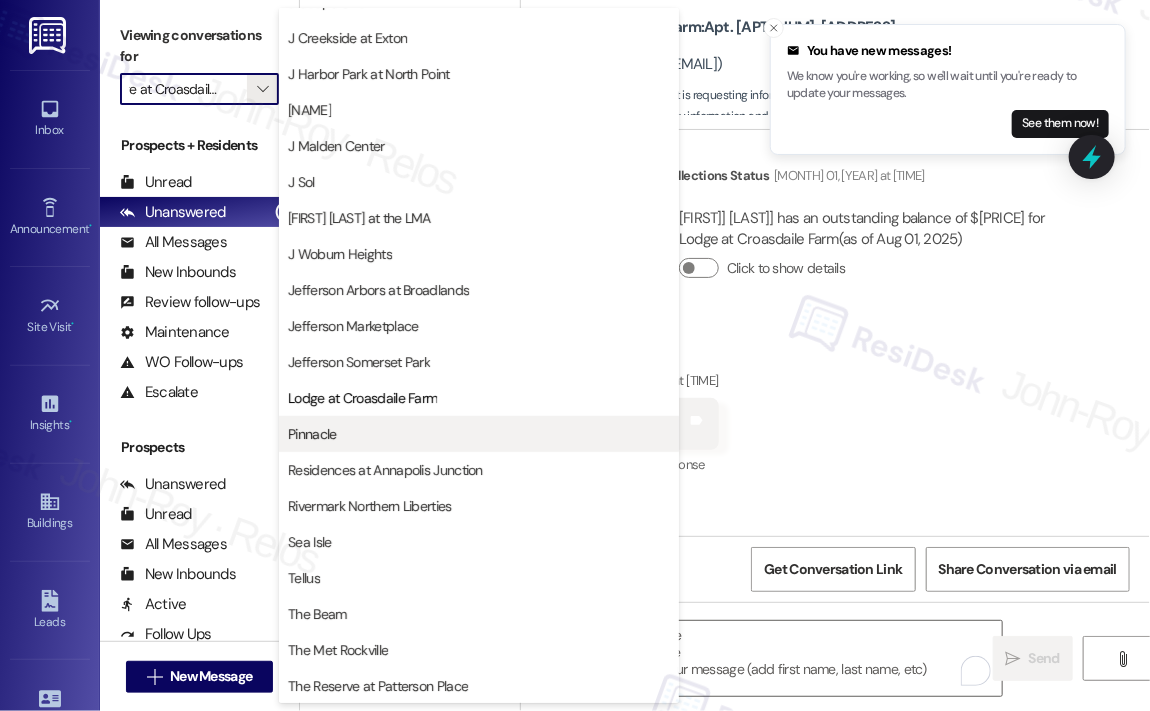 click on "Pinnacle" at bounding box center (479, 434) 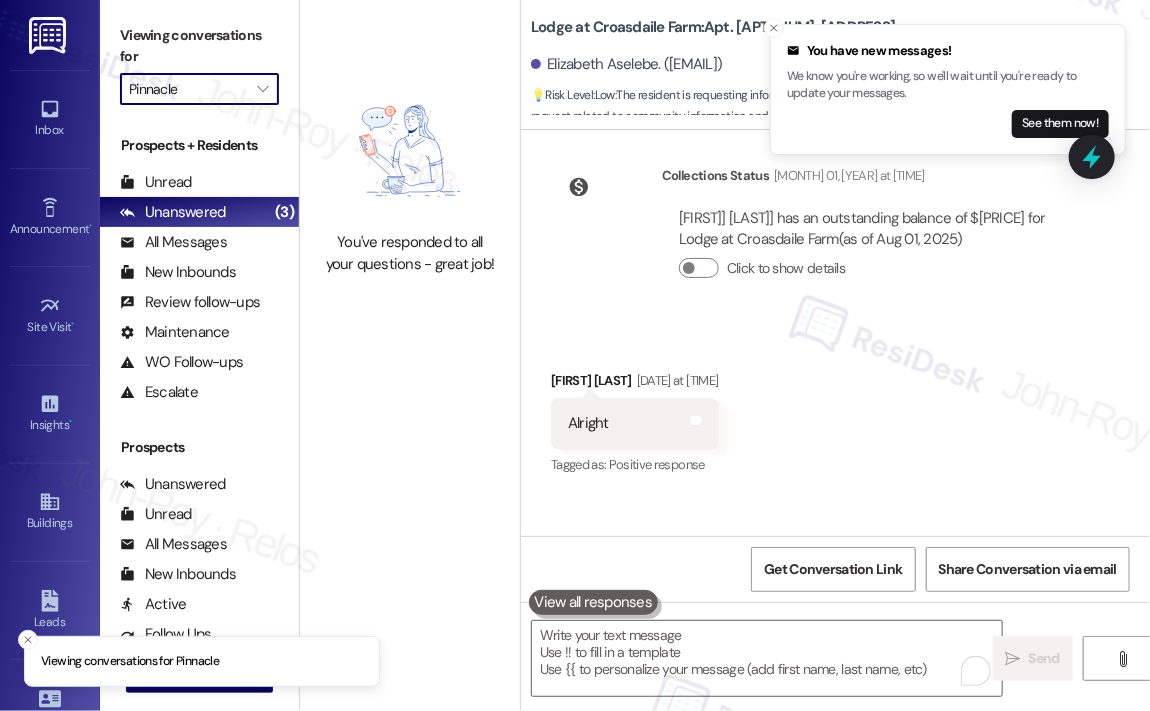 scroll, scrollTop: 0, scrollLeft: 0, axis: both 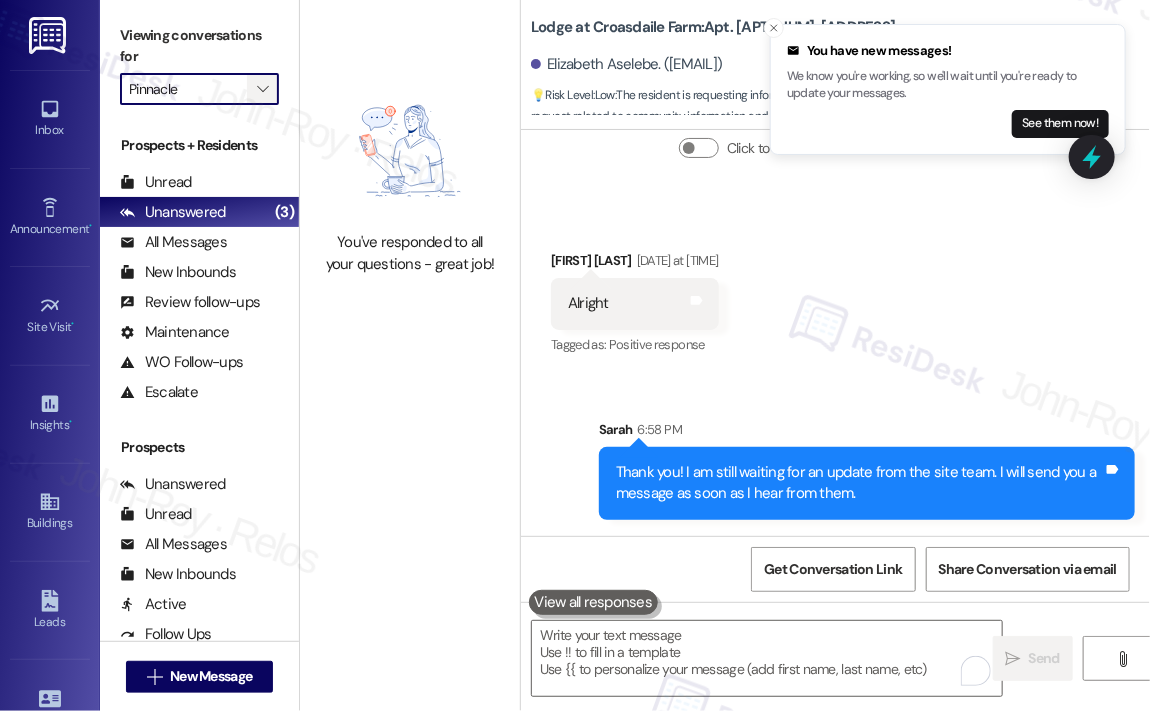 click on "" at bounding box center (262, 89) 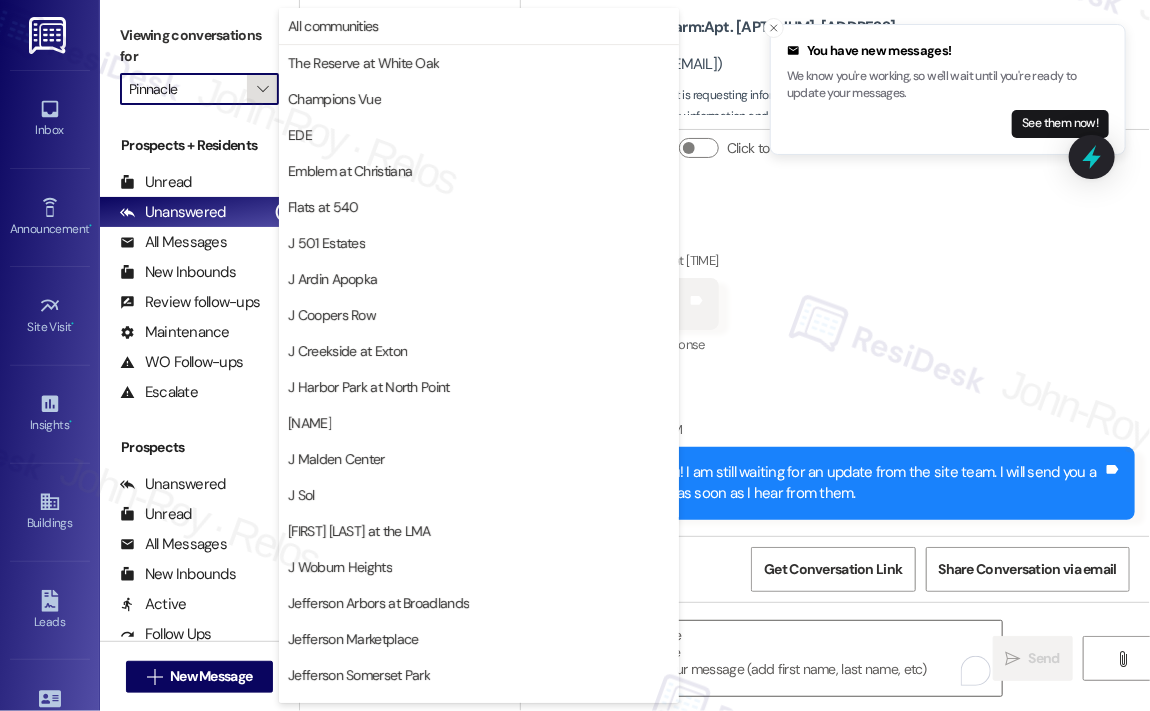 scroll, scrollTop: 313, scrollLeft: 0, axis: vertical 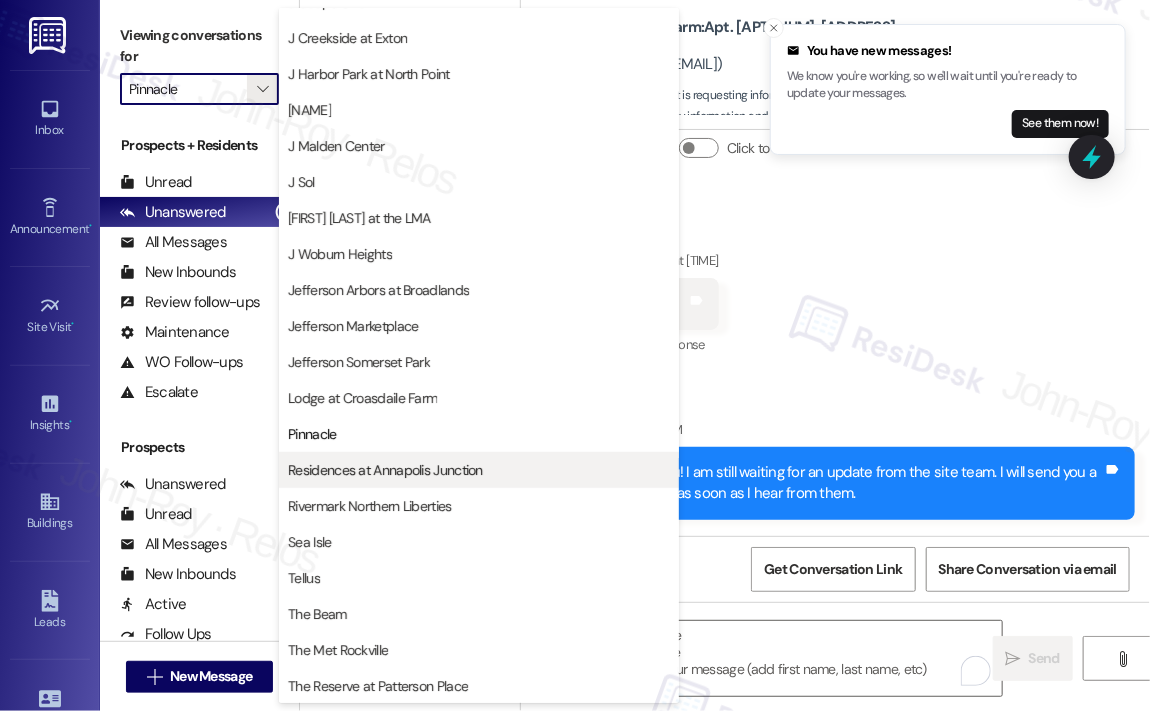 click on "Residences at Annapolis Junction" at bounding box center (385, 470) 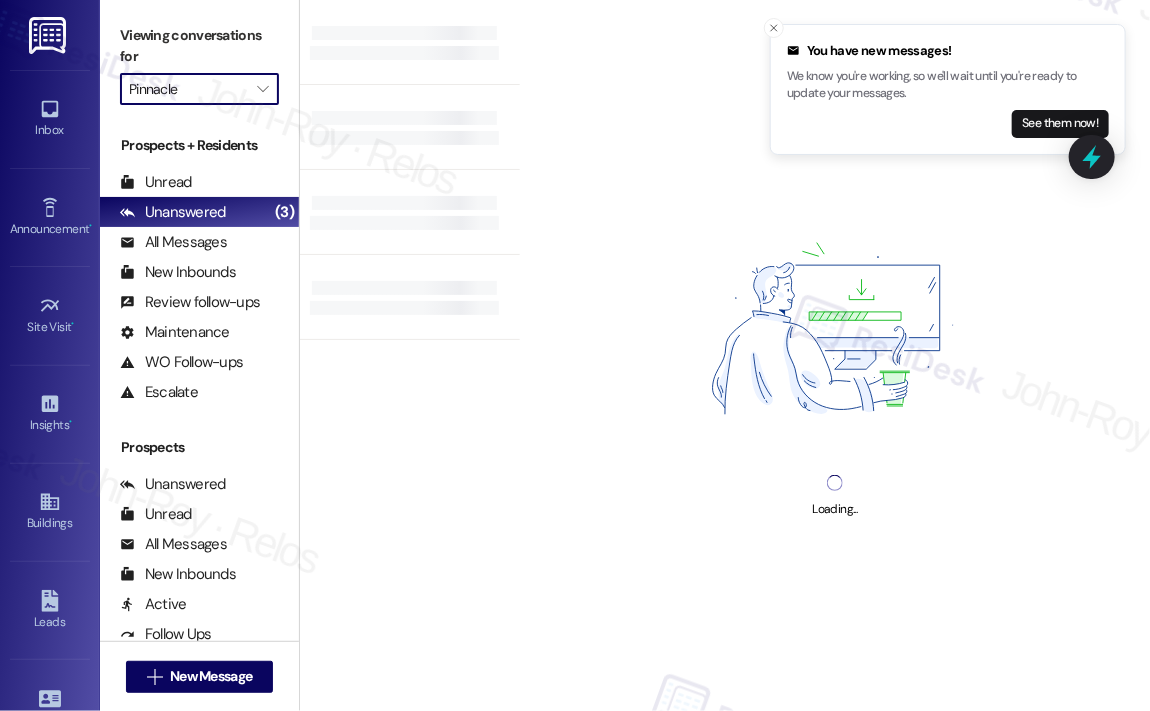 type on "Residences at Annapolis Junction" 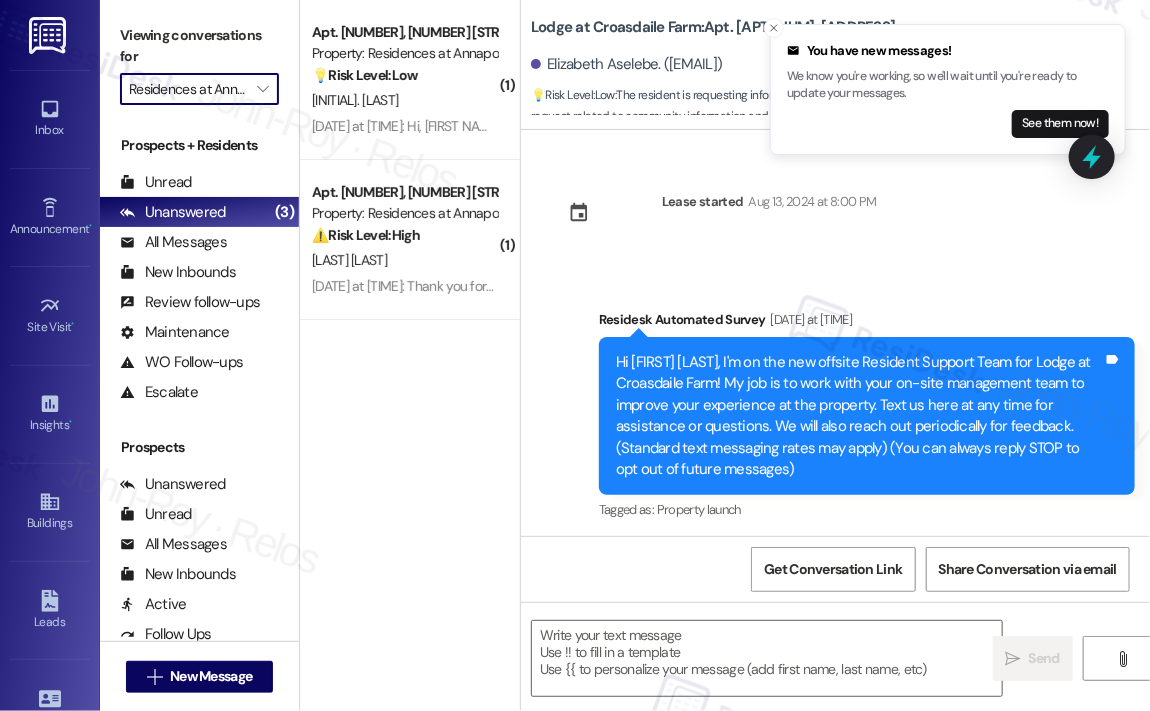 scroll, scrollTop: 6035, scrollLeft: 0, axis: vertical 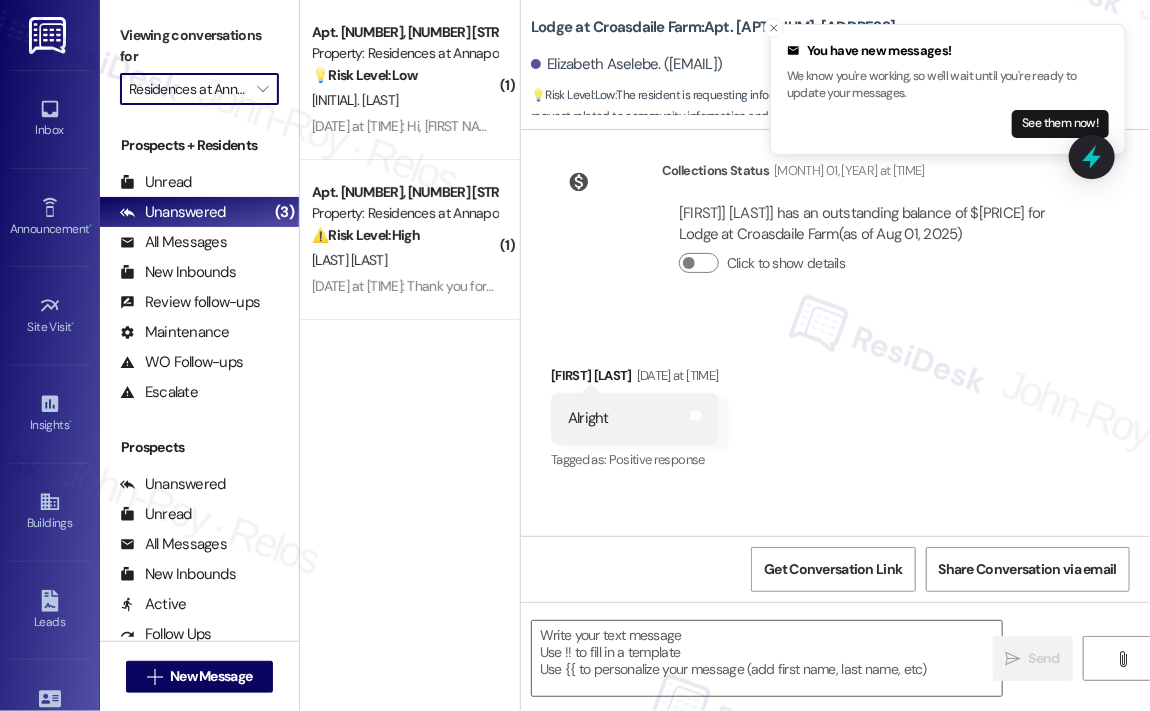 type on "Fetching suggested responses. Please feel free to read through the conversation in the meantime." 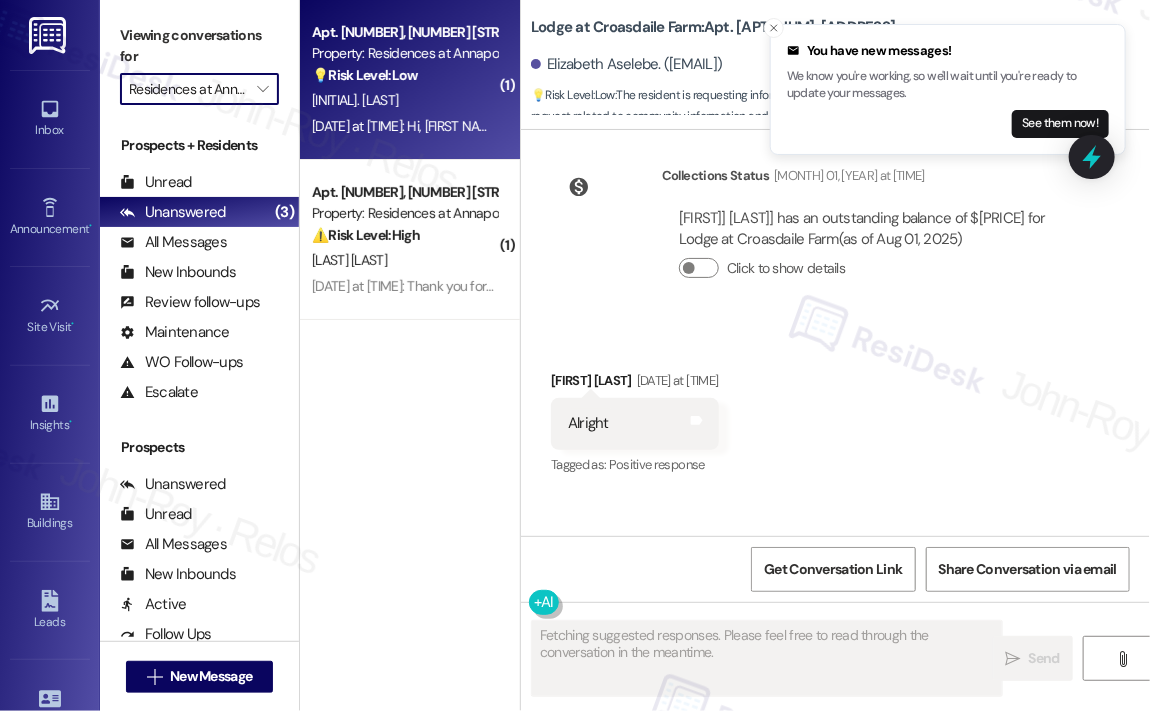 click on "Aug 01, 2025 at 3:04 PM: Hi, Jay. Okay. Thanka Aug 01, 2025 at 3:04 PM: Hi, Jay. Okay. Thanka" at bounding box center (448, 126) 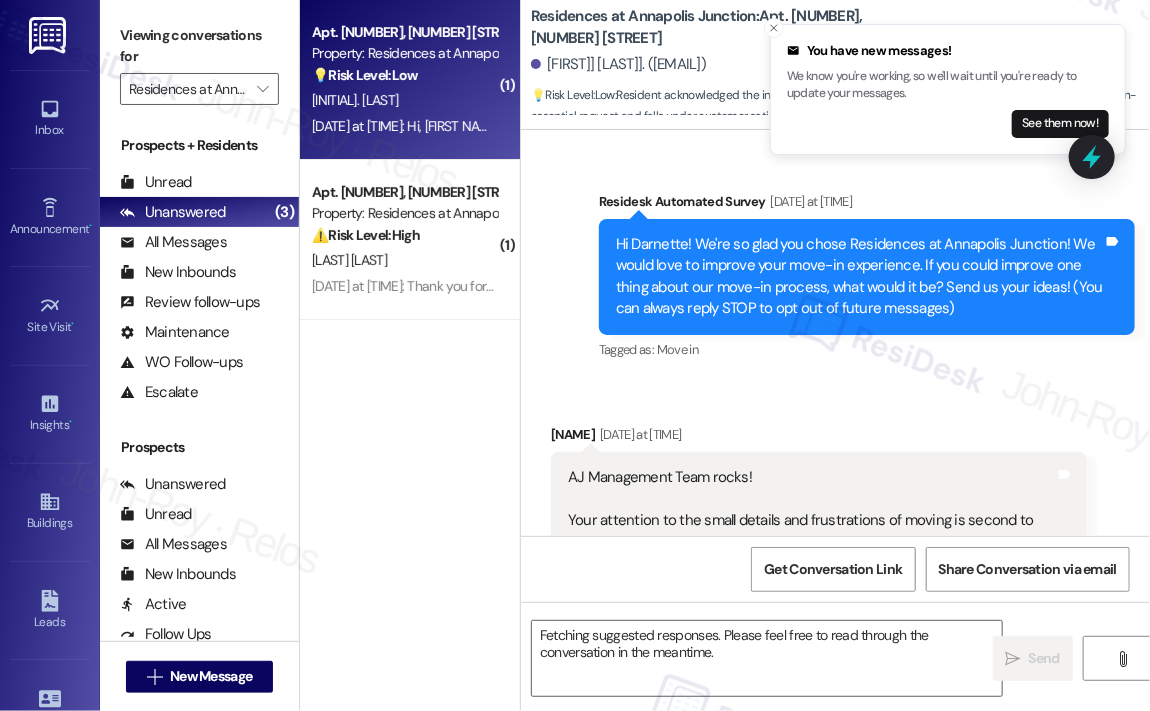 scroll, scrollTop: 27606, scrollLeft: 0, axis: vertical 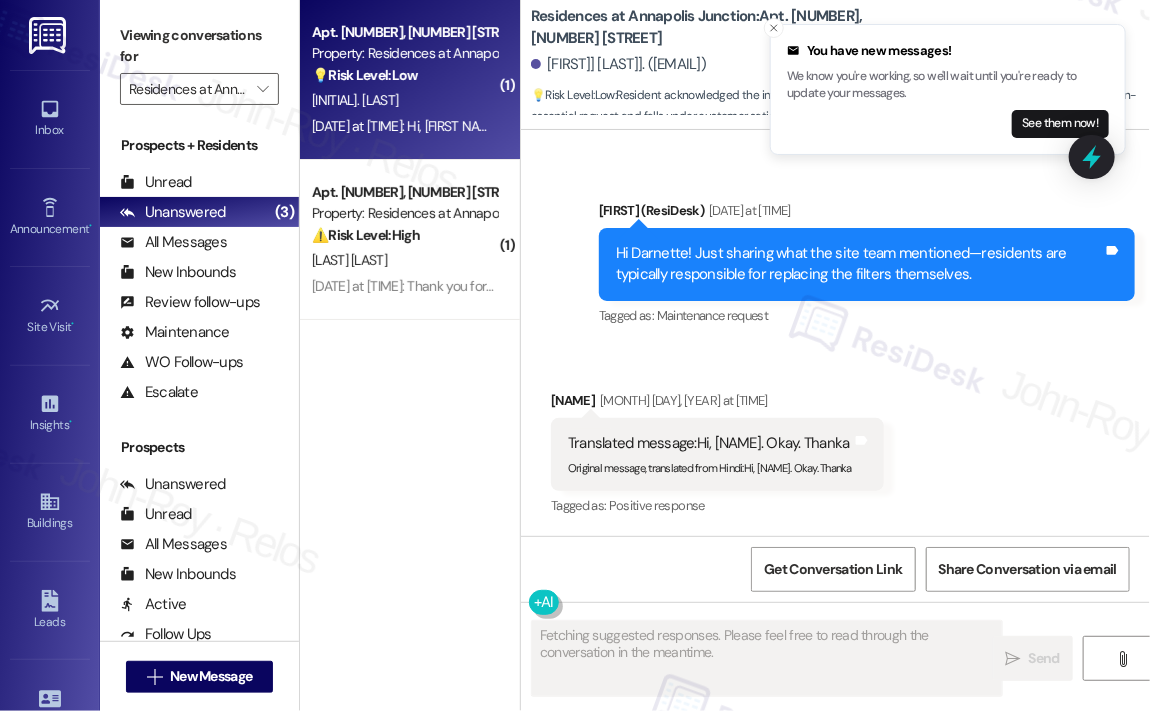 click on "Received via SMS Darnette Mccleary Aug 01, 2025 at 3:04 PM Translated message:  Hi, jay. Okay. Thanka Original message, translated from   Hindi :  Hi, Jay. Okay. Thanka Translated from original message: Hi, Jay. Okay. Thanka Tags and notes Tagged as:   Positive response Click to highlight conversations about Positive response" at bounding box center (835, 440) 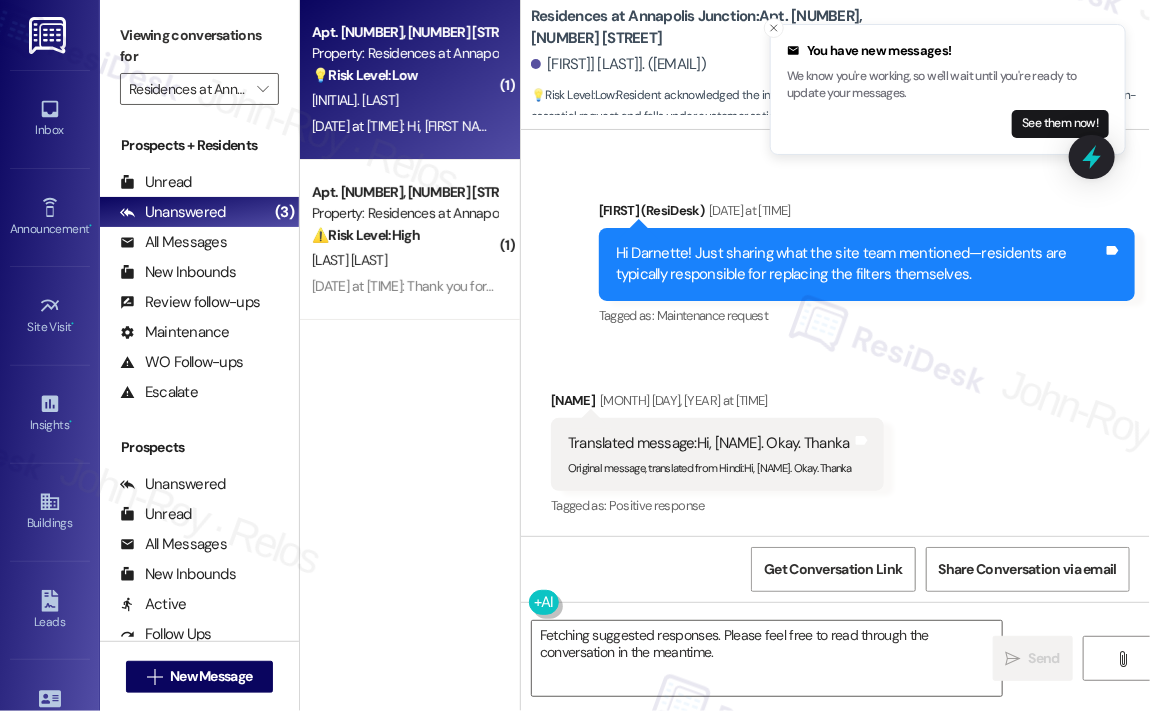 click on "Received via SMS Darnette Mccleary Aug 01, 2025 at 3:04 PM Translated message:  Hi, jay. Okay. Thanka Original message, translated from   Hindi :  Hi, Jay. Okay. Thanka Translated from original message: Hi, Jay. Okay. Thanka Tags and notes Tagged as:   Positive response Click to highlight conversations about Positive response" at bounding box center (835, 440) 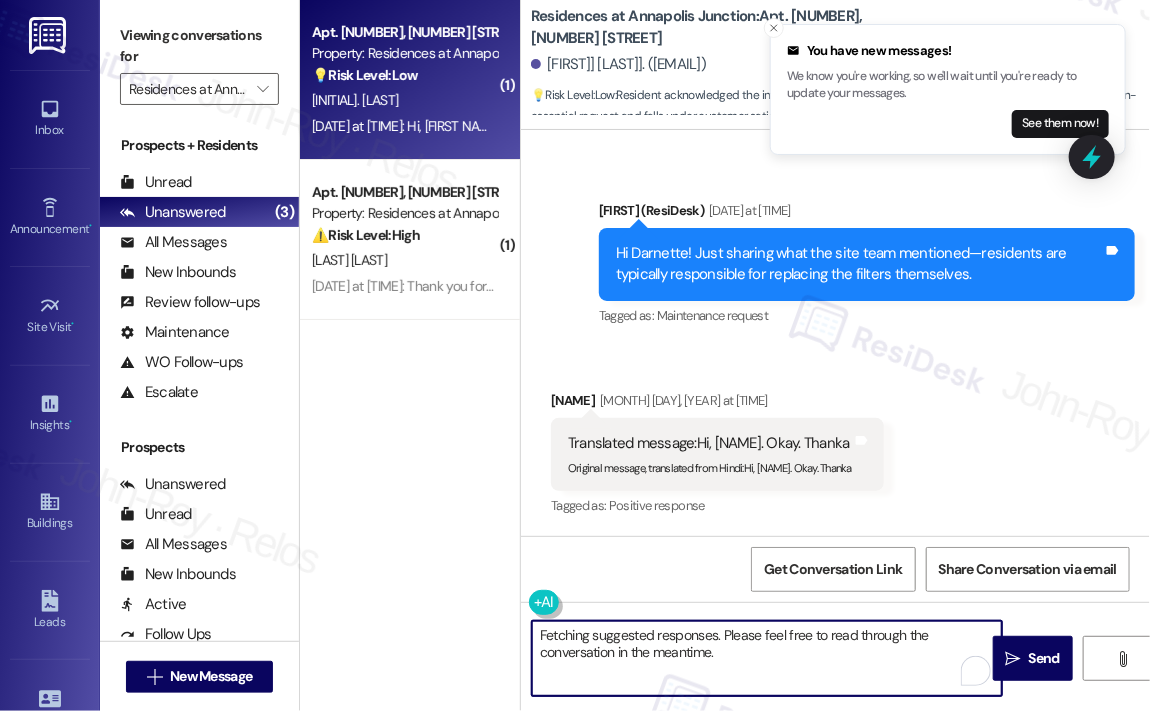 click on "Fetching suggested responses. Please feel free to read through the conversation in the meantime." at bounding box center (767, 658) 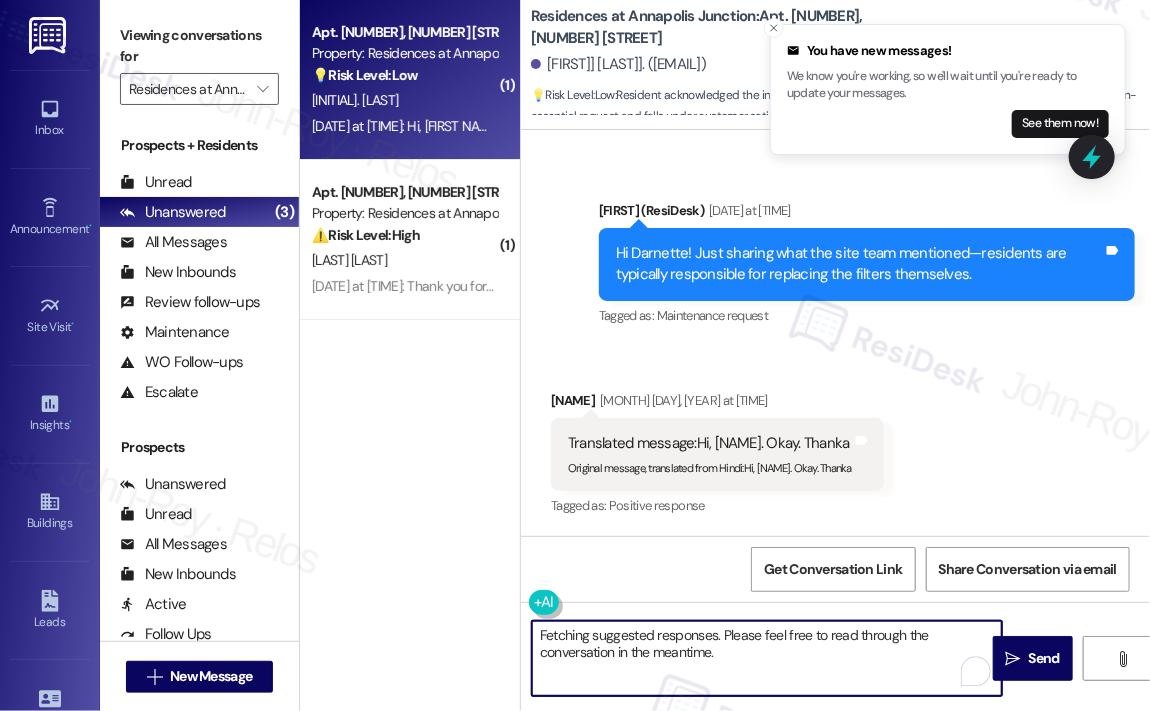 drag, startPoint x: 755, startPoint y: 658, endPoint x: 534, endPoint y: 632, distance: 222.52415 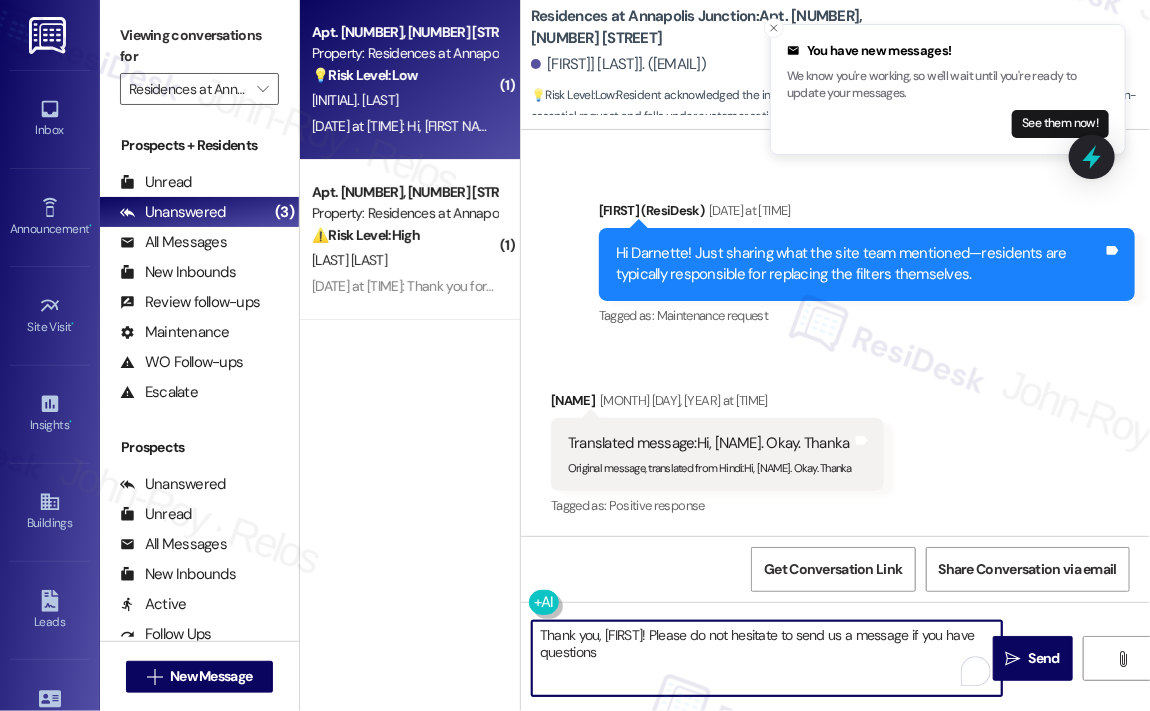type on "Thank you, Darmette! Please do not hesitate to send us a message if you have questions." 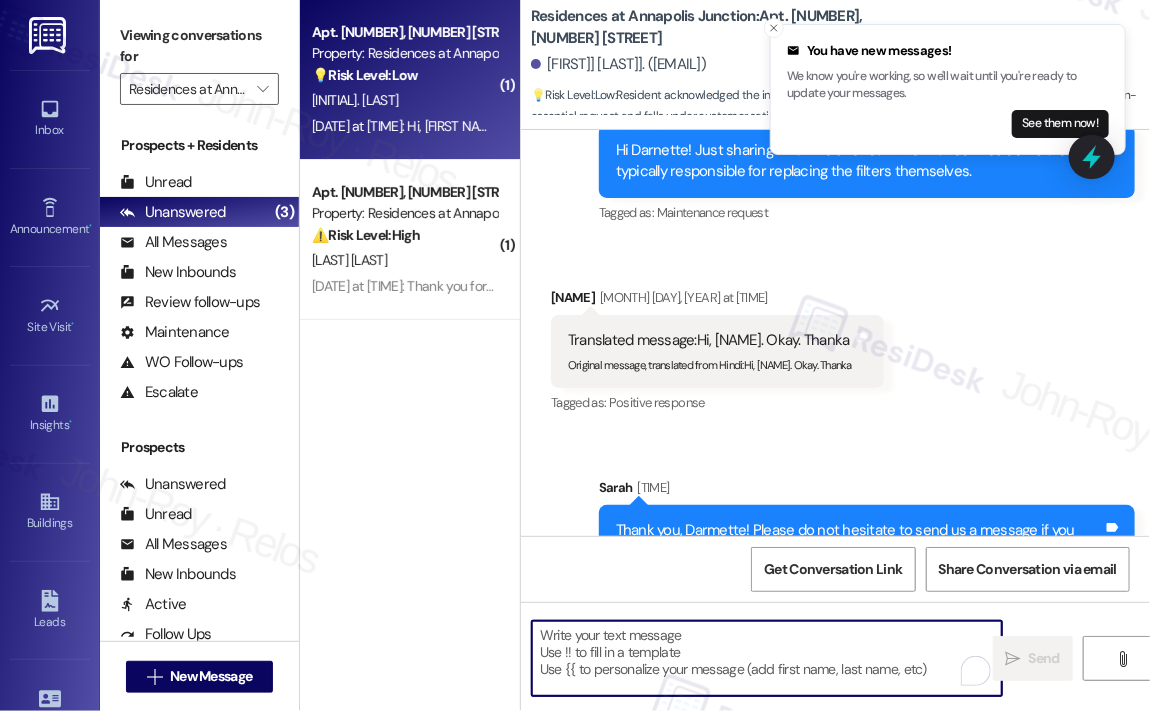 scroll, scrollTop: 27605, scrollLeft: 0, axis: vertical 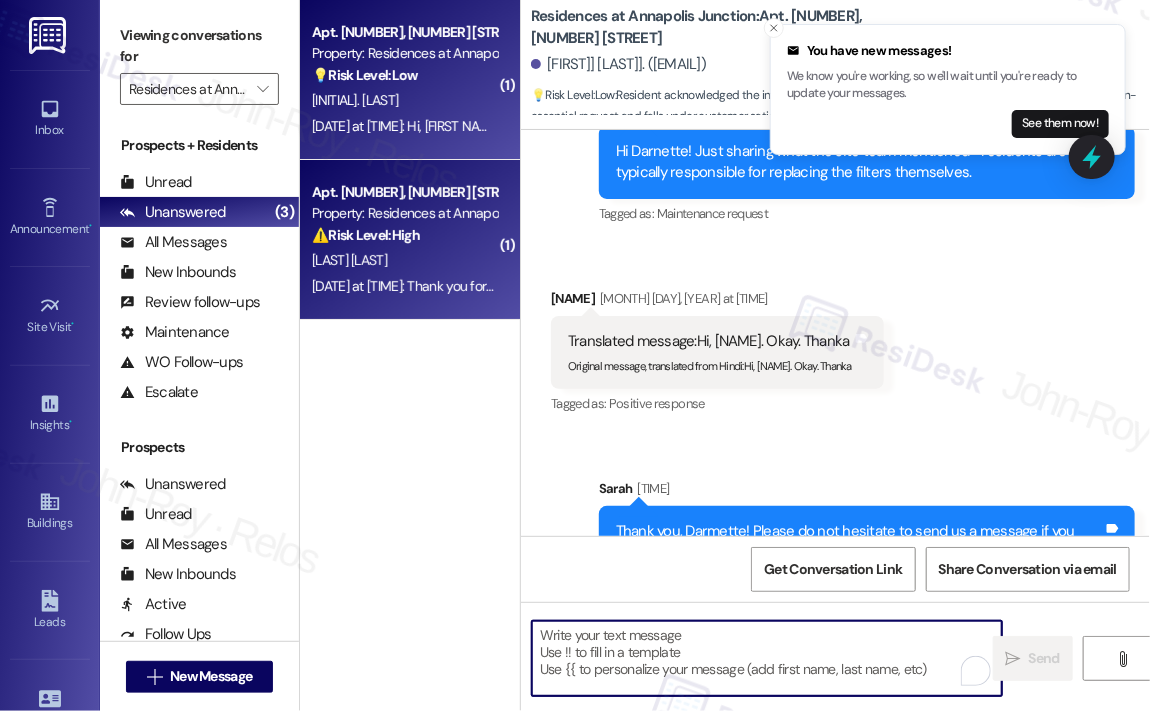 type 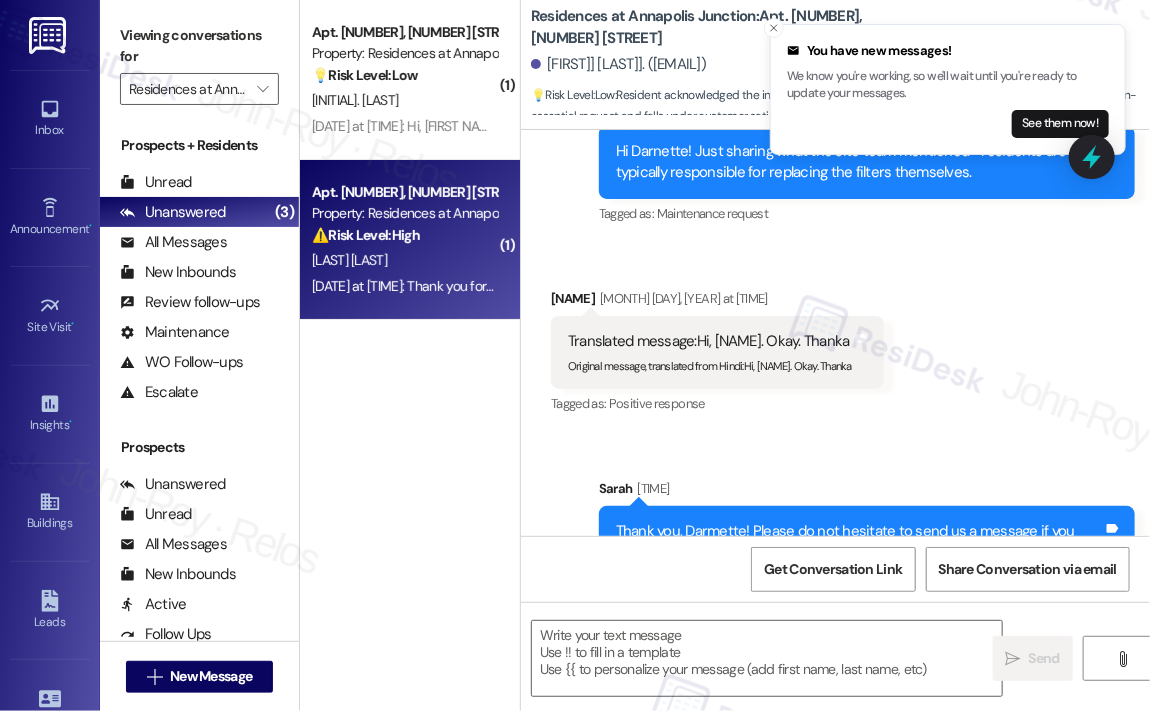 type on "Fetching suggested responses. Please feel free to read through the conversation in the meantime." 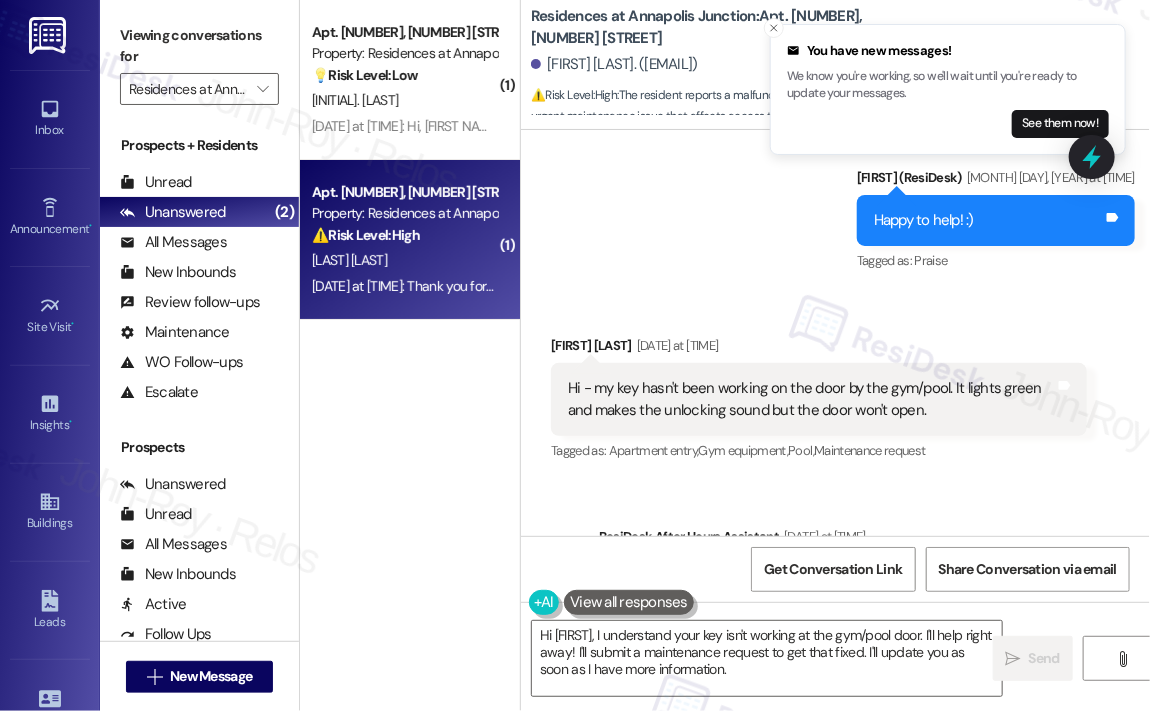 scroll, scrollTop: 10825, scrollLeft: 0, axis: vertical 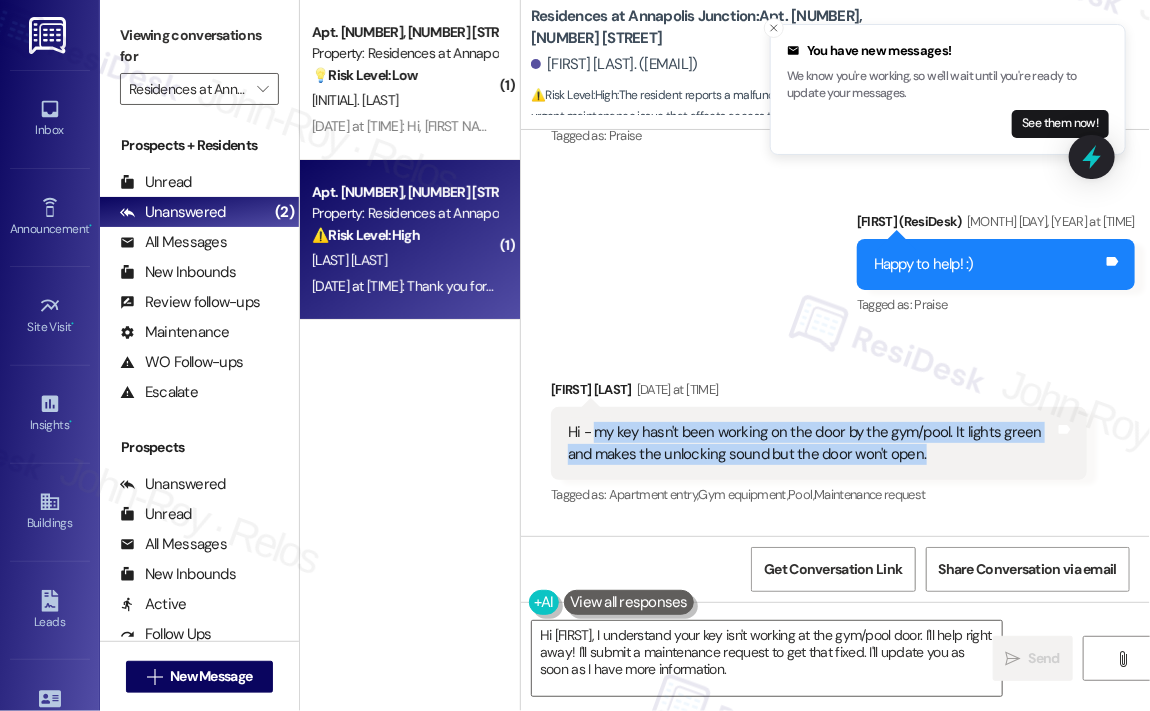 drag, startPoint x: 954, startPoint y: 449, endPoint x: 593, endPoint y: 431, distance: 361.4485 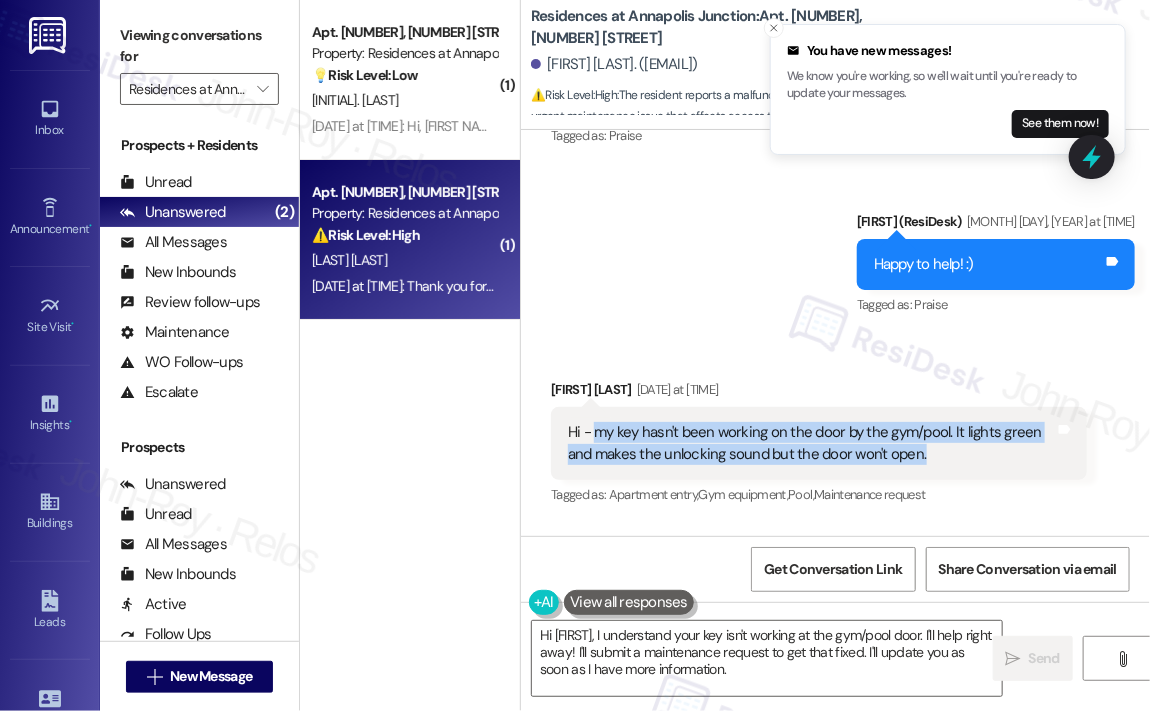 copy on "my key hasn't been working on the door by the gym/pool. It lights green and makes the unlocking sound but the door won't open." 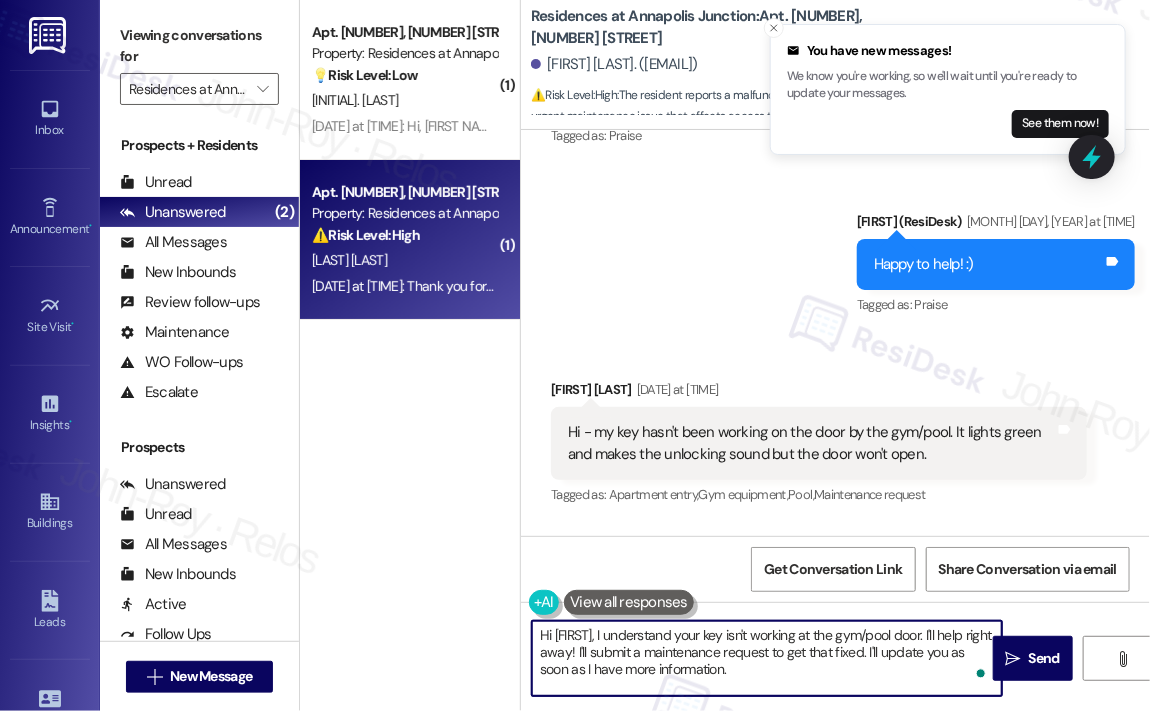 drag, startPoint x: 796, startPoint y: 675, endPoint x: 644, endPoint y: 641, distance: 155.75623 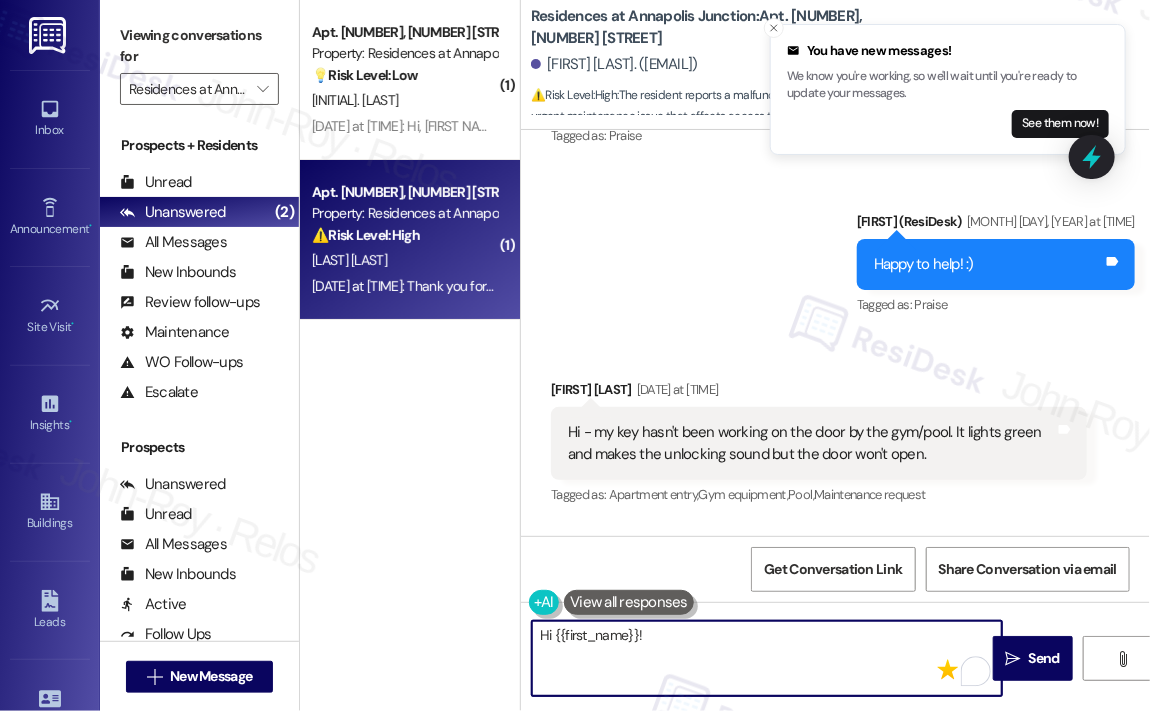 paste on "Thank you for reaching out — I’m sorry you’re having trouble with the door by the gym and pool. That definitely sounds frustrating, especially since the key fob seems to be registering.
Has this been happening consistently every time you try, or just occasionally? And have you noticed if anyone else is having the same issue with that door? I’ll pass this along so the team can look into it for you." 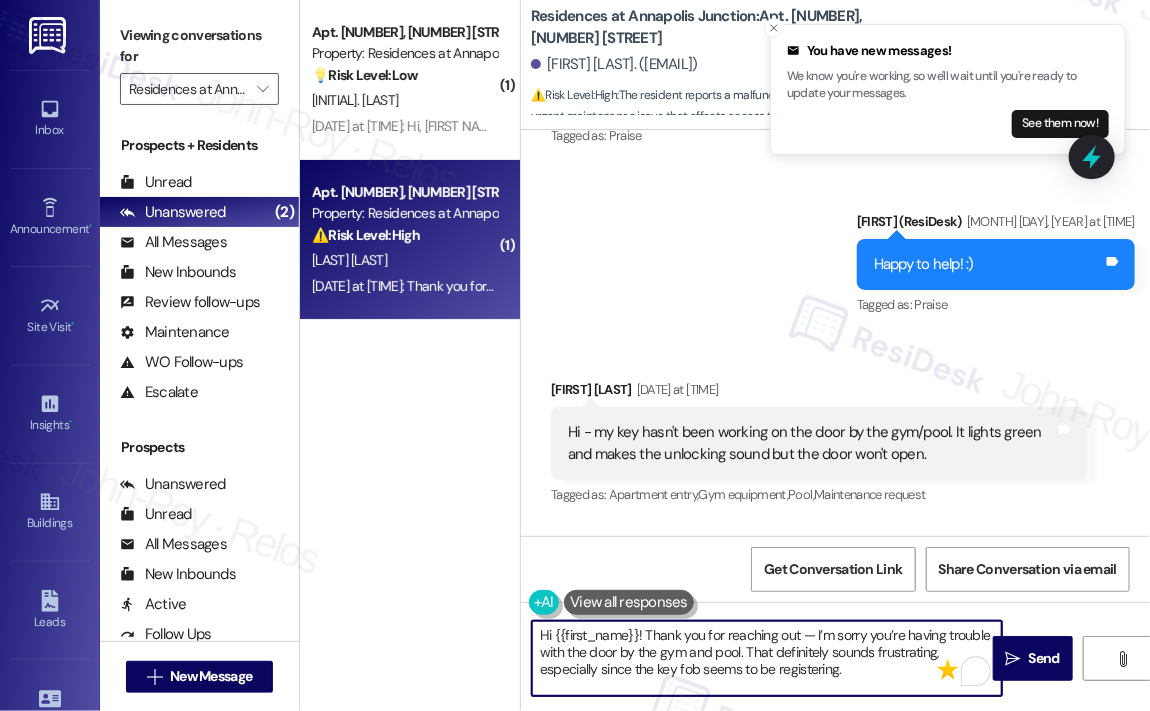 scroll, scrollTop: 50, scrollLeft: 0, axis: vertical 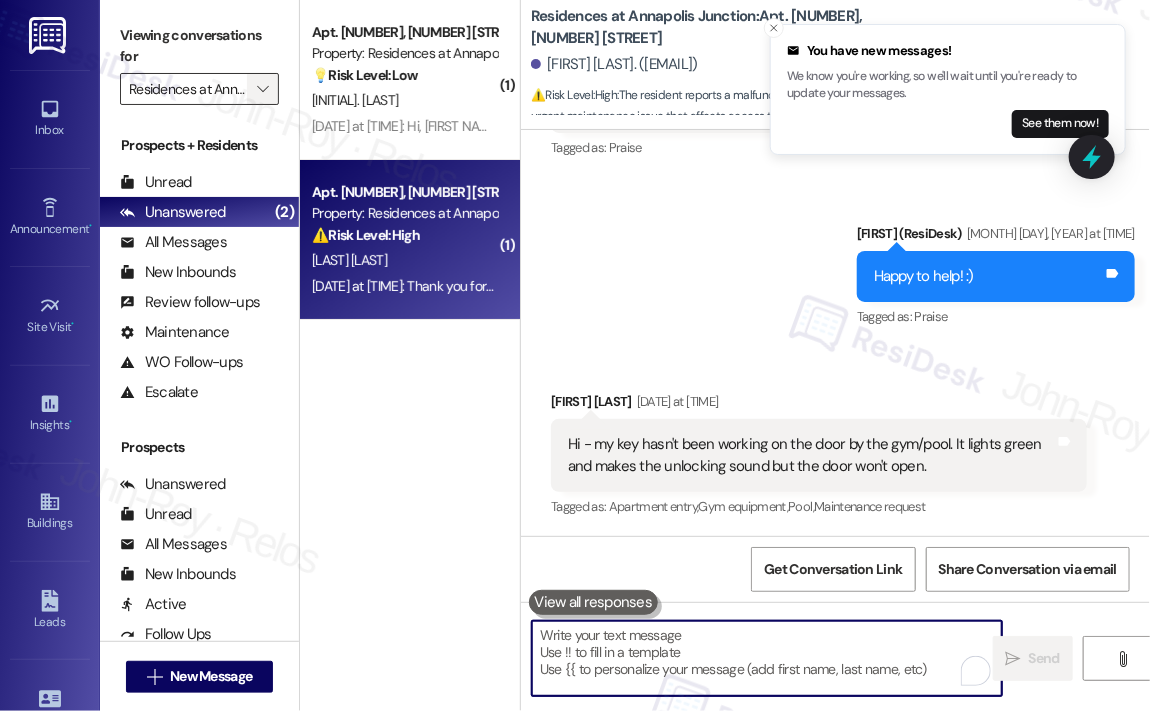 type 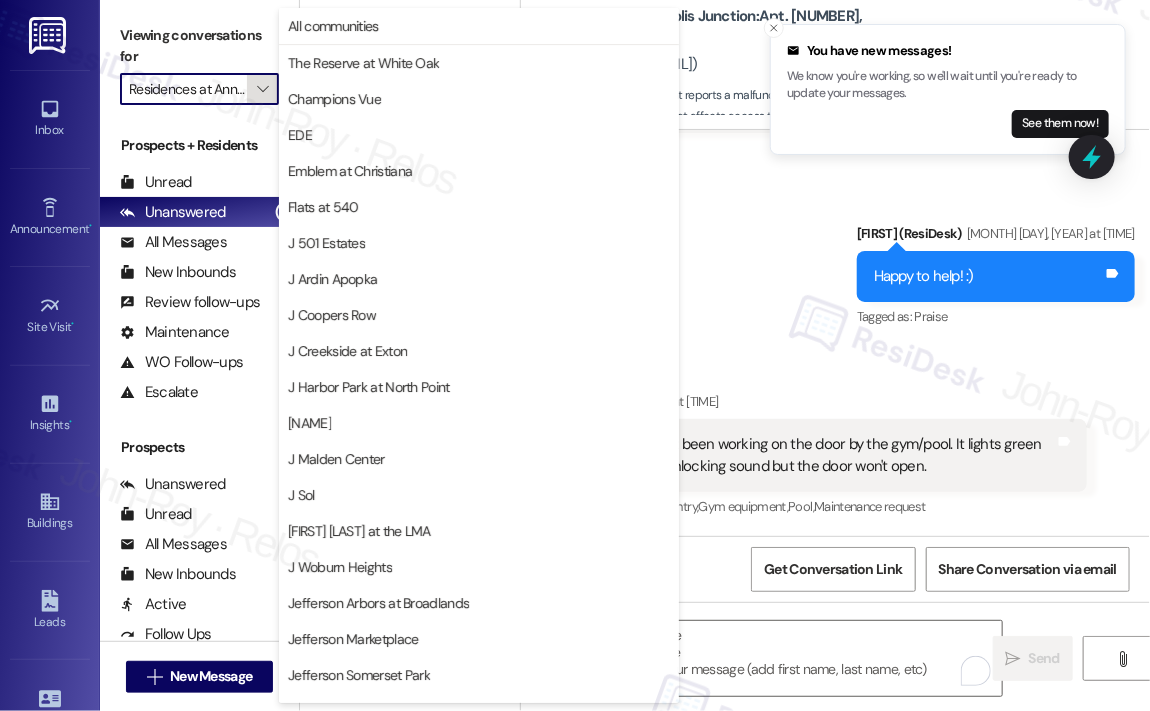 scroll, scrollTop: 0, scrollLeft: 76, axis: horizontal 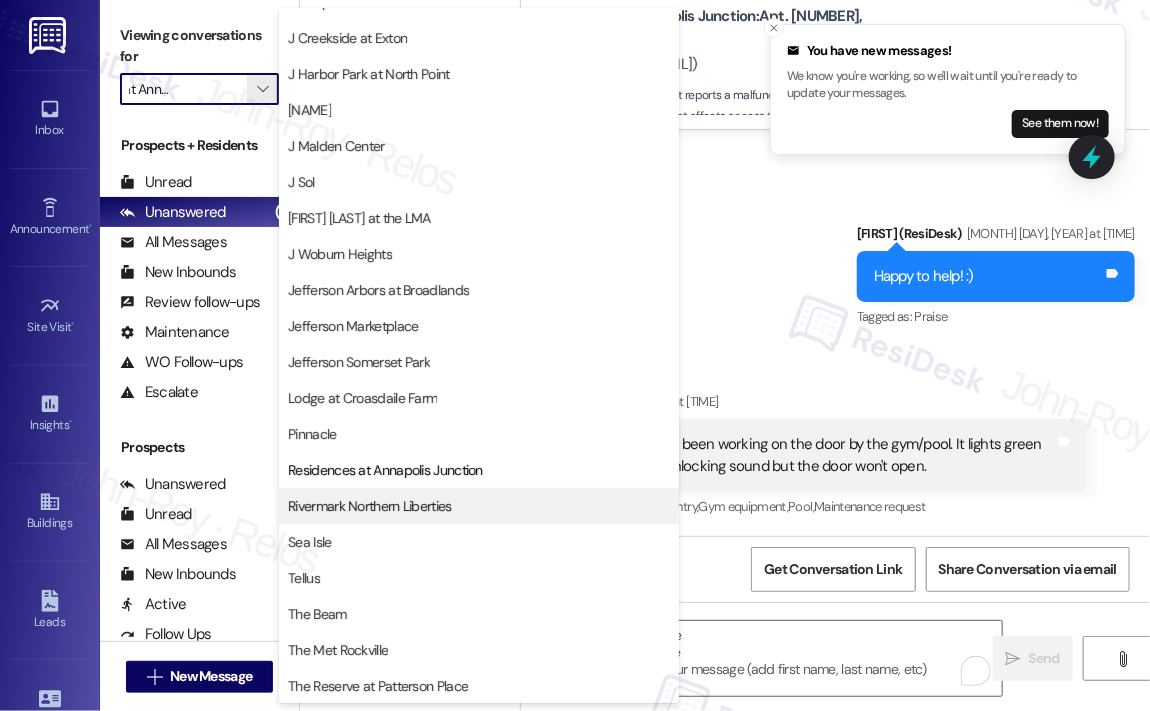 click on "[PROPERTY NAME]" at bounding box center [369, 506] 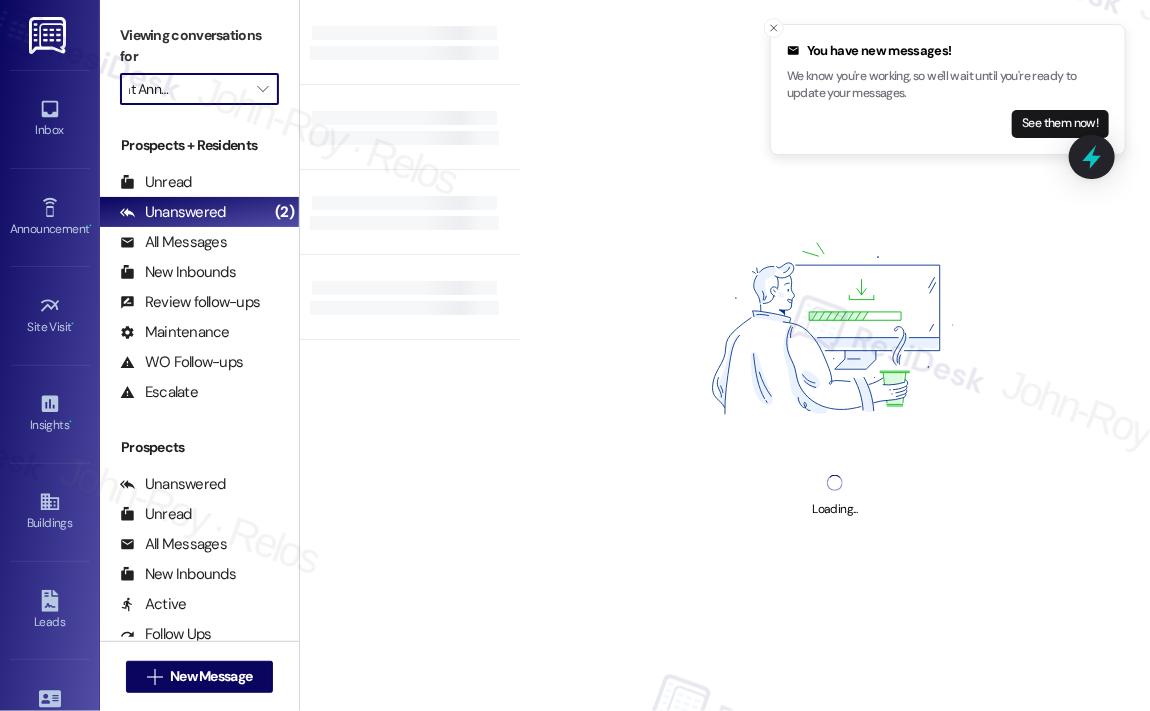 type on "[PROPERTY NAME]" 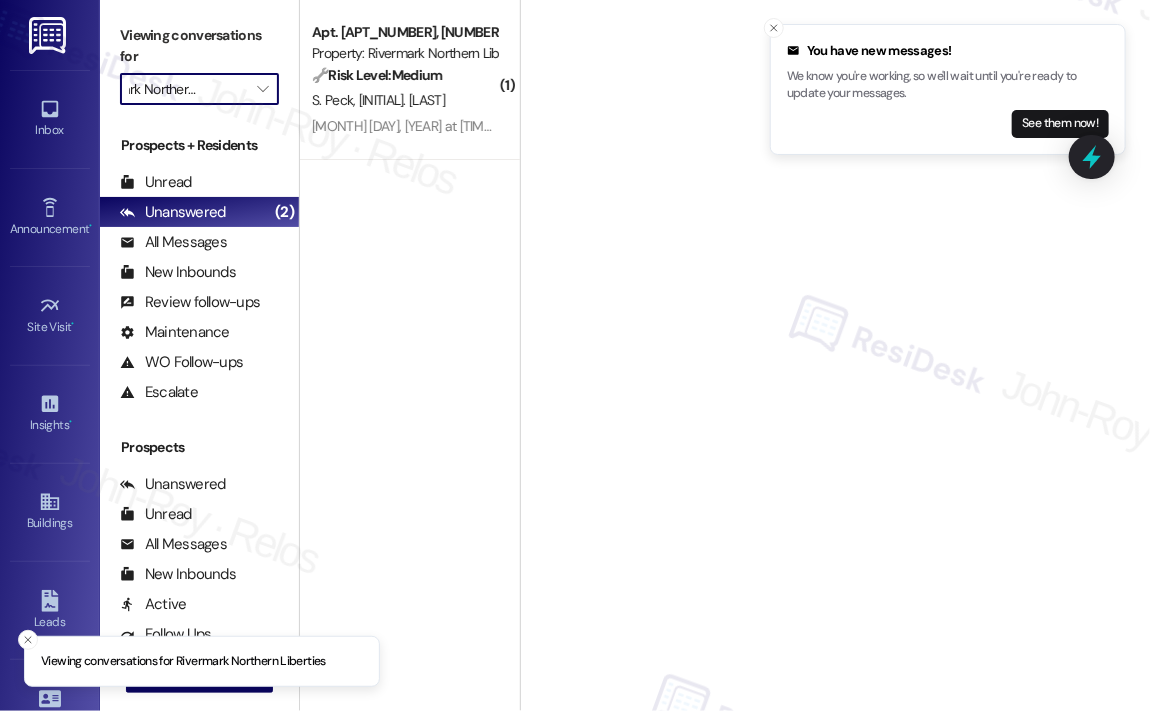 scroll, scrollTop: 0, scrollLeft: 48, axis: horizontal 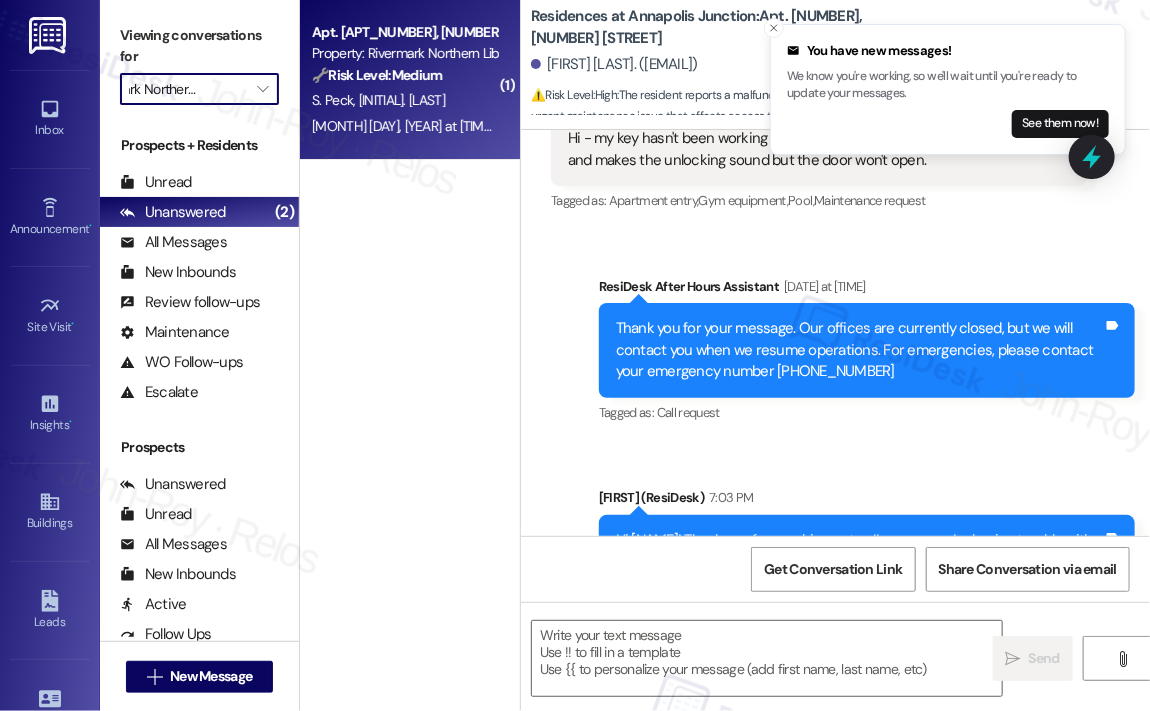 type on "Fetching suggested responses. Please feel free to read through the conversation in the meantime." 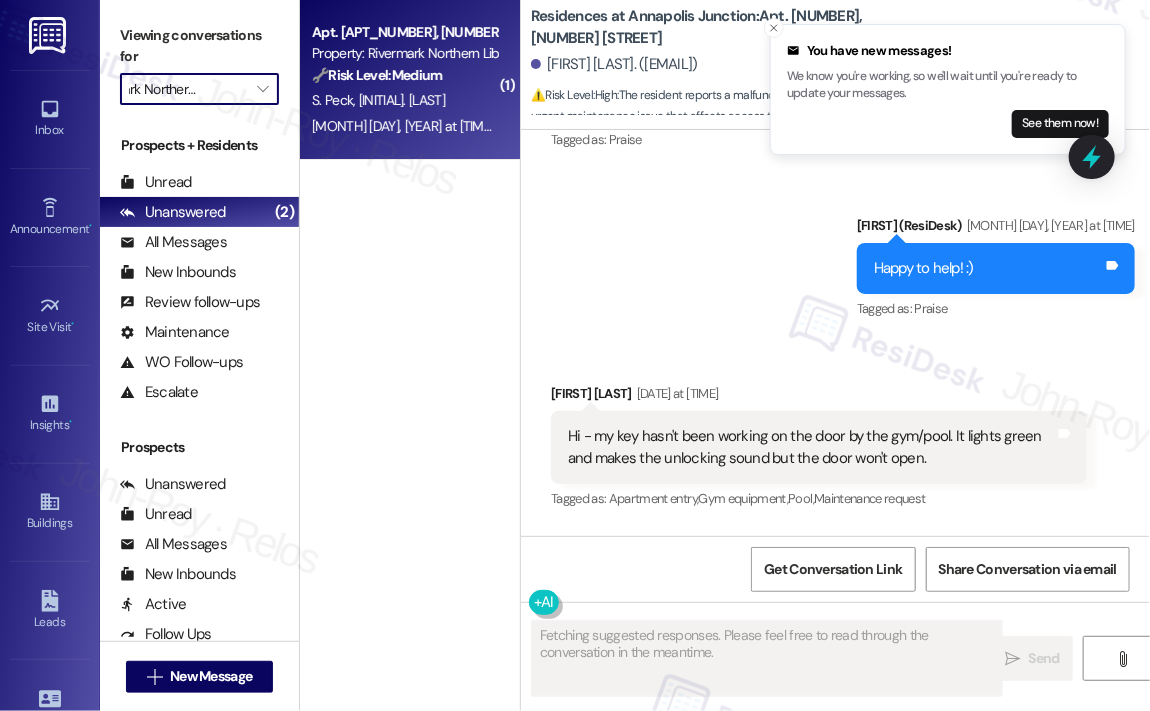 scroll, scrollTop: 10813, scrollLeft: 0, axis: vertical 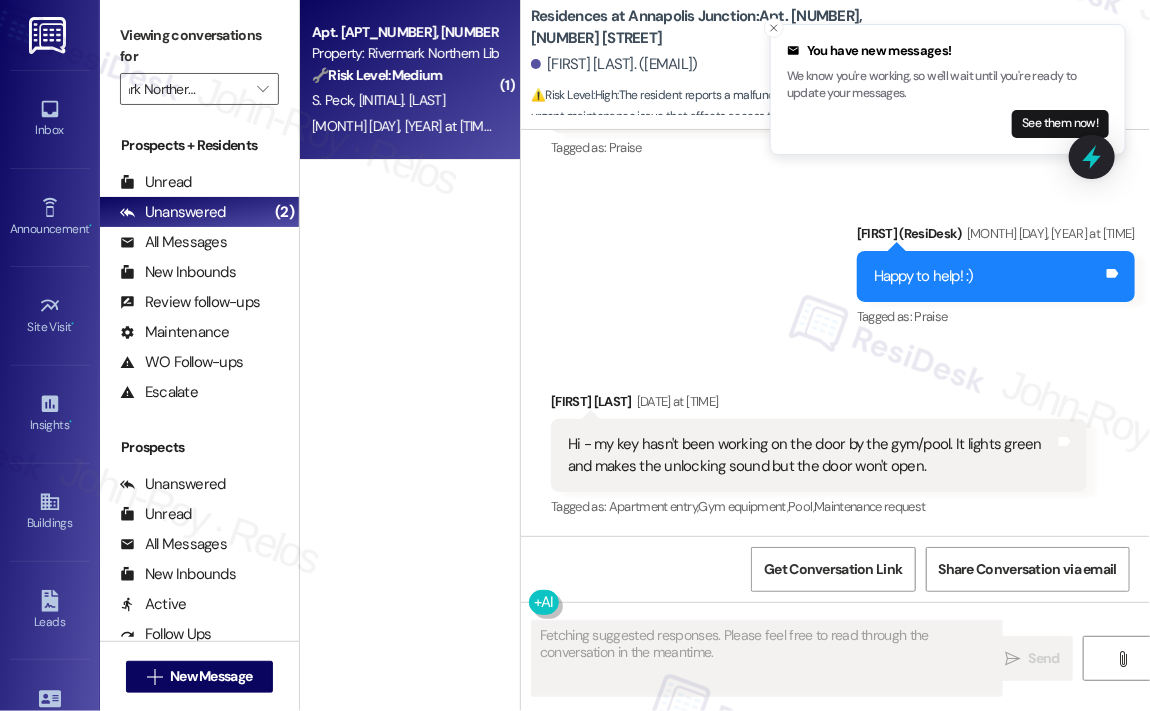 click on "S. Peck M. Peck" at bounding box center [404, 100] 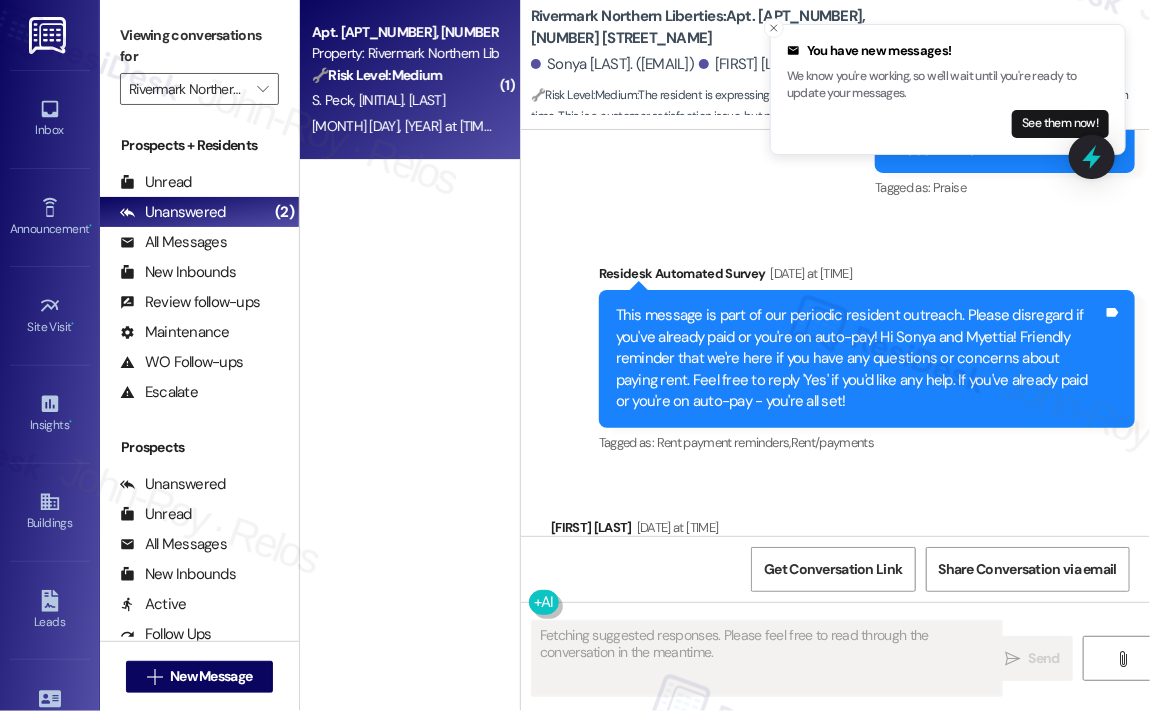 scroll, scrollTop: 8657, scrollLeft: 0, axis: vertical 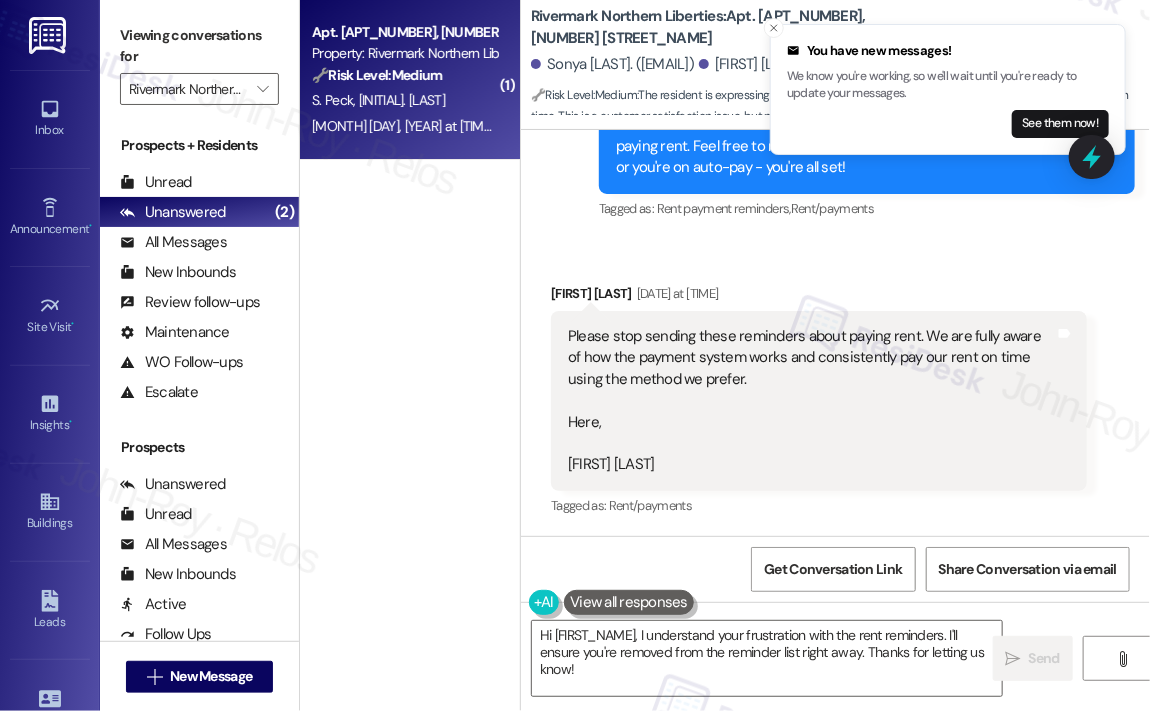 click on "Received via SMS Myettia Peck Aug 01, 2025 at 1:40 PM Please stop sending these reminders about paying rent. We are fully aware of how the payment system works and consistently pay our rent on time using the method we prefer.
Here,
Myettia Peck
Tags and notes Tagged as:   Rent/payments Click to highlight conversations about Rent/payments" at bounding box center (835, 386) 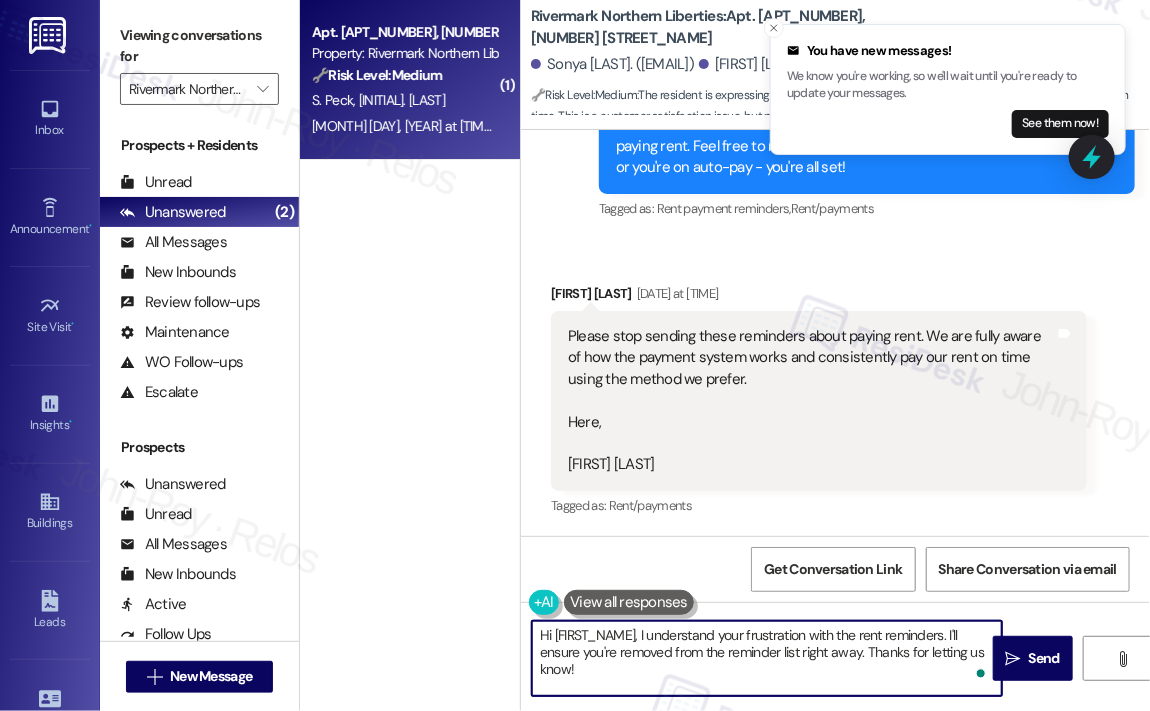 drag, startPoint x: 625, startPoint y: 671, endPoint x: 642, endPoint y: 637, distance: 38.013157 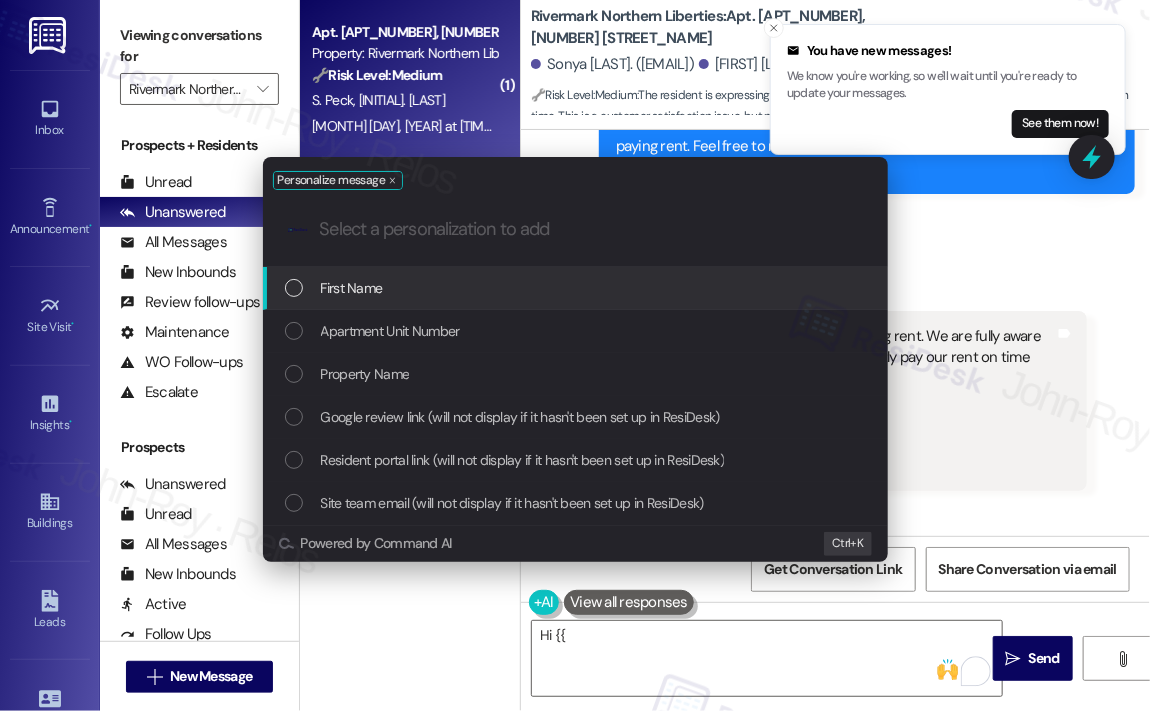 click on "Personalize message .cls-1{fill:#0a055f;}.cls-2{fill:#0cc4c4;} resideskLogoBlueOrange First Name Apartment Unit Number Property Name Google review link (will not display if it hasn't been set up in ResiDesk) Resident portal link (will not display if it hasn't been set up in ResiDesk) Site team email (will not display if it hasn't been set up in ResiDesk) Powered by Command AI Ctrl+ K" at bounding box center (575, 355) 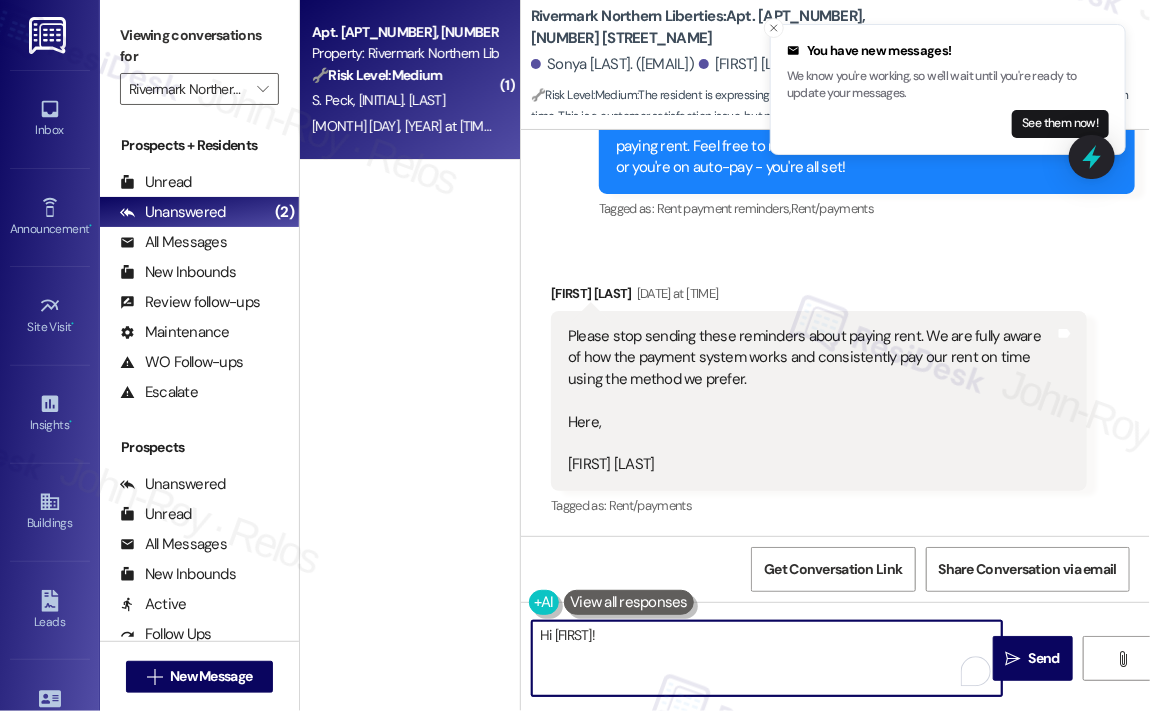 paste on "Sorry to bother you! Please reply STOP (all in capital letters) to opt-out of the messaging service. Thank you." 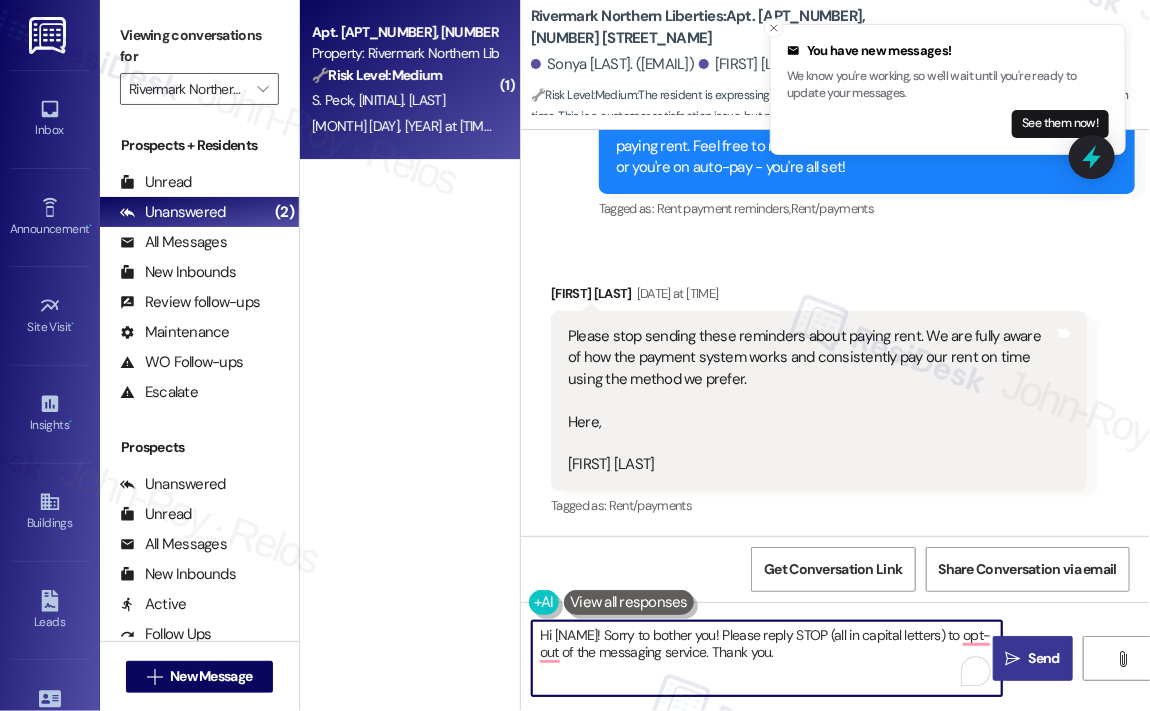 type on "Hi Myettia! Sorry to bother you! Please reply STOP (all in capital letters) to opt-out of the messaging service. Thank you." 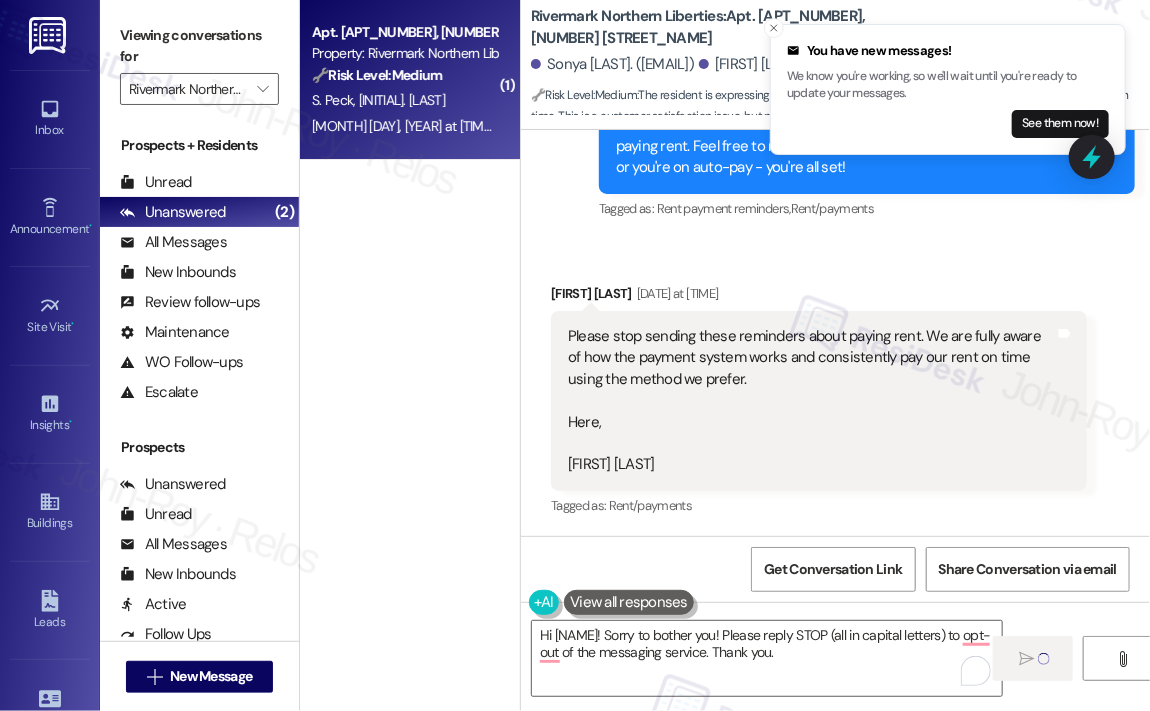 type 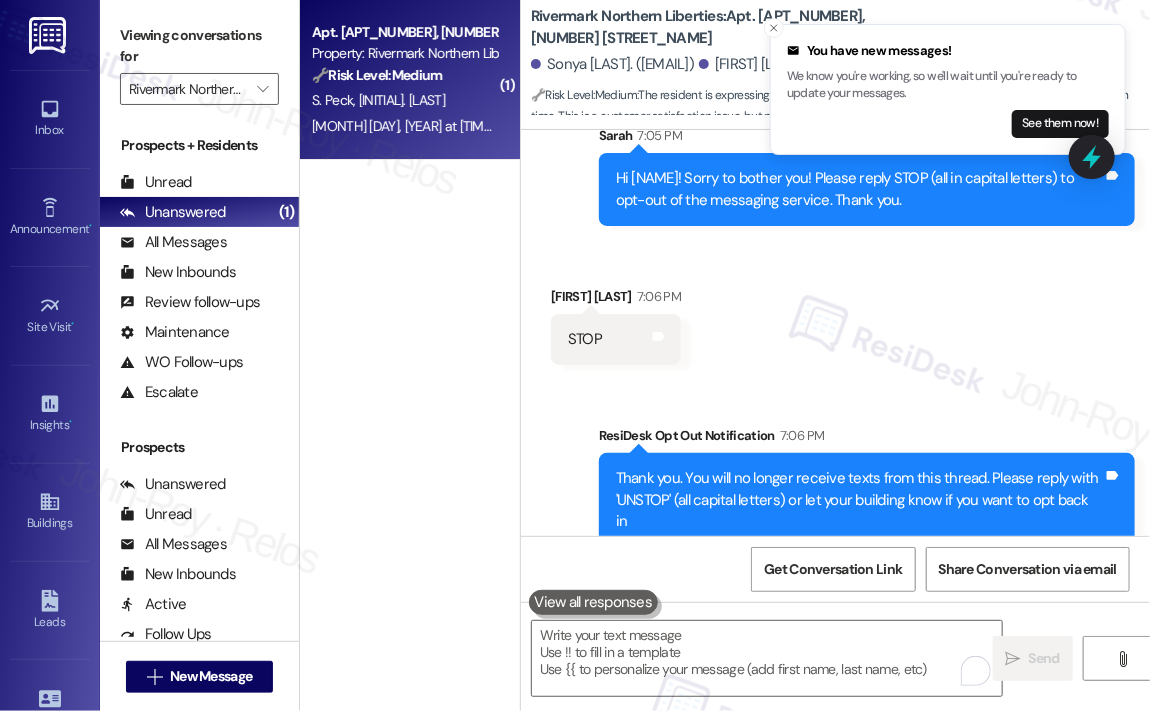 scroll, scrollTop: 9140, scrollLeft: 0, axis: vertical 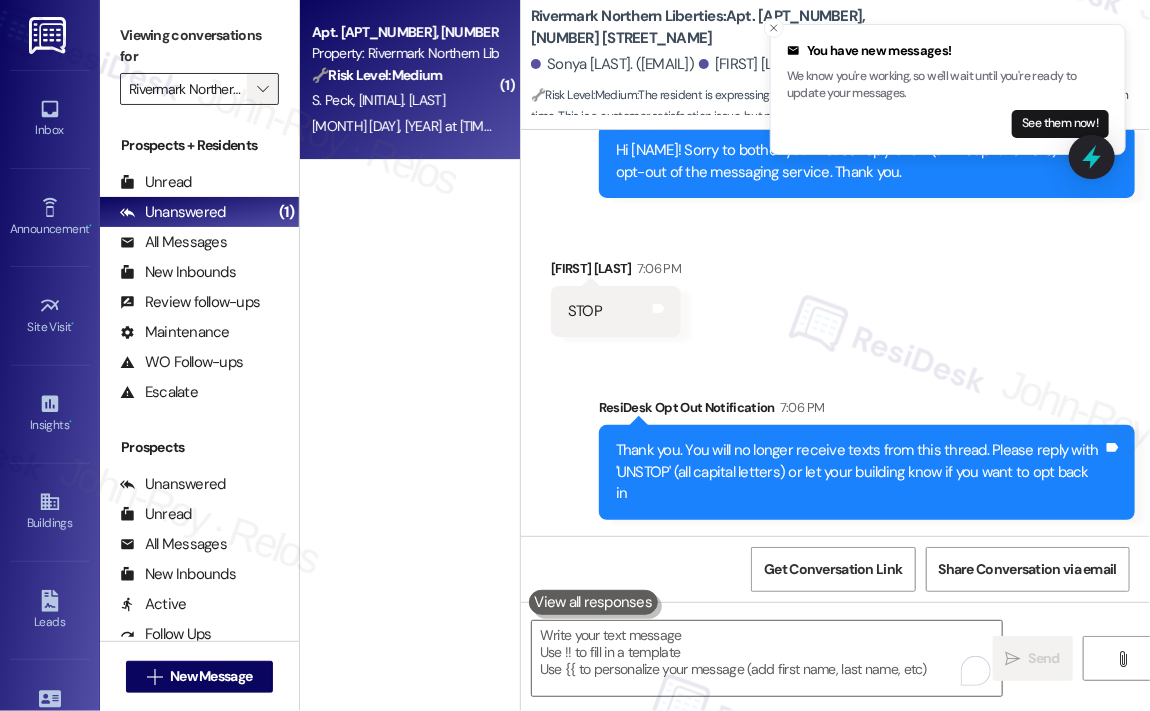 click on "" at bounding box center [262, 89] 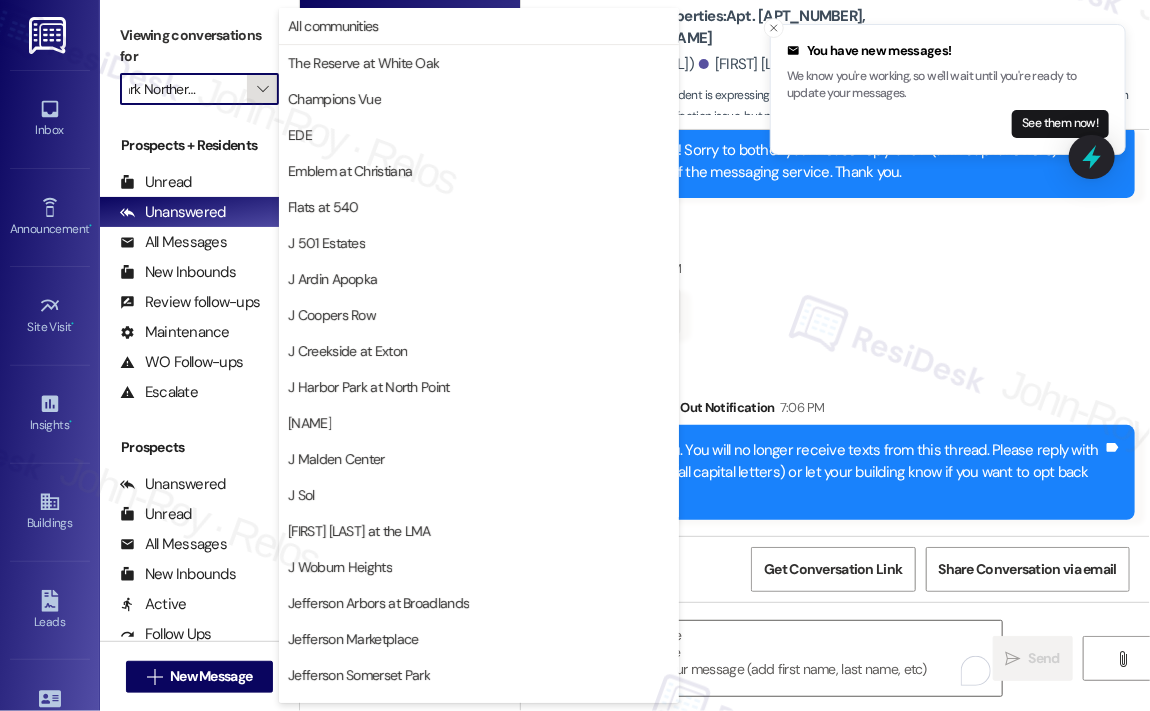 scroll, scrollTop: 313, scrollLeft: 0, axis: vertical 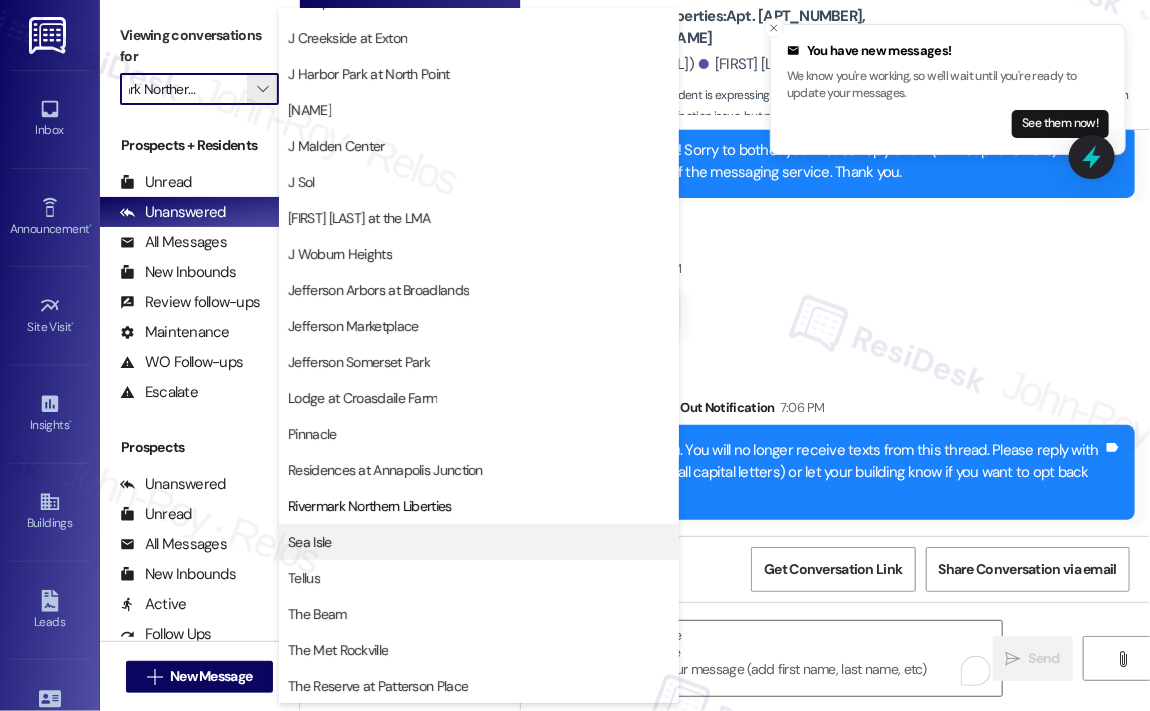 click on "Sea Isle" at bounding box center [479, 542] 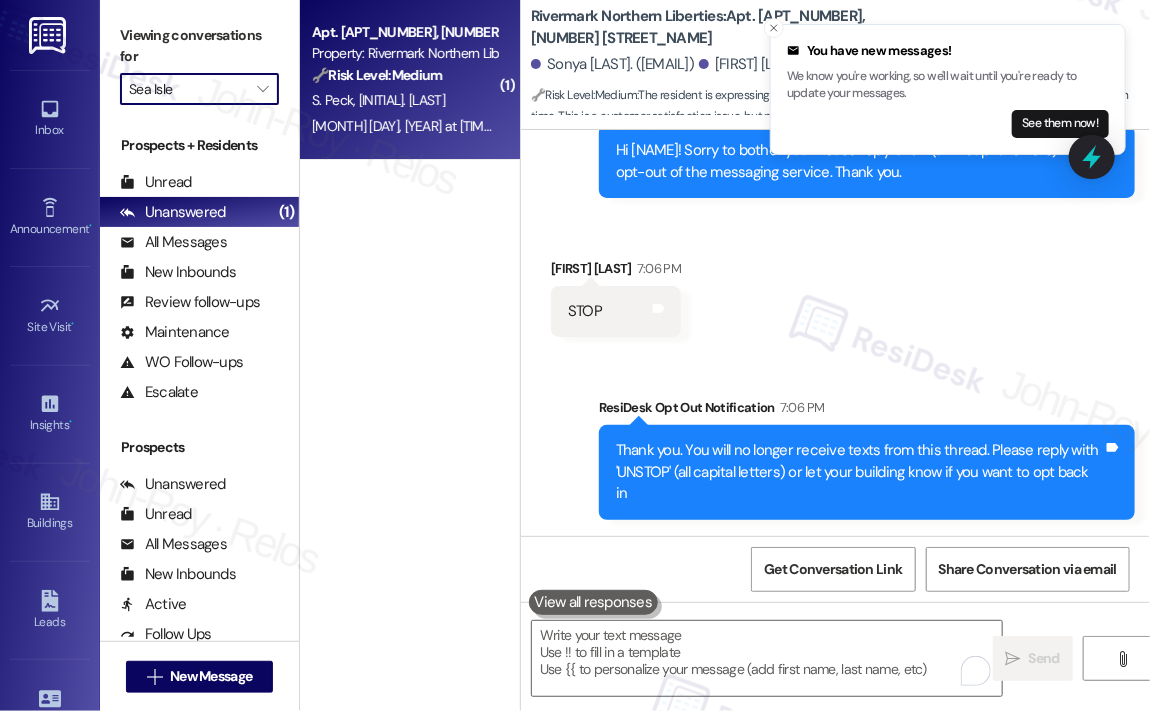 scroll, scrollTop: 0, scrollLeft: 0, axis: both 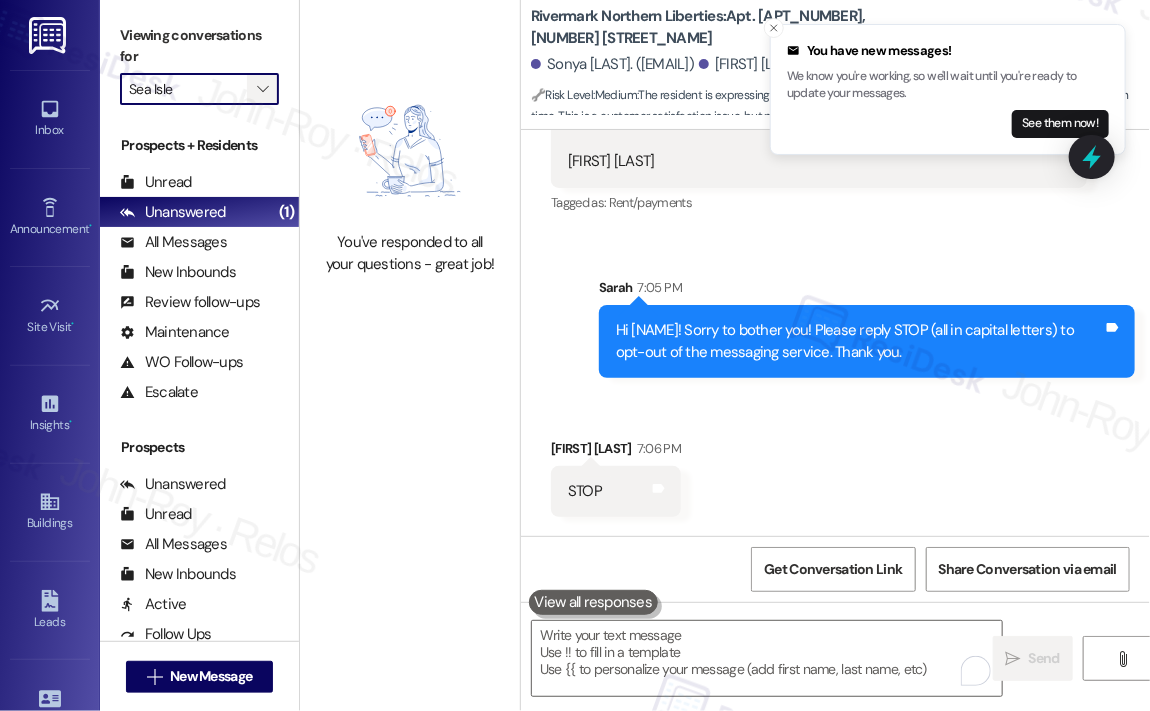 click on "" at bounding box center (262, 89) 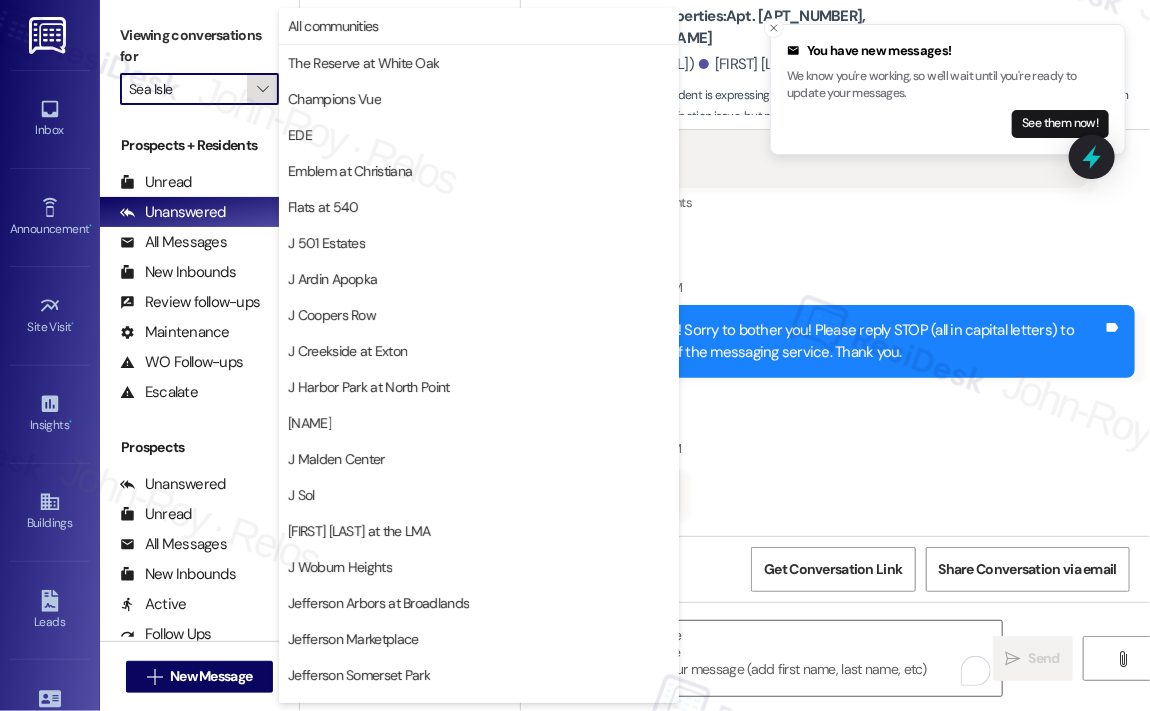 scroll, scrollTop: 313, scrollLeft: 0, axis: vertical 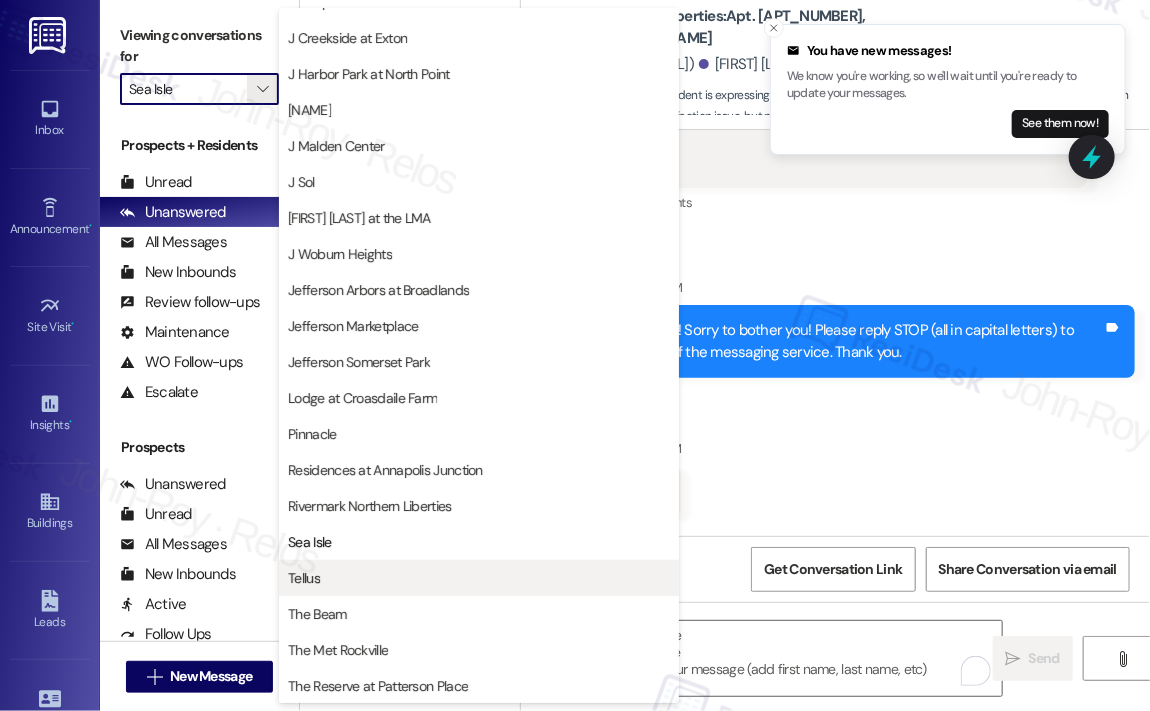 click on "Tellus" at bounding box center [304, 578] 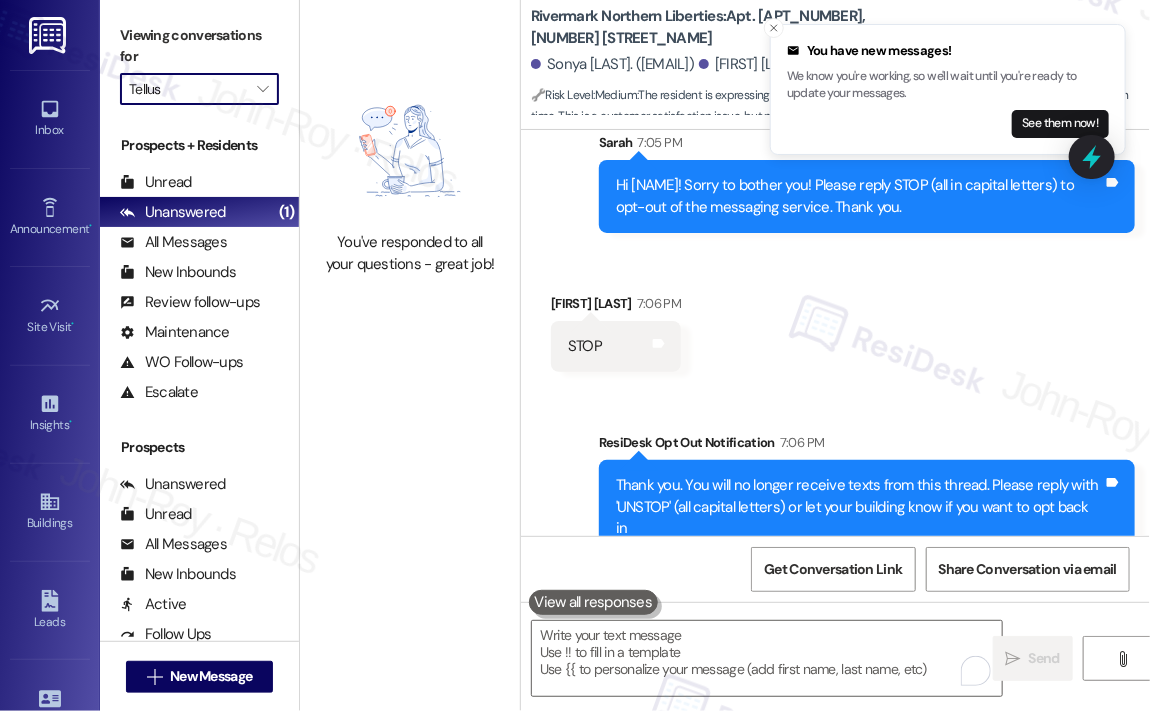 scroll, scrollTop: 9140, scrollLeft: 0, axis: vertical 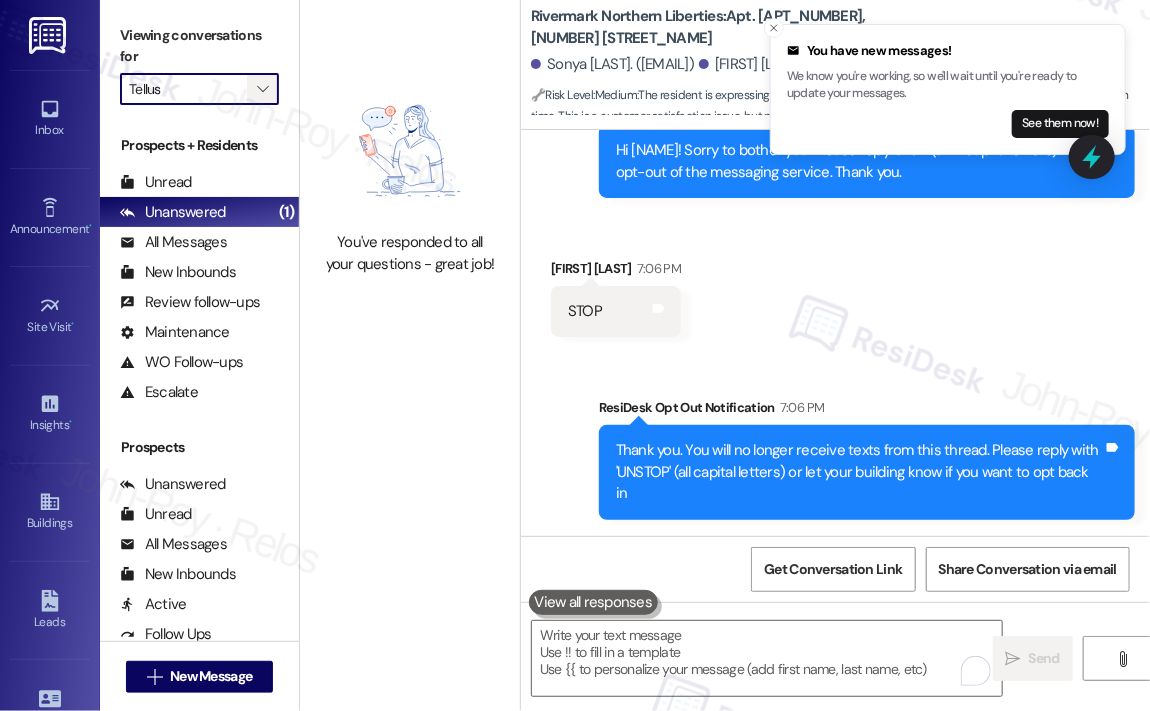 click on "" at bounding box center (262, 89) 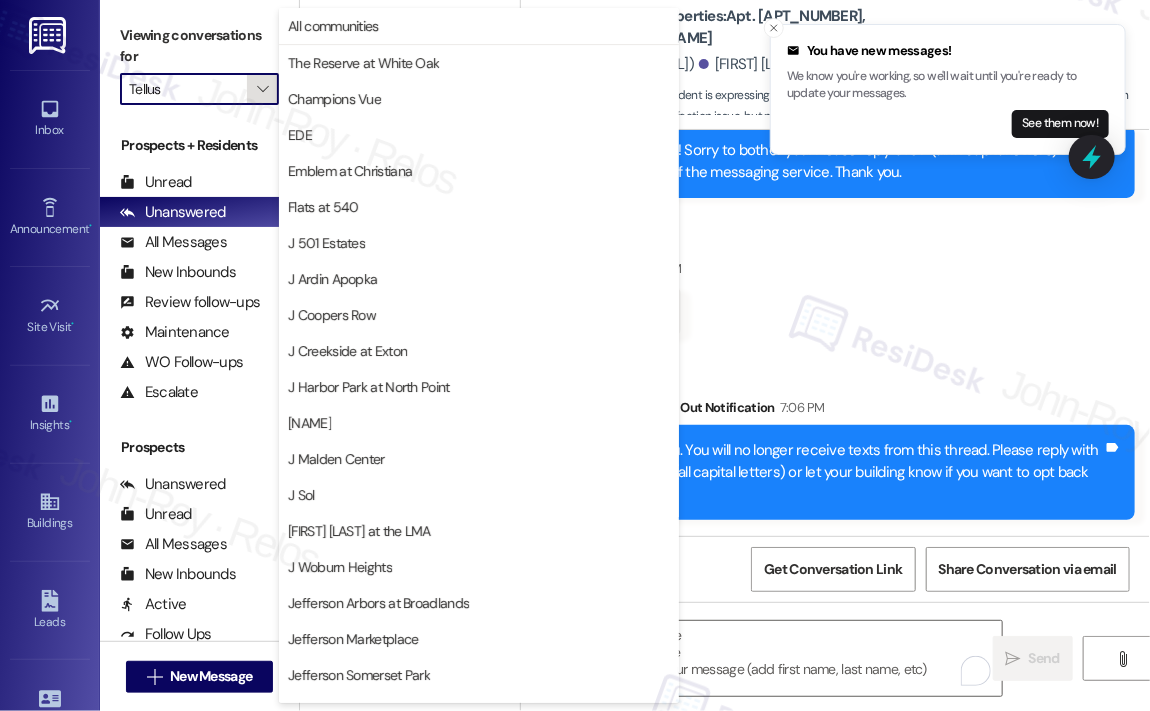 scroll, scrollTop: 313, scrollLeft: 0, axis: vertical 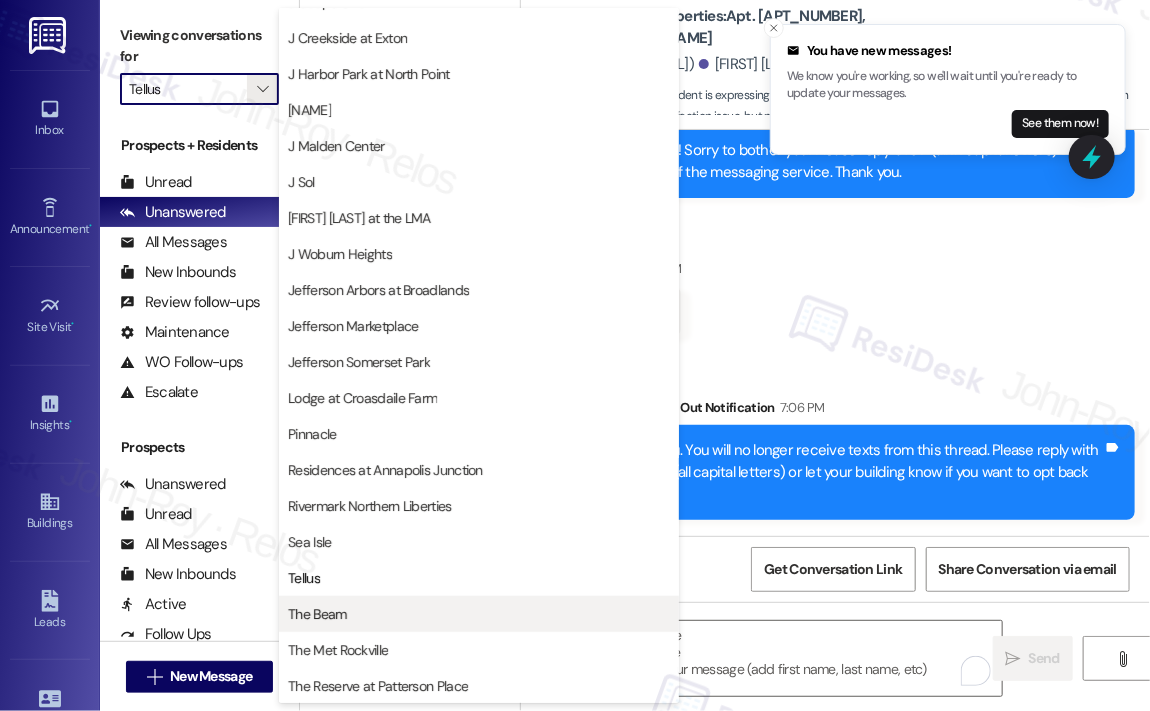 click on "The Beam" at bounding box center [479, 614] 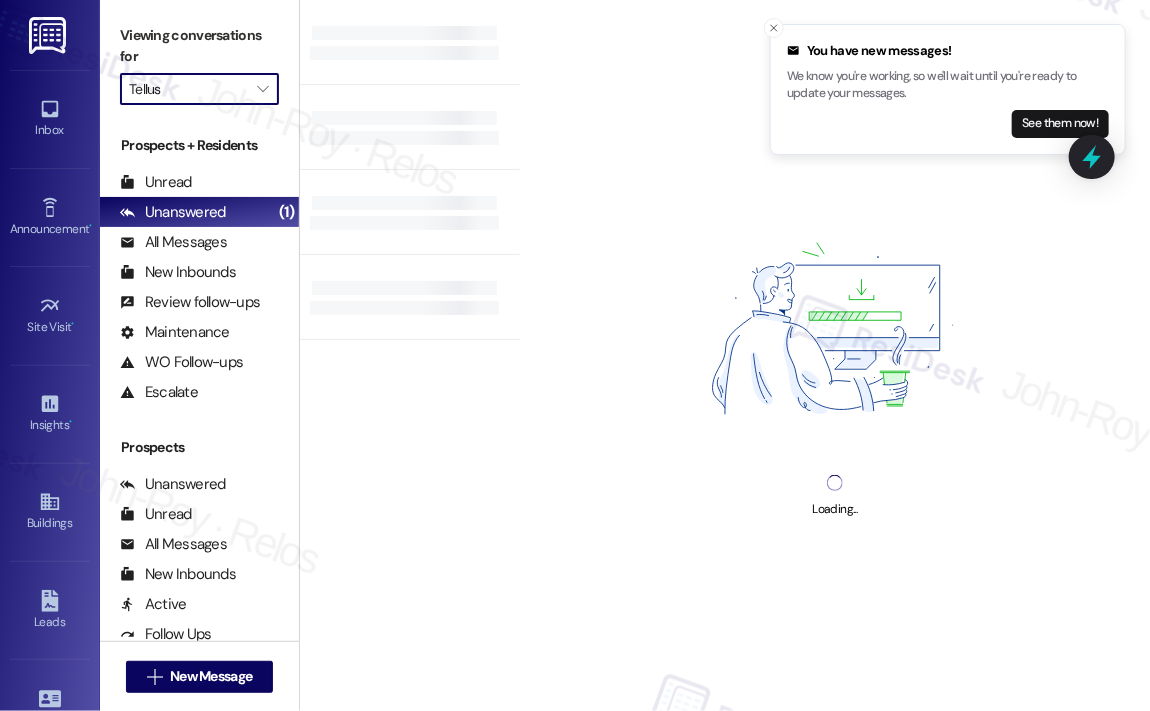 type on "The Beam" 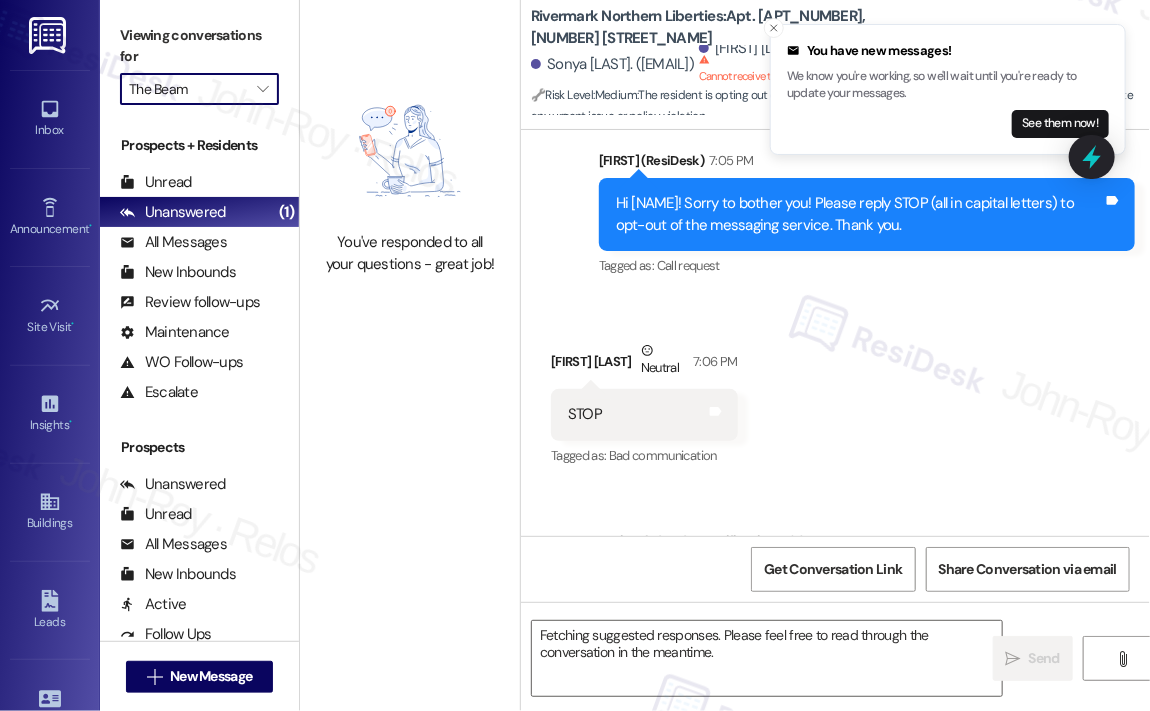 scroll, scrollTop: 9036, scrollLeft: 0, axis: vertical 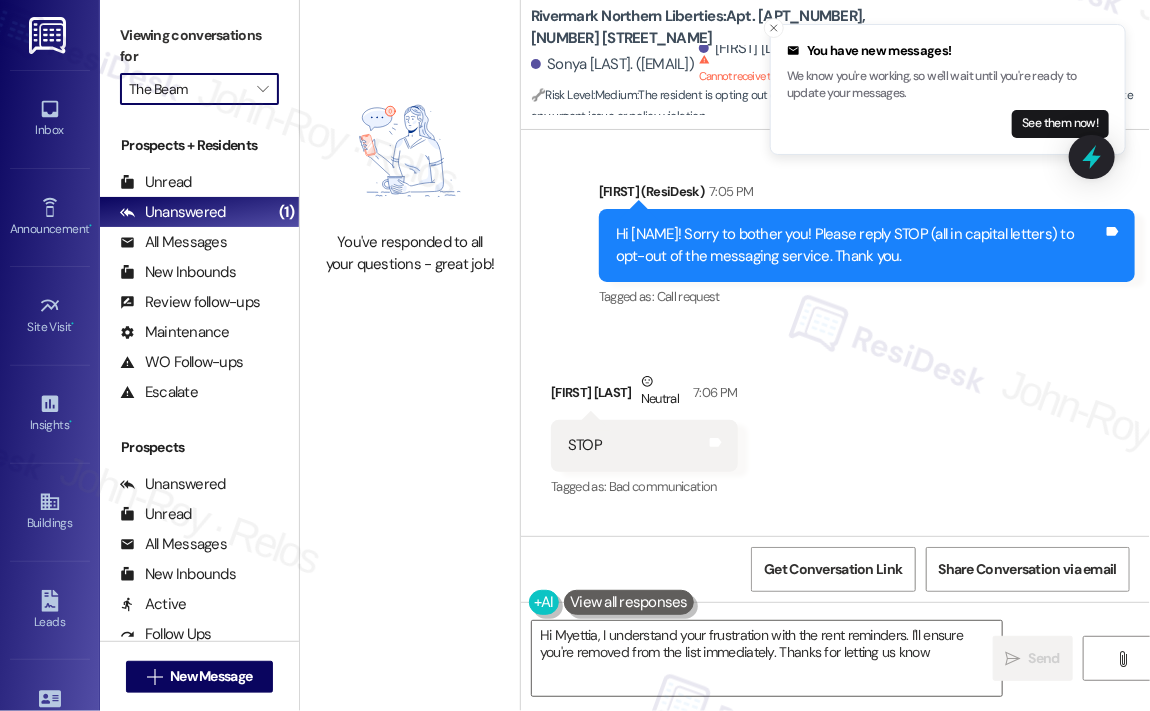 type on "Hi Myettia, I understand your frustration with the rent reminders. I'll ensure you're removed from the list immediately. Thanks for letting us know!" 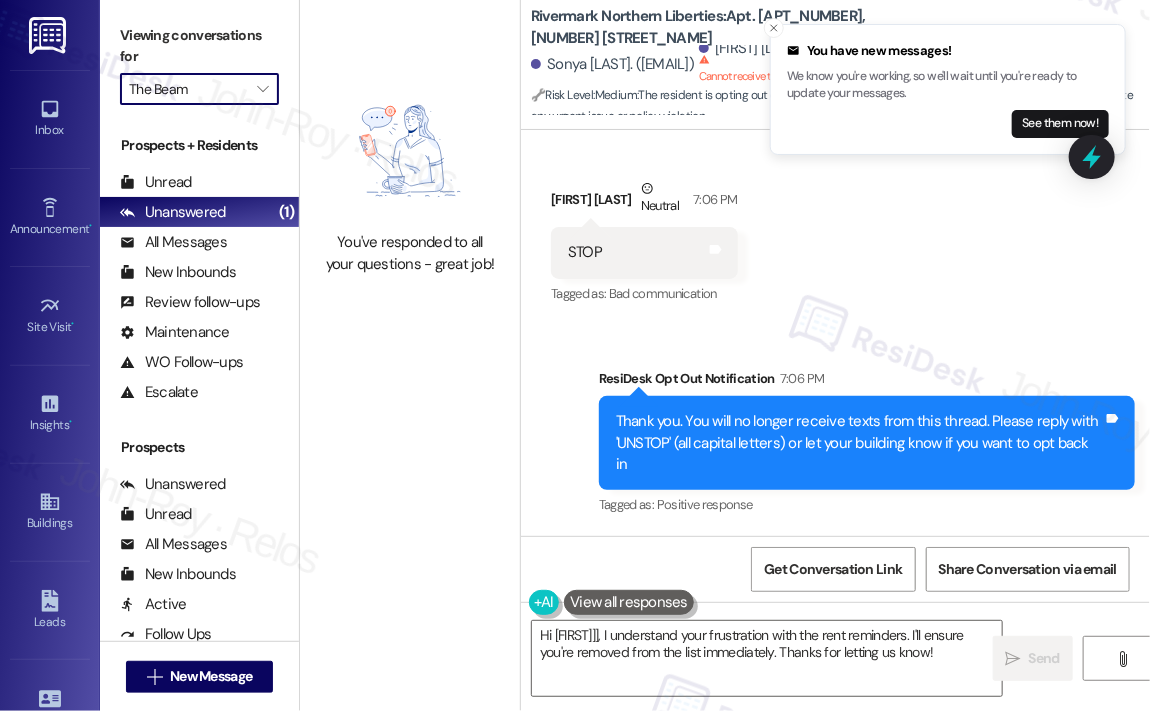 scroll, scrollTop: 9249, scrollLeft: 0, axis: vertical 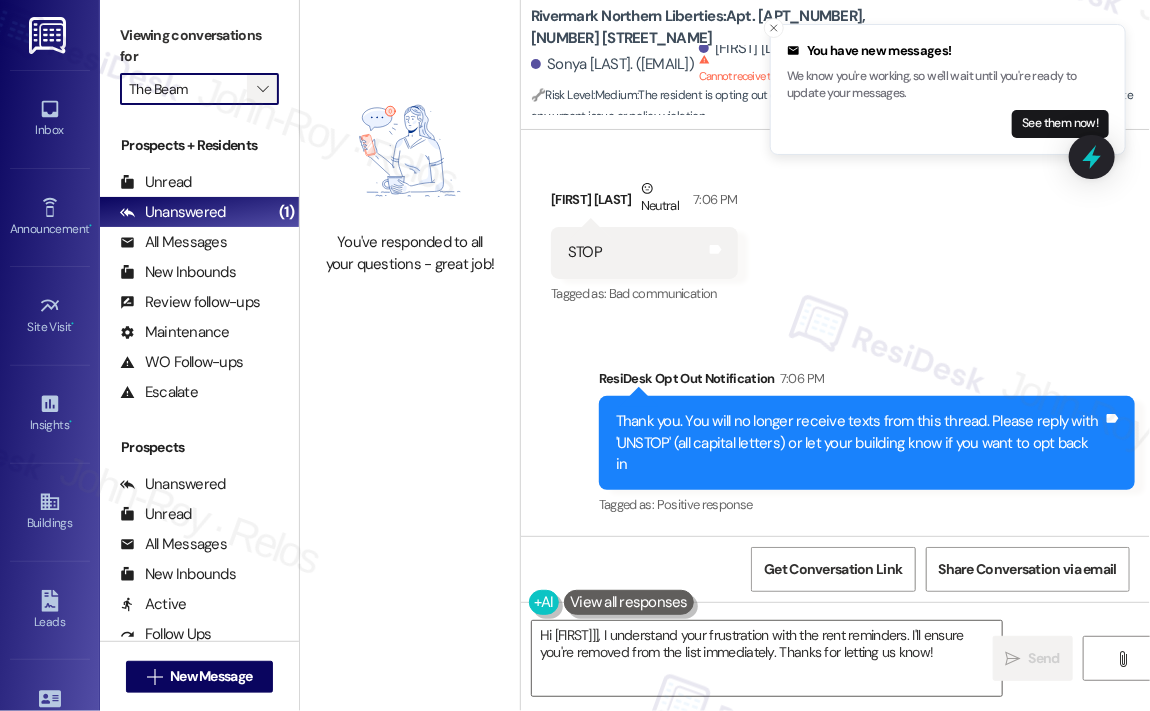 click on "" at bounding box center [262, 89] 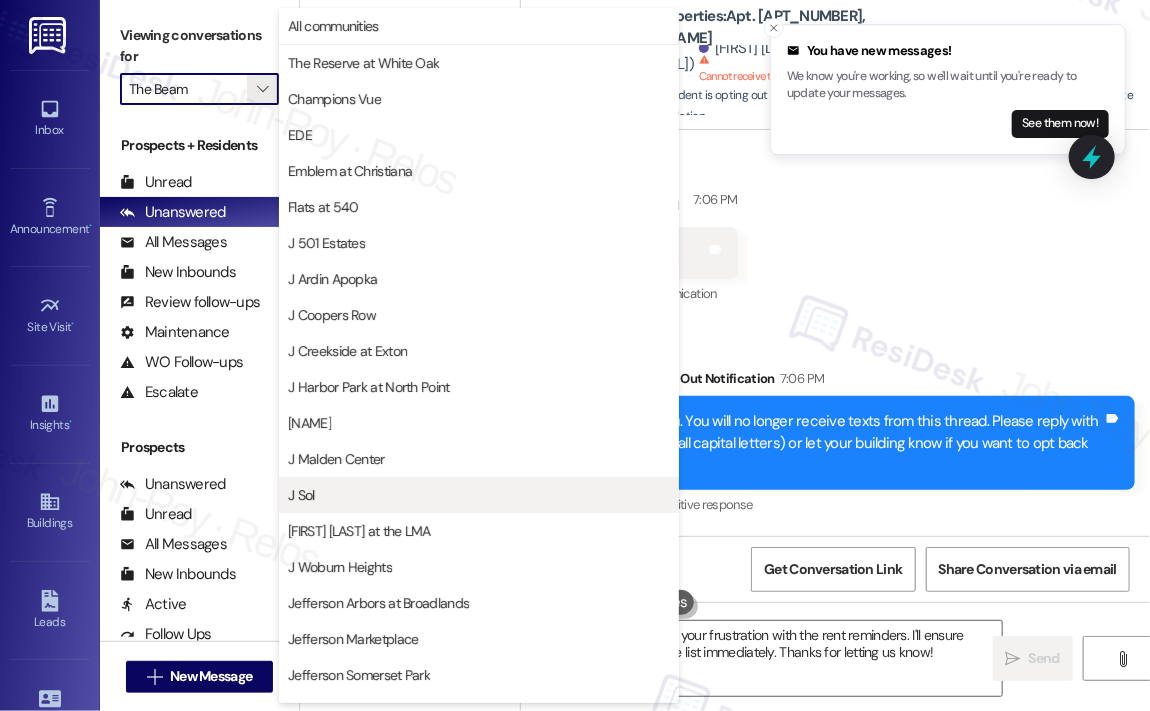 scroll, scrollTop: 313, scrollLeft: 0, axis: vertical 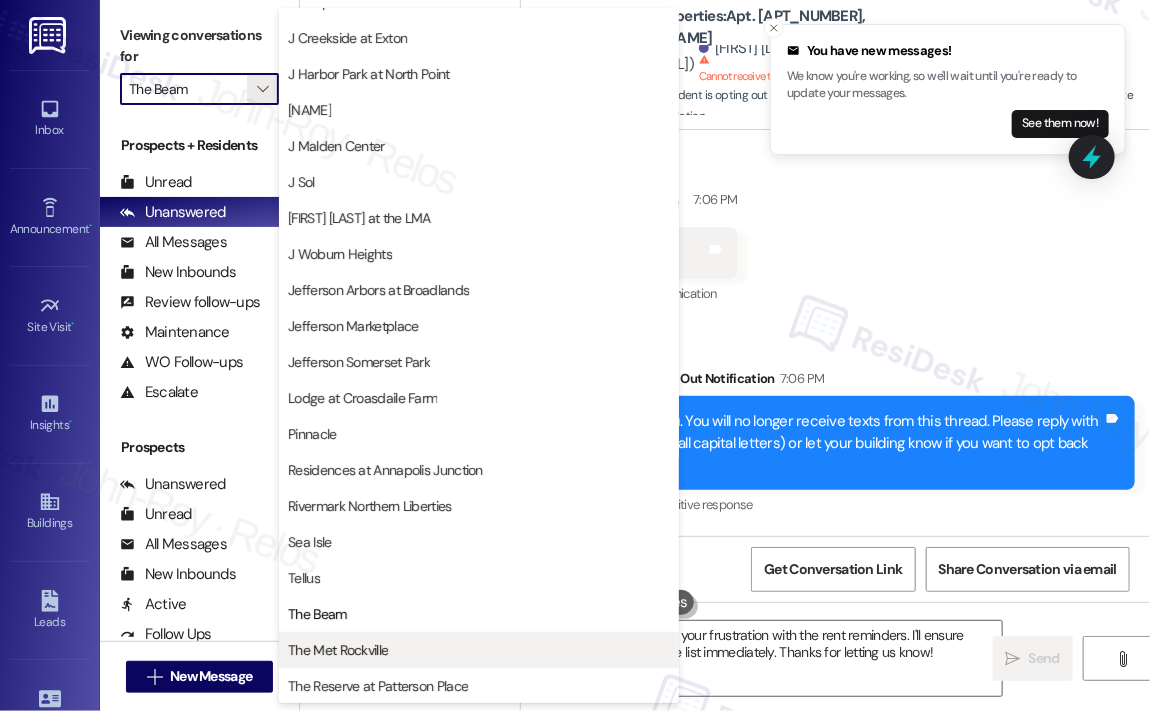 click on "The Met Rockville" at bounding box center (338, 650) 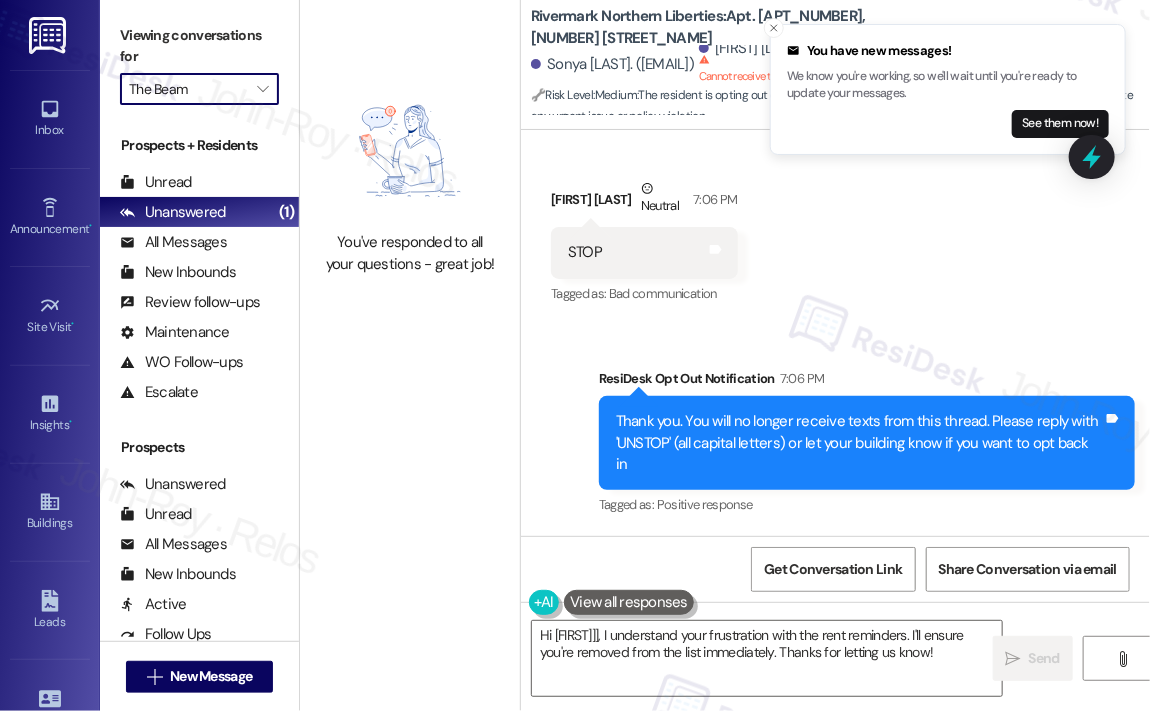 type on "The Met Rockville" 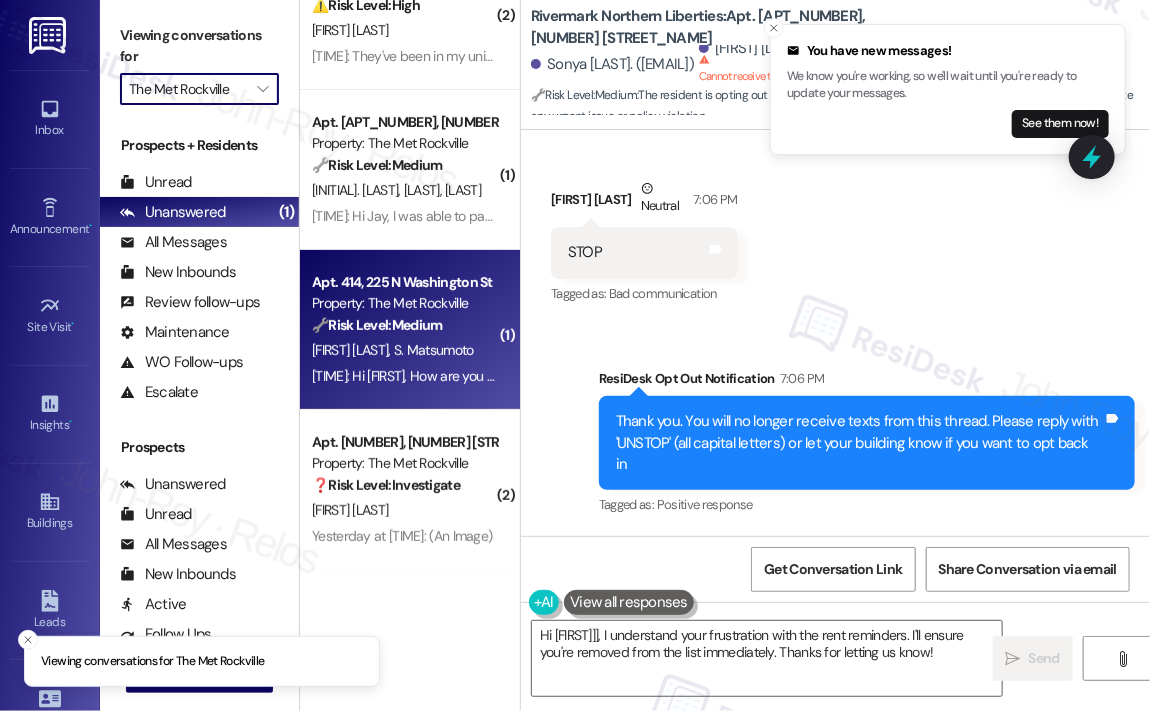scroll, scrollTop: 71, scrollLeft: 0, axis: vertical 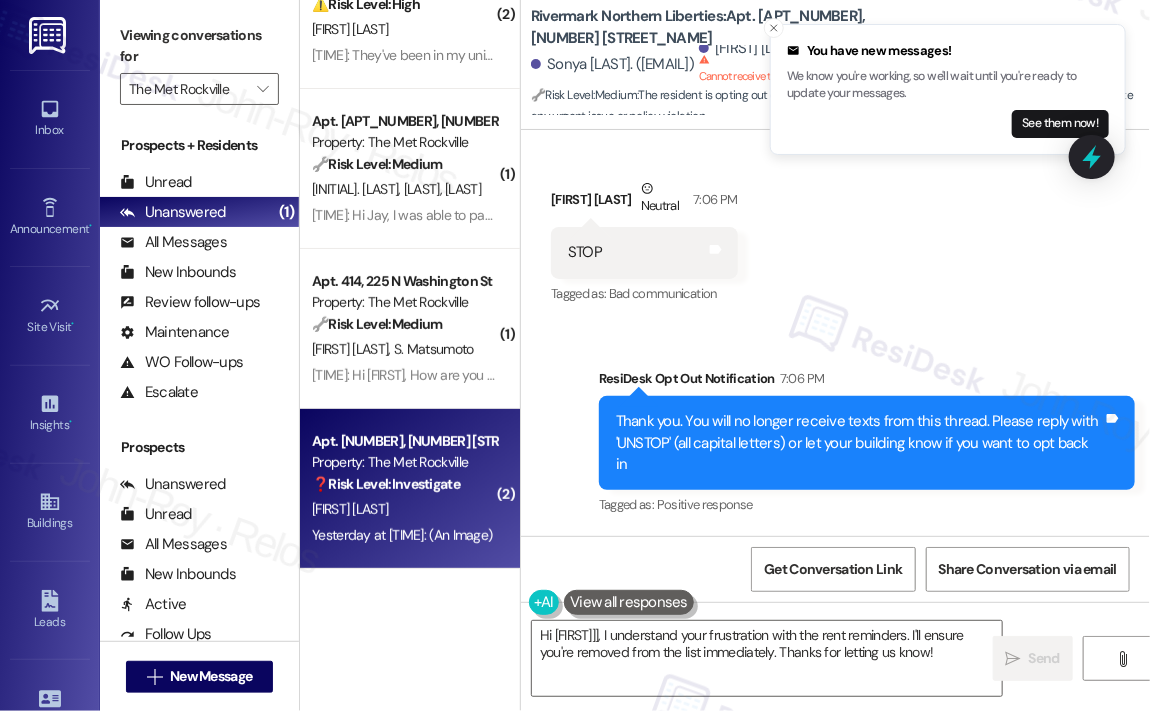click on "M. Balboa" at bounding box center [404, 509] 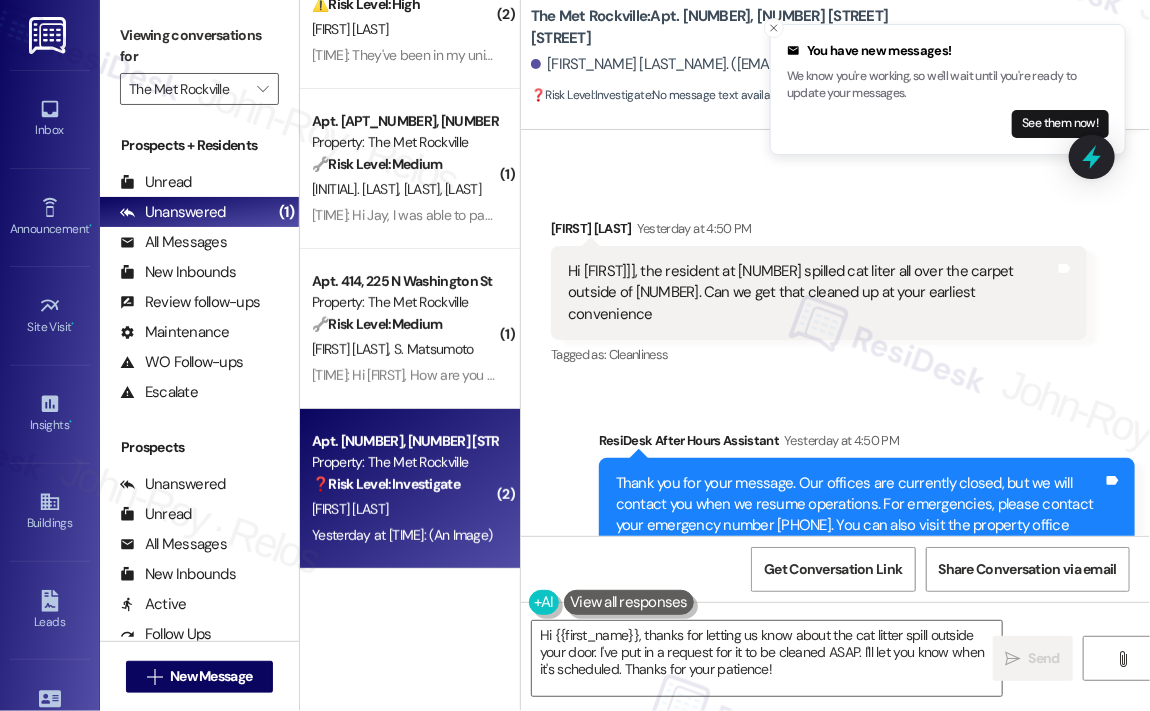 scroll, scrollTop: 5650, scrollLeft: 0, axis: vertical 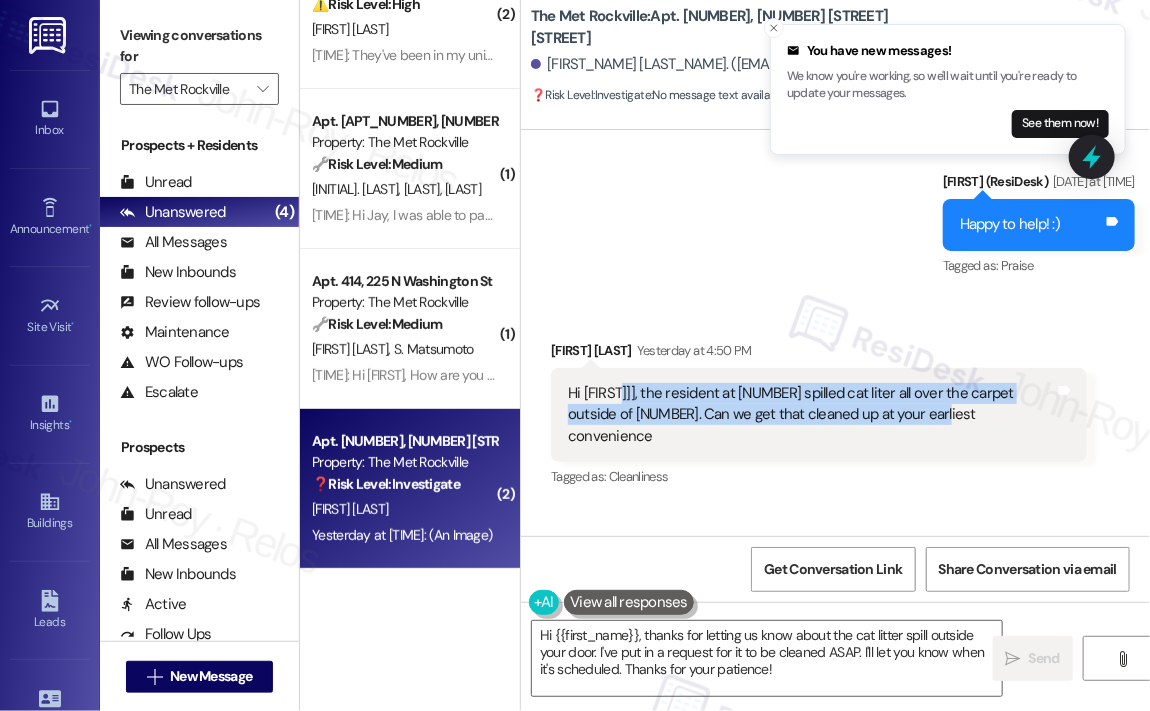 drag, startPoint x: 919, startPoint y: 325, endPoint x: 614, endPoint y: 304, distance: 305.7221 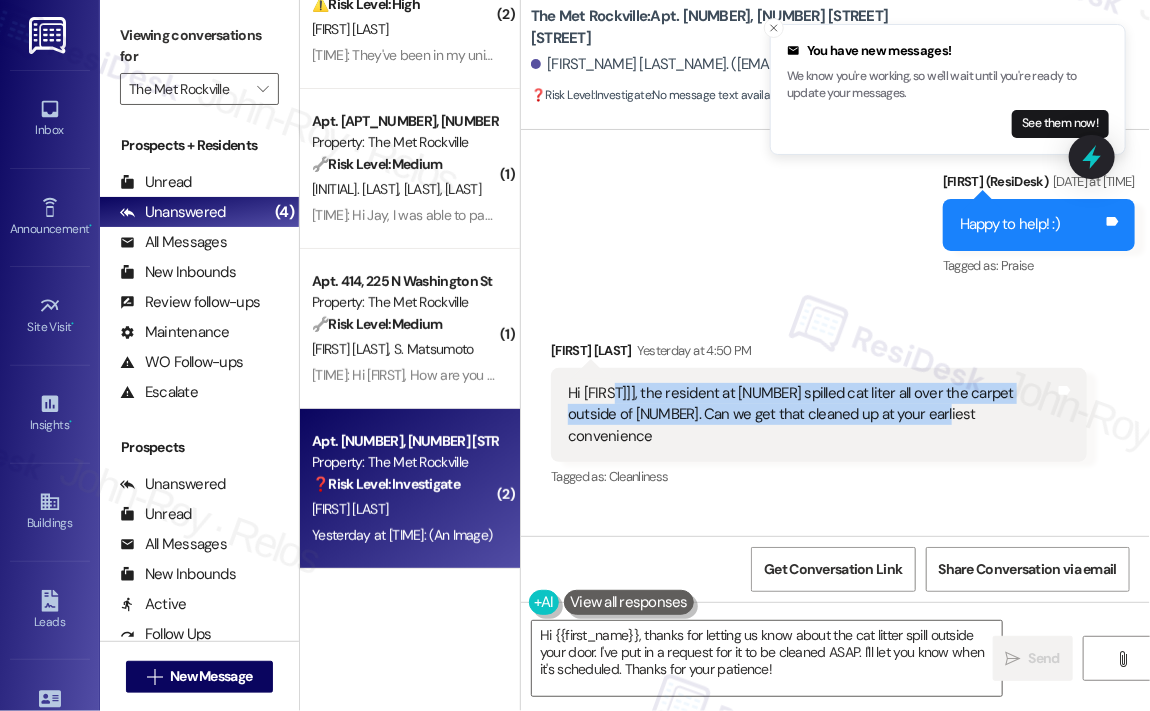 copy on "the resident at 211 spilled cat liter all over the carpet outside of 210. Can we get that cleaned up at your earliest convenience" 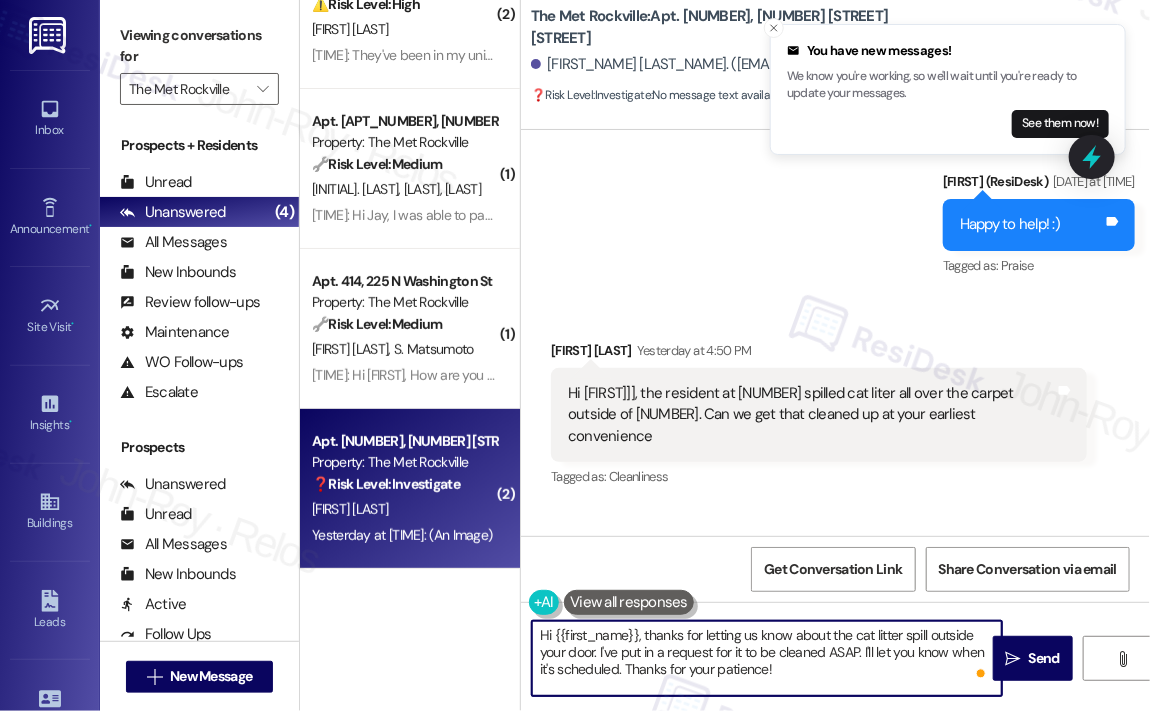 drag, startPoint x: 784, startPoint y: 671, endPoint x: 639, endPoint y: 639, distance: 148.48906 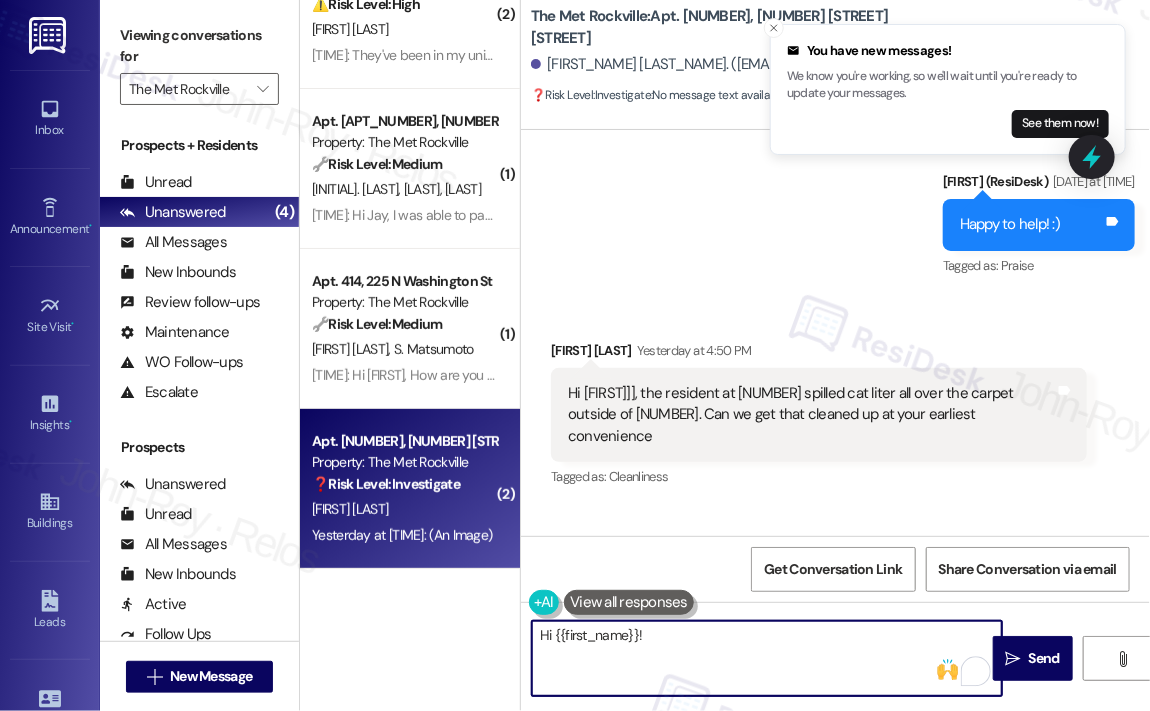 paste on "Apologies for the delayed response, and thank you for letting us know about the spill outside of 210. Was this cleaned up by the cleaning team yesterday, or is it still there? I’ll make sure it gets taken care of if it hasn’t been addressed yet." 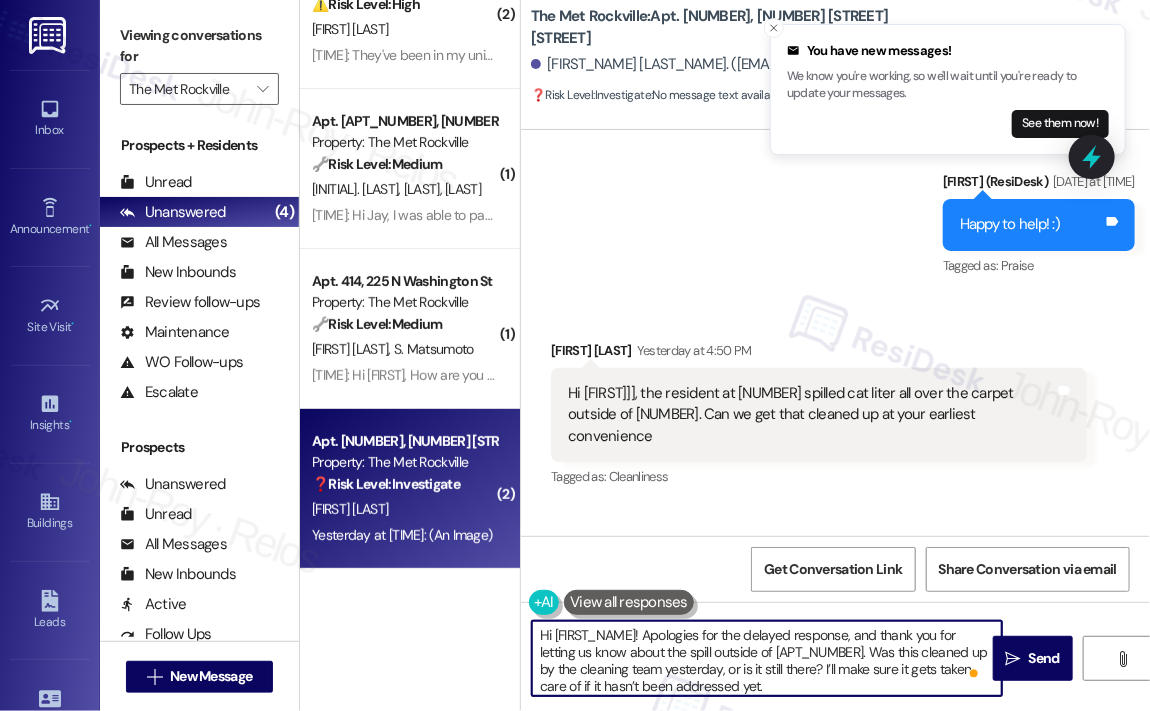 scroll, scrollTop: 4, scrollLeft: 0, axis: vertical 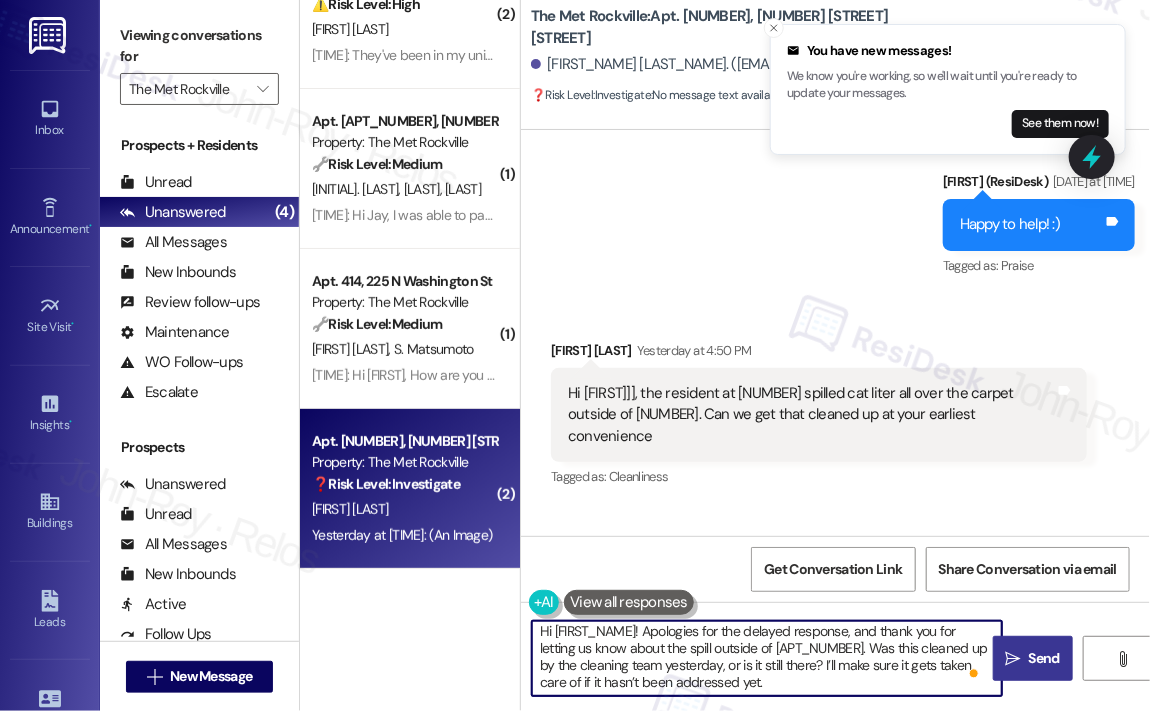 type on "Hi {{first_name}}! Apologies for the delayed response, and thank you for letting us know about the spill outside of 210. Was this cleaned up by the cleaning team yesterday, or is it still there? I’ll make sure it gets taken care of if it hasn’t been addressed yet." 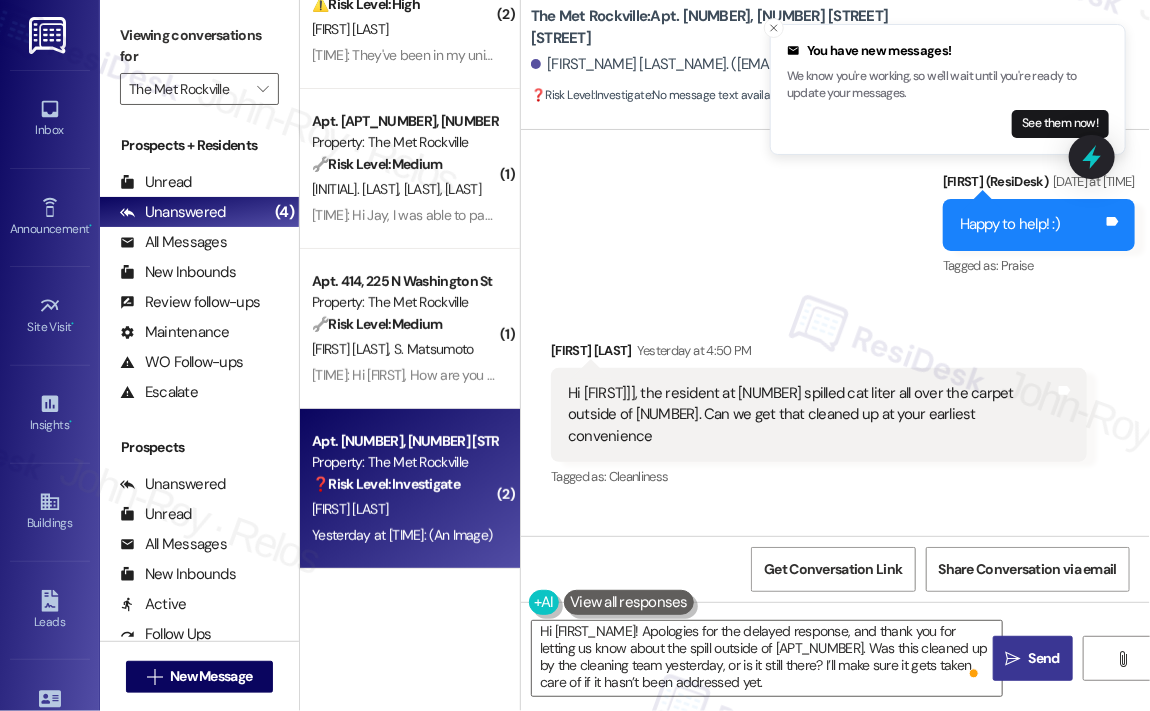 click on "Send" at bounding box center [1044, 658] 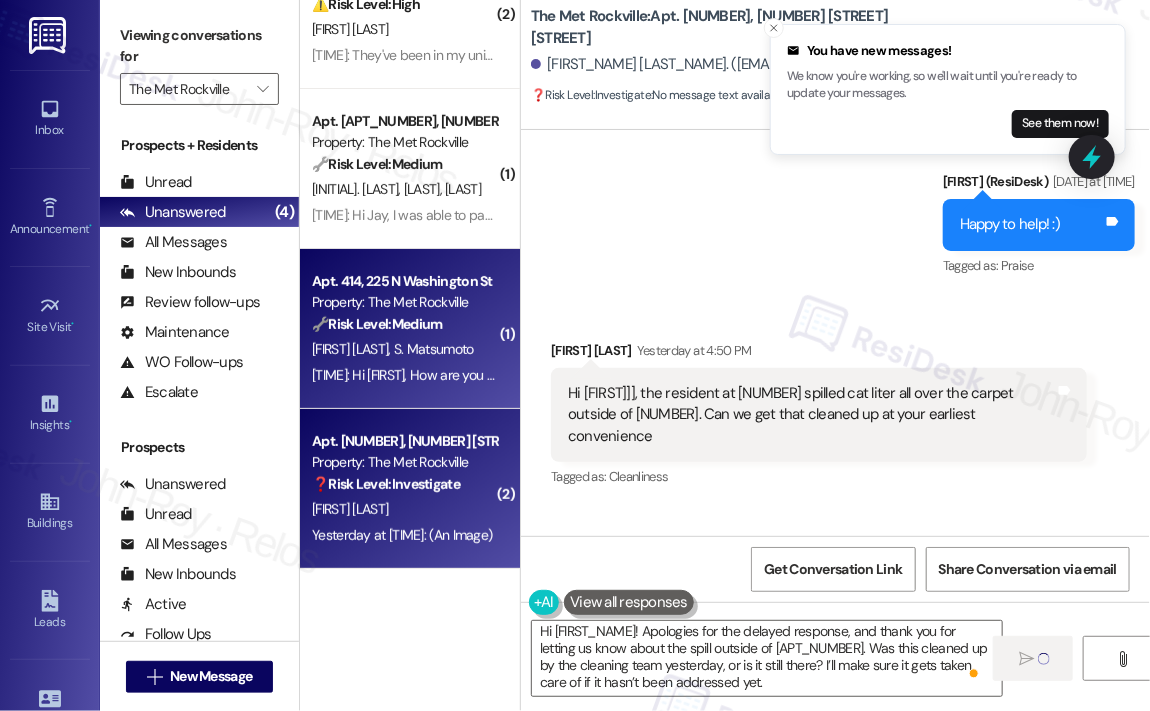 type 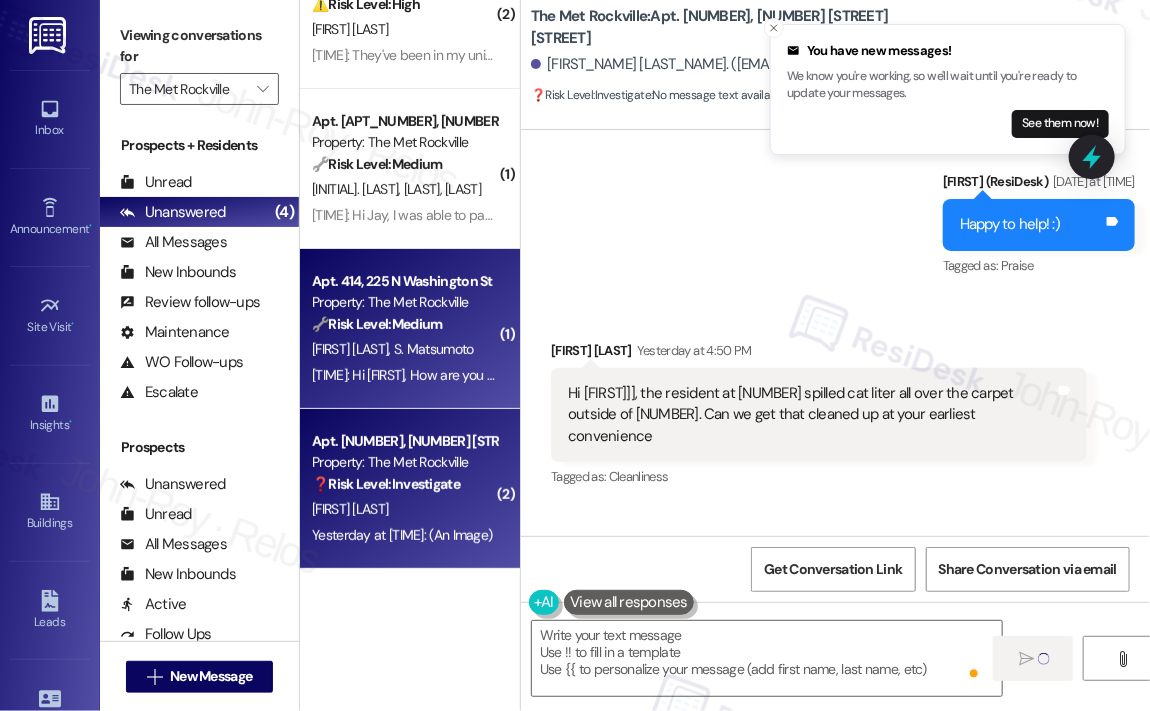 scroll, scrollTop: 0, scrollLeft: 0, axis: both 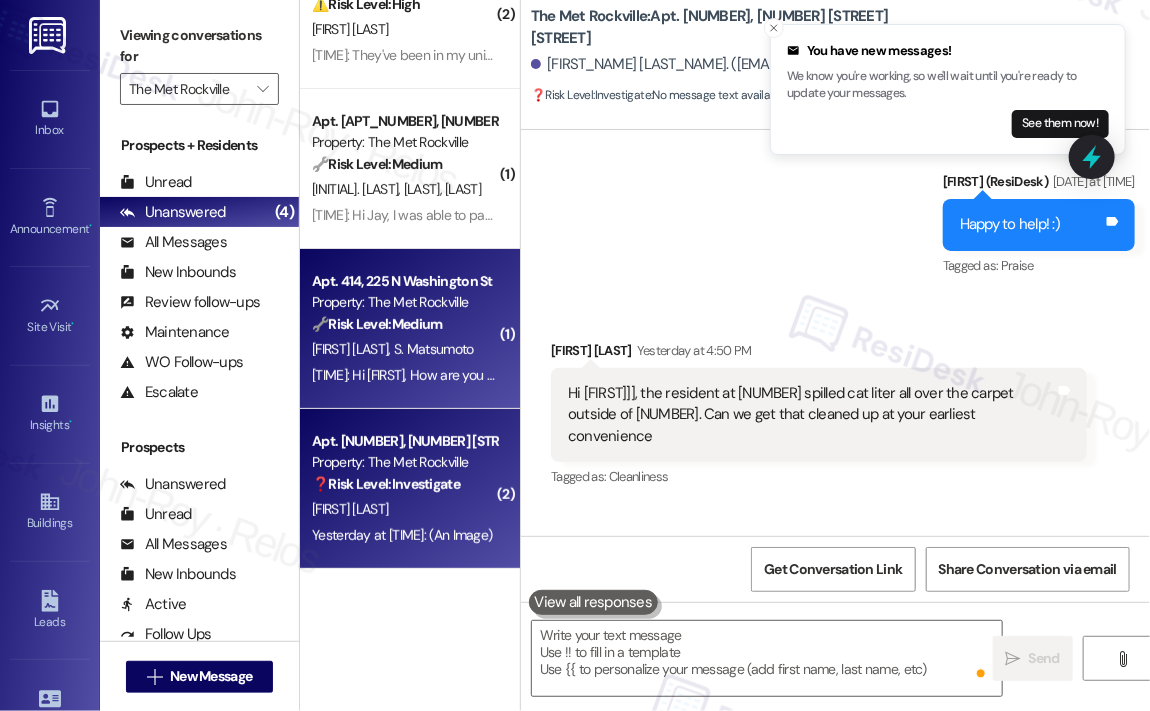 click on "[FIRST_INITIAL]. [LAST_NAME]" at bounding box center [434, 349] 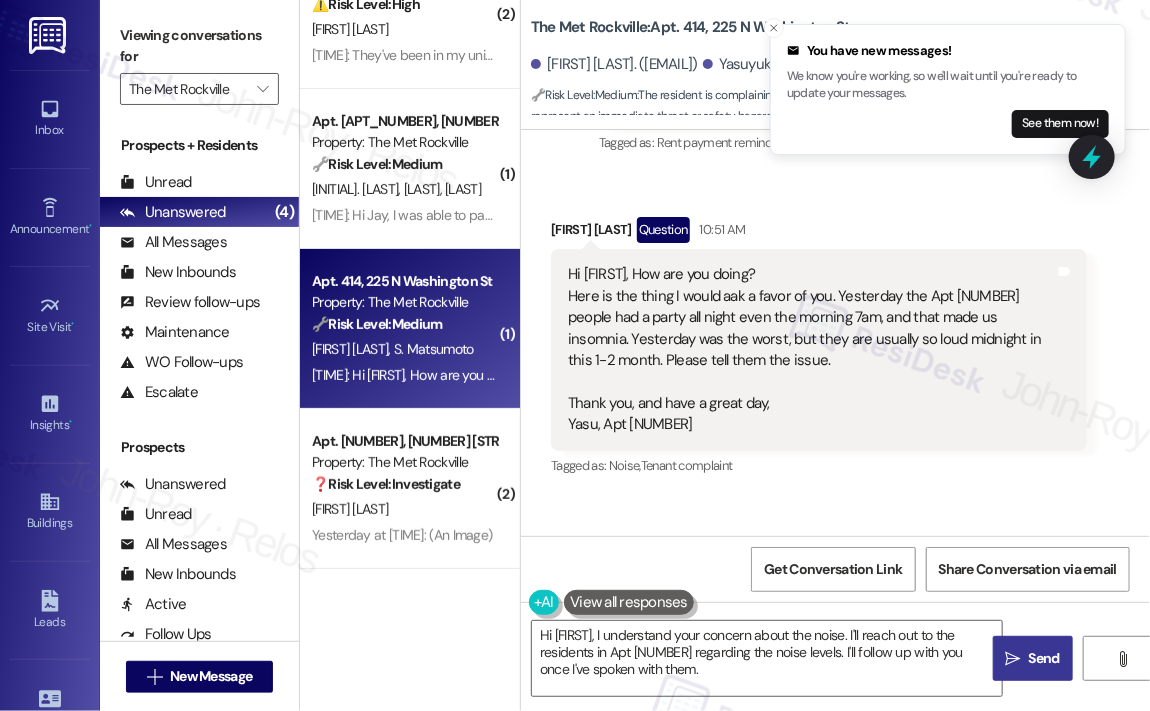 scroll, scrollTop: 1128, scrollLeft: 0, axis: vertical 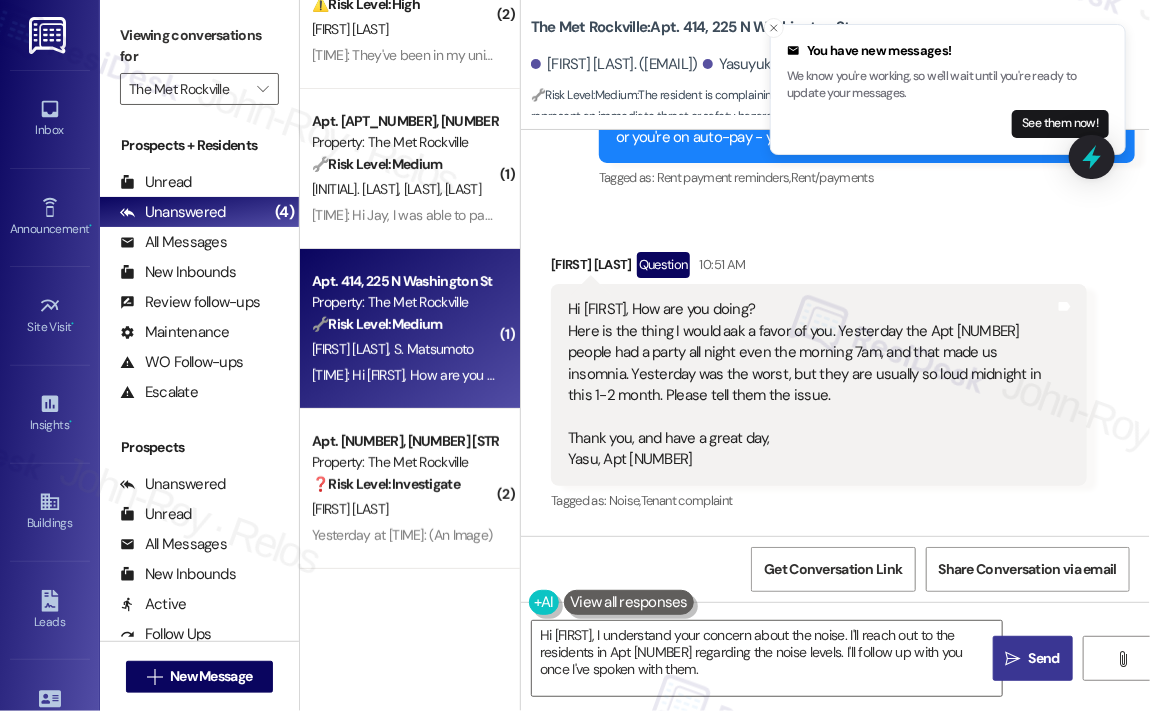 click on "Hi Jay, How are you doing?
Here is the thing I would aak a favor of you. Yesterday the Apt 514 people had a party all night even the morning 7am, and that made us insomnia. Yesterday was the worst, but they are usually so loud midnight in this 1-2 month. Please tell them the issue.
Thank you, and have a great day,
Yasu, Apt 414" at bounding box center (811, 384) 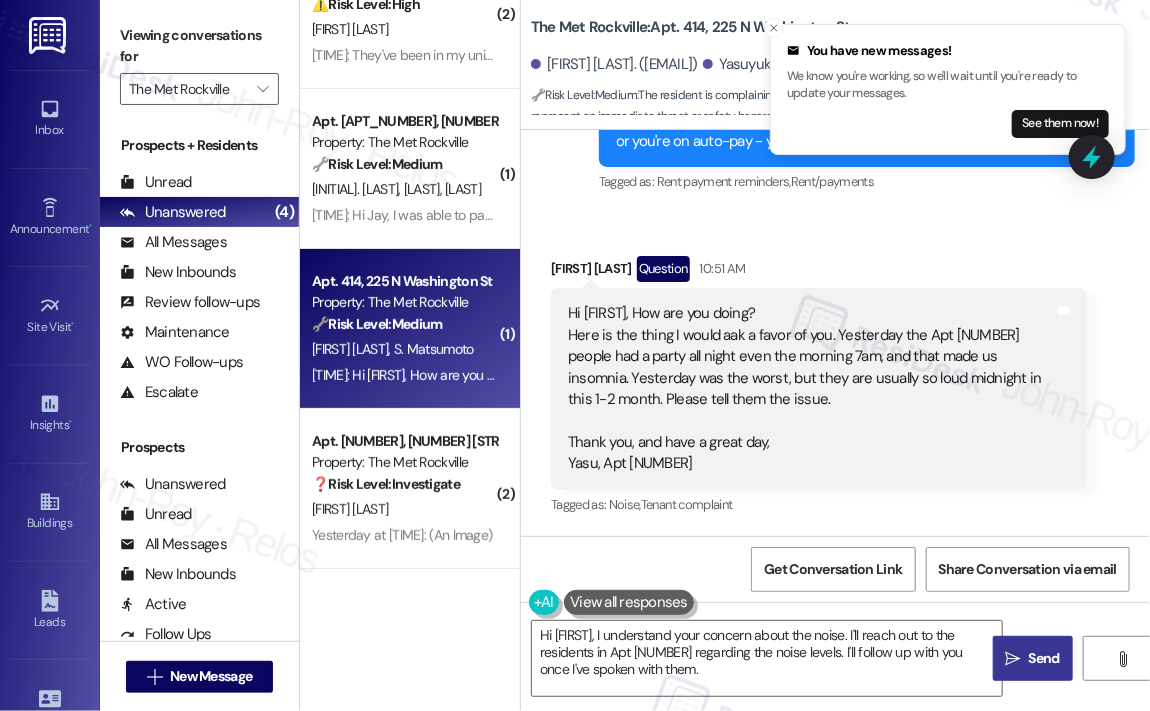 scroll, scrollTop: 1128, scrollLeft: 0, axis: vertical 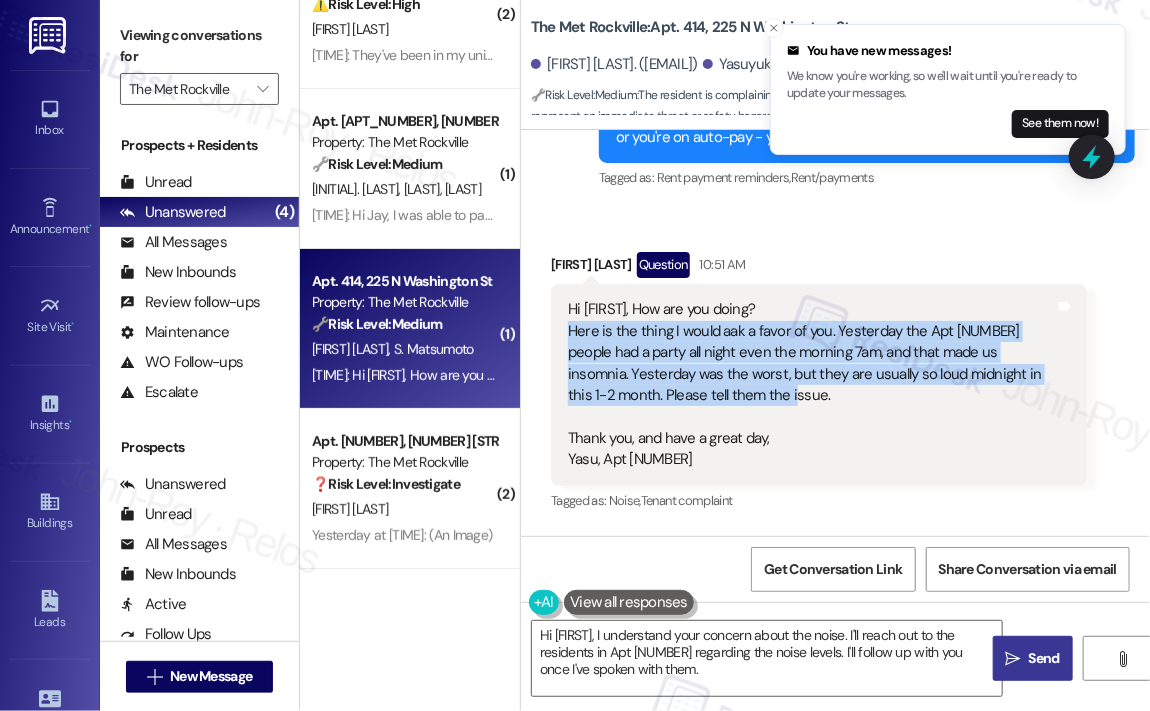 drag, startPoint x: 709, startPoint y: 390, endPoint x: 567, endPoint y: 337, distance: 151.56847 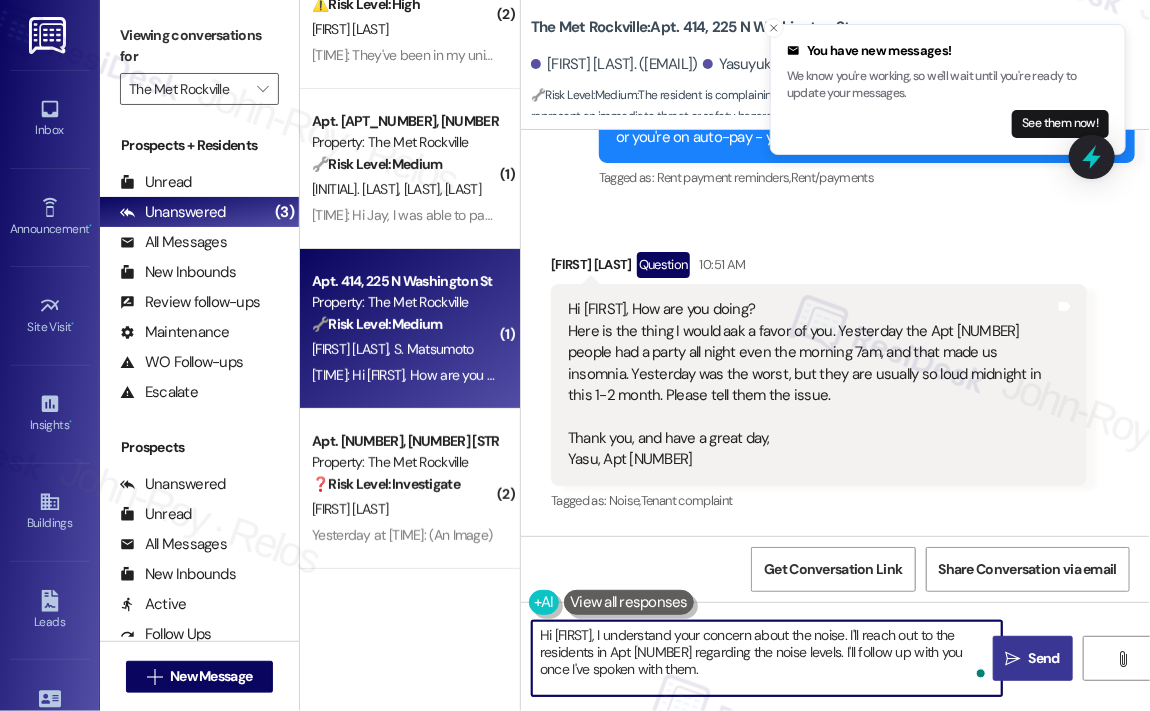 drag, startPoint x: 688, startPoint y: 671, endPoint x: 645, endPoint y: 635, distance: 56.0803 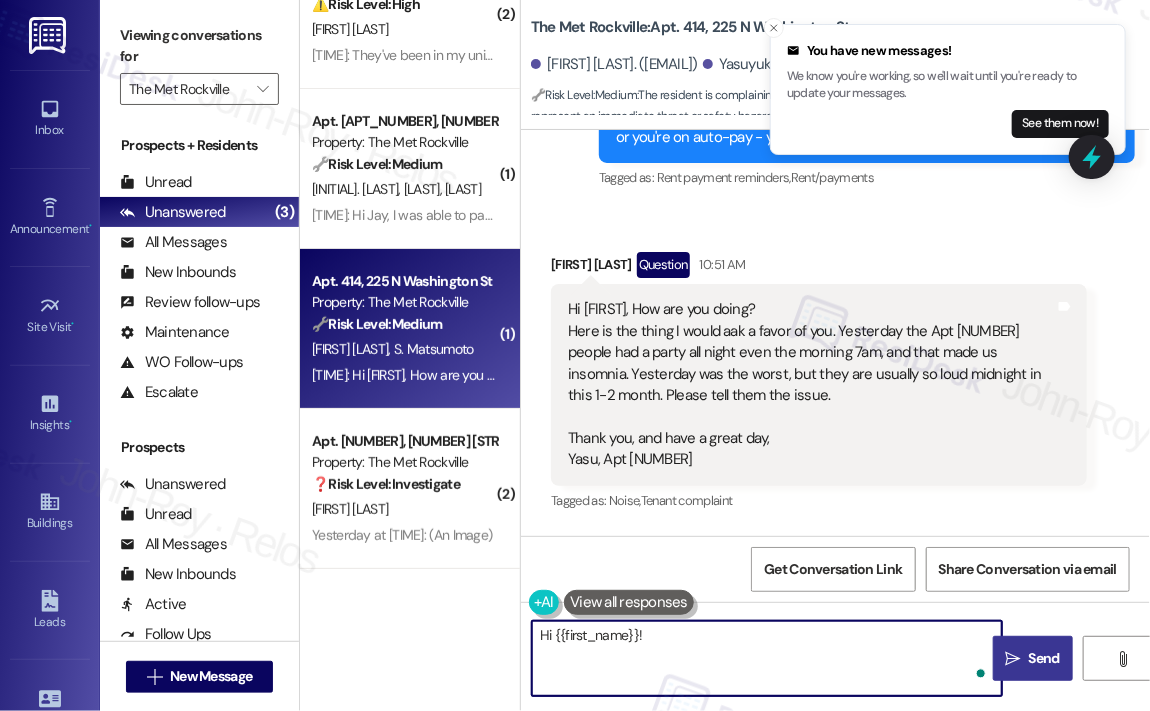 paste on "Thank you for reaching out — I’m really sorry you’ve had to deal with the noise from Apt 514, especially with it going on all night and into the morning. That sounds incredibly frustrating, especially if it’s been happening consistently over the past month or two.
Just to help us address it properly, has this been happening mostly on weekends or throughout the week as well? I’ll make sure this concern gets passed along to the team so they can follow up appropriately." 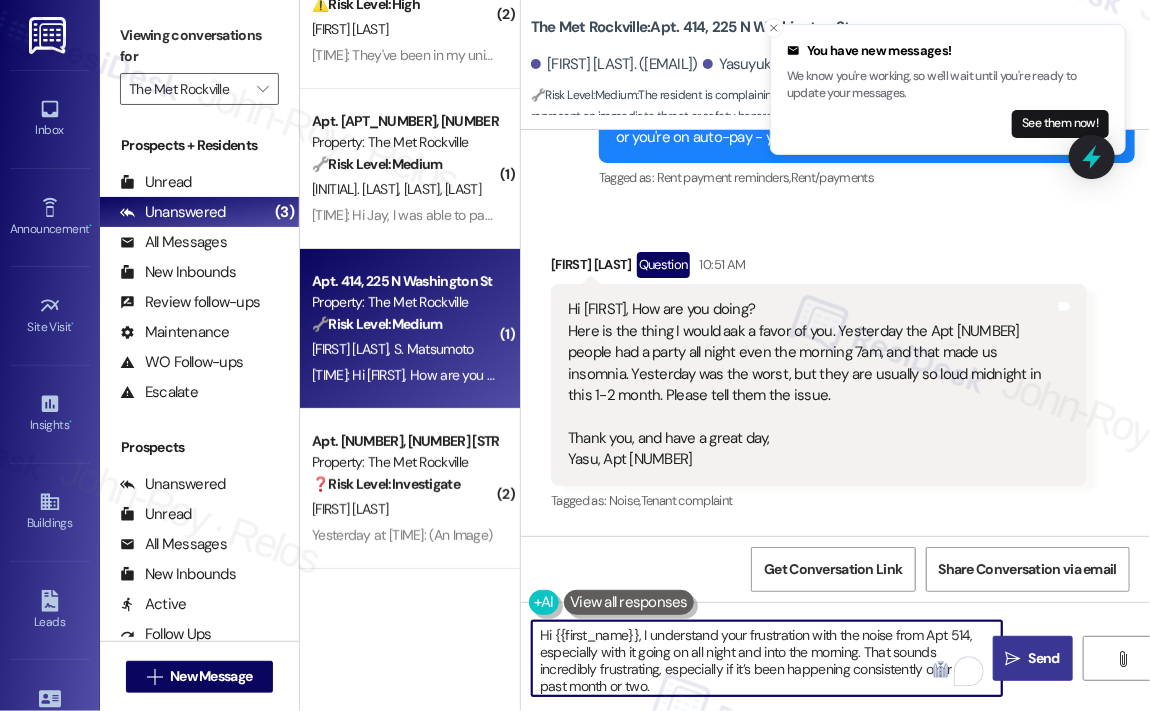 scroll, scrollTop: 67, scrollLeft: 0, axis: vertical 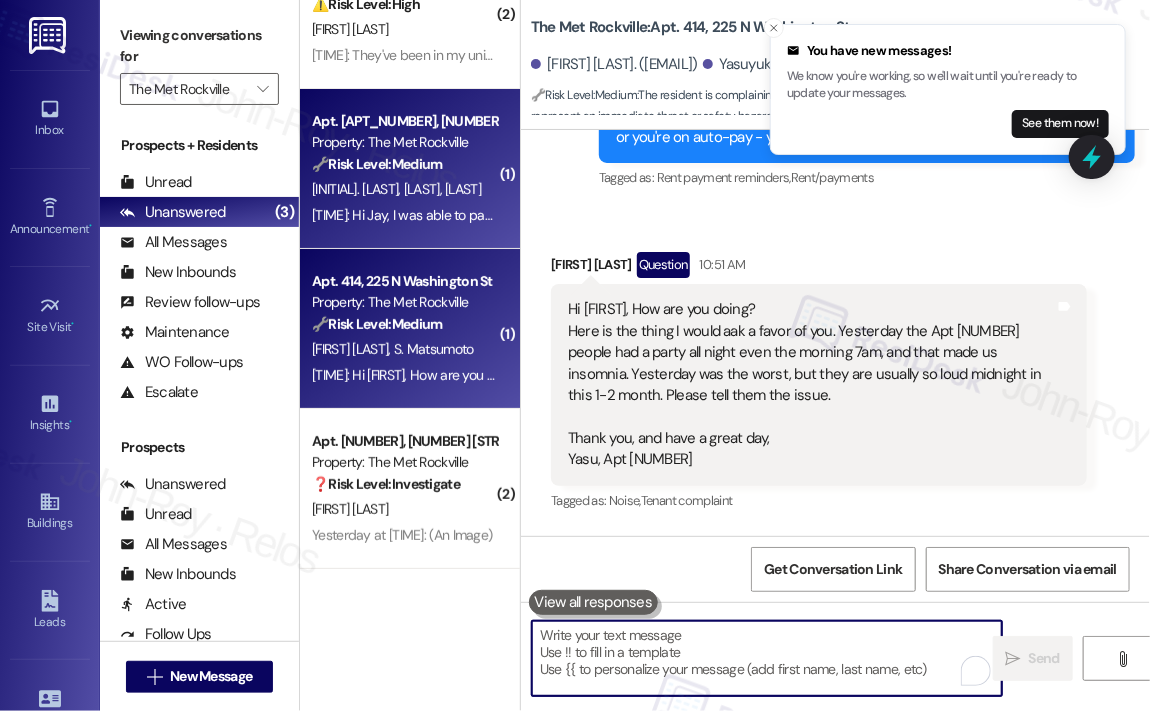 type 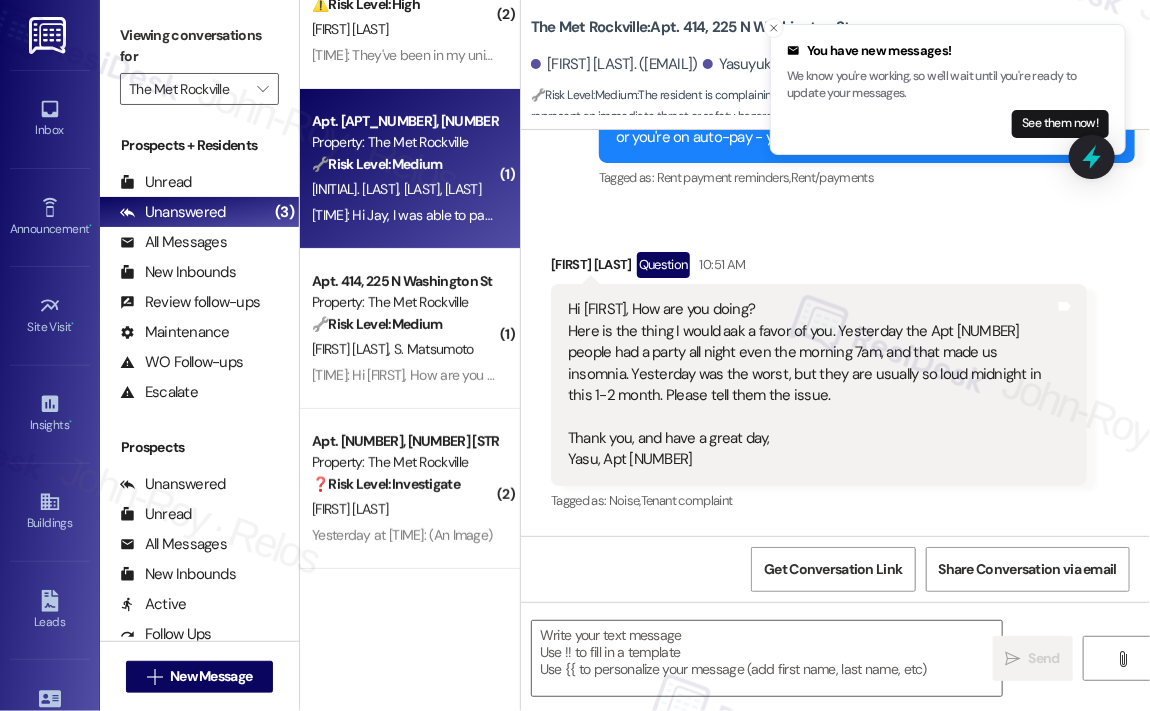 type on "Fetching suggested responses. Please feel free to read through the conversation in the meantime." 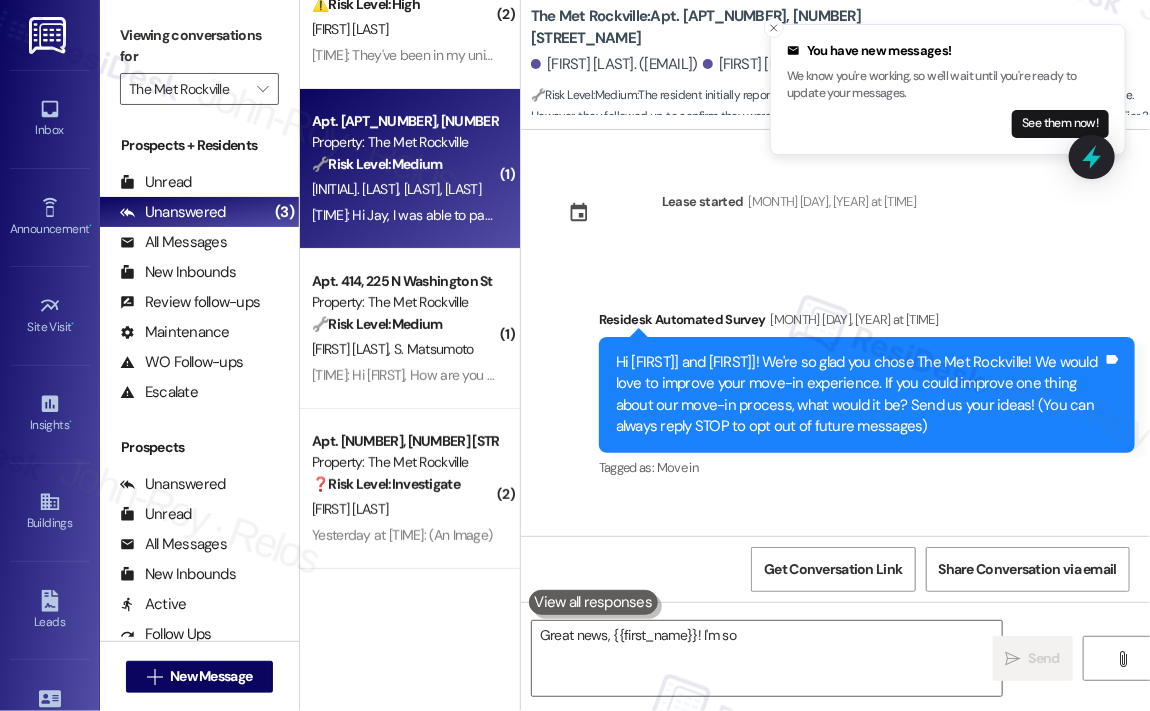 scroll, scrollTop: 4260, scrollLeft: 0, axis: vertical 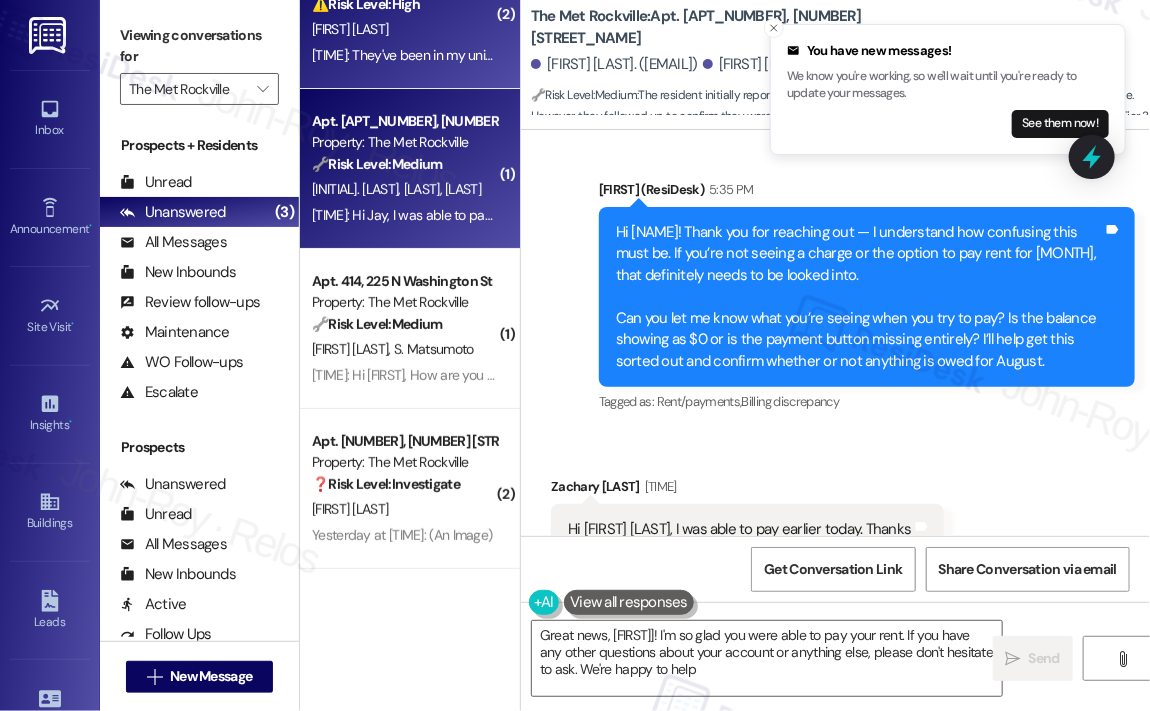 type on "Great news, {{first_name}}! I'm so glad you were able to pay your rent. If you have any other questions about your account or anything else, please don't hesitate to ask. We're happy to help!" 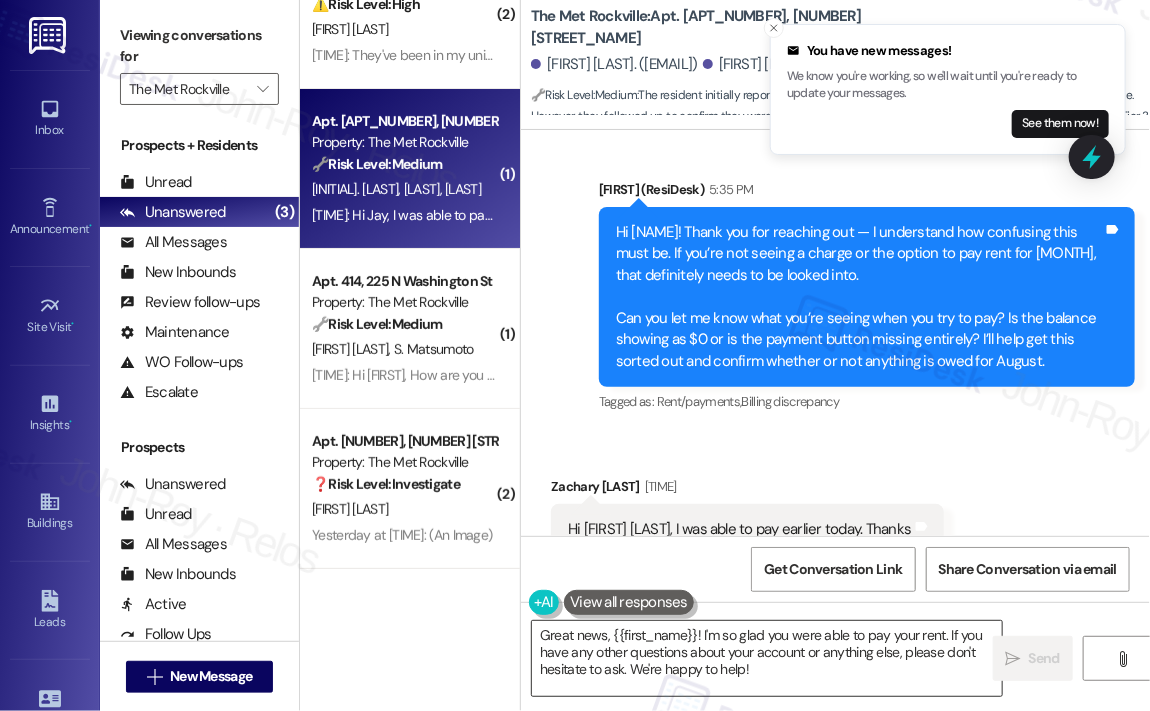 click on "Great news, {{first_name}}! I'm so glad you were able to pay your rent. If you have any other questions about your account or anything else, please don't hesitate to ask. We're happy to help!" at bounding box center (767, 658) 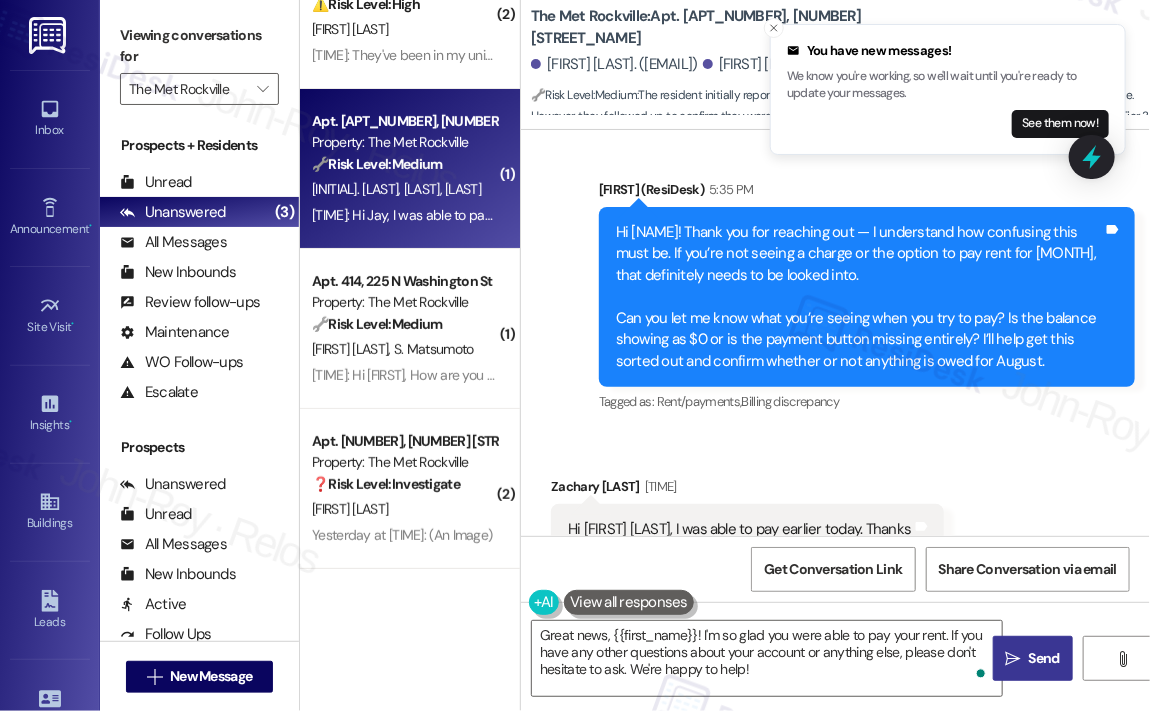 click on "Send" at bounding box center [1044, 658] 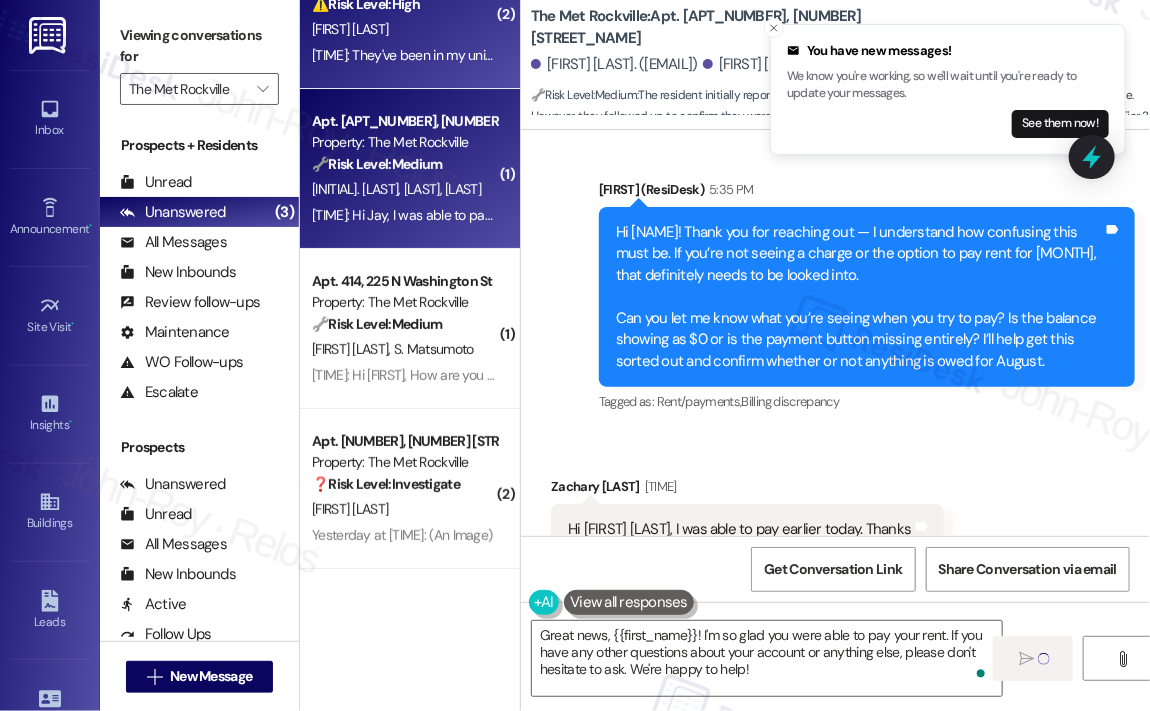 click on "6:21 PM: They've been in my unit to treat several times. I've seen roaches everywhere in the parking garage, in the hallway, near the driveway of the building between the spot. I want out  6:21 PM: They've been in my unit to treat several times. I've seen roaches everywhere in the parking garage, in the hallway, near the driveway of the building between the spot. I want out" at bounding box center [839, 55] 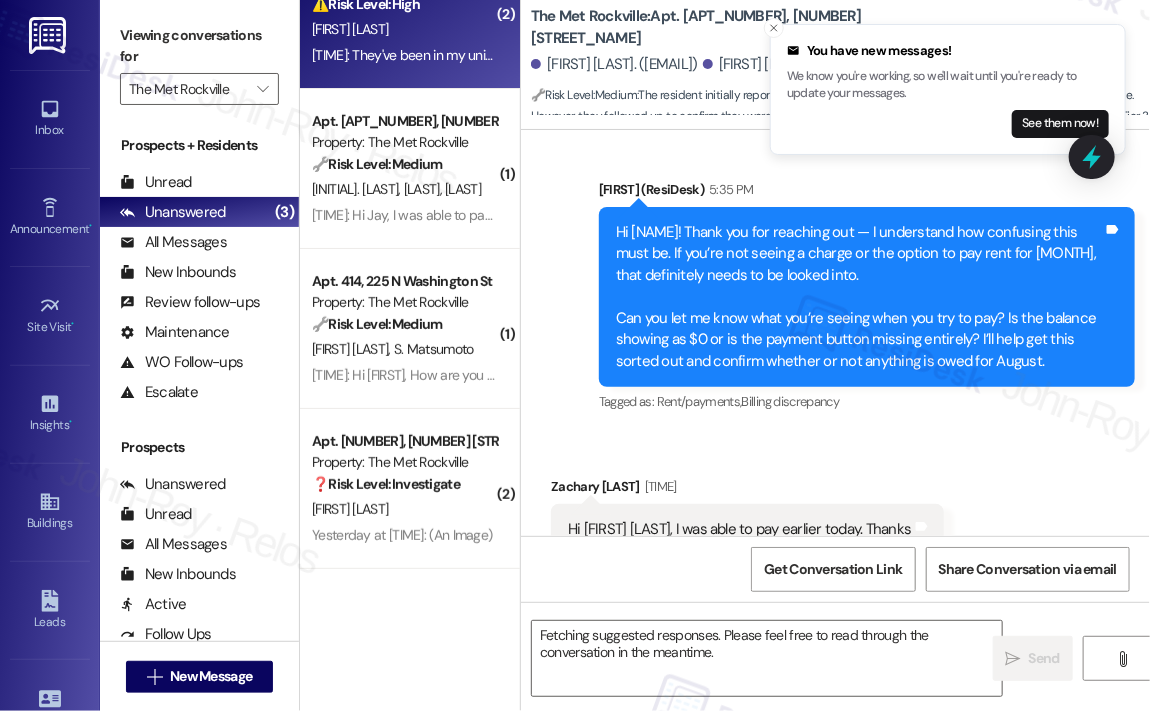scroll, scrollTop: 4259, scrollLeft: 0, axis: vertical 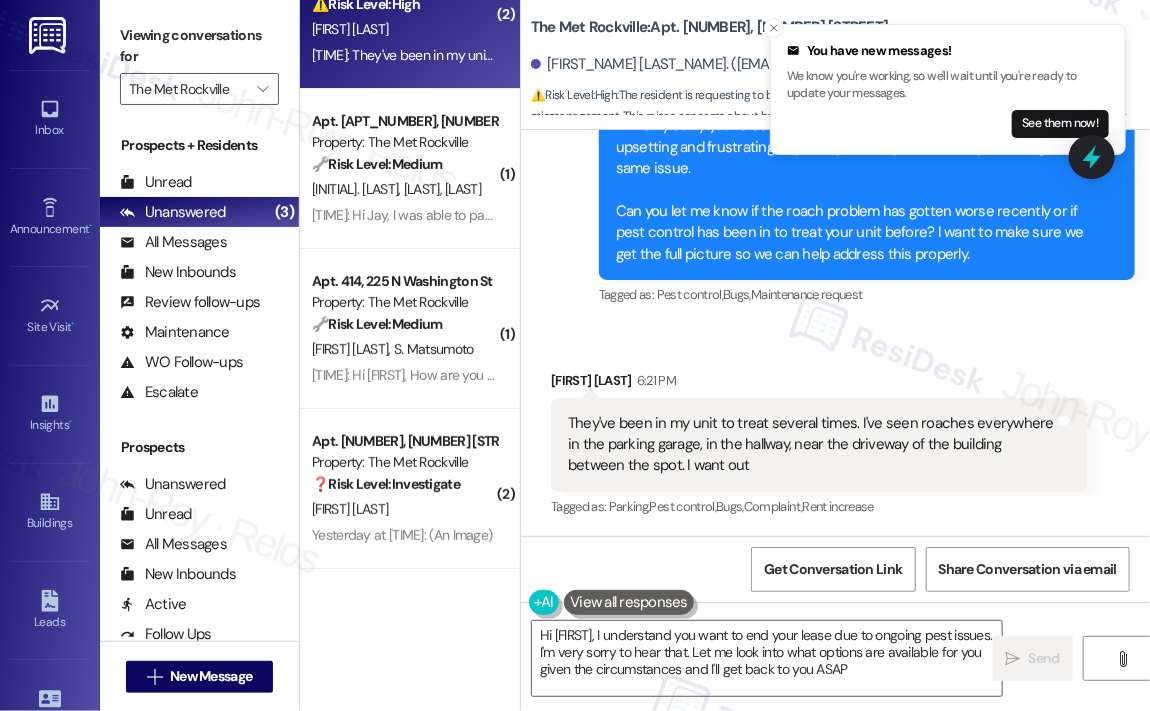 type on "Hi {{first_name}}, I understand you want to end your lease due to ongoing pest issues. I'm very sorry to hear that. Let me look into what options are available for you given the circumstances and I'll get back to you ASAP." 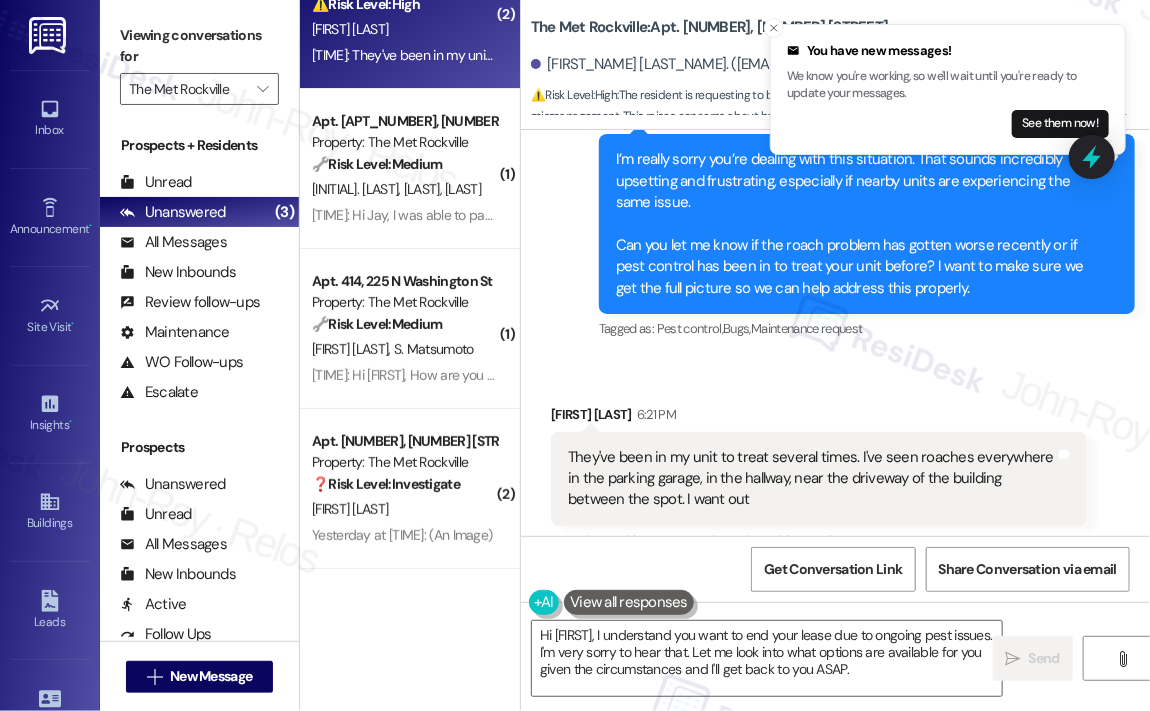 scroll, scrollTop: 2091, scrollLeft: 0, axis: vertical 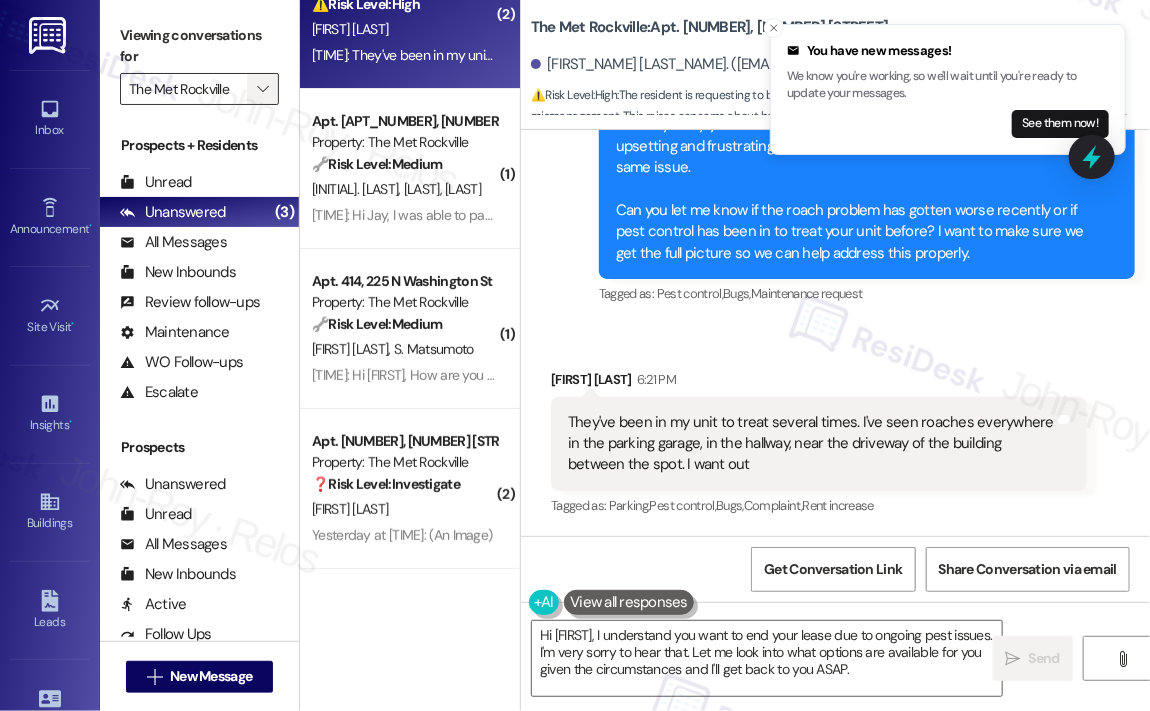 click on "" at bounding box center (263, 89) 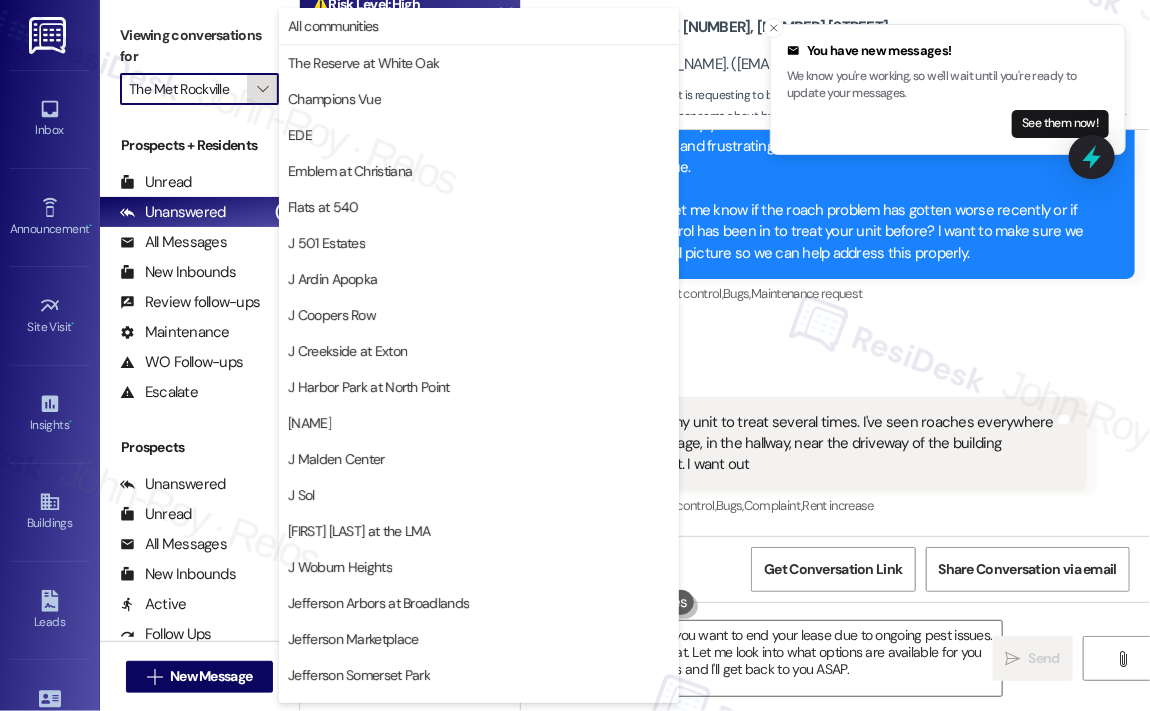 scroll, scrollTop: 313, scrollLeft: 0, axis: vertical 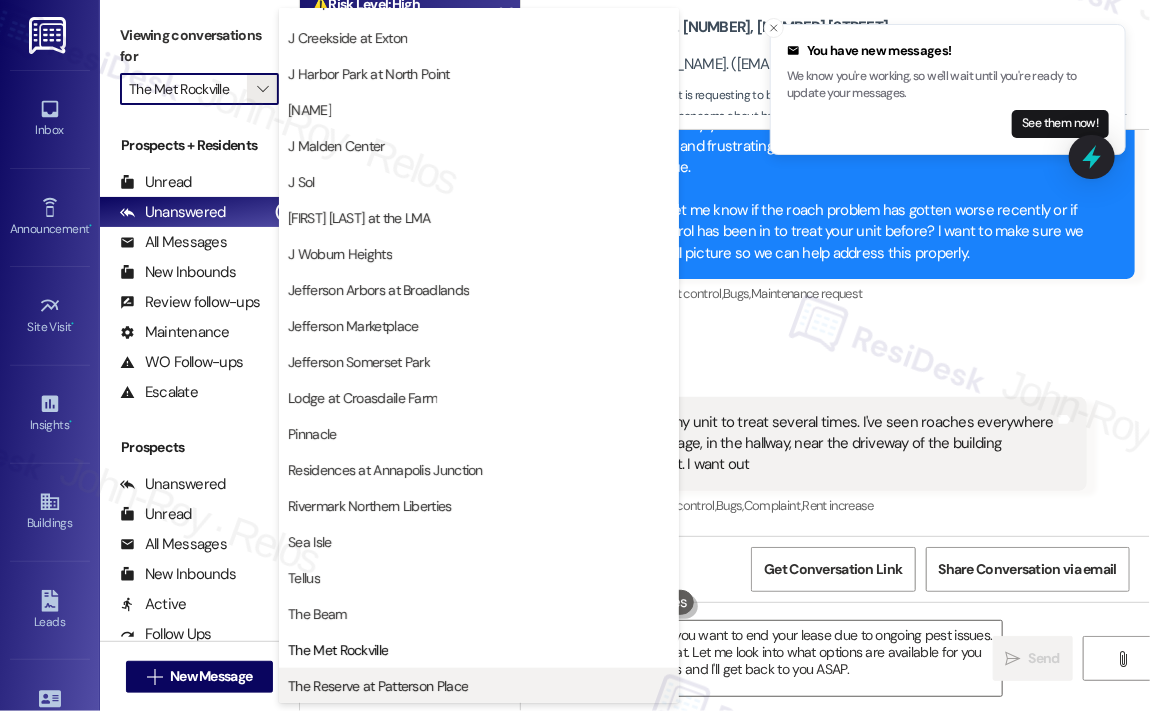 click on "The Reserve at Patterson Place" at bounding box center [378, 686] 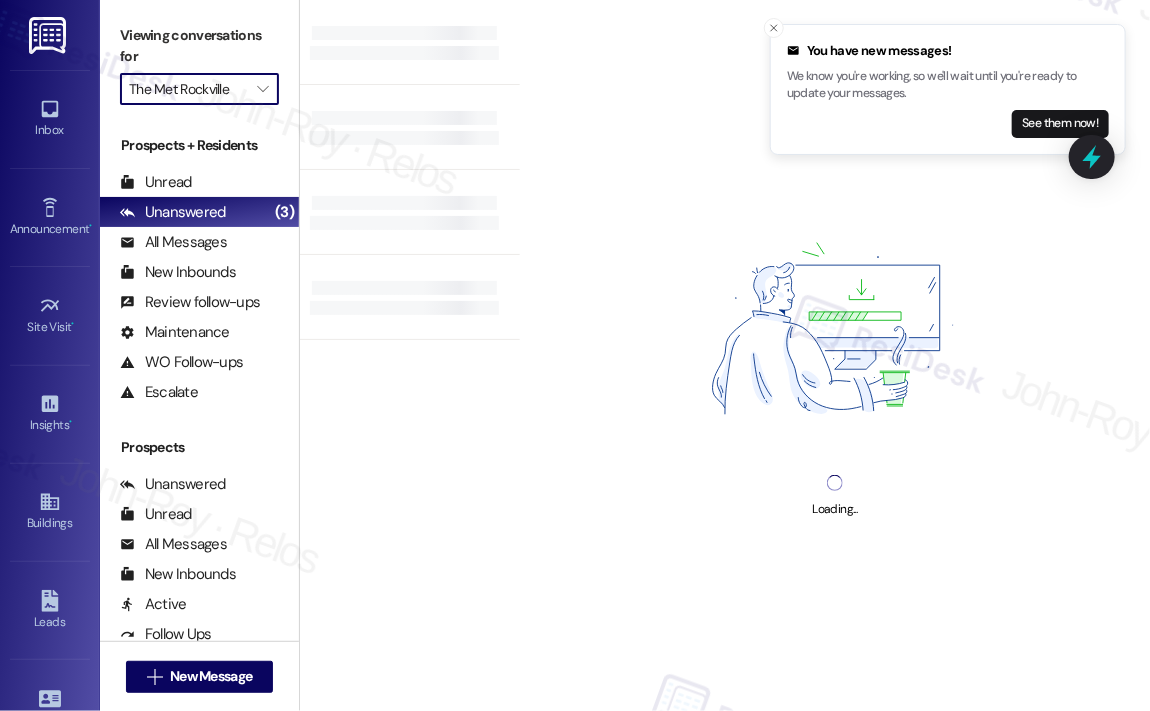 type on "The Reserve at Patterson Place" 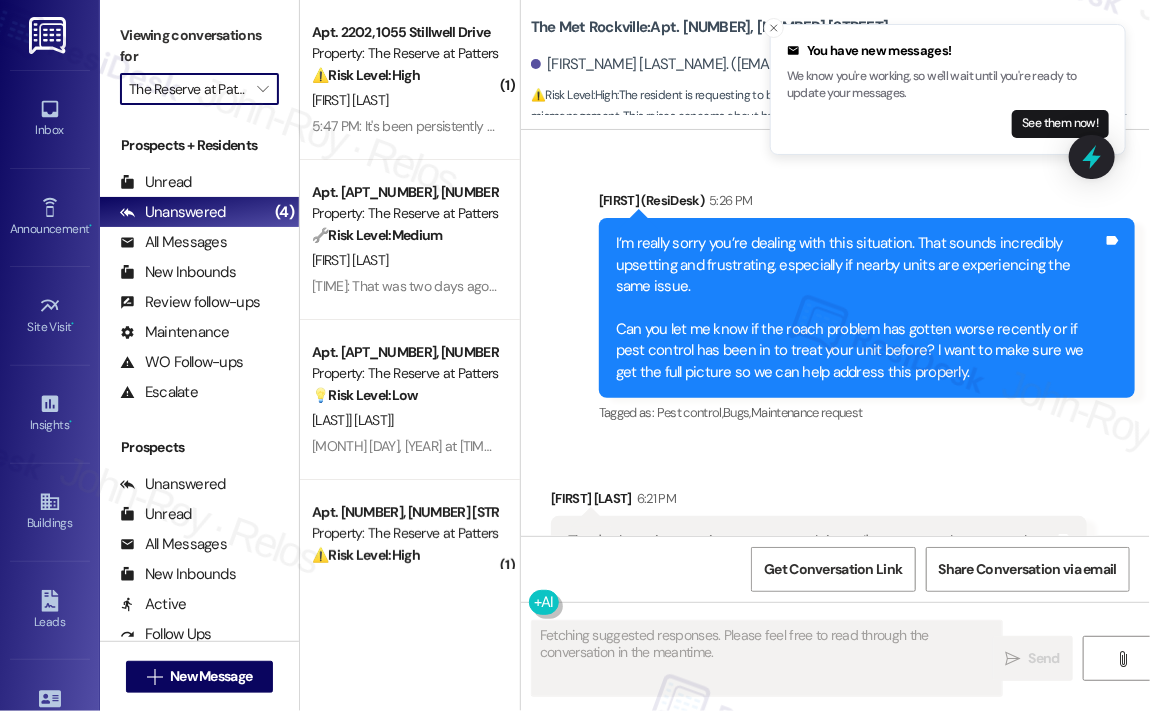 scroll, scrollTop: 2090, scrollLeft: 0, axis: vertical 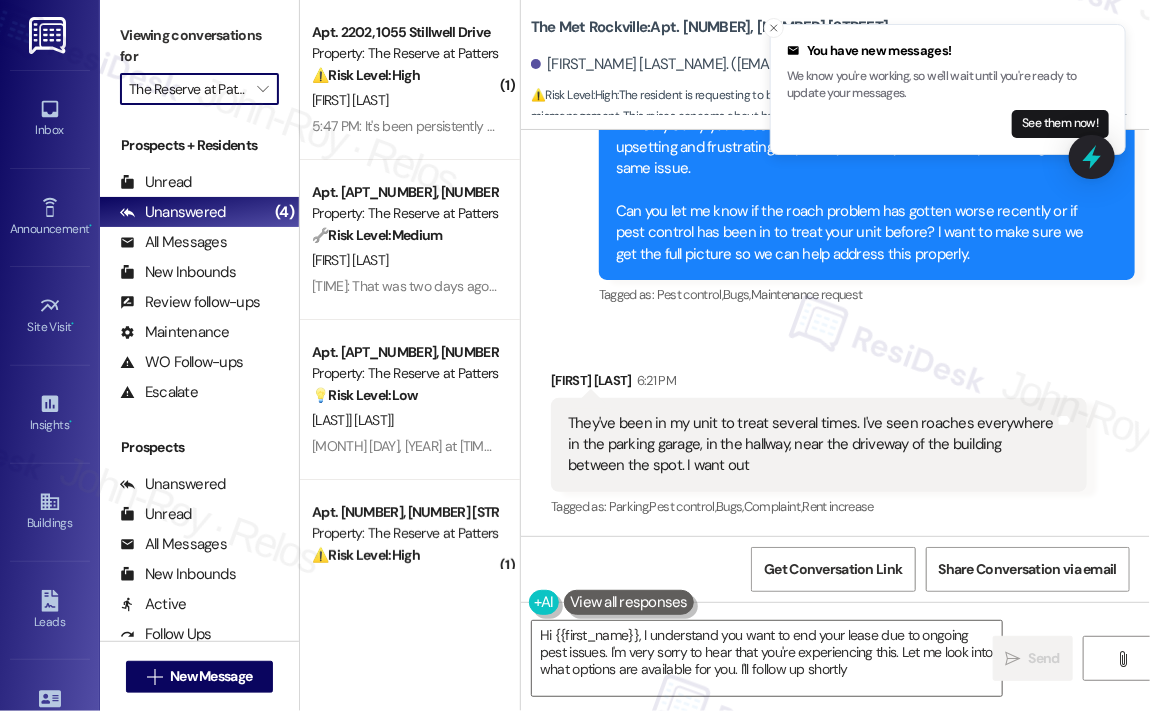 type on "Hi {{first_name}}, I understand you want to end your lease due to ongoing pest issues. I'm very sorry to hear that you're experiencing this. Let me look into what options are available for you. I'll follow up shortly!" 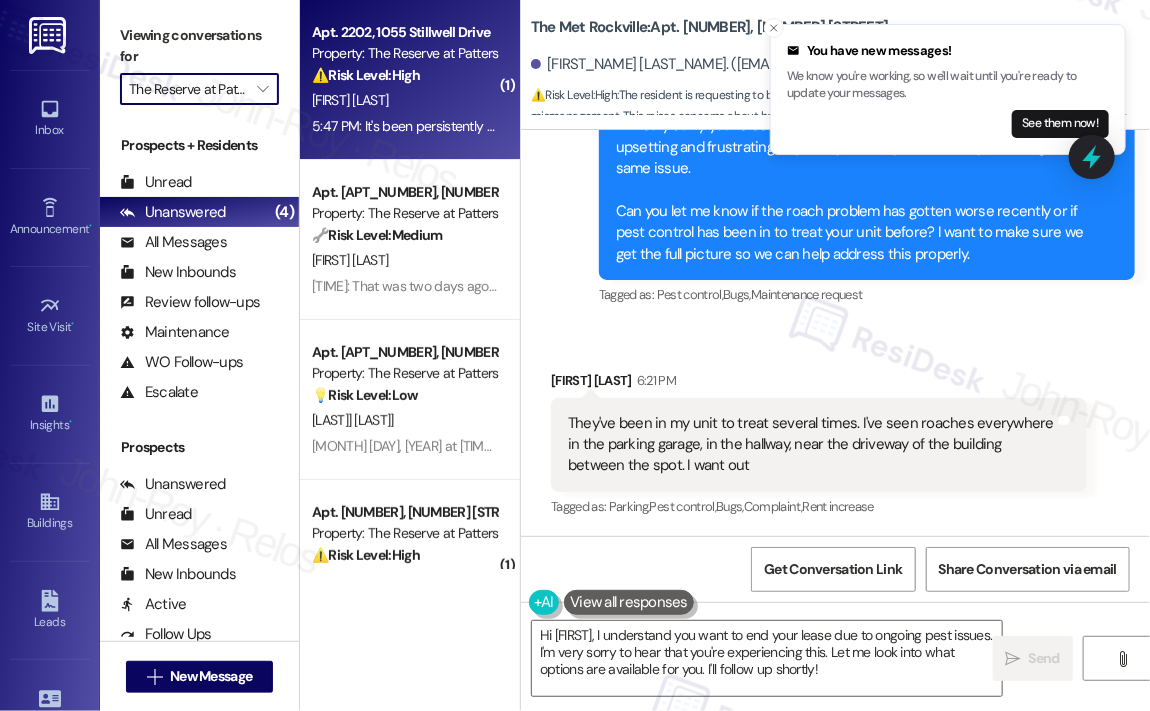 scroll, scrollTop: 71, scrollLeft: 0, axis: vertical 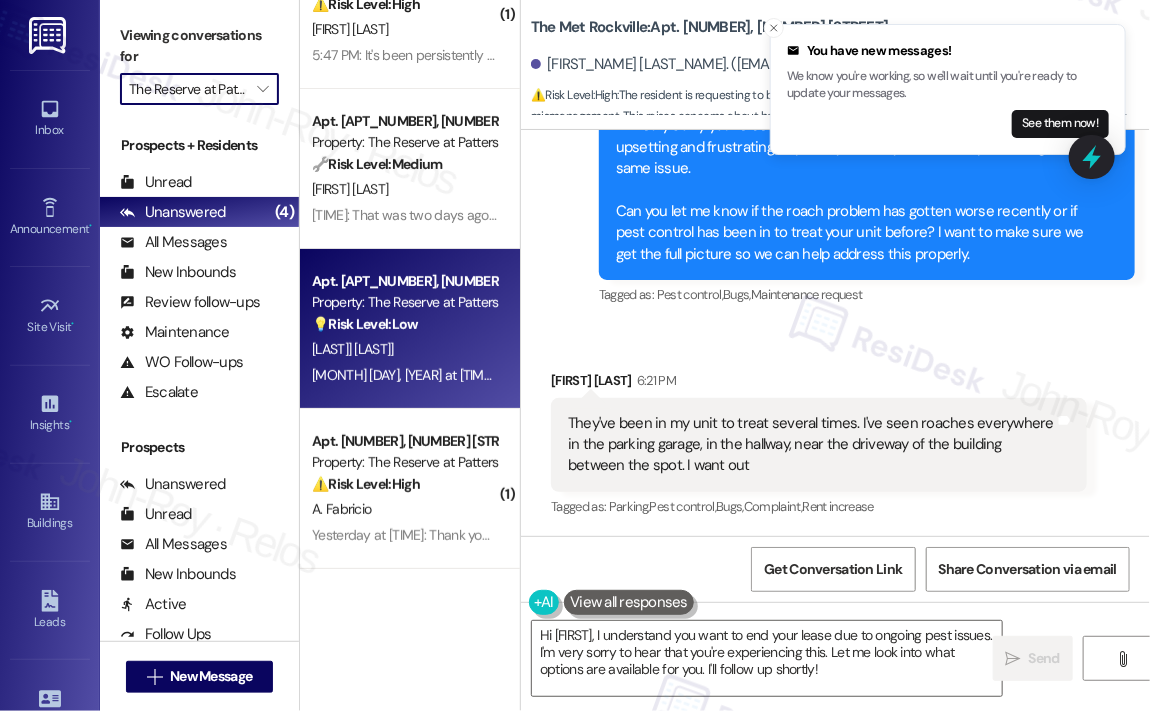 click on "Aug 01, 2025 at 12:51 PM: That’s perfect, thanks!  Aug 01, 2025 at 12:51 PM: That’s perfect, thanks!" at bounding box center [470, 375] 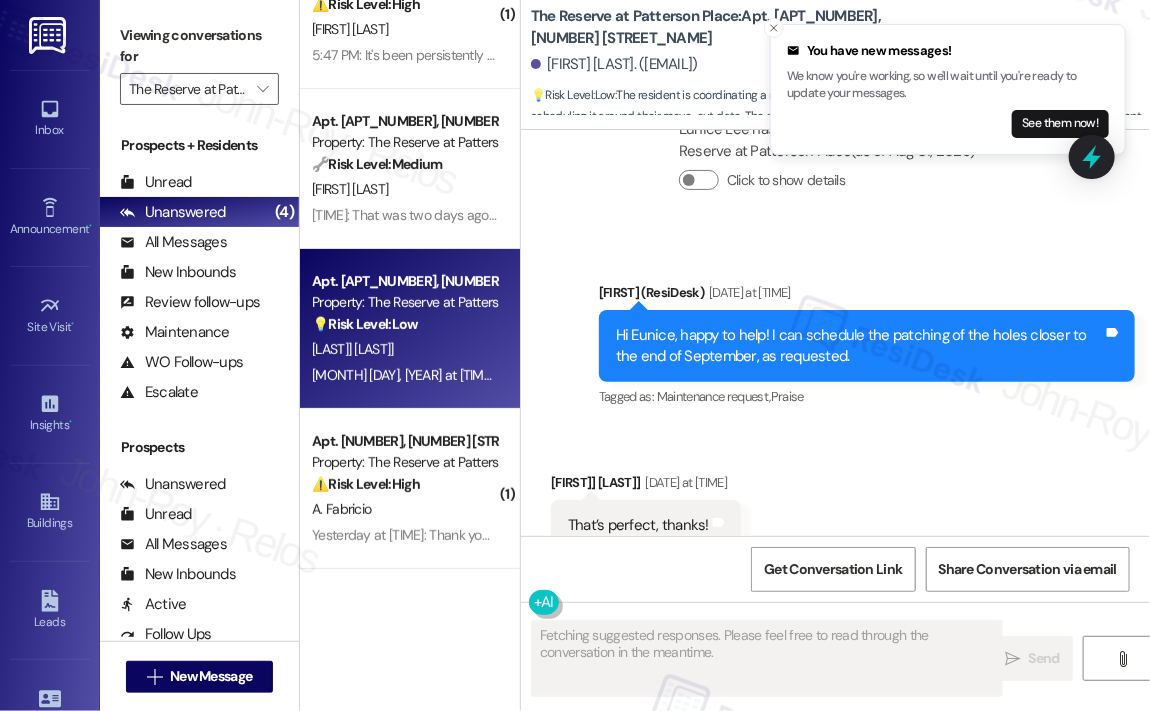 scroll, scrollTop: 12604, scrollLeft: 0, axis: vertical 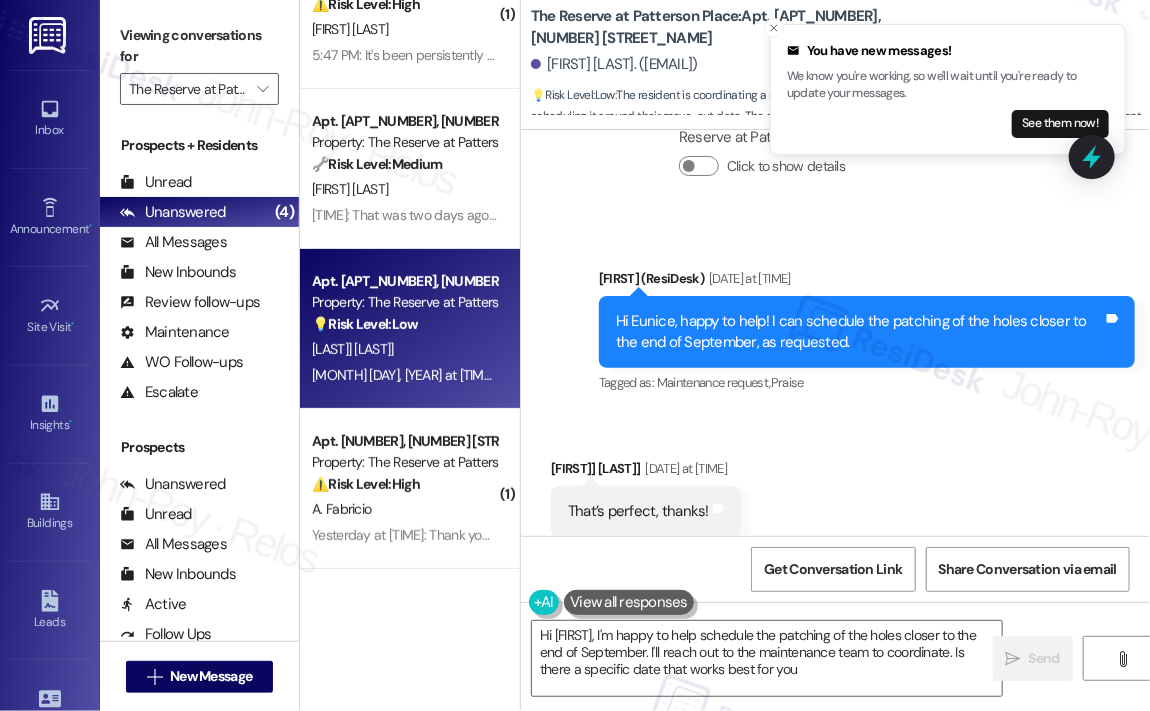type on "Hi {{first_name}}, I'm happy to help schedule the patching of the holes closer to the end of September. I'll reach out to the maintenance team to coordinate. Is there a specific date that works best for you?" 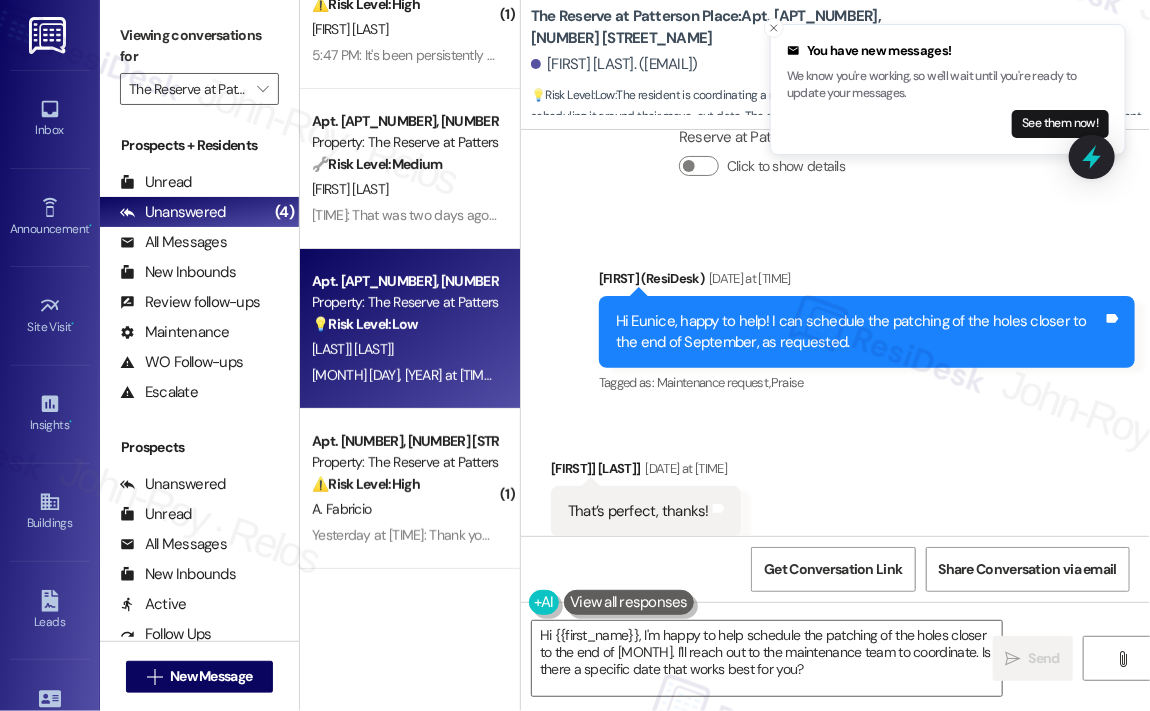 scroll, scrollTop: 12605, scrollLeft: 0, axis: vertical 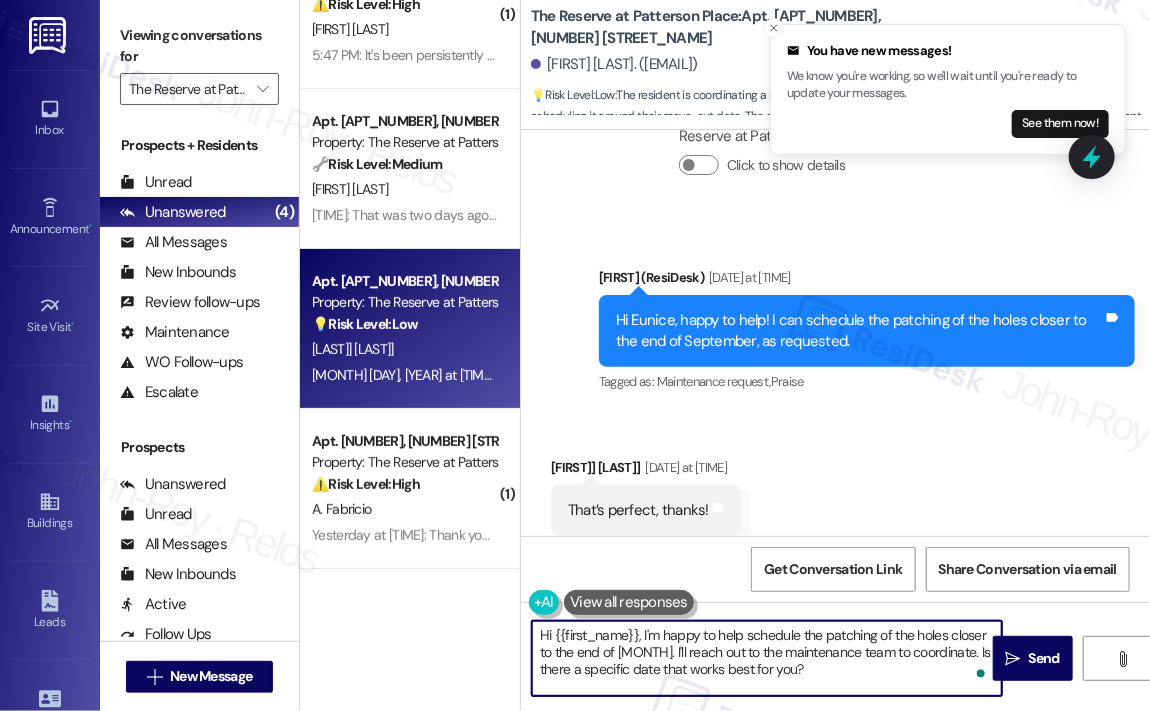drag, startPoint x: 838, startPoint y: 683, endPoint x: 535, endPoint y: 622, distance: 309.07928 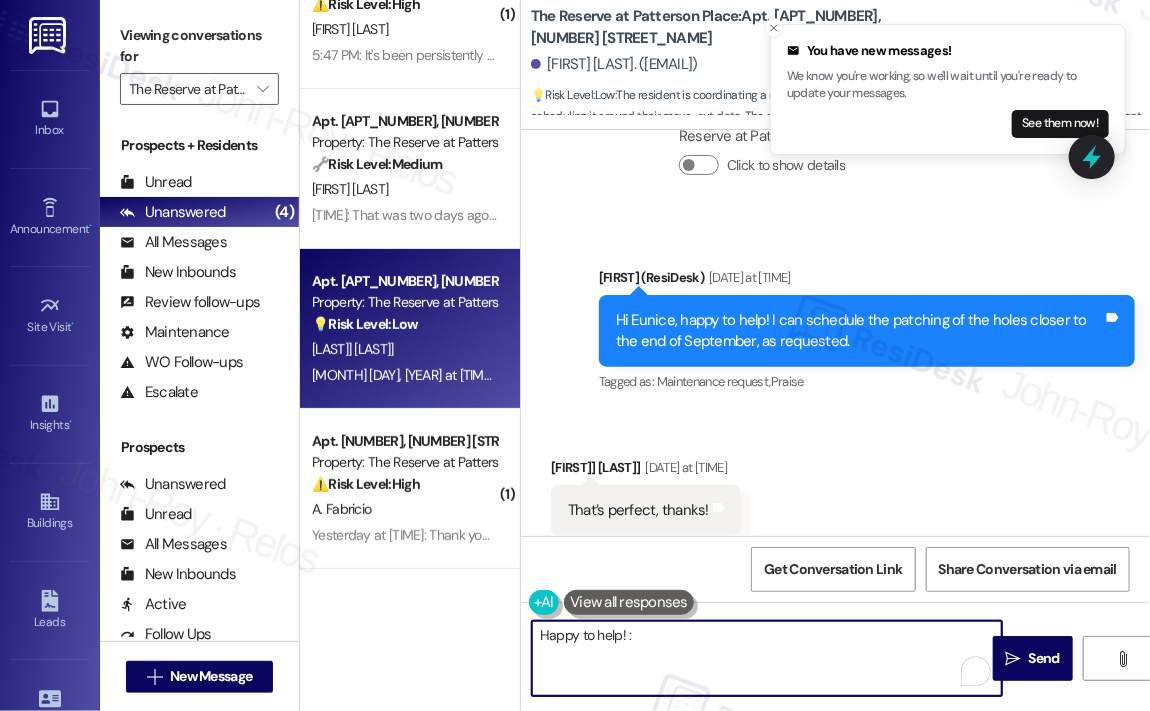type on "Happy to help! :)" 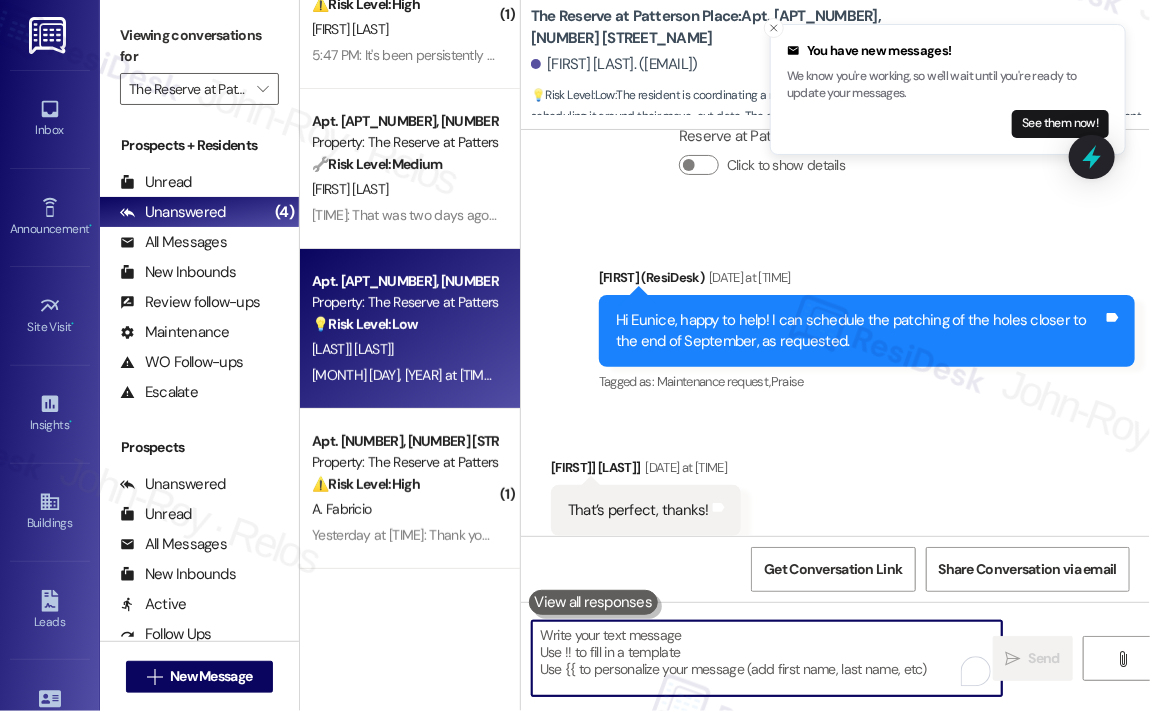 scroll, scrollTop: 12604, scrollLeft: 0, axis: vertical 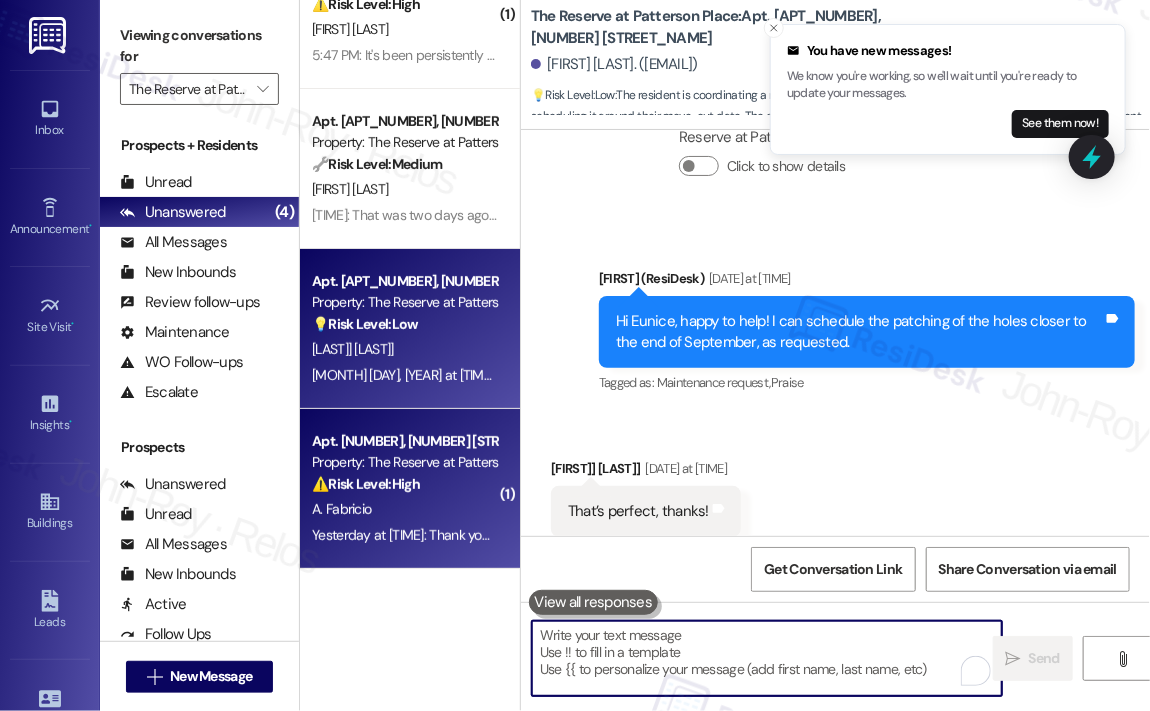 type 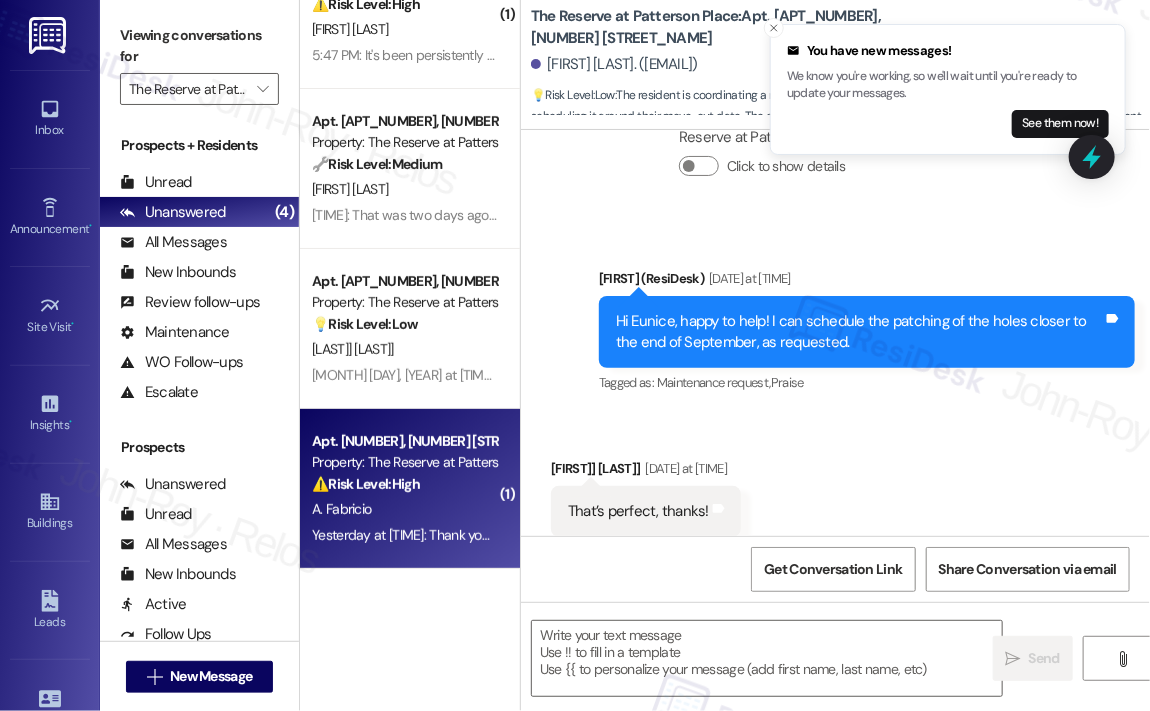 type on "Fetching suggested responses. Please feel free to read through the conversation in the meantime." 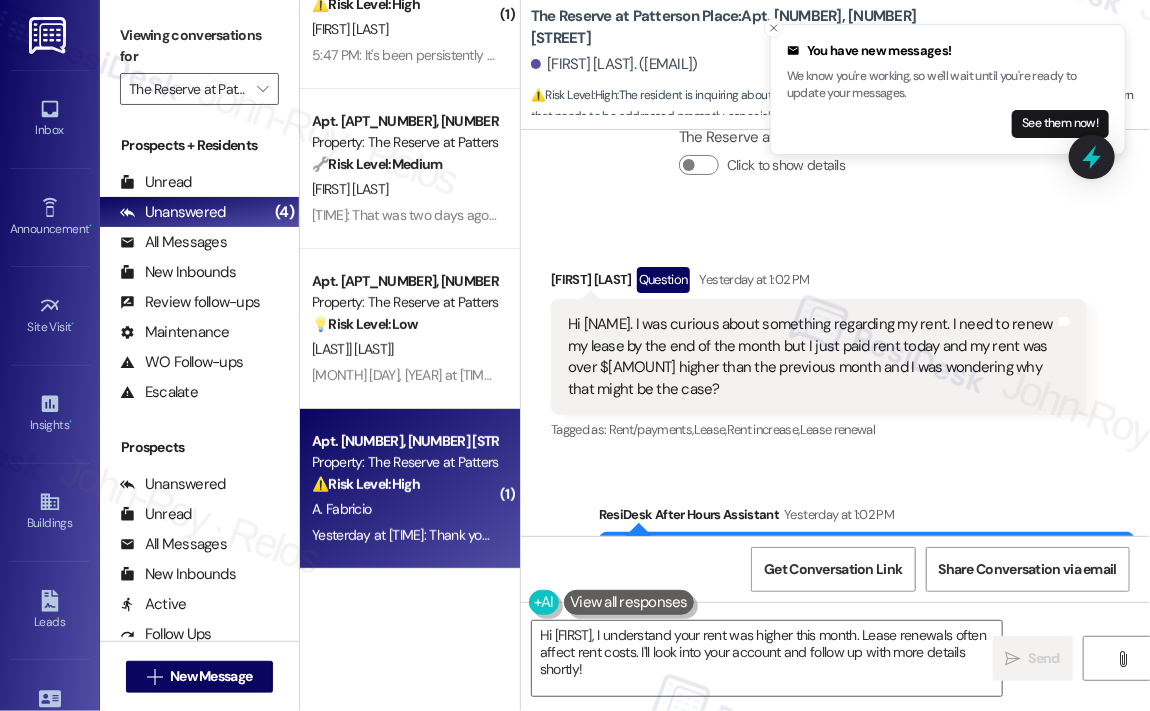 scroll, scrollTop: 1772, scrollLeft: 0, axis: vertical 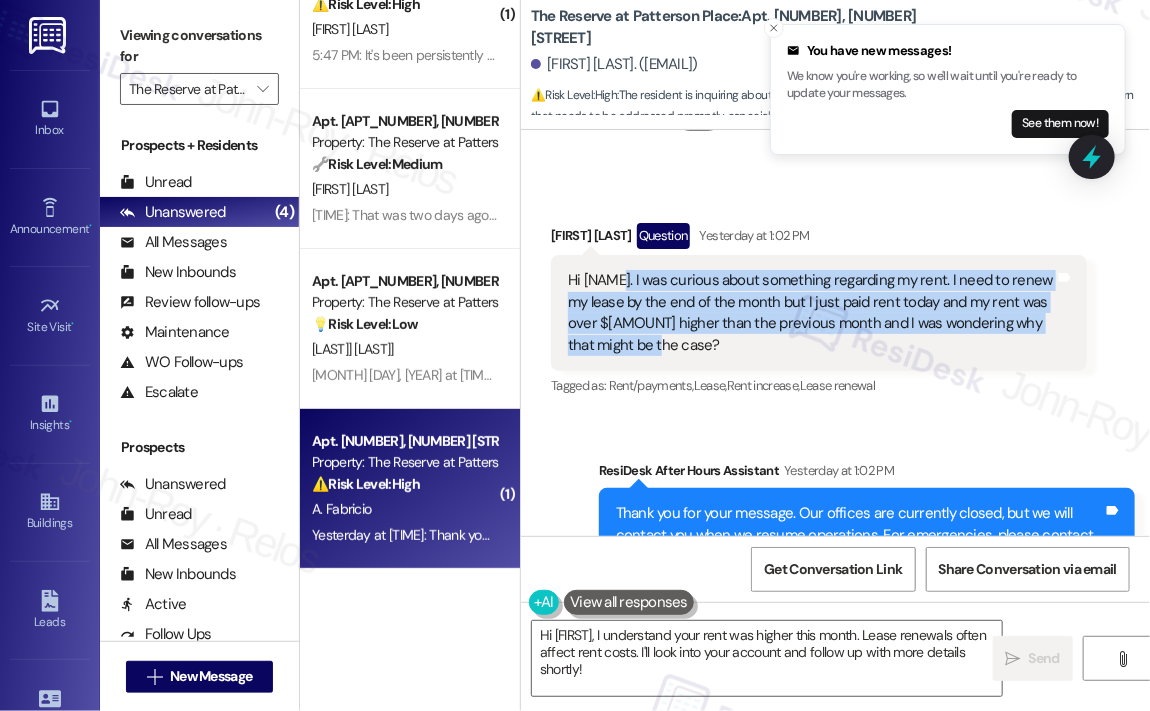 drag, startPoint x: 689, startPoint y: 359, endPoint x: 608, endPoint y: 302, distance: 99.04544 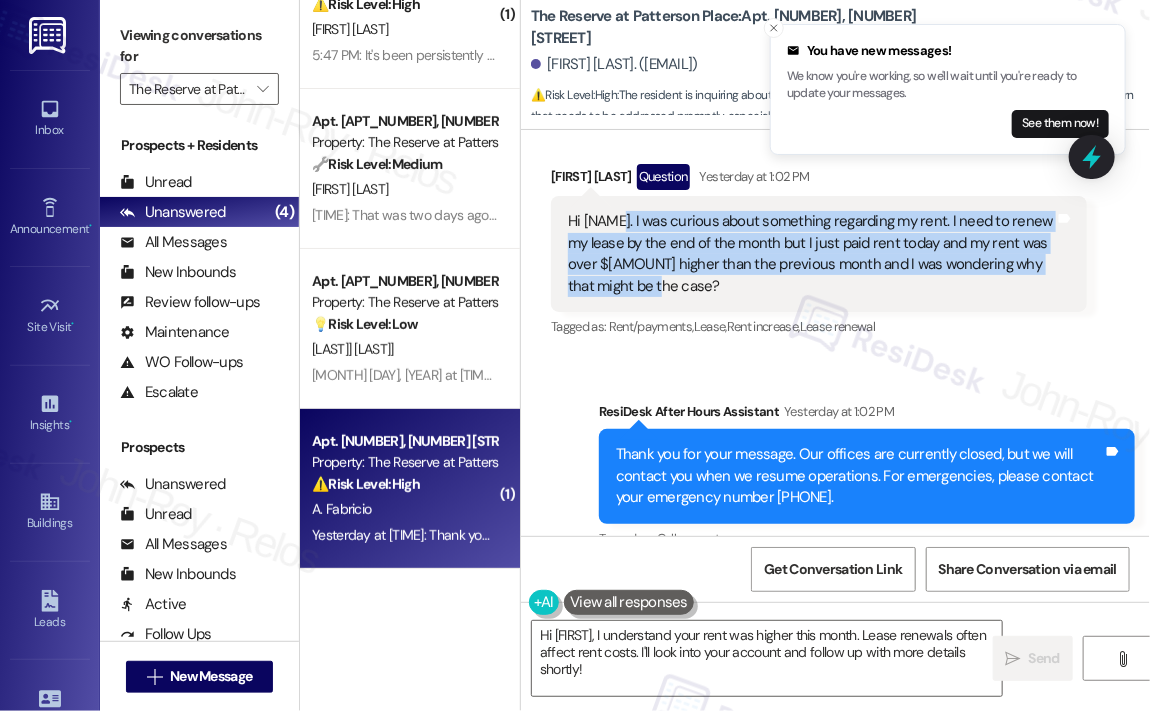 scroll, scrollTop: 1885, scrollLeft: 0, axis: vertical 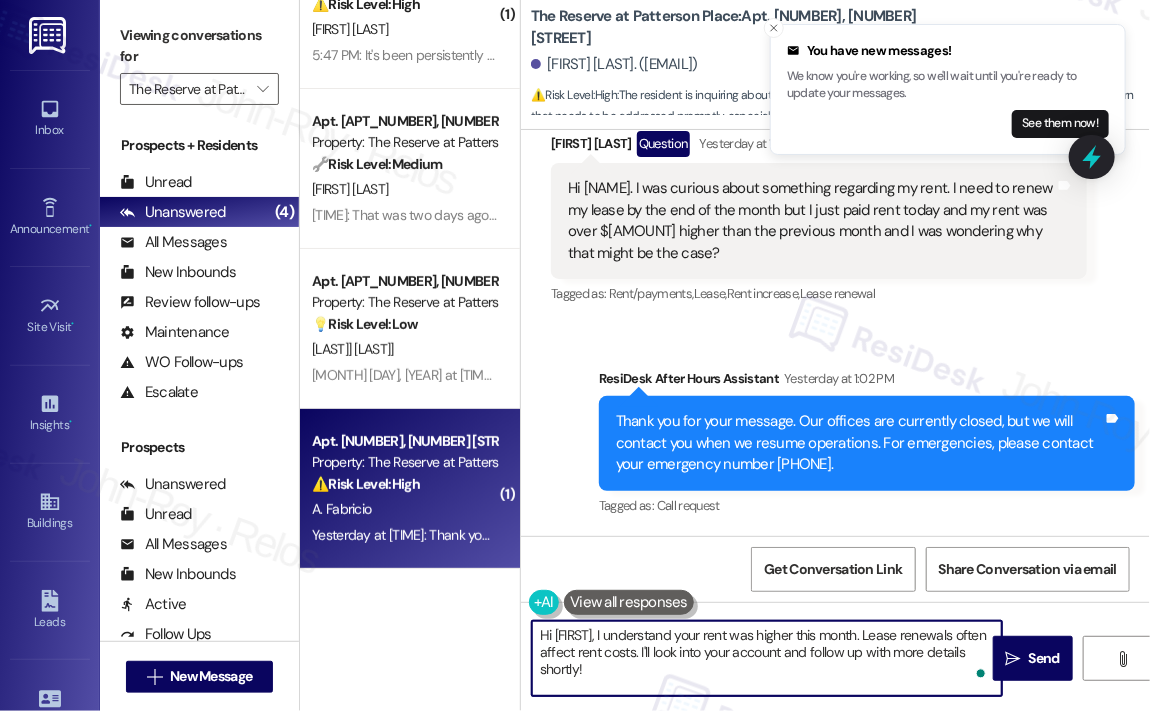drag, startPoint x: 703, startPoint y: 670, endPoint x: 645, endPoint y: 635, distance: 67.74216 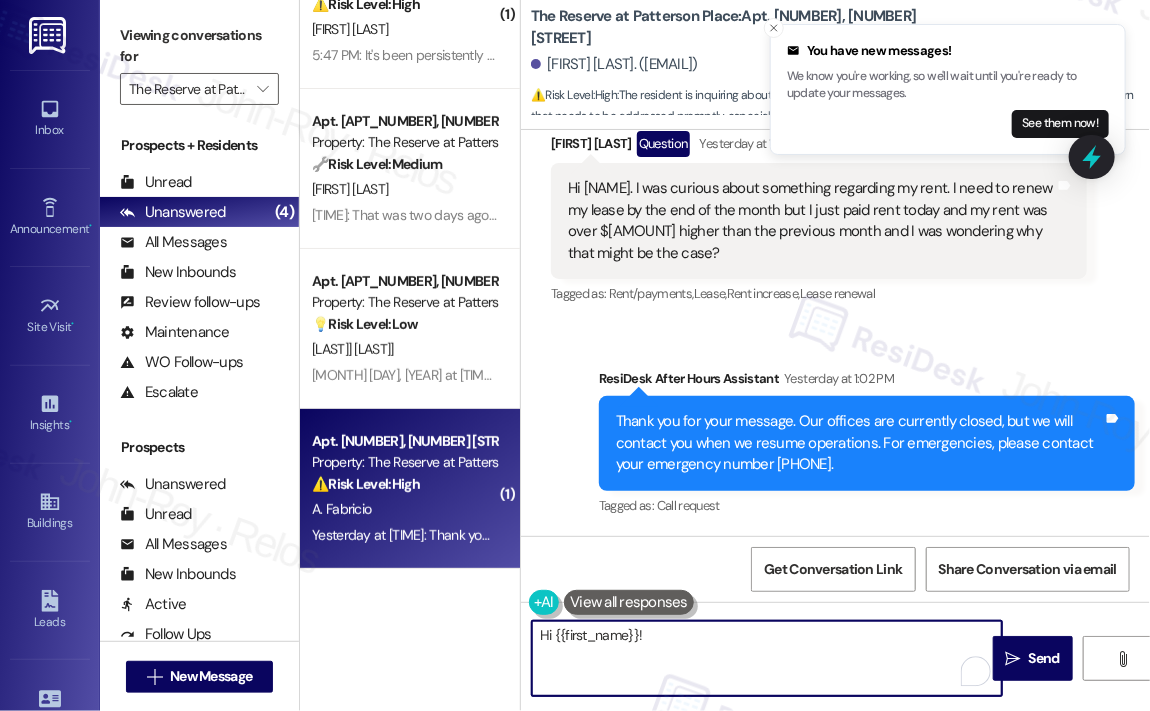 paste on "Thank you for reaching out — I can definitely understand why seeing a $300 increase in your rent this month would raise concerns, especially with your lease renewal coming up.
Just to help us look into this more accurately, was this increase reflected in your portal before you made the payment, or did it come as a surprise at checkout? And has anything changed recently with your lease, utilities, or added services that you’re aware of? I’ll help get to the bottom of this for you." 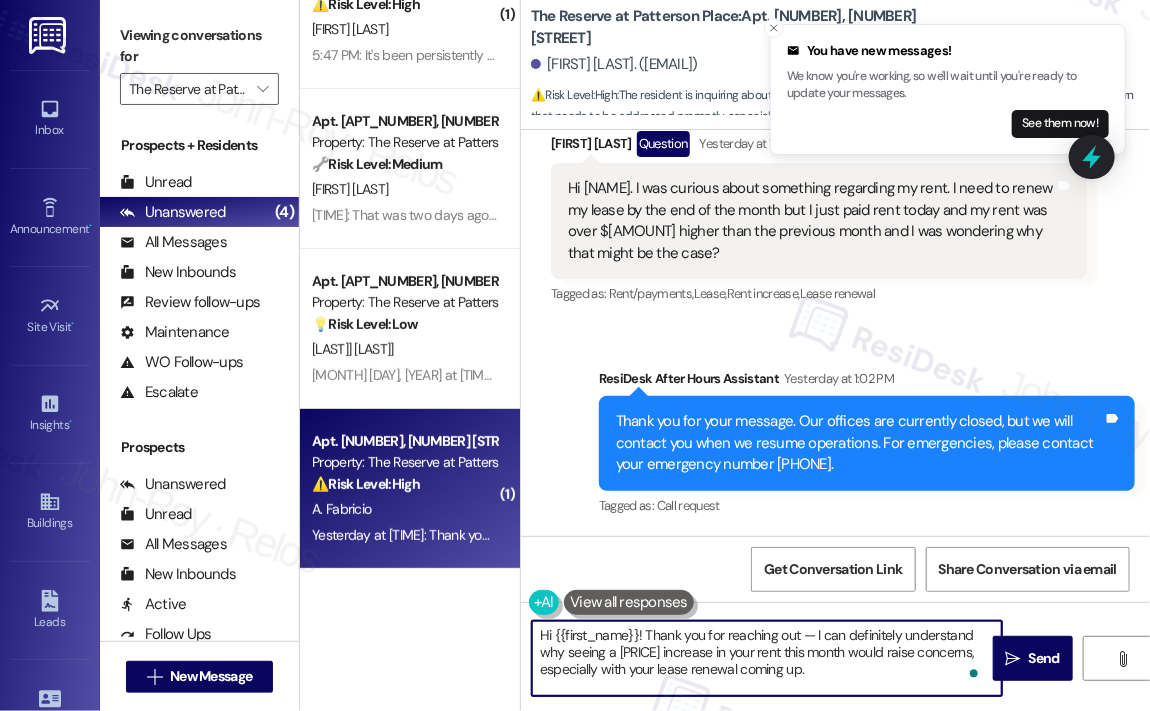 scroll, scrollTop: 67, scrollLeft: 0, axis: vertical 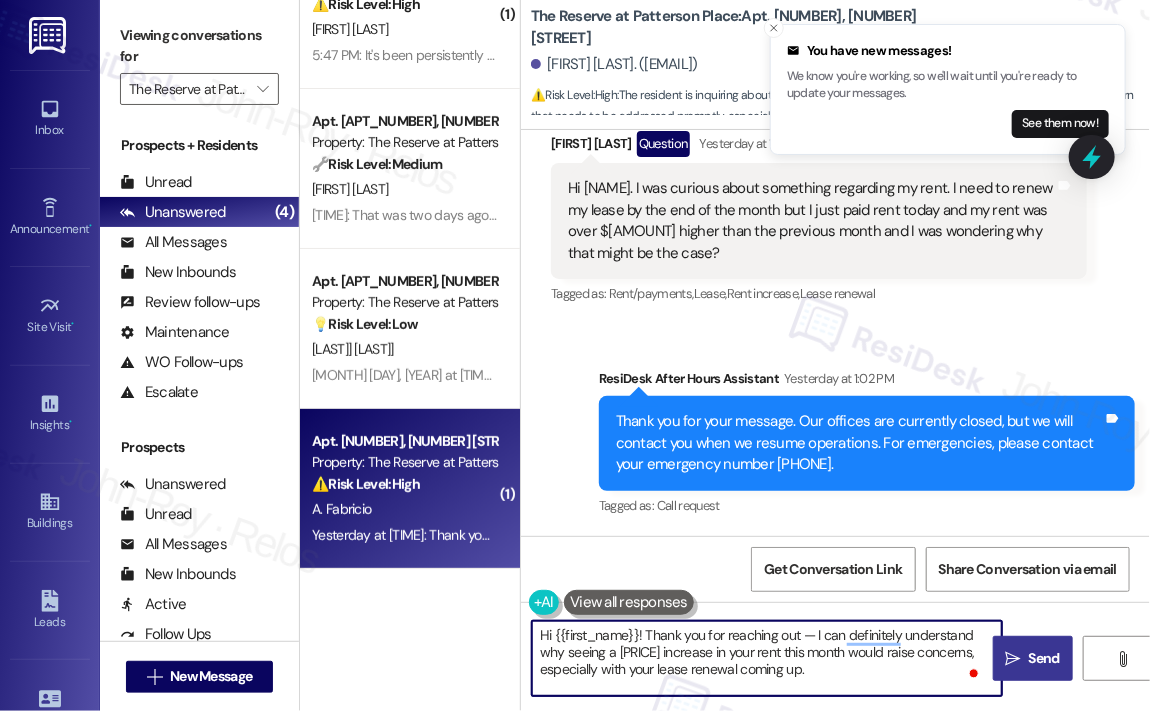 type on "Hi {{first_name}}! Thank you for reaching out — I can definitely understand why seeing a $300 increase in your rent this month would raise concerns, especially with your lease renewal coming up.
Just to help us look into this more accurately, was this increase reflected in your portal before you made the payment, or did it come as a surprise at checkout? And has anything changed recently with your lease, utilities, or added services that you’re aware of? I’ll help get to the bottom of this for you." 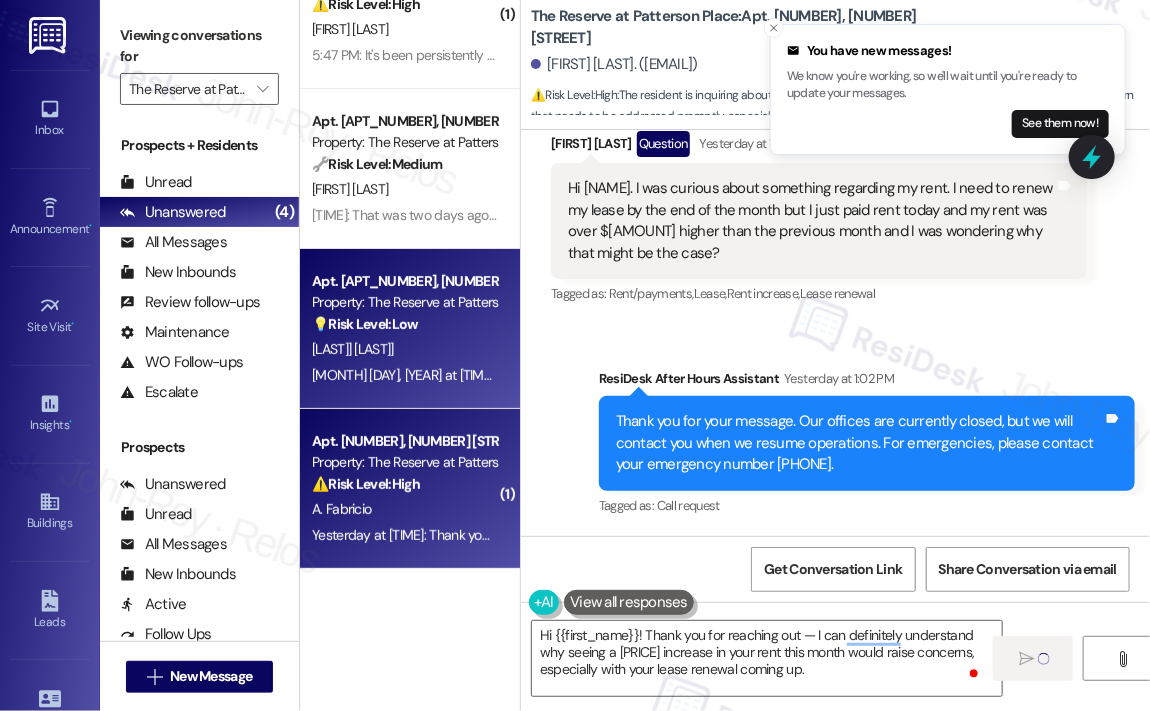 type 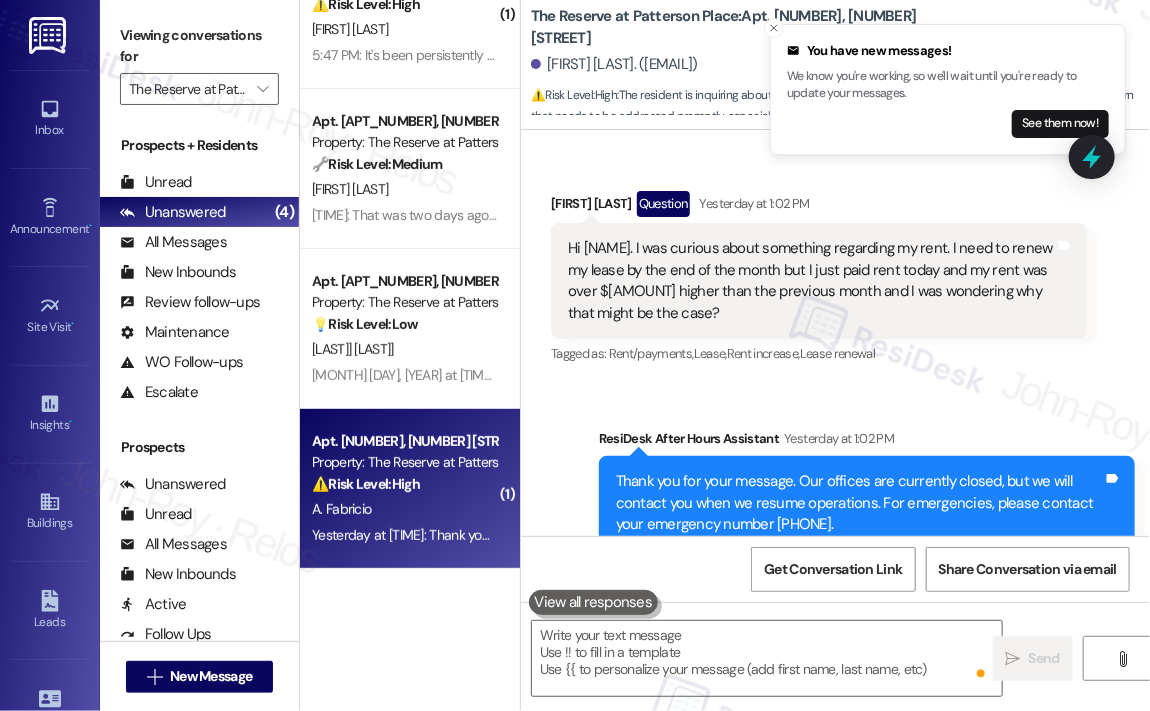 scroll, scrollTop: 1690, scrollLeft: 0, axis: vertical 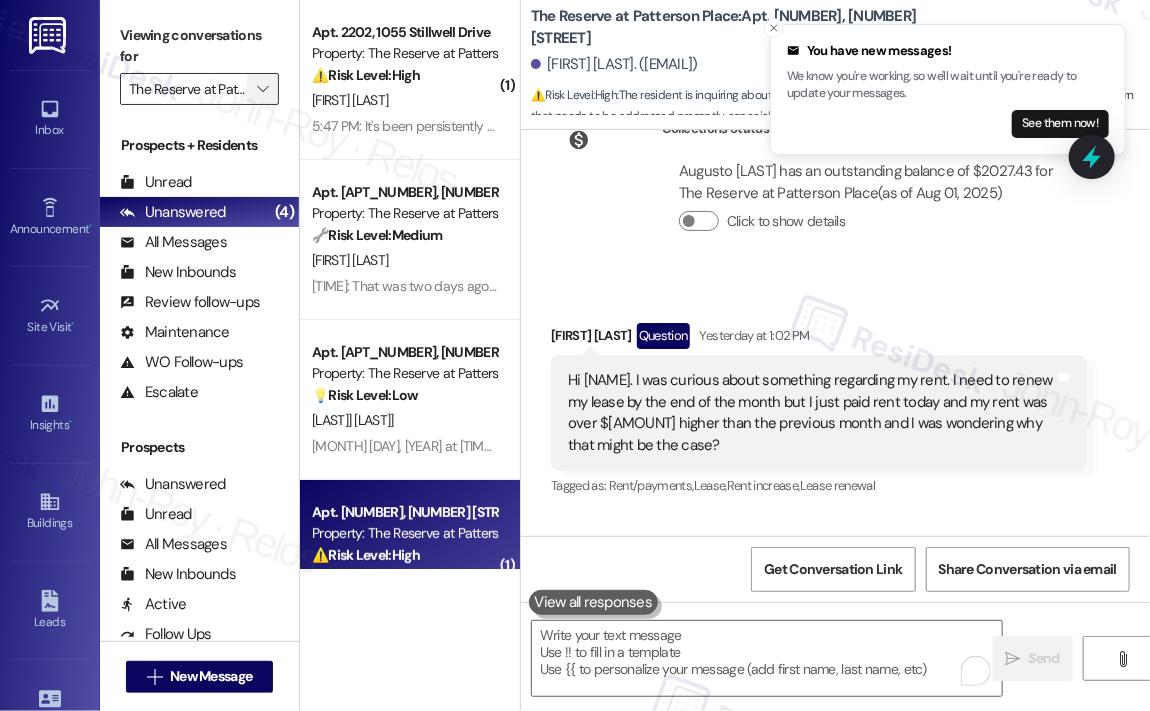 click on "" at bounding box center (262, 89) 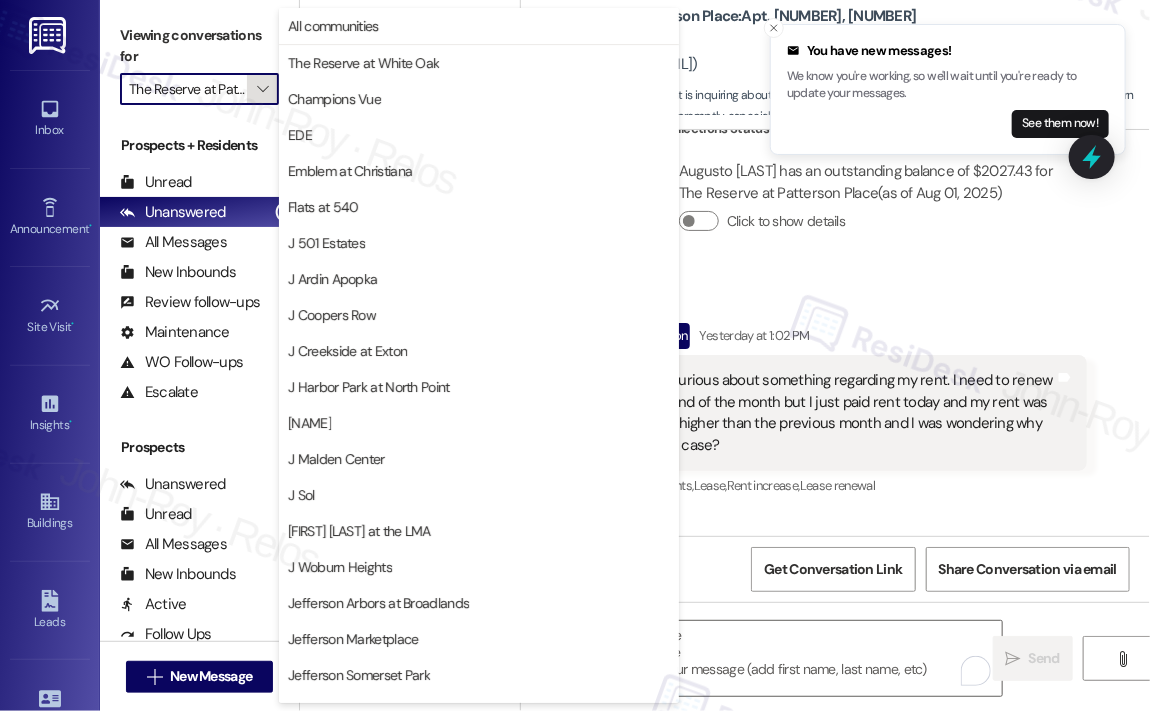 scroll, scrollTop: 0, scrollLeft: 60, axis: horizontal 